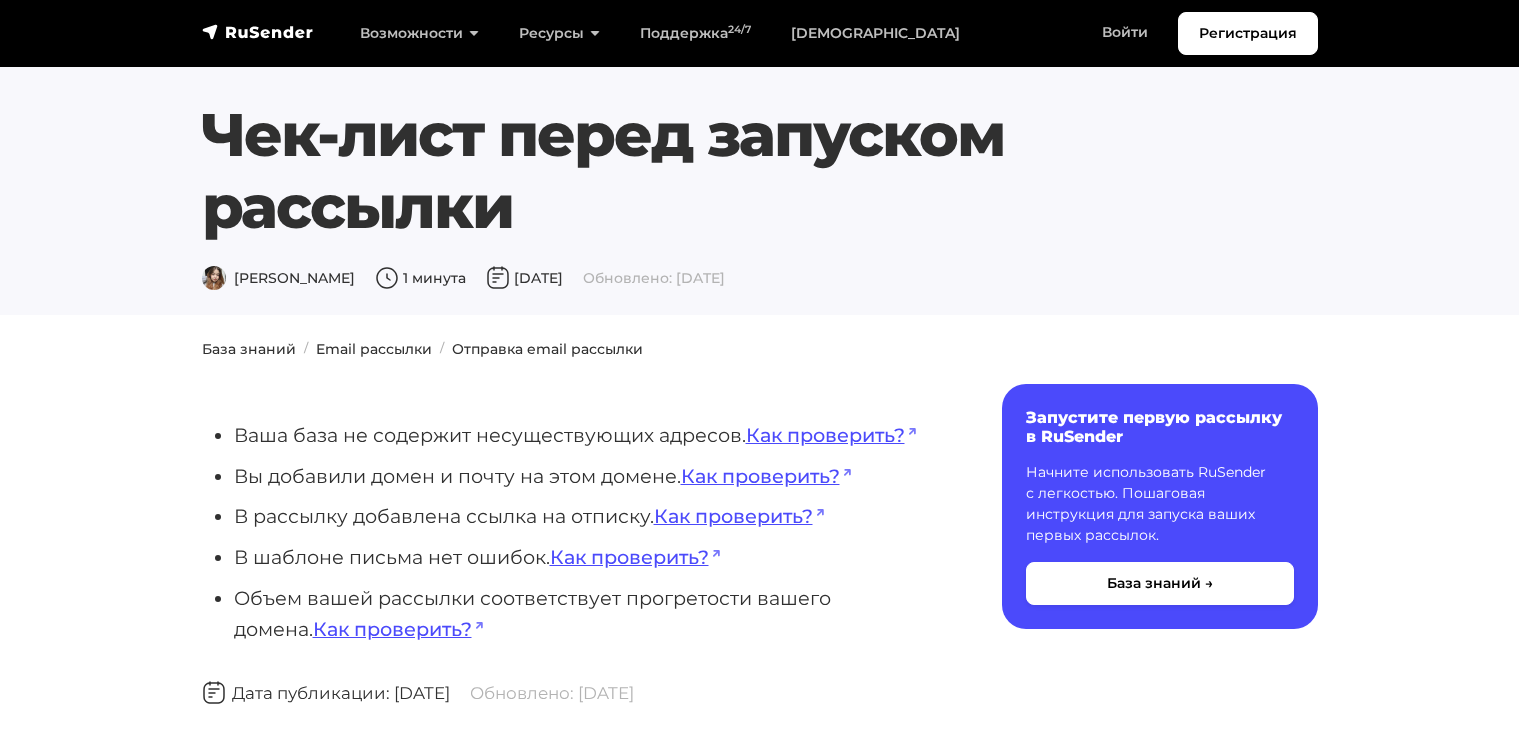 scroll, scrollTop: 0, scrollLeft: 0, axis: both 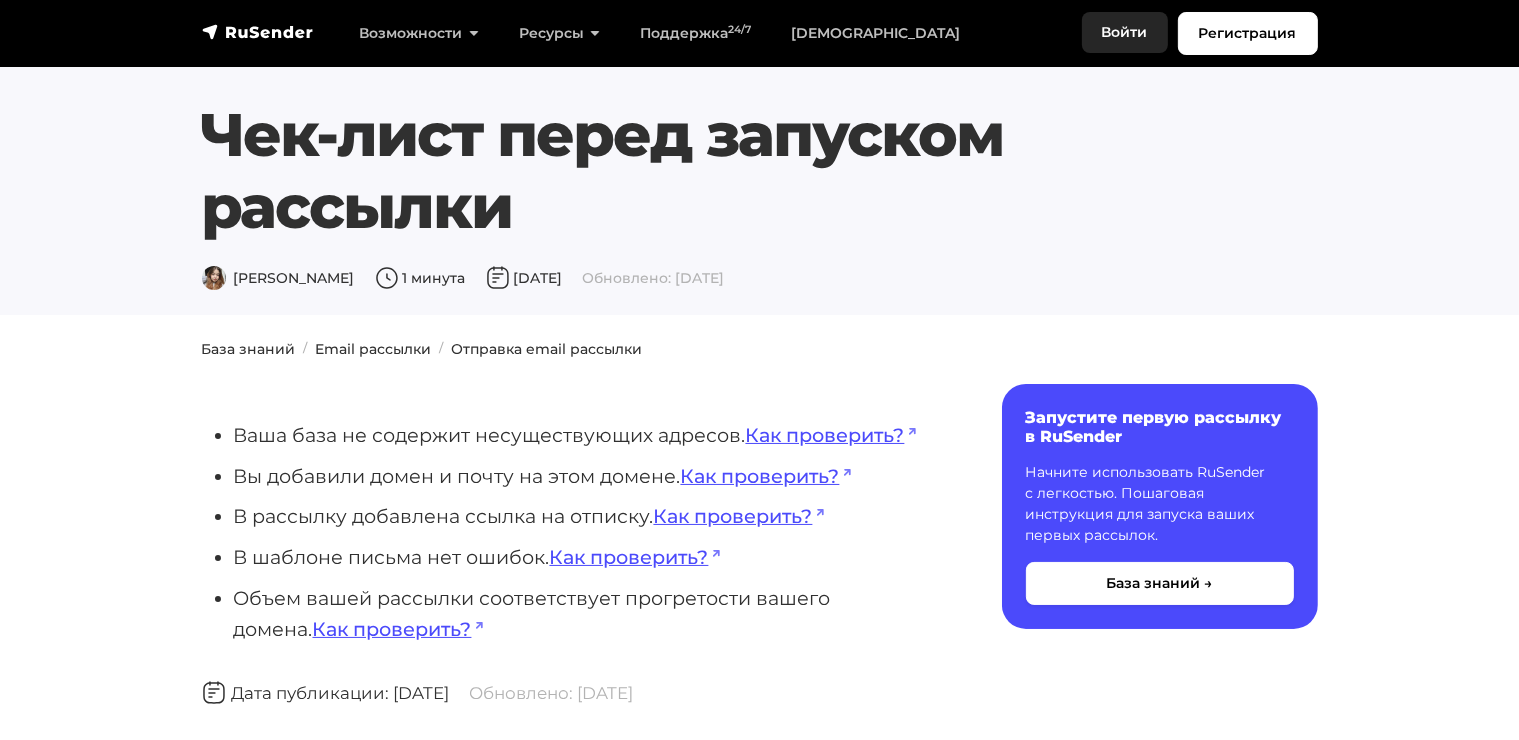click on "Войти" at bounding box center [1125, 32] 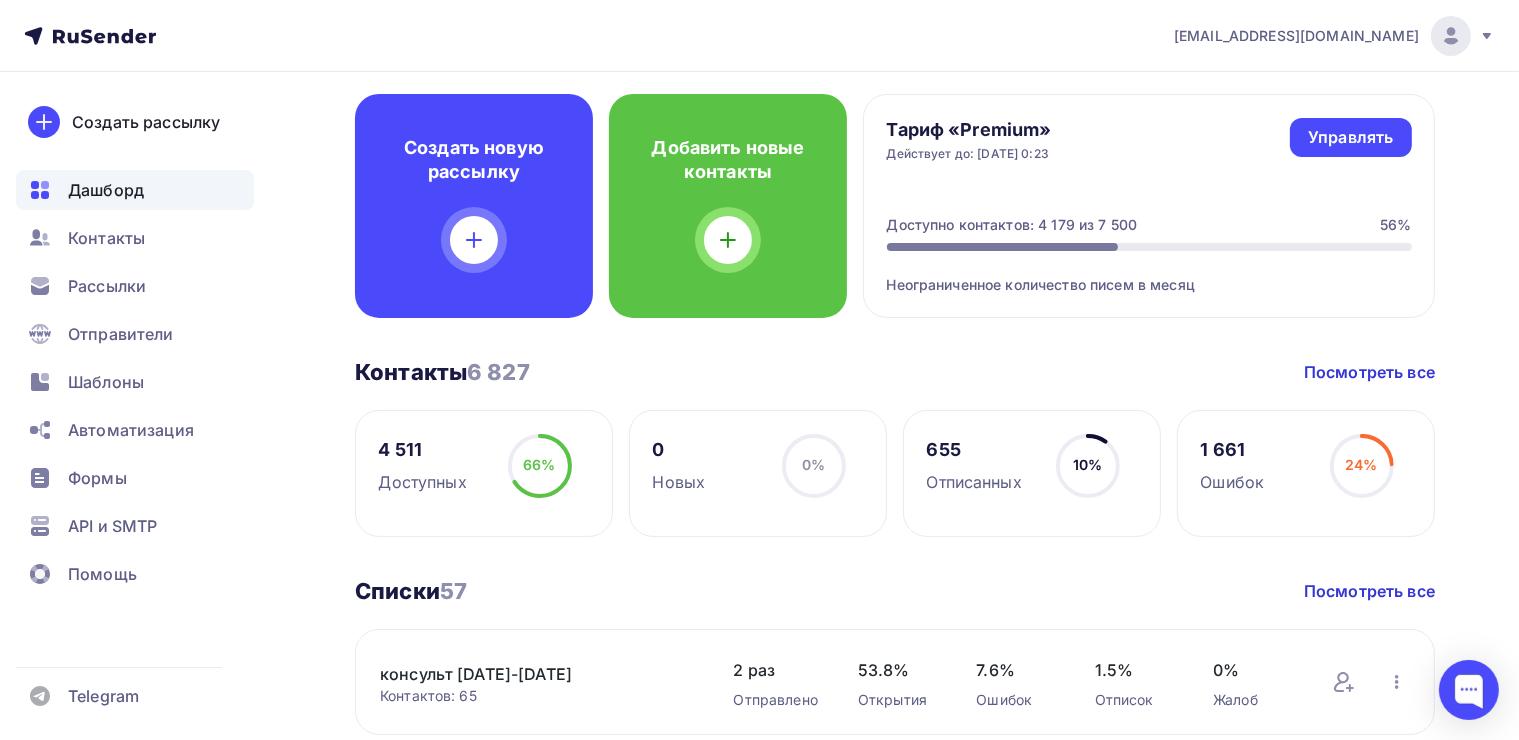scroll, scrollTop: 0, scrollLeft: 0, axis: both 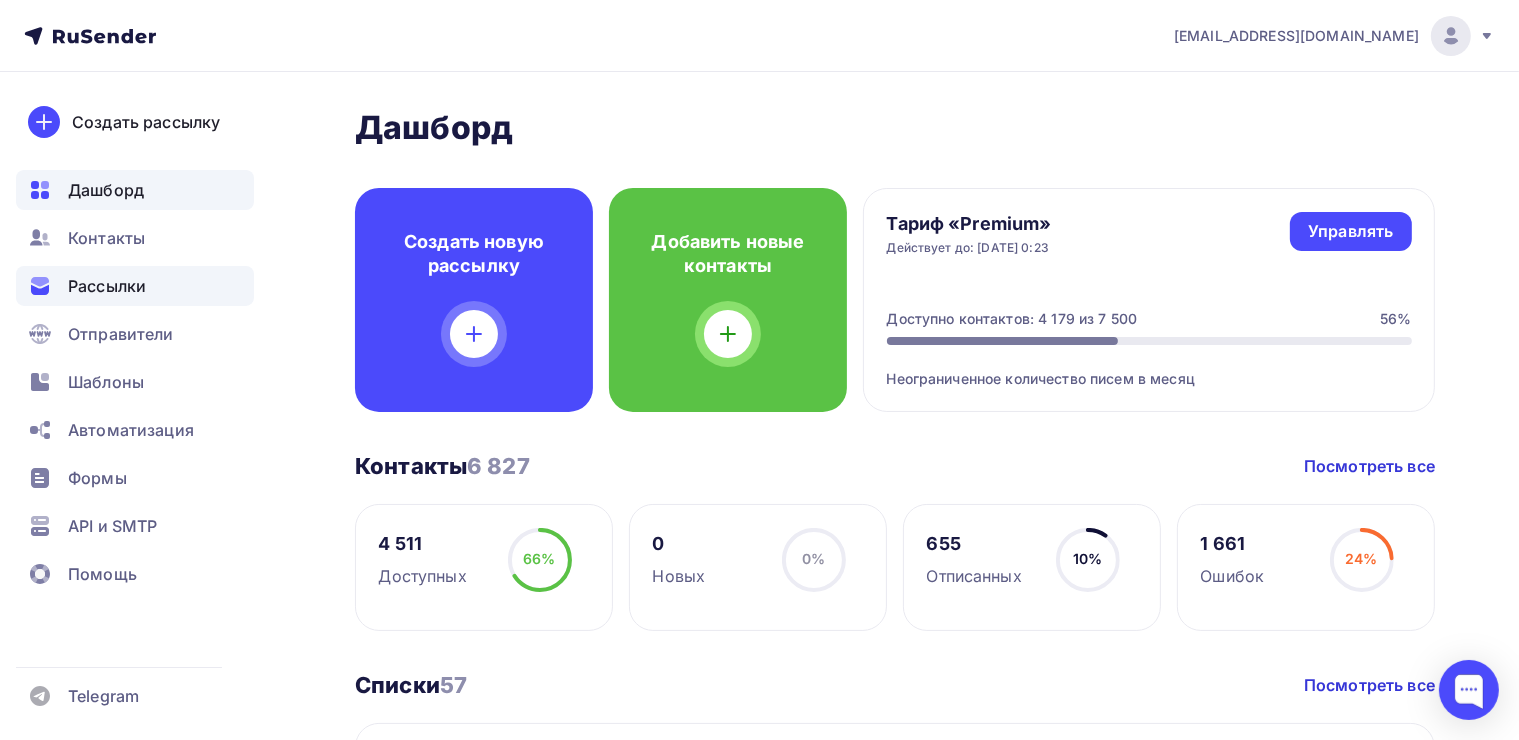 click on "Рассылки" at bounding box center [107, 286] 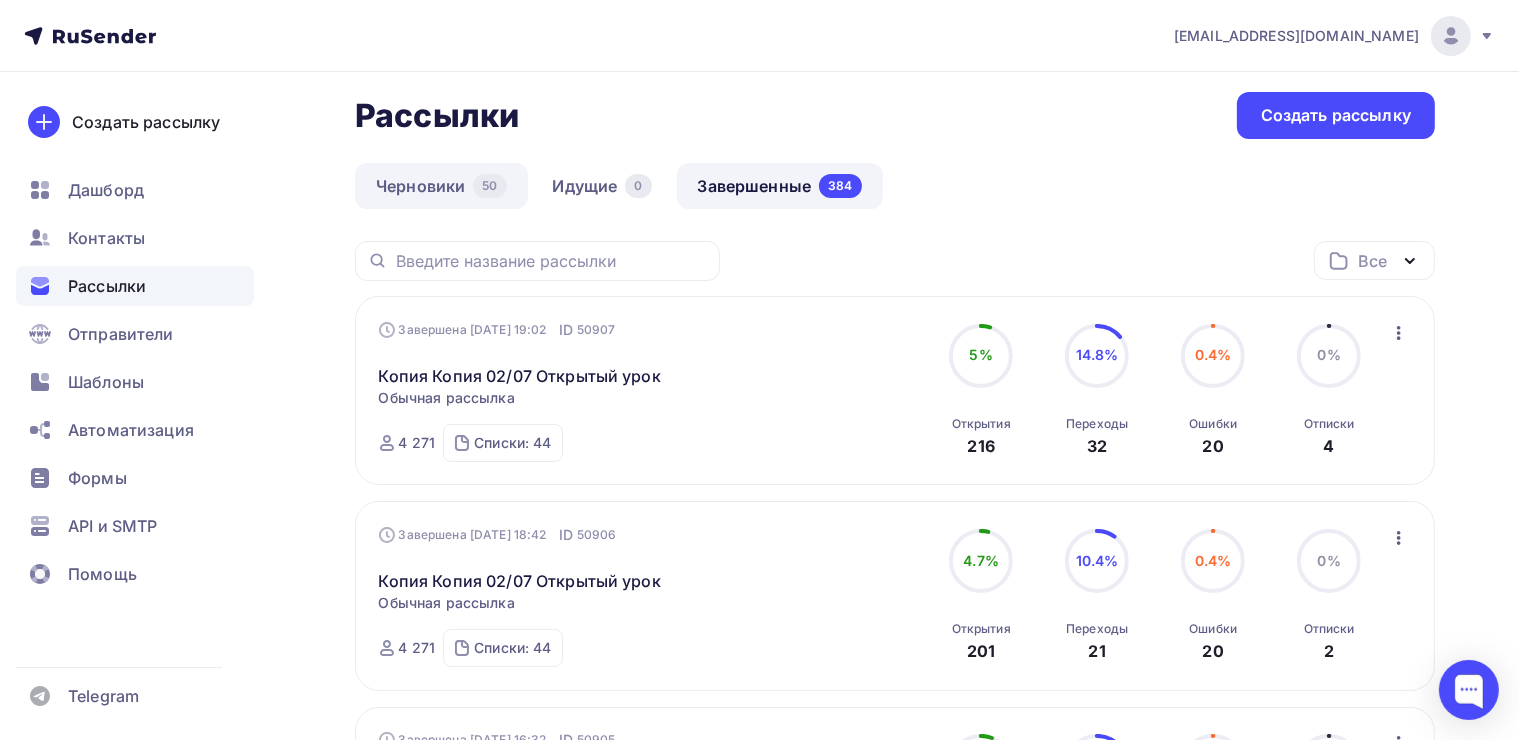 scroll, scrollTop: 0, scrollLeft: 0, axis: both 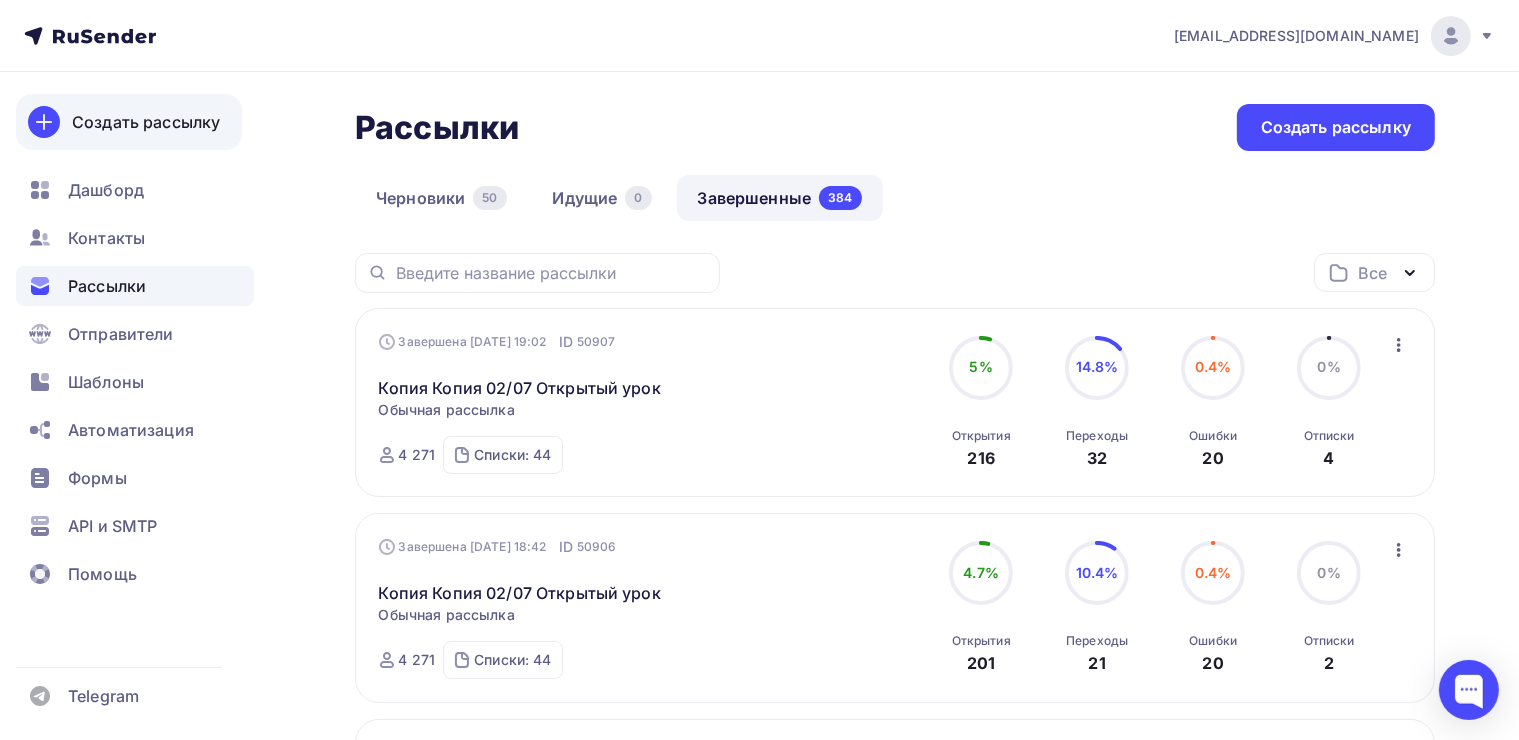 click on "Создать рассылку" at bounding box center [146, 122] 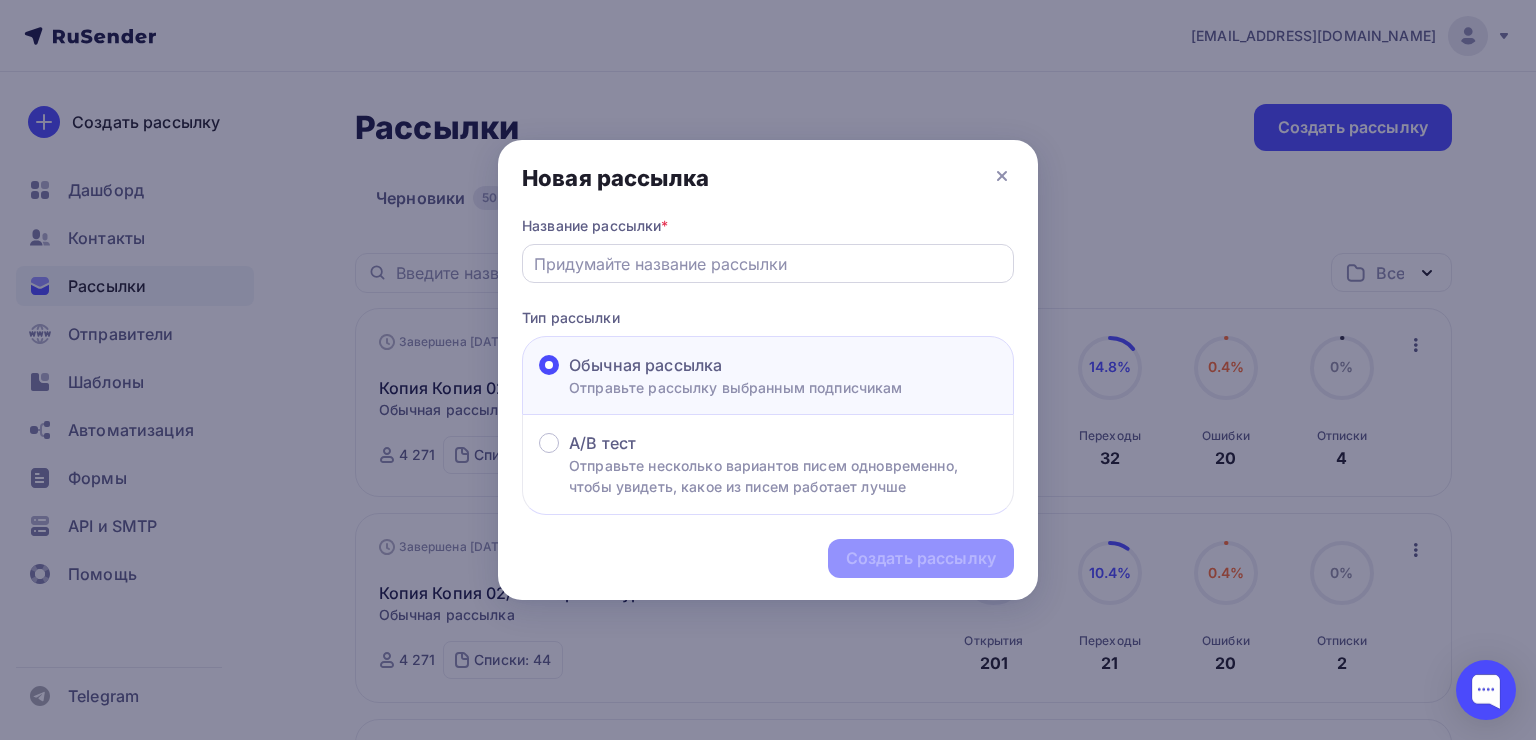click at bounding box center (768, 264) 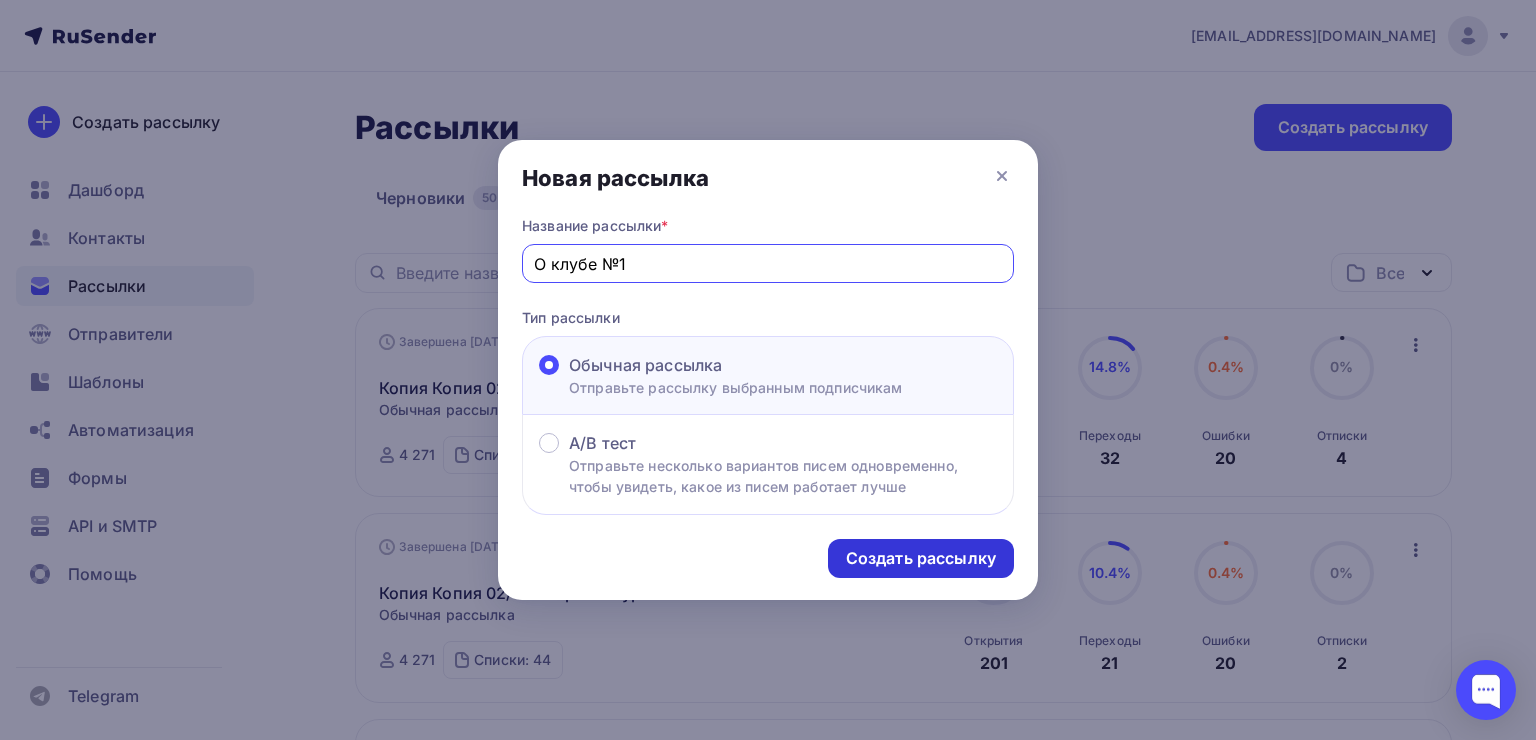 type on "О клубе №1" 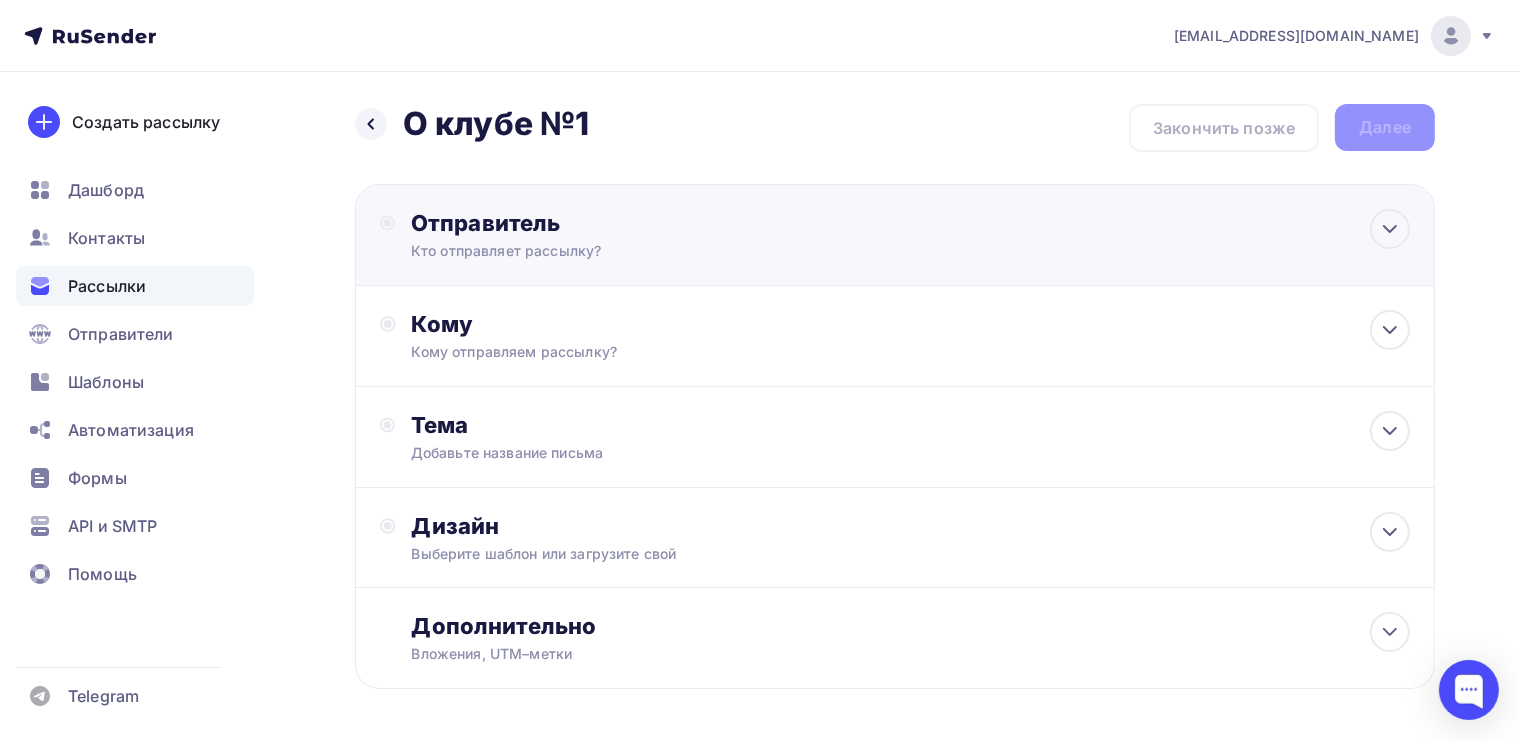 click 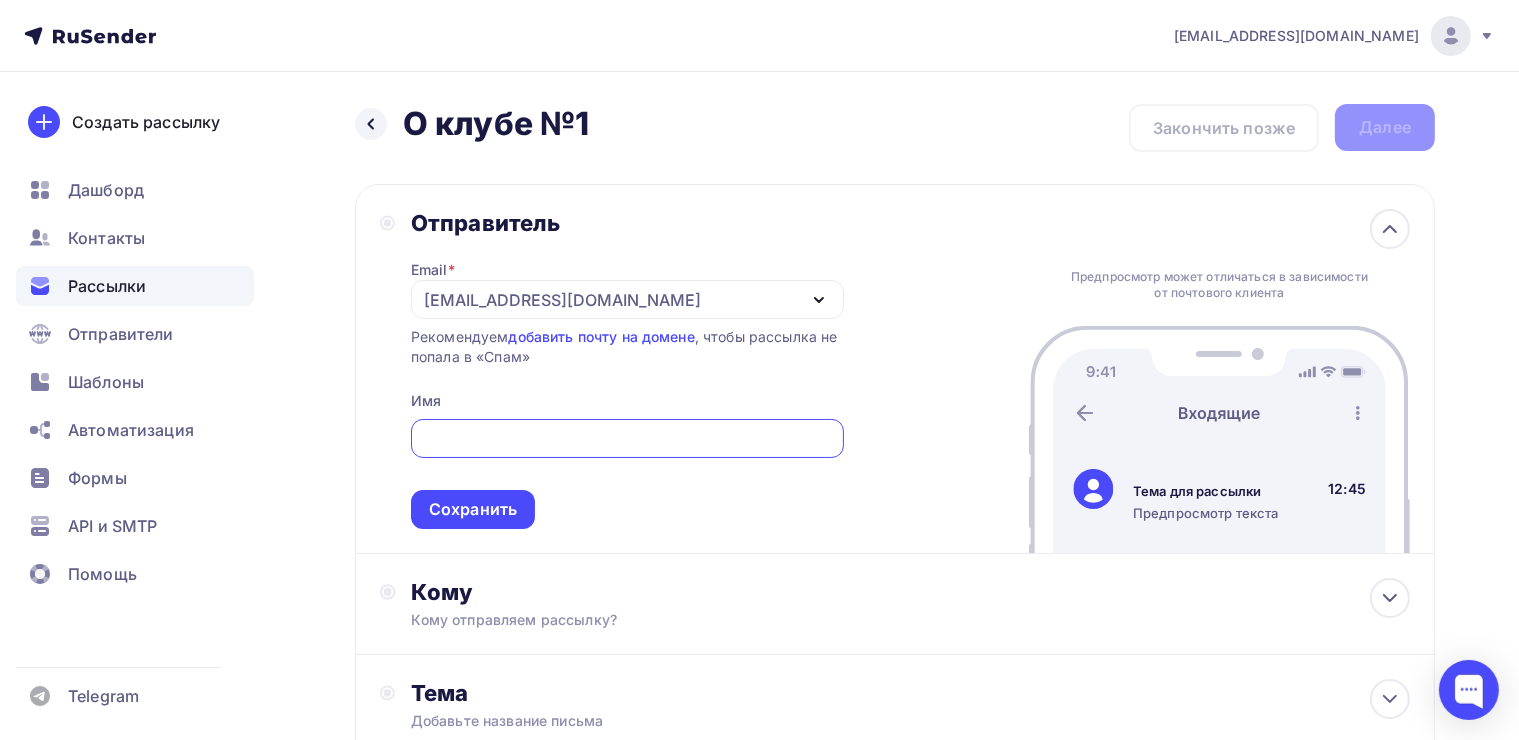 scroll, scrollTop: 0, scrollLeft: 0, axis: both 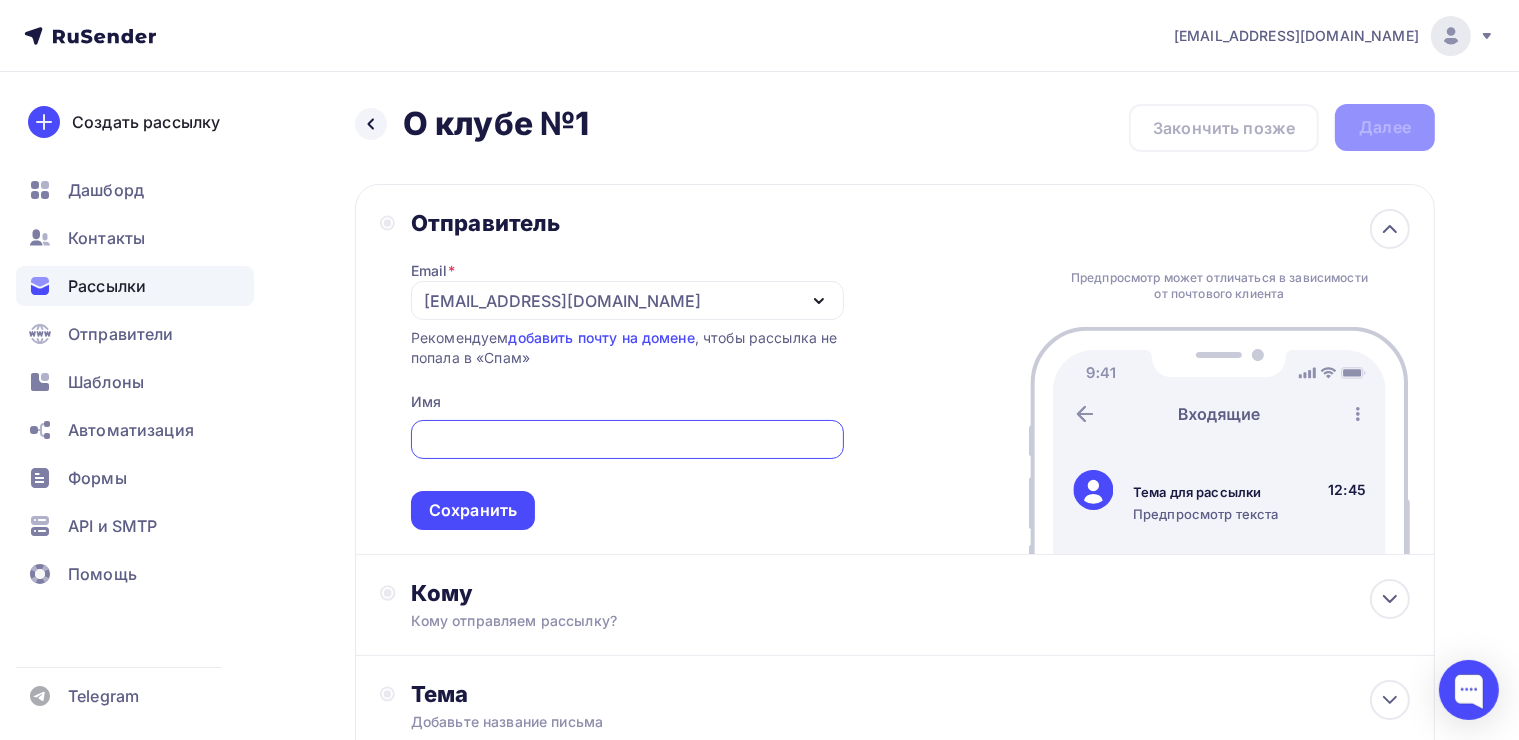 click 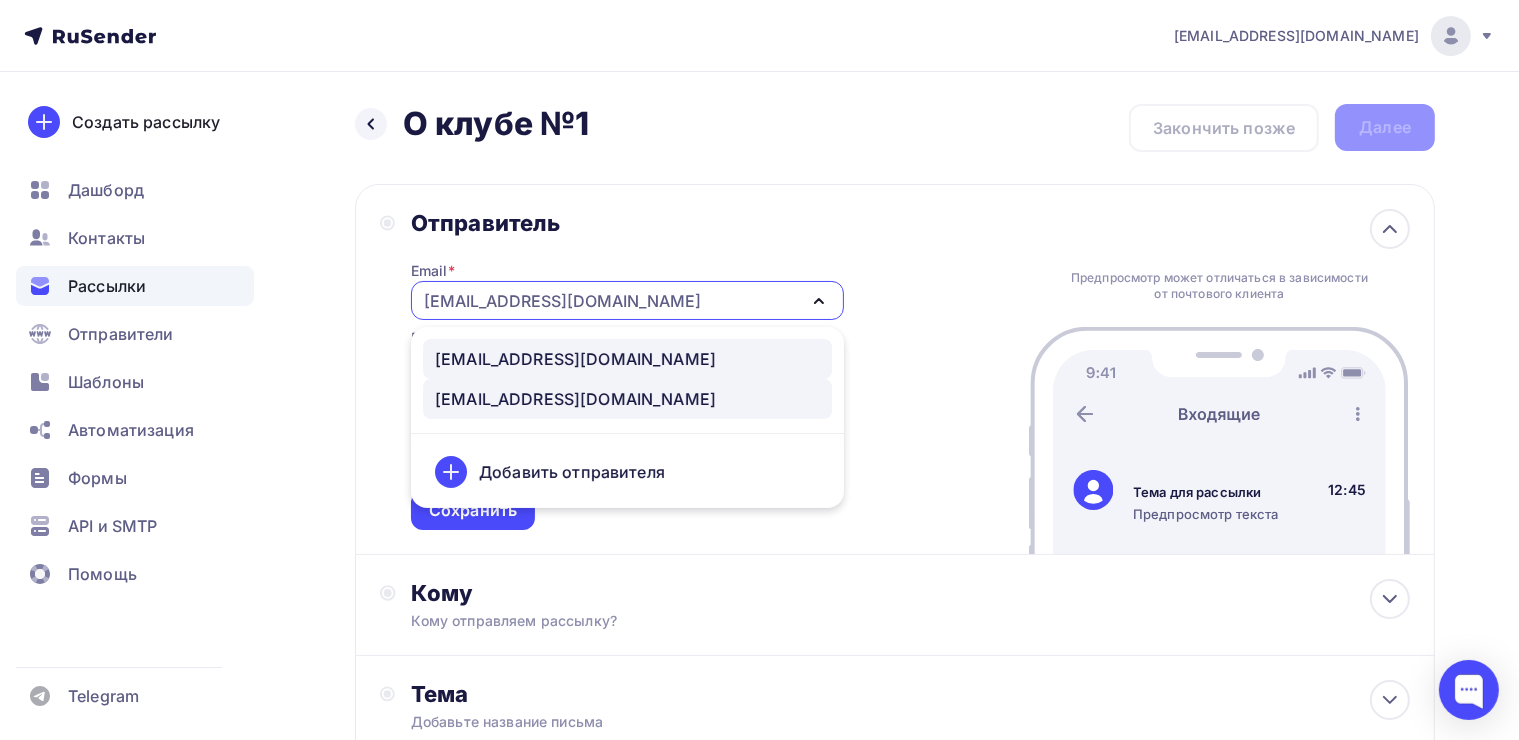 click on "[EMAIL_ADDRESS][DOMAIN_NAME]" at bounding box center (575, 359) 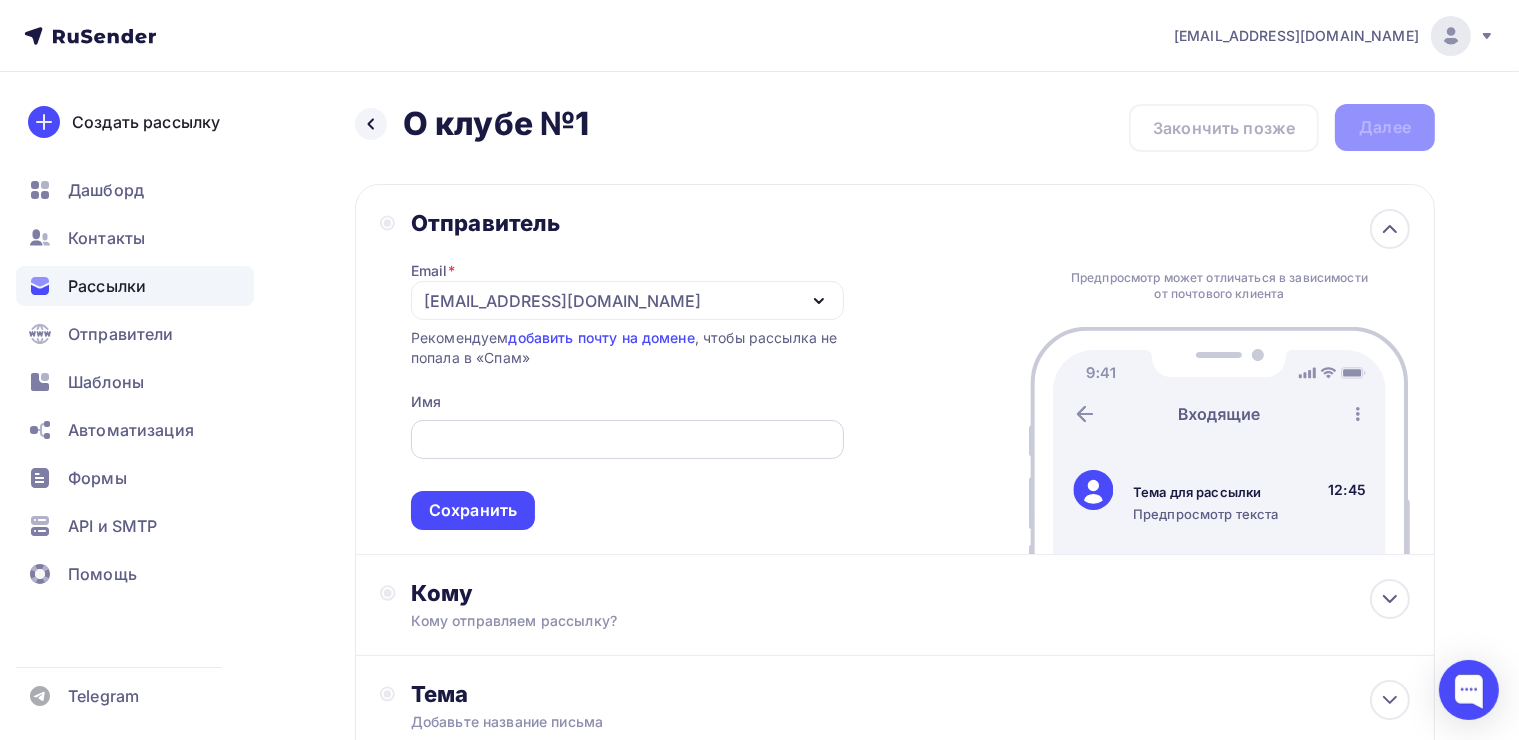 click at bounding box center (627, 440) 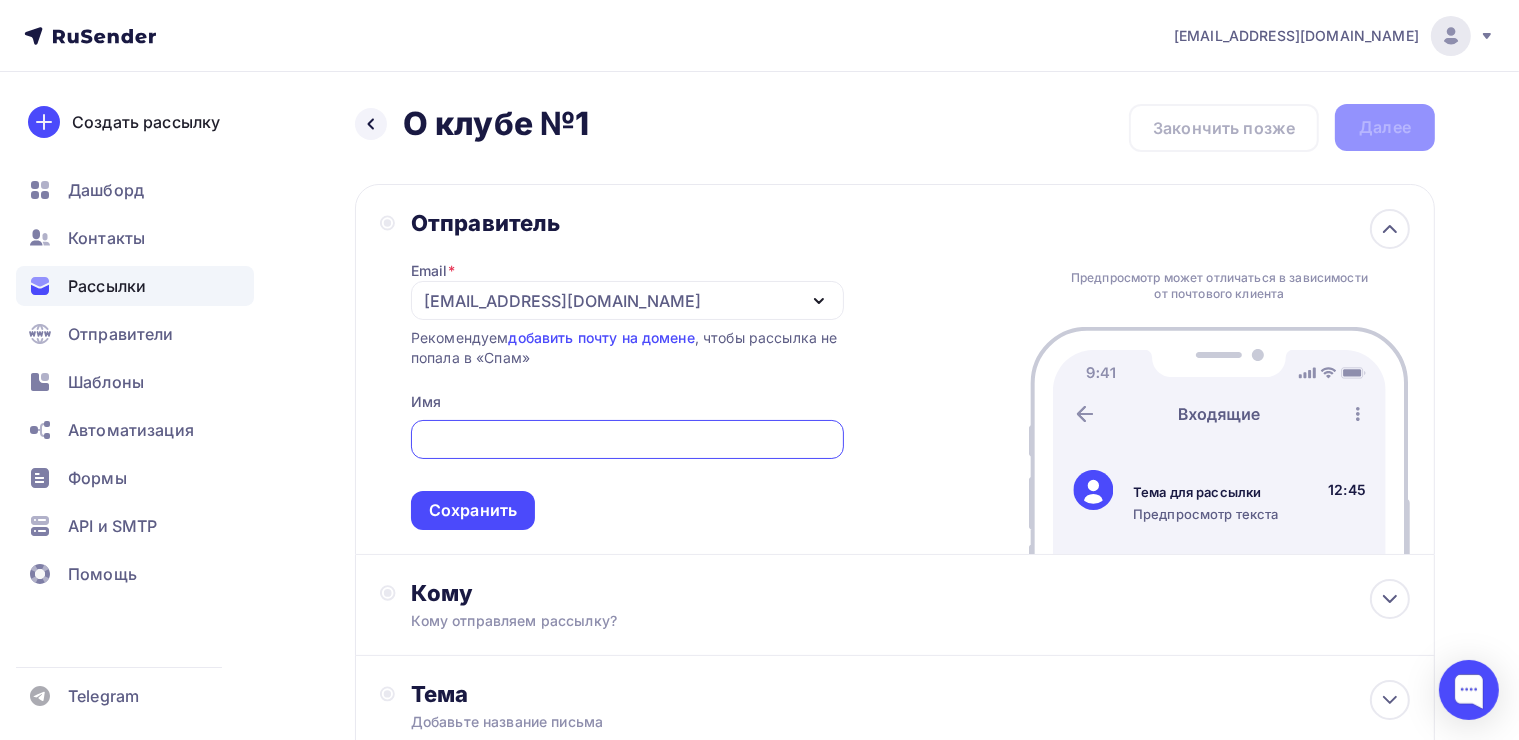 click at bounding box center (627, 440) 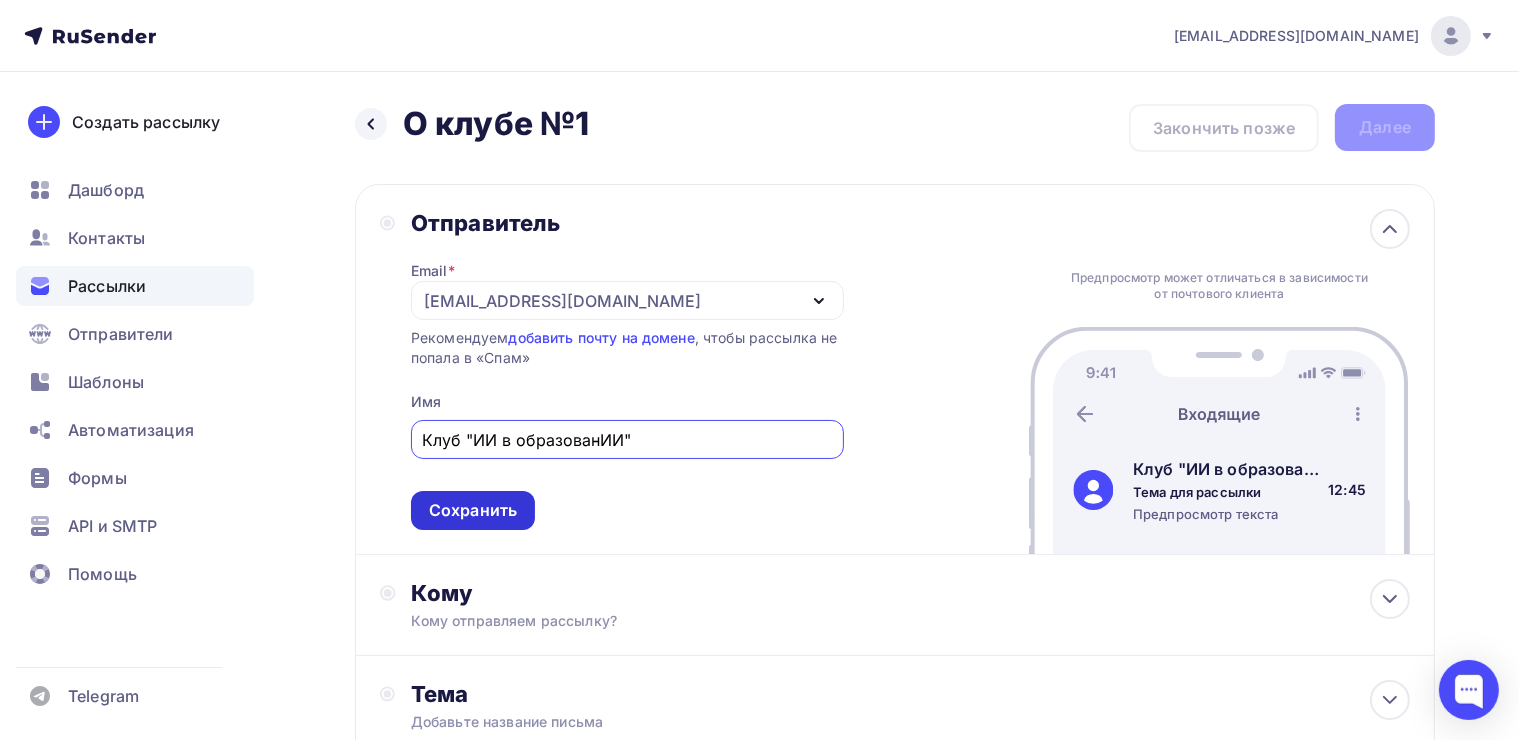 type on "Клуб "ИИ в образованИИ"" 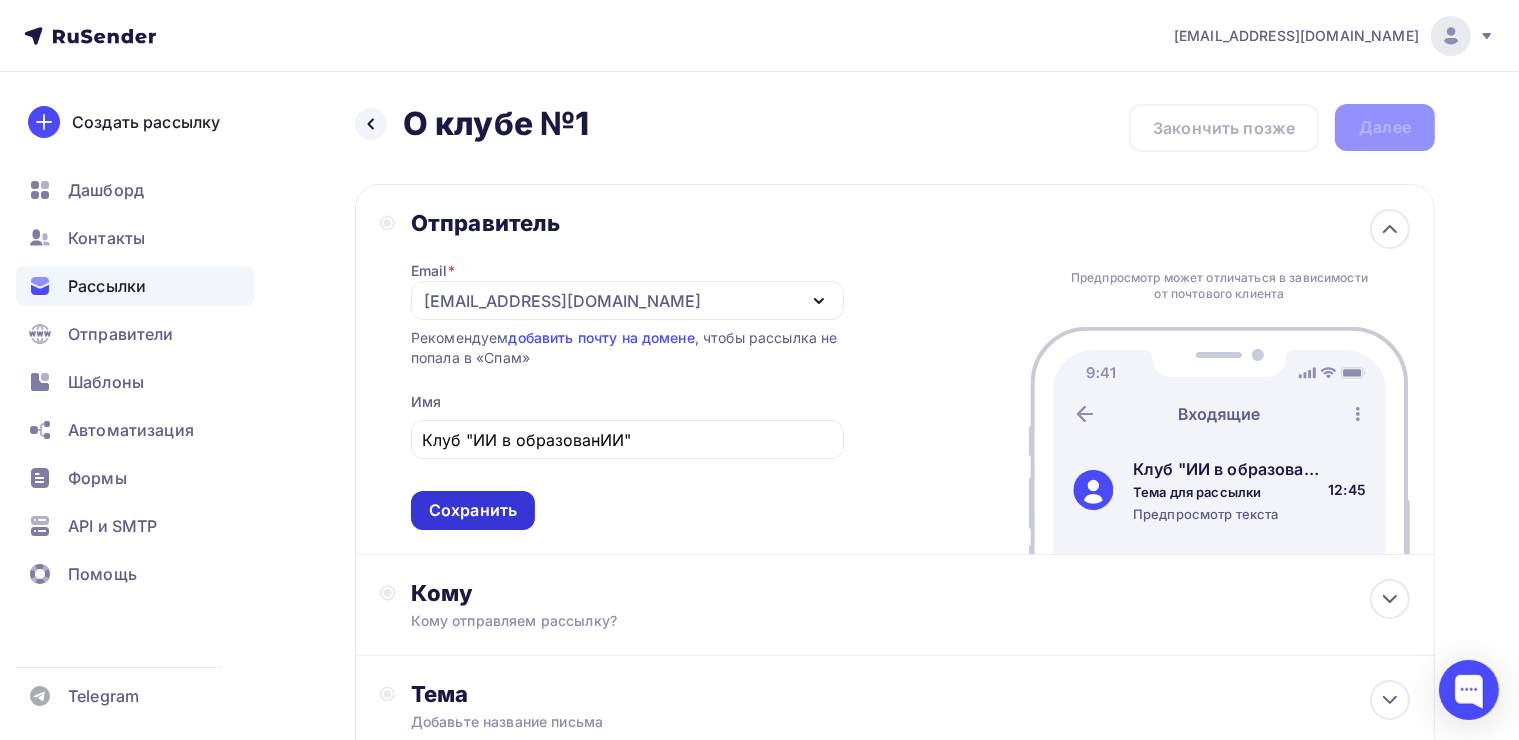 click on "Сохранить" at bounding box center [473, 510] 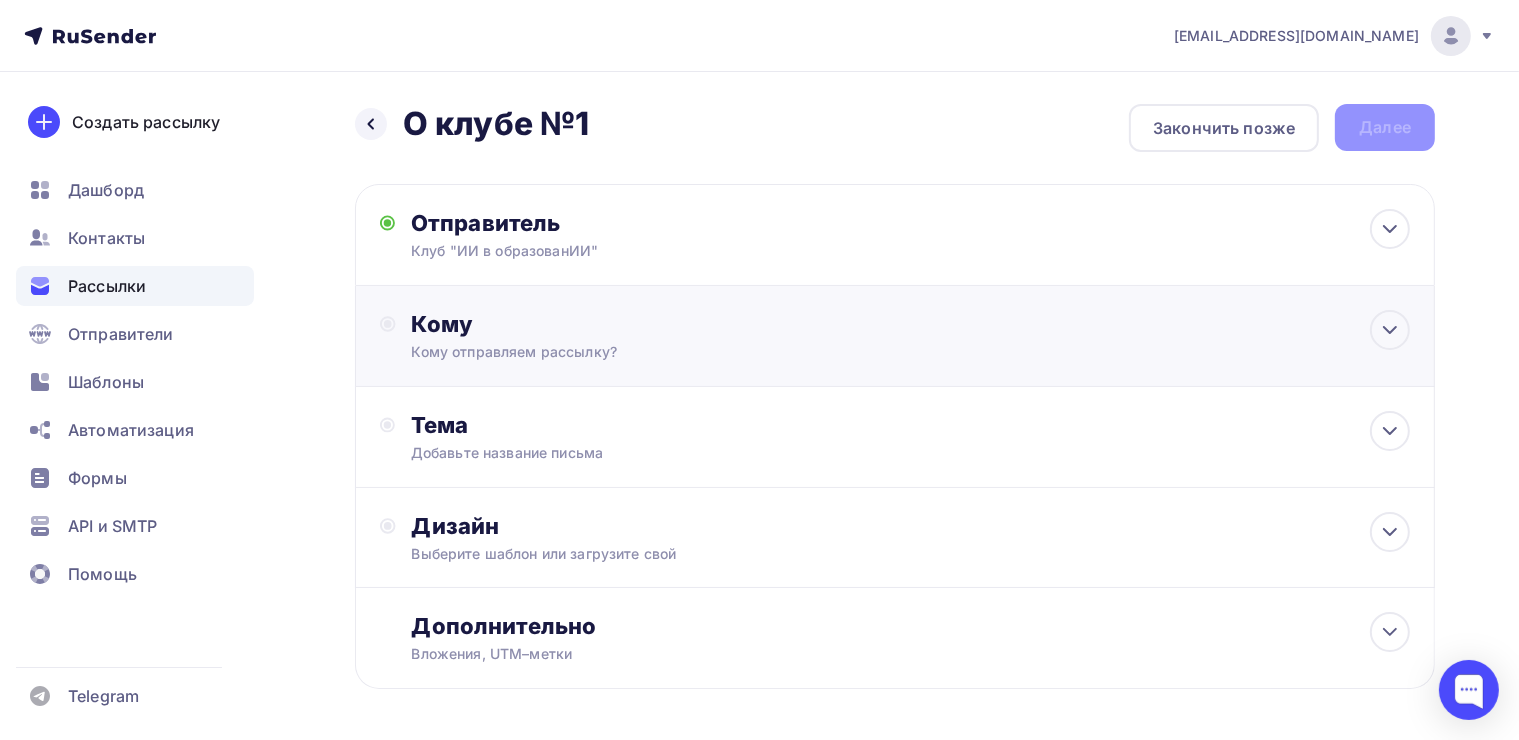 click on "Кому
Кому отправляем рассылку?
Списки получателей
Выберите список
Все списки
id
консульт 24-25 мая
(59)
#22884
тильда овз база
(191)
#22529
яспособен нейро
(166)
#22273
ИТМО
(13)
#19628
Вебинар 22.02.2025
(22)
#19543
Техникум
(15)
#19542
(24)" at bounding box center (911, 336) 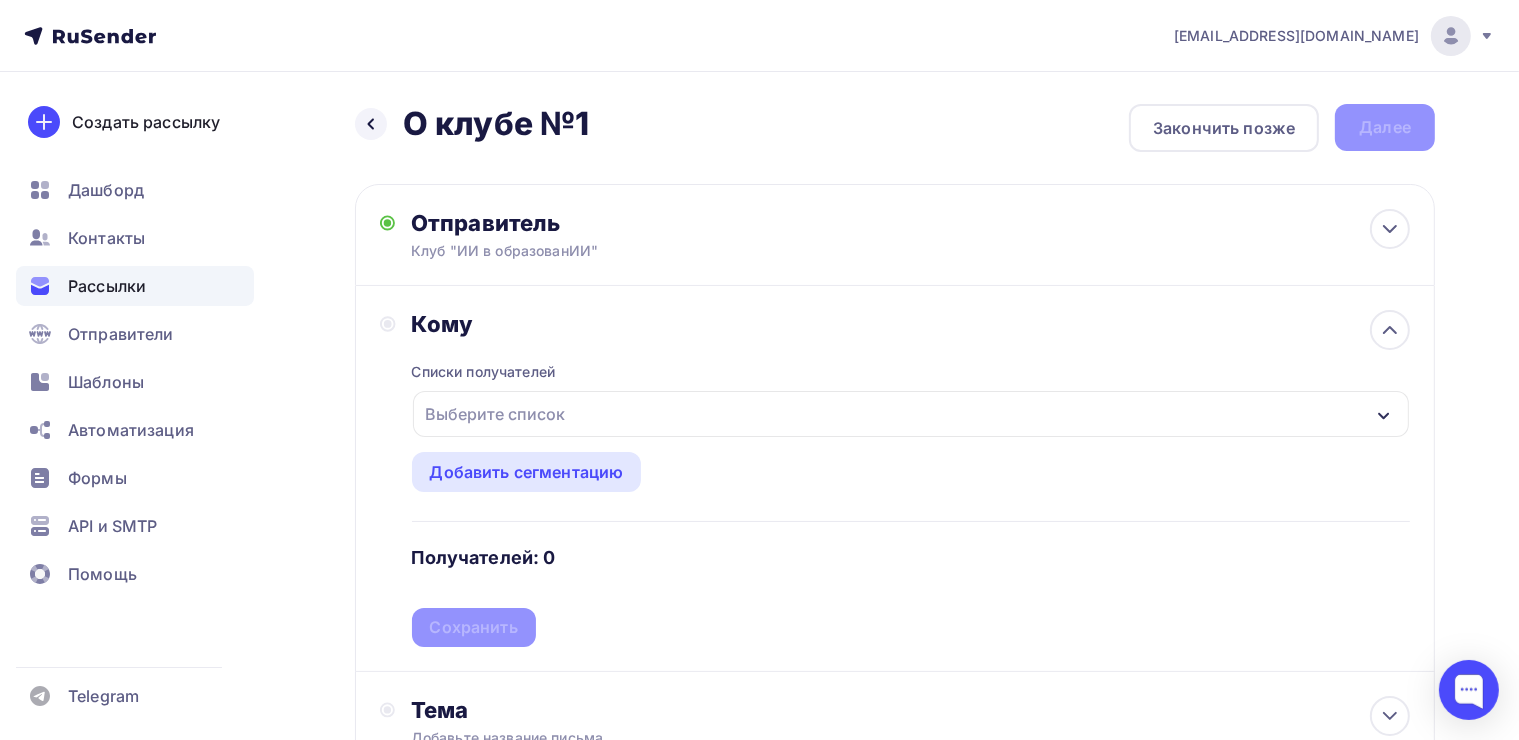 click on "Выберите список" at bounding box center (496, 414) 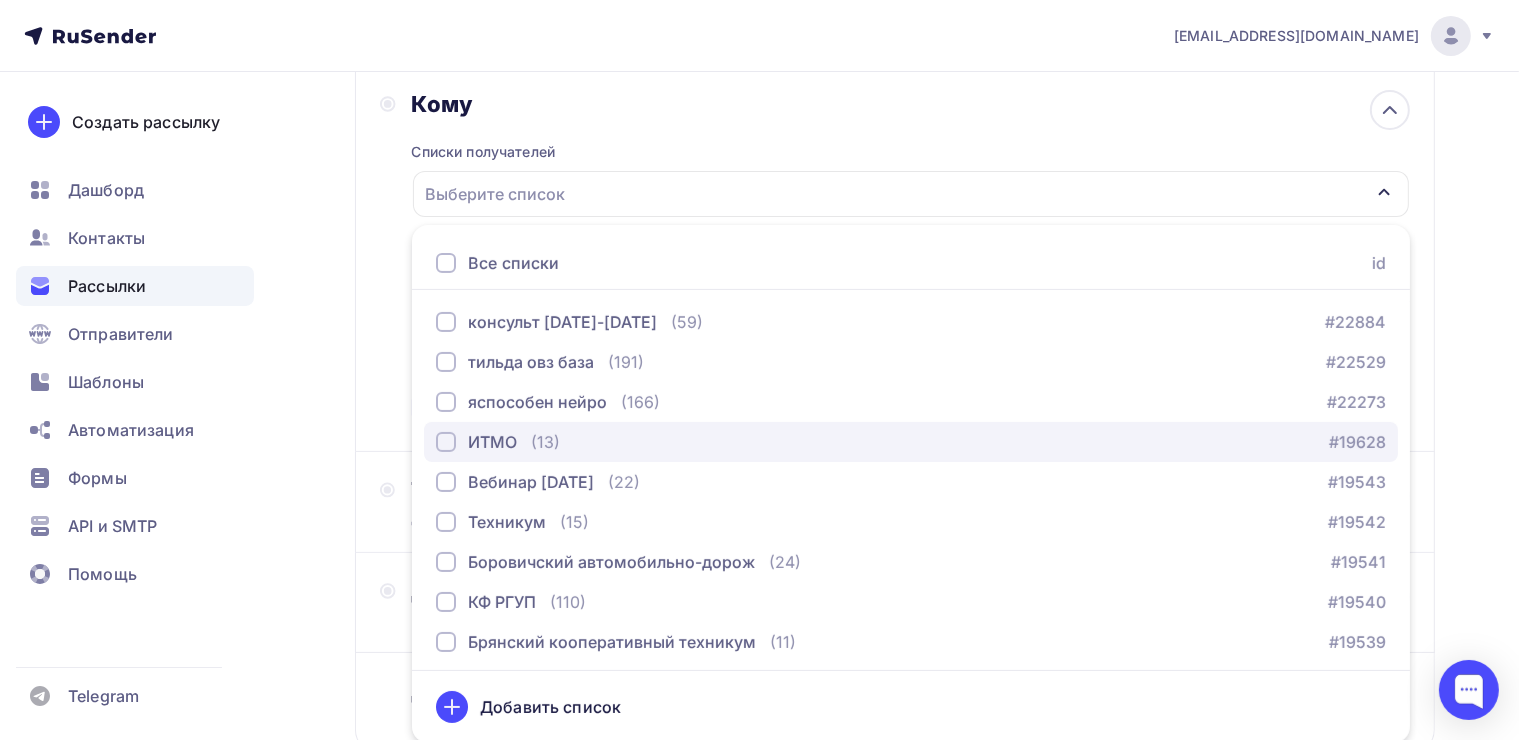 click at bounding box center (446, 442) 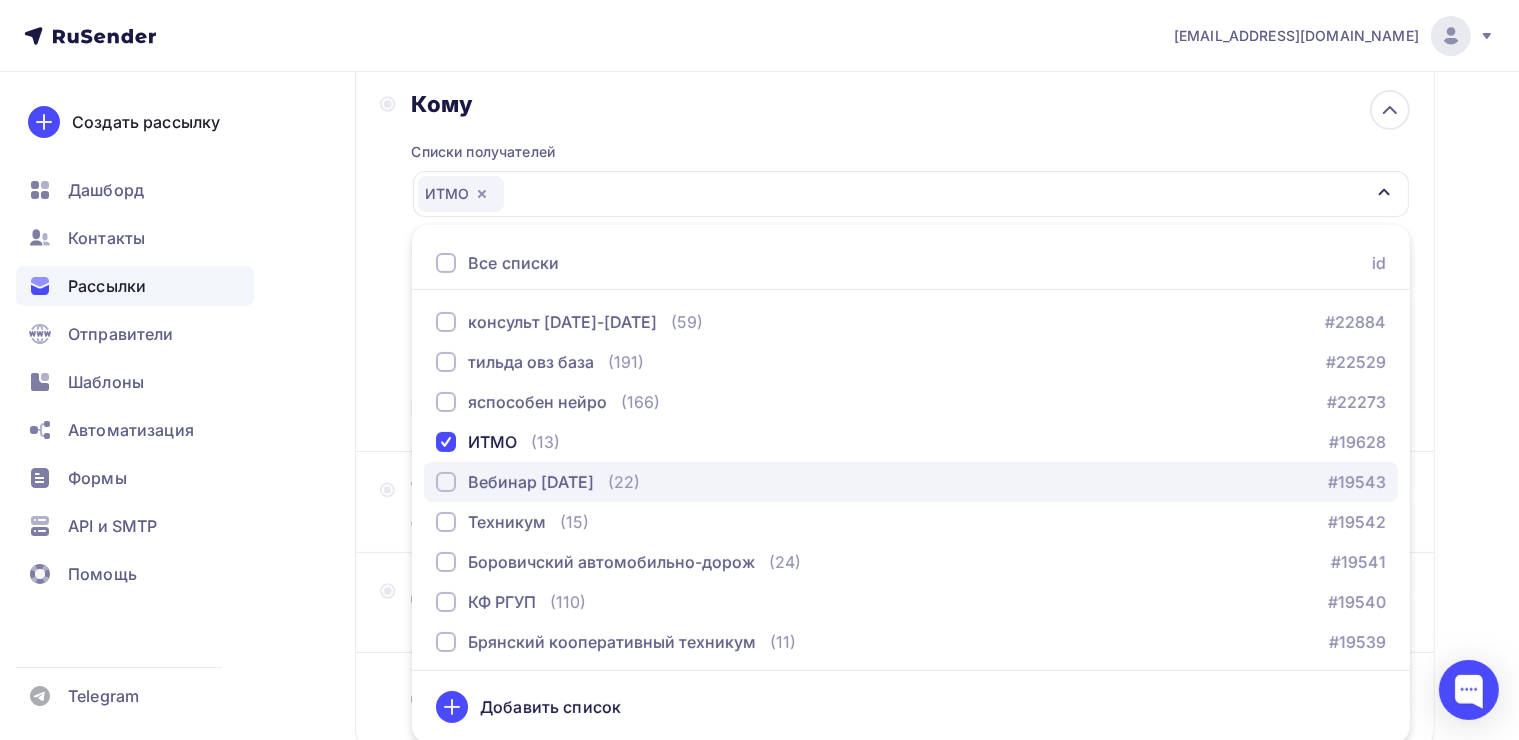 click at bounding box center (446, 482) 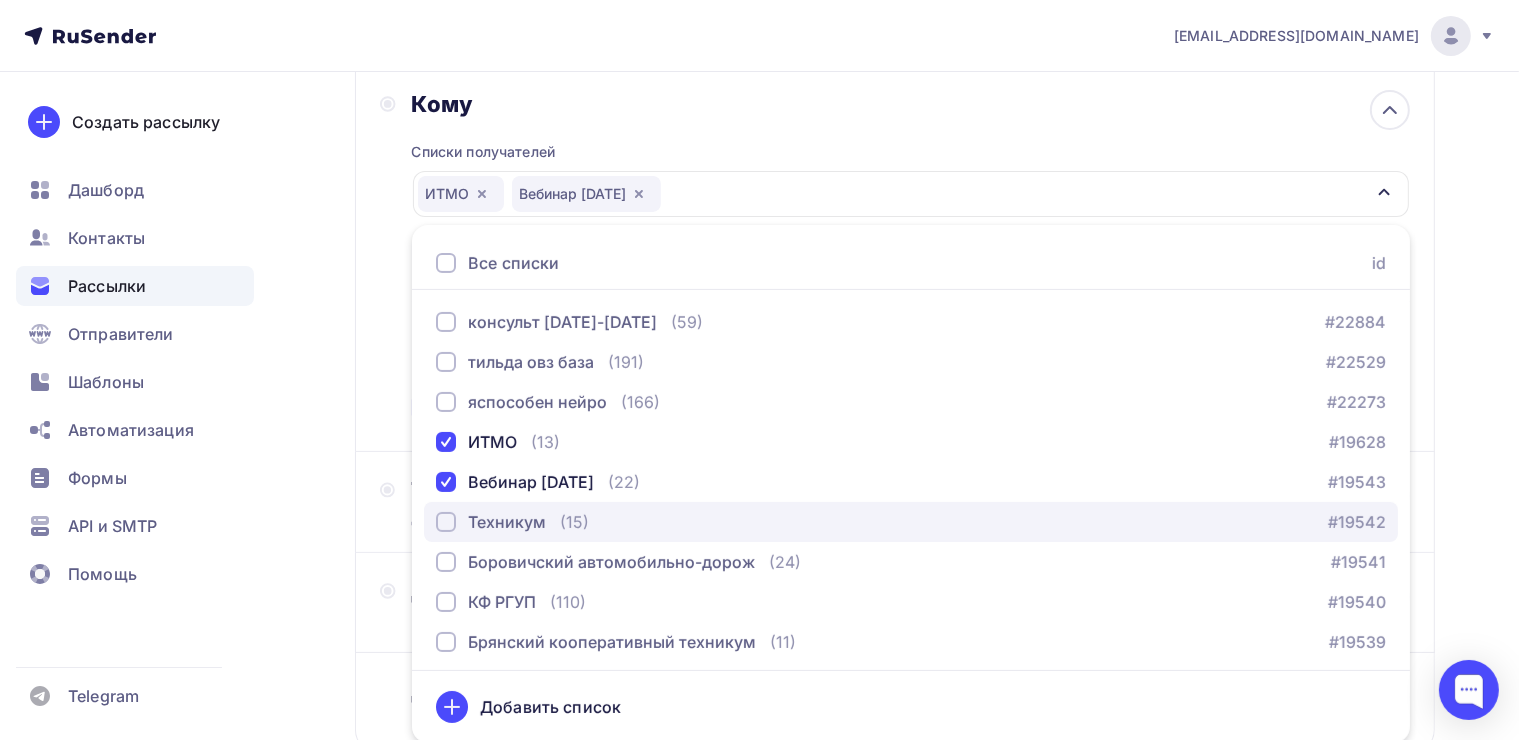 click at bounding box center [446, 522] 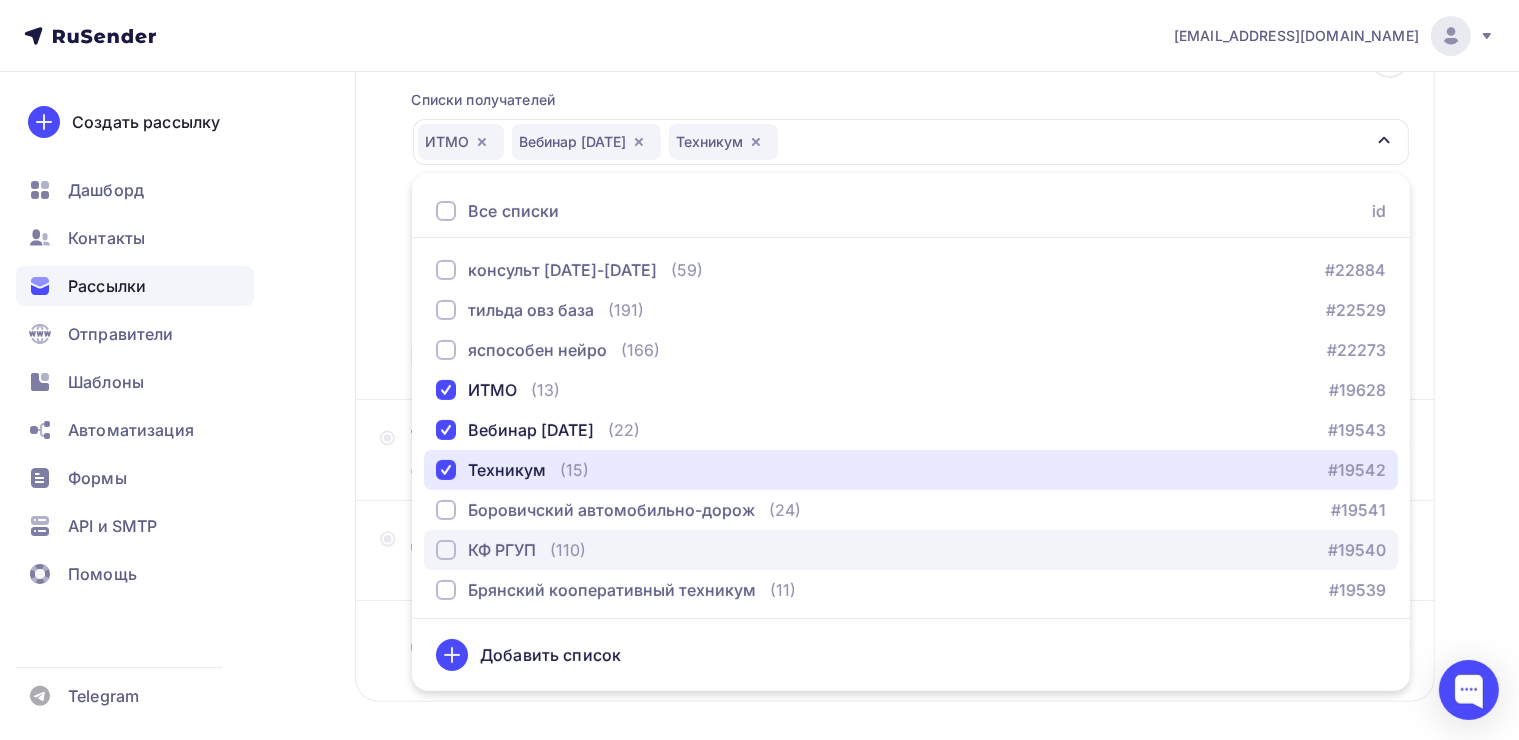 scroll, scrollTop: 320, scrollLeft: 0, axis: vertical 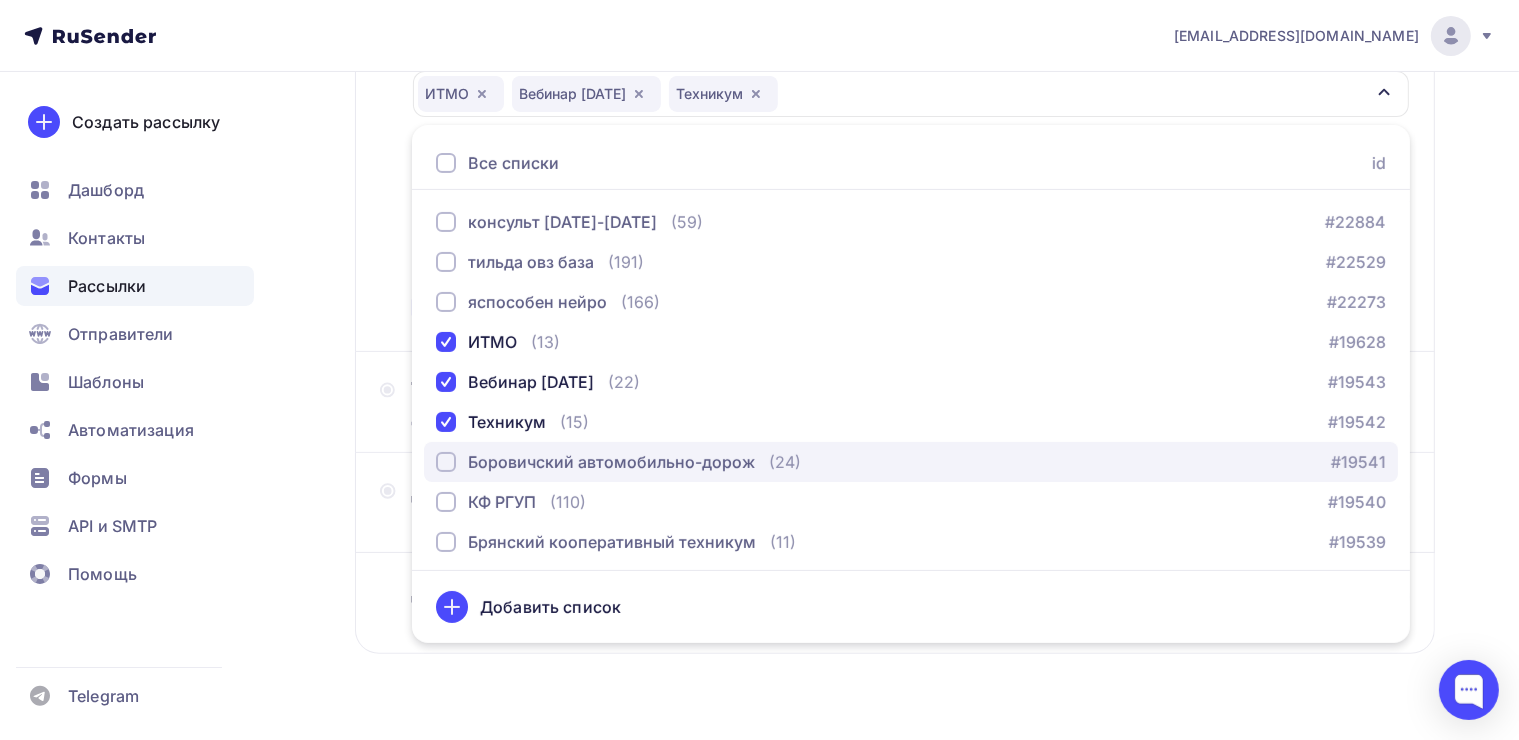 click at bounding box center [446, 462] 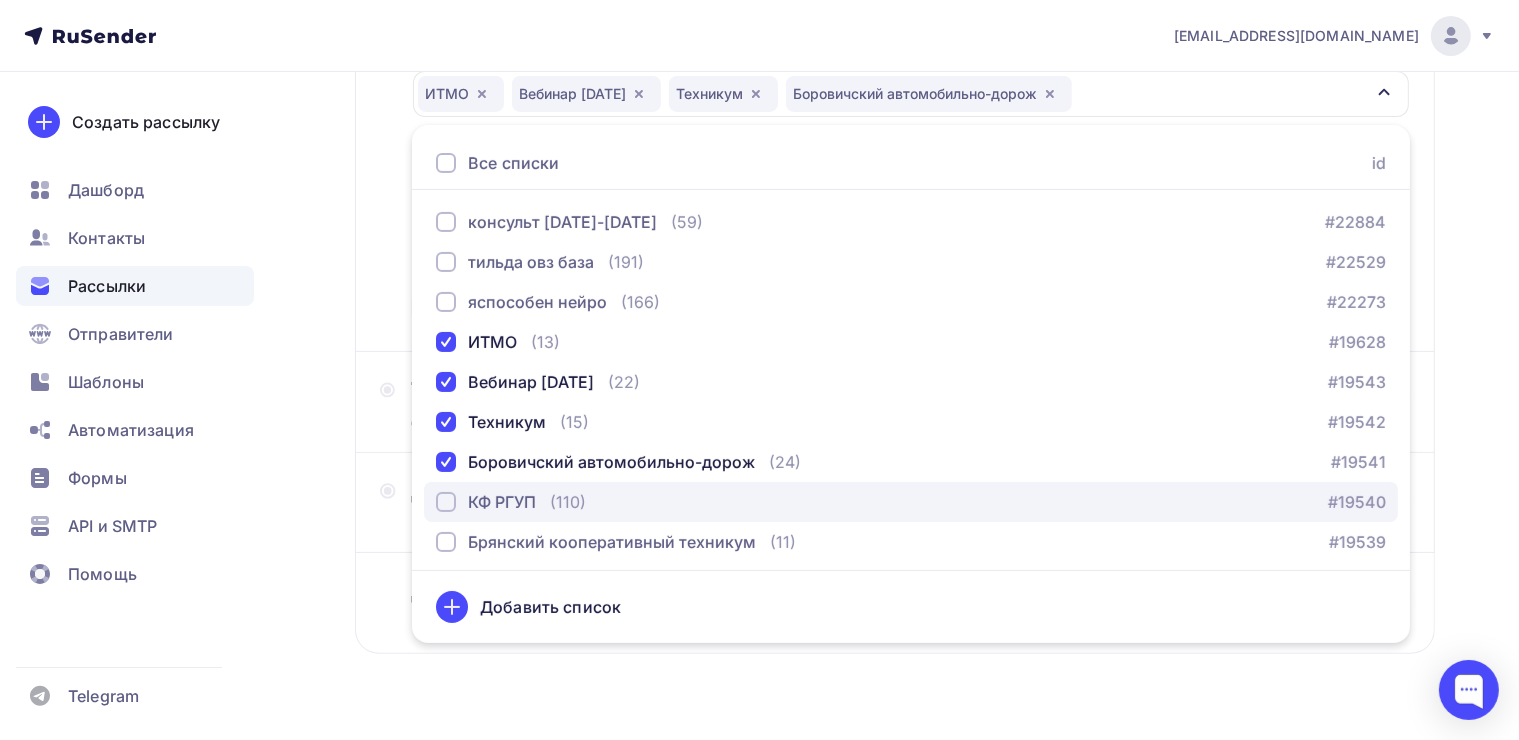 click at bounding box center [446, 502] 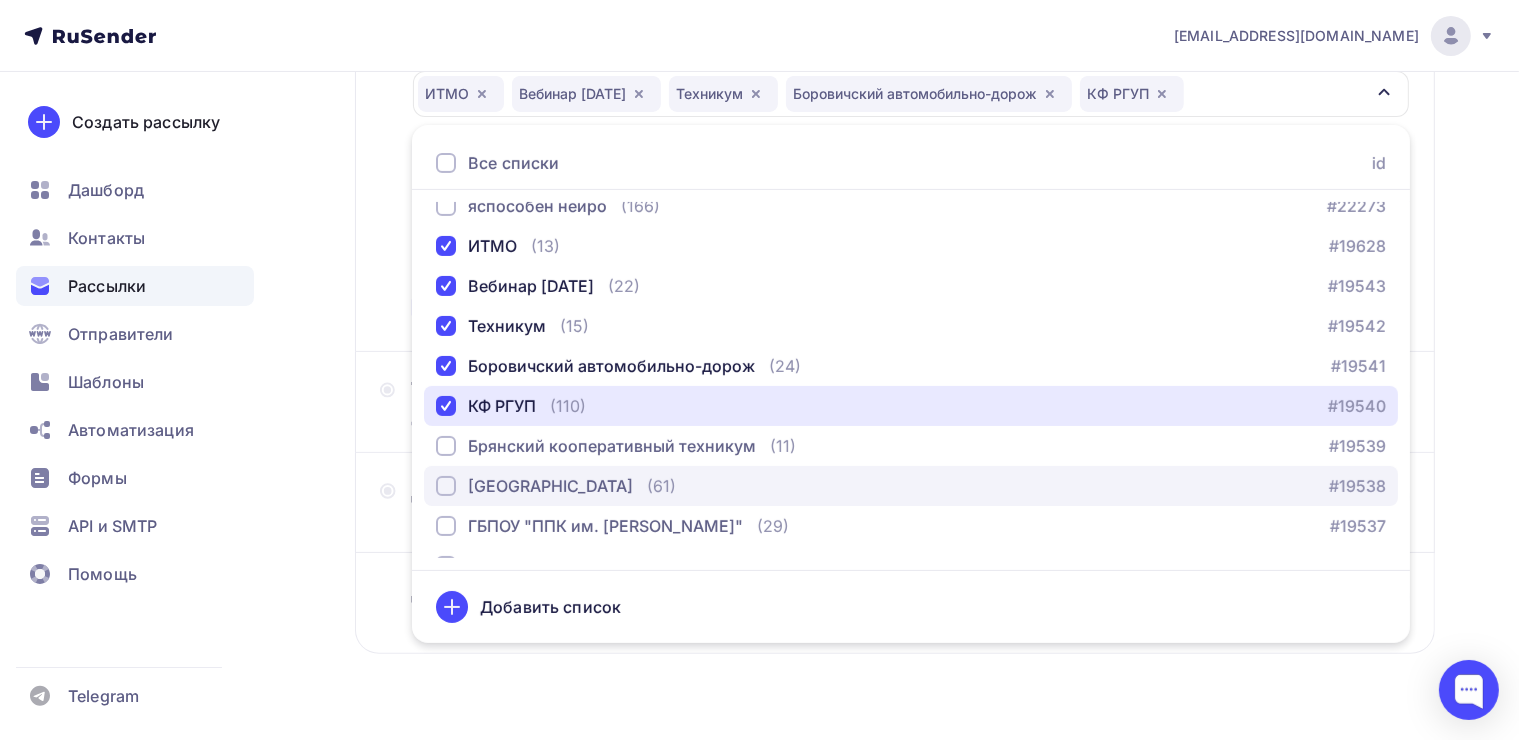scroll, scrollTop: 100, scrollLeft: 0, axis: vertical 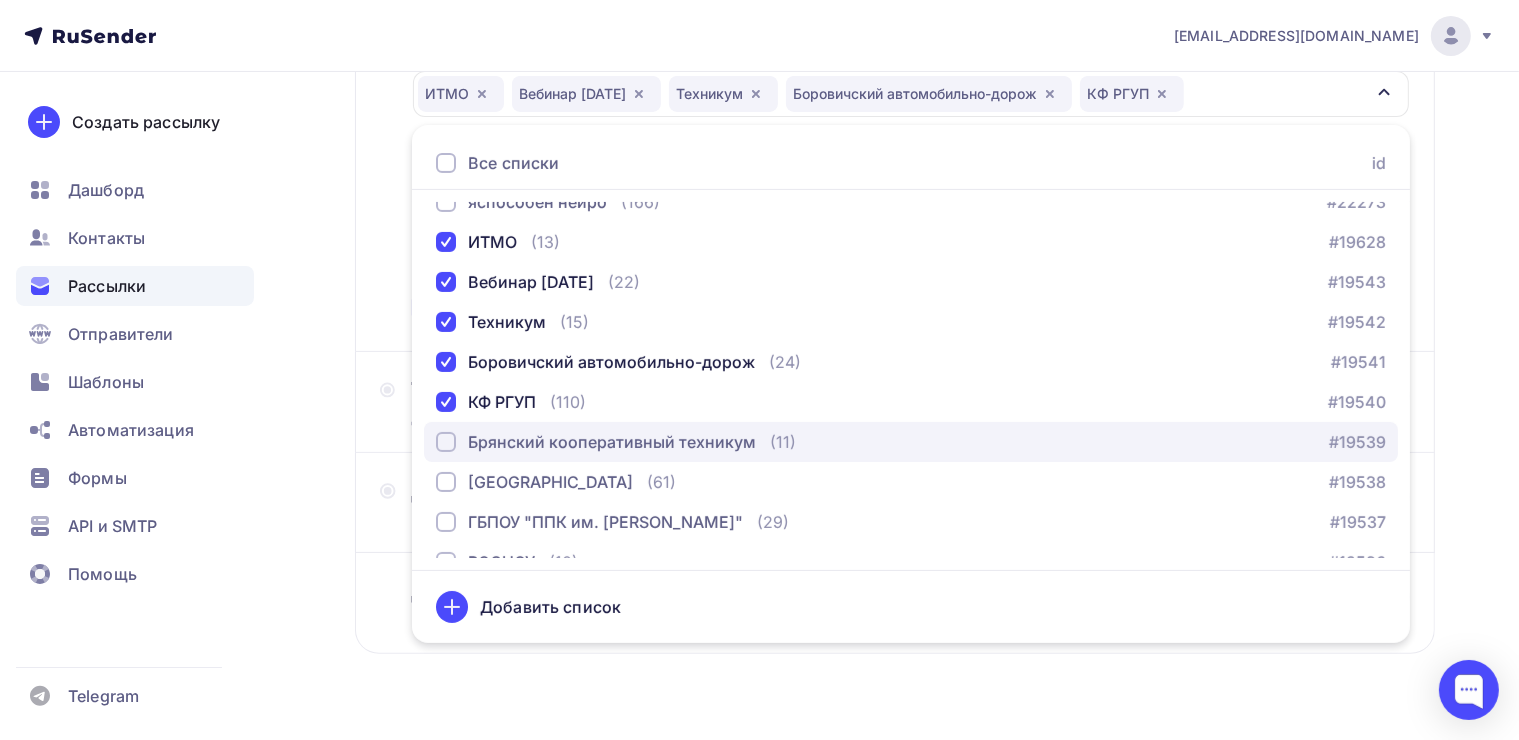 click at bounding box center [446, 442] 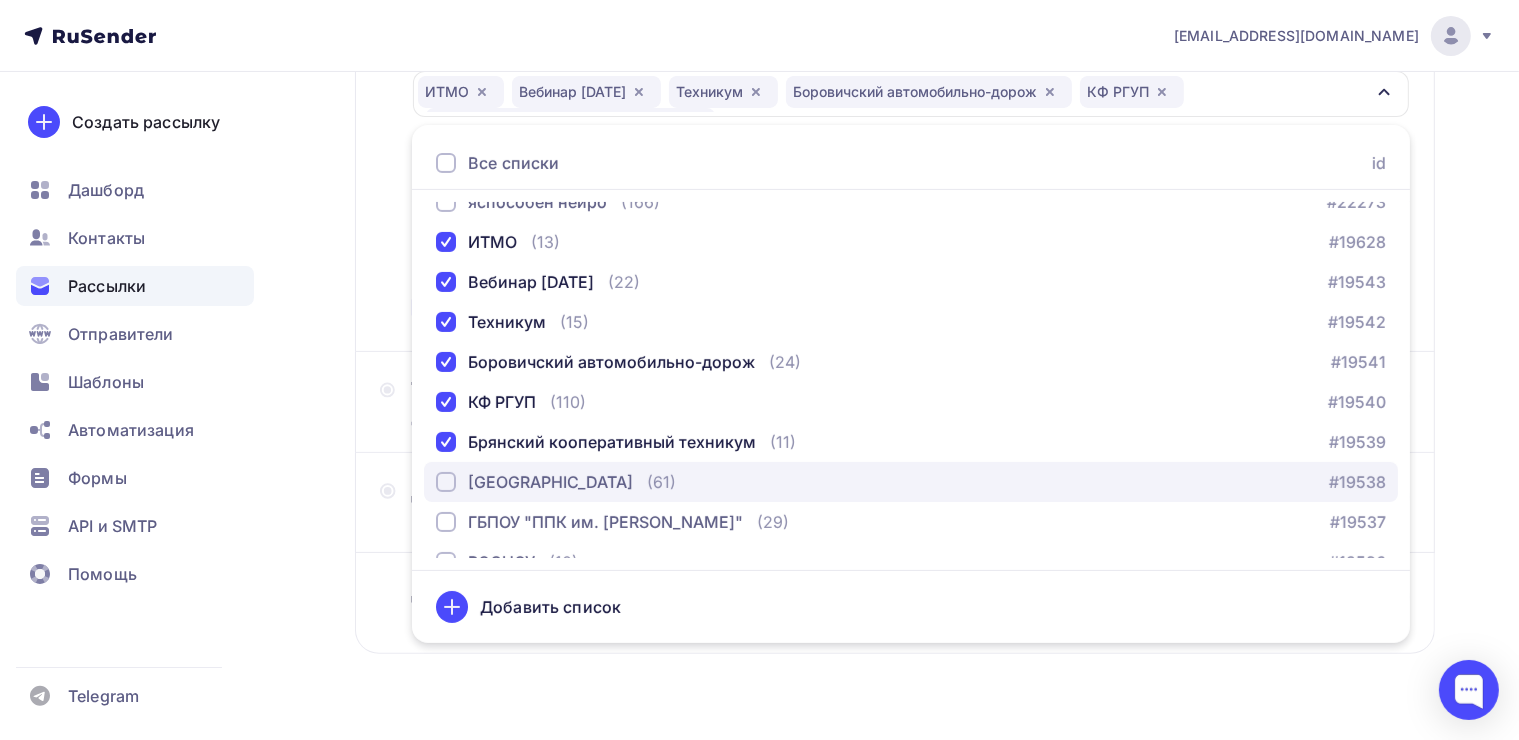 click at bounding box center [446, 482] 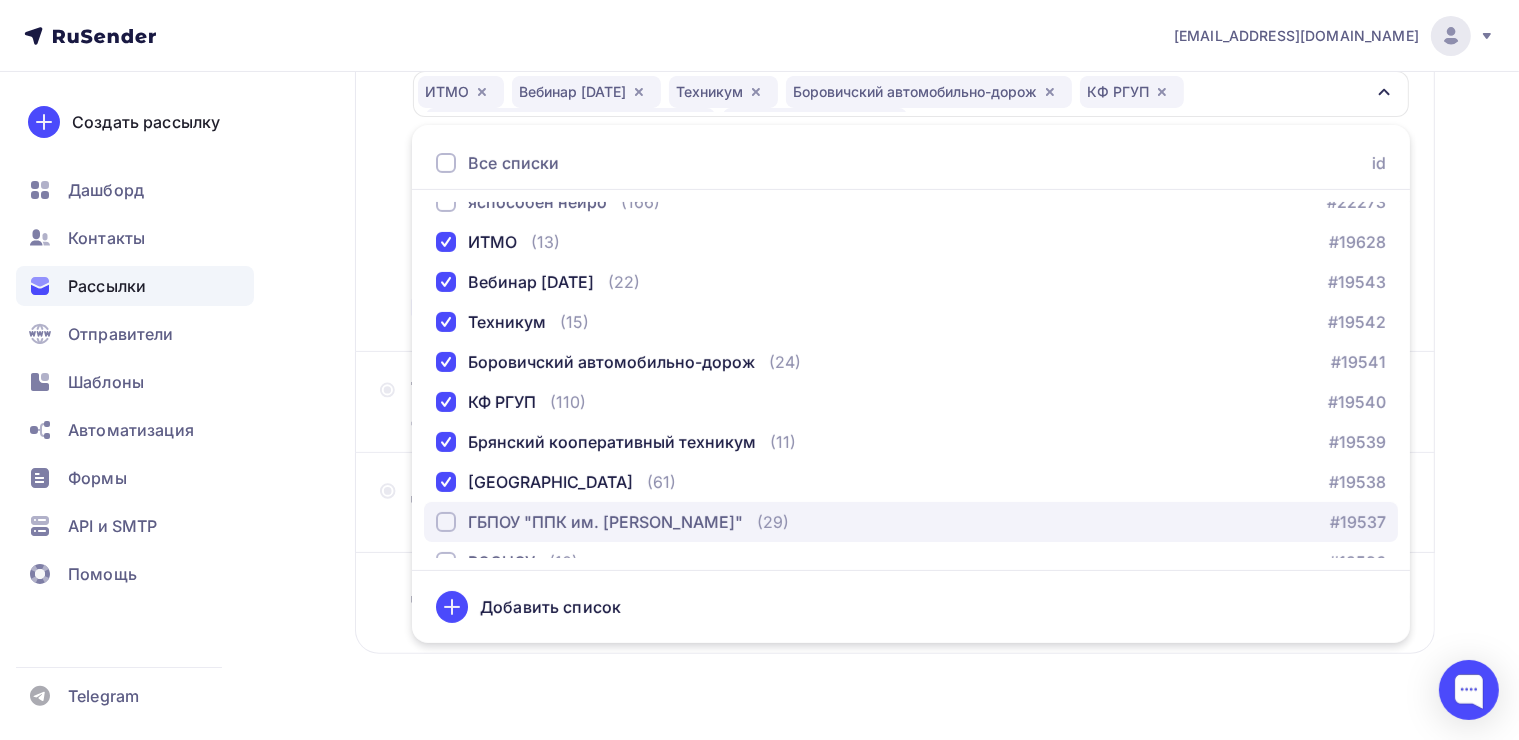 click at bounding box center (446, 522) 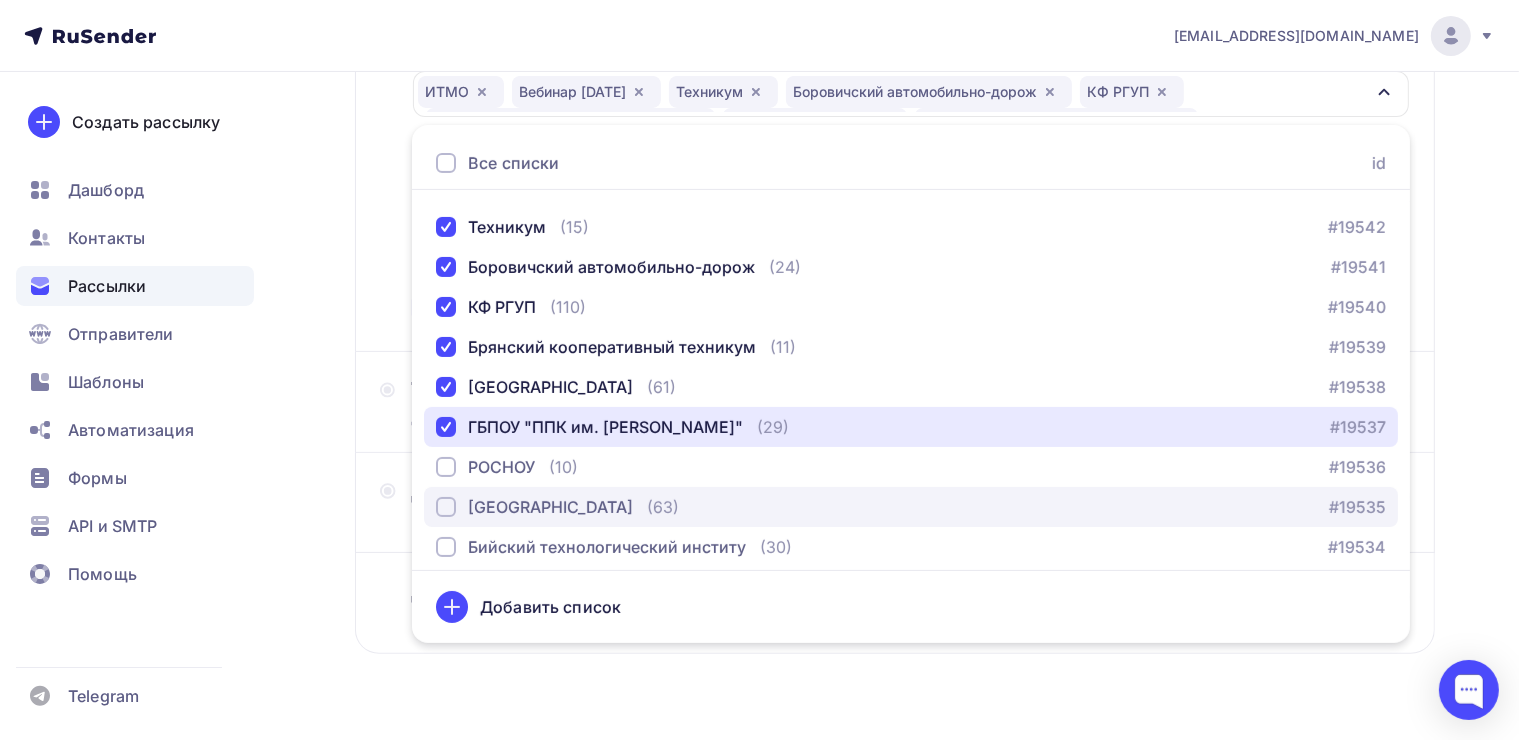 scroll, scrollTop: 200, scrollLeft: 0, axis: vertical 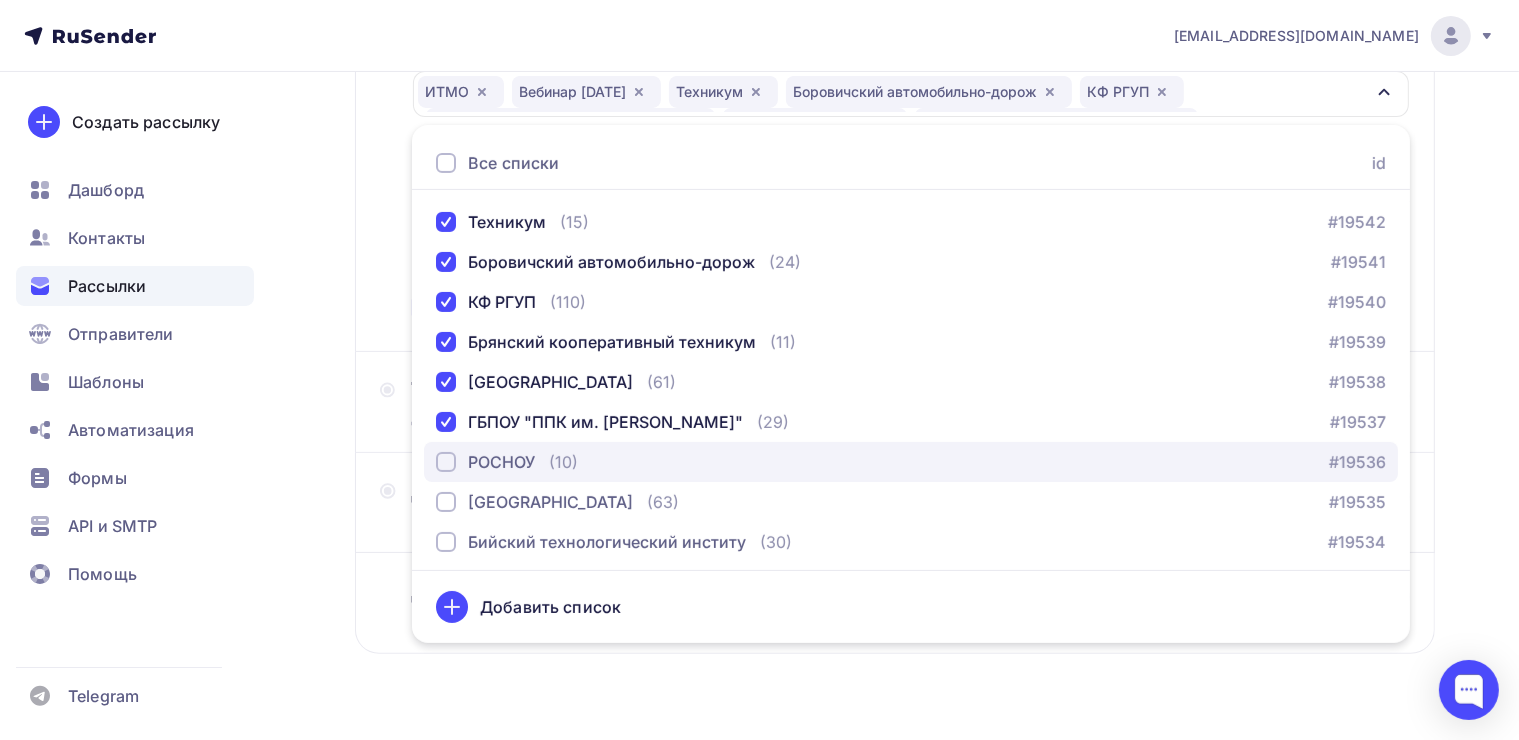 click on "РОСНОУ
(10)
#19536" at bounding box center [911, 462] 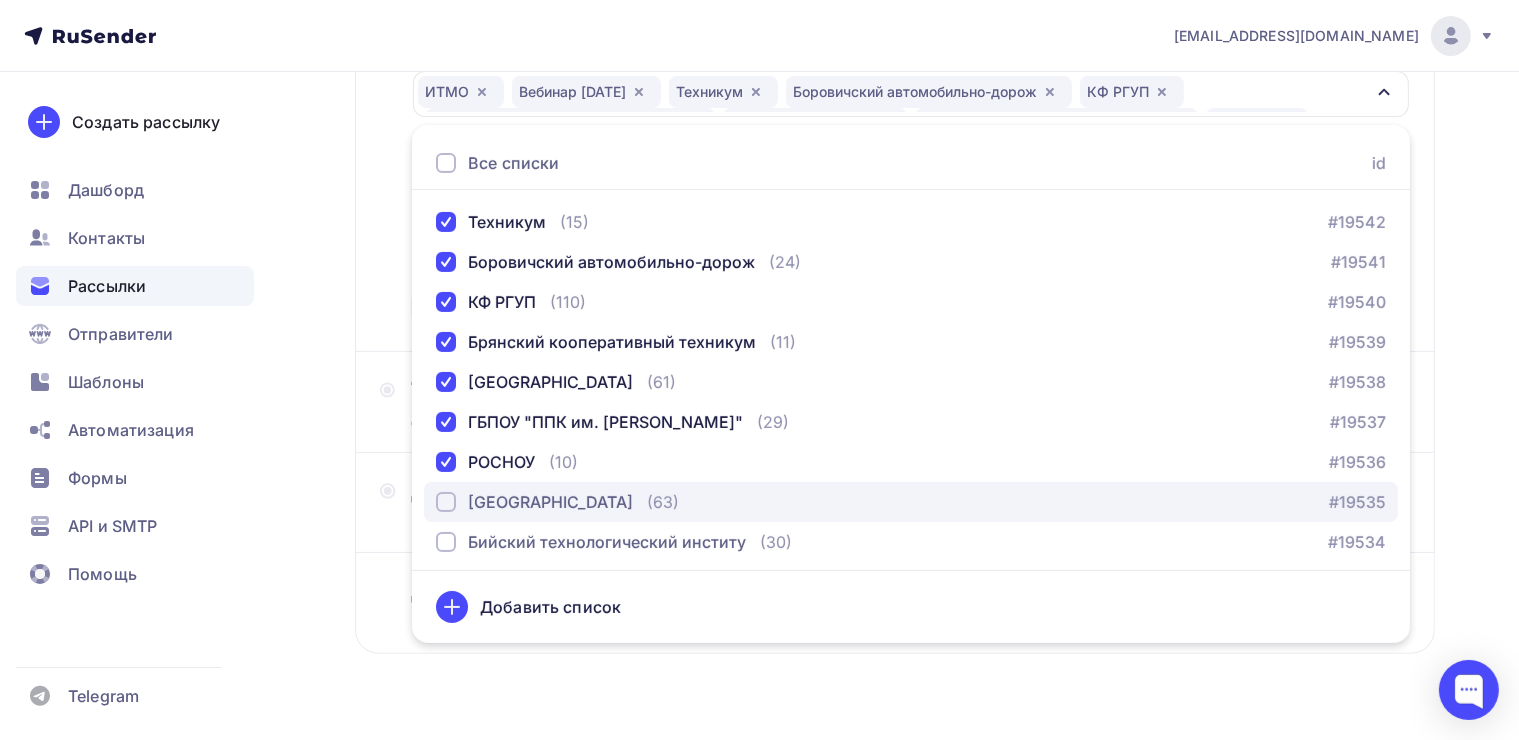 click at bounding box center [446, 502] 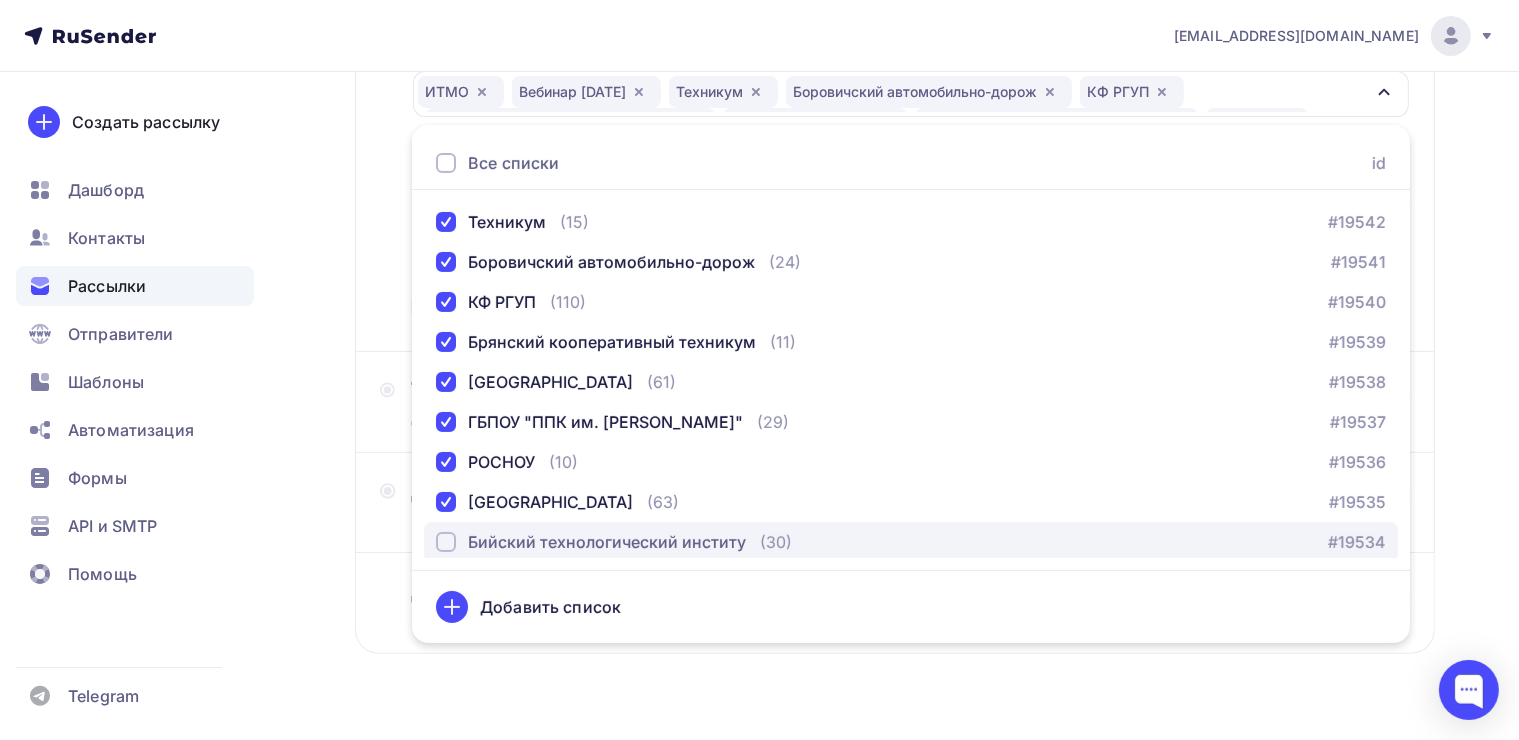 click at bounding box center [446, 542] 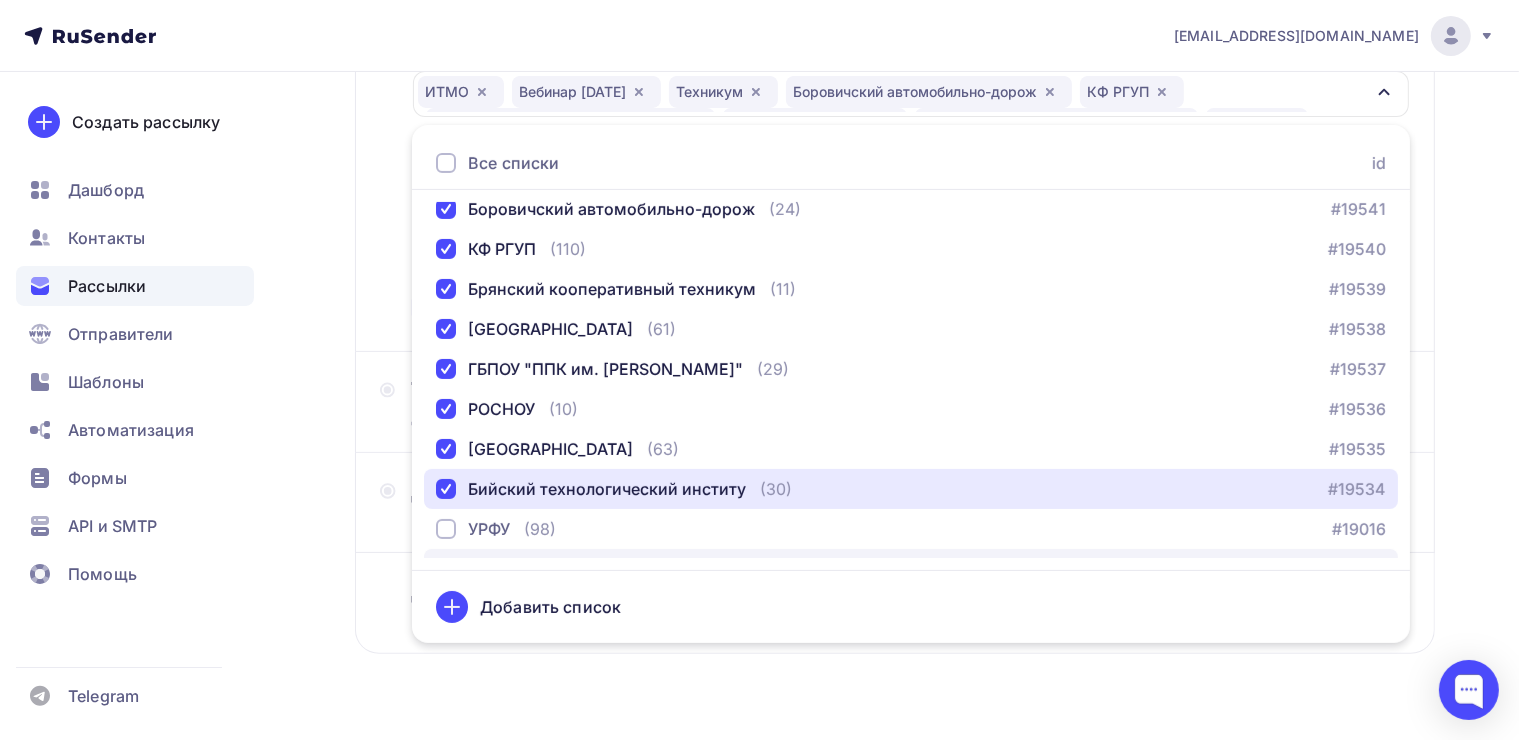 scroll, scrollTop: 300, scrollLeft: 0, axis: vertical 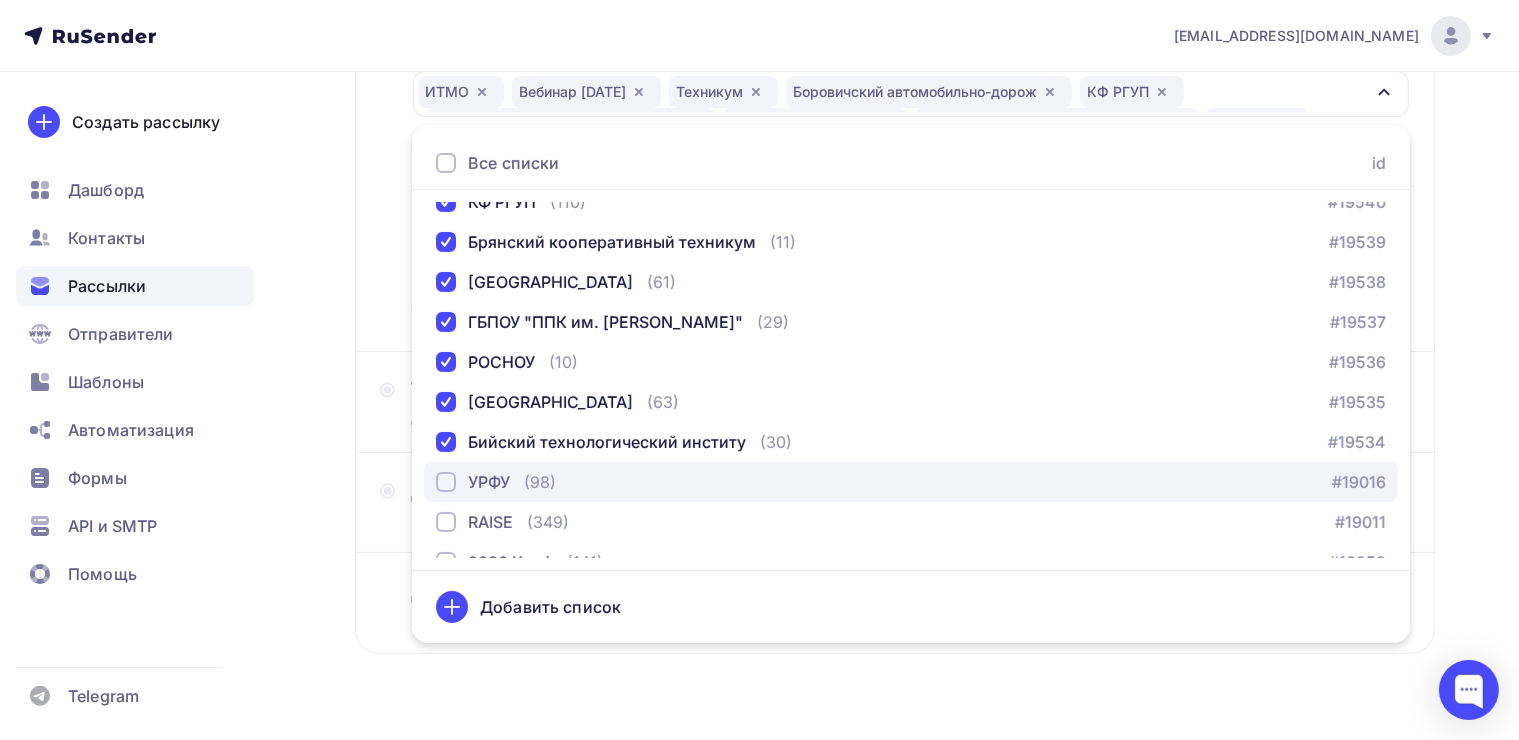 click at bounding box center (446, 482) 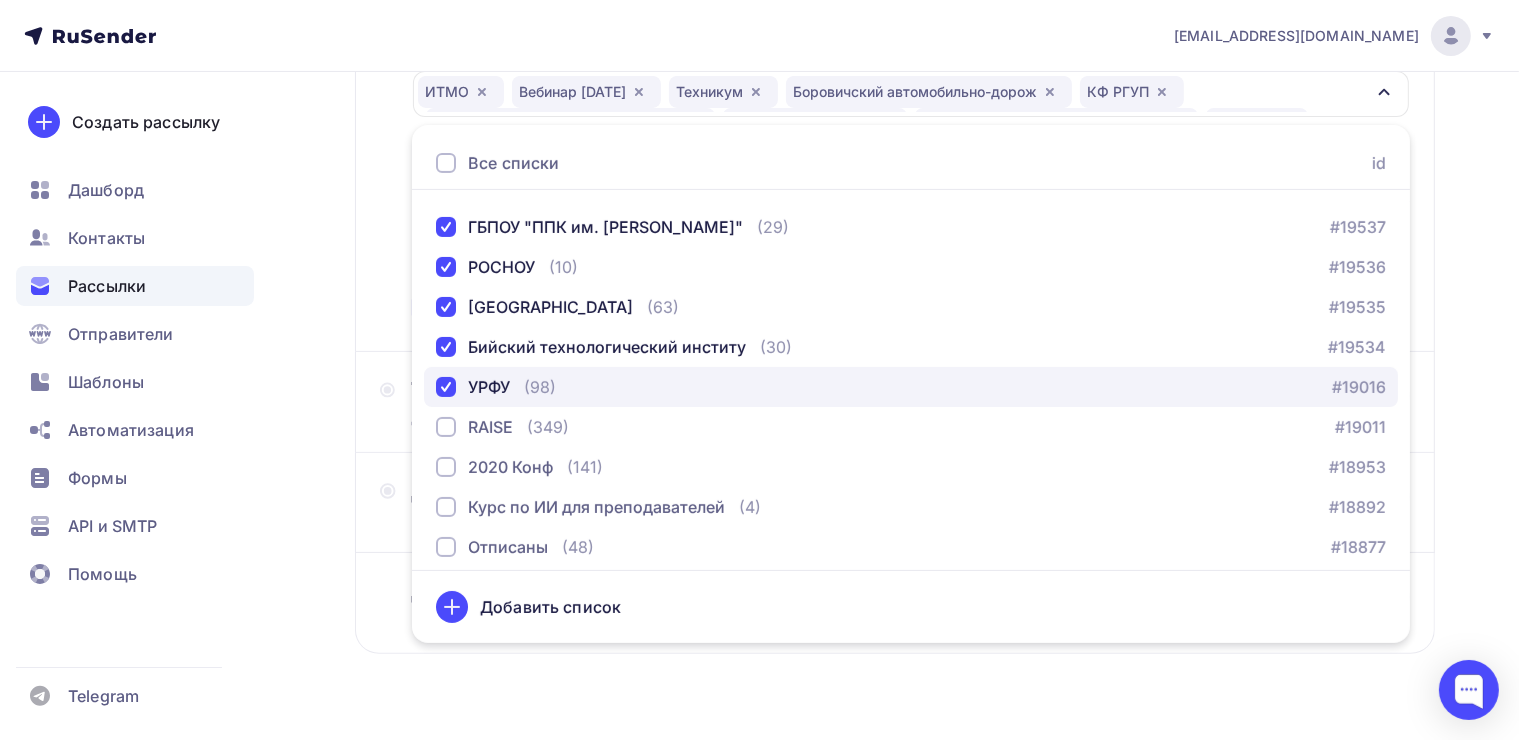 scroll, scrollTop: 400, scrollLeft: 0, axis: vertical 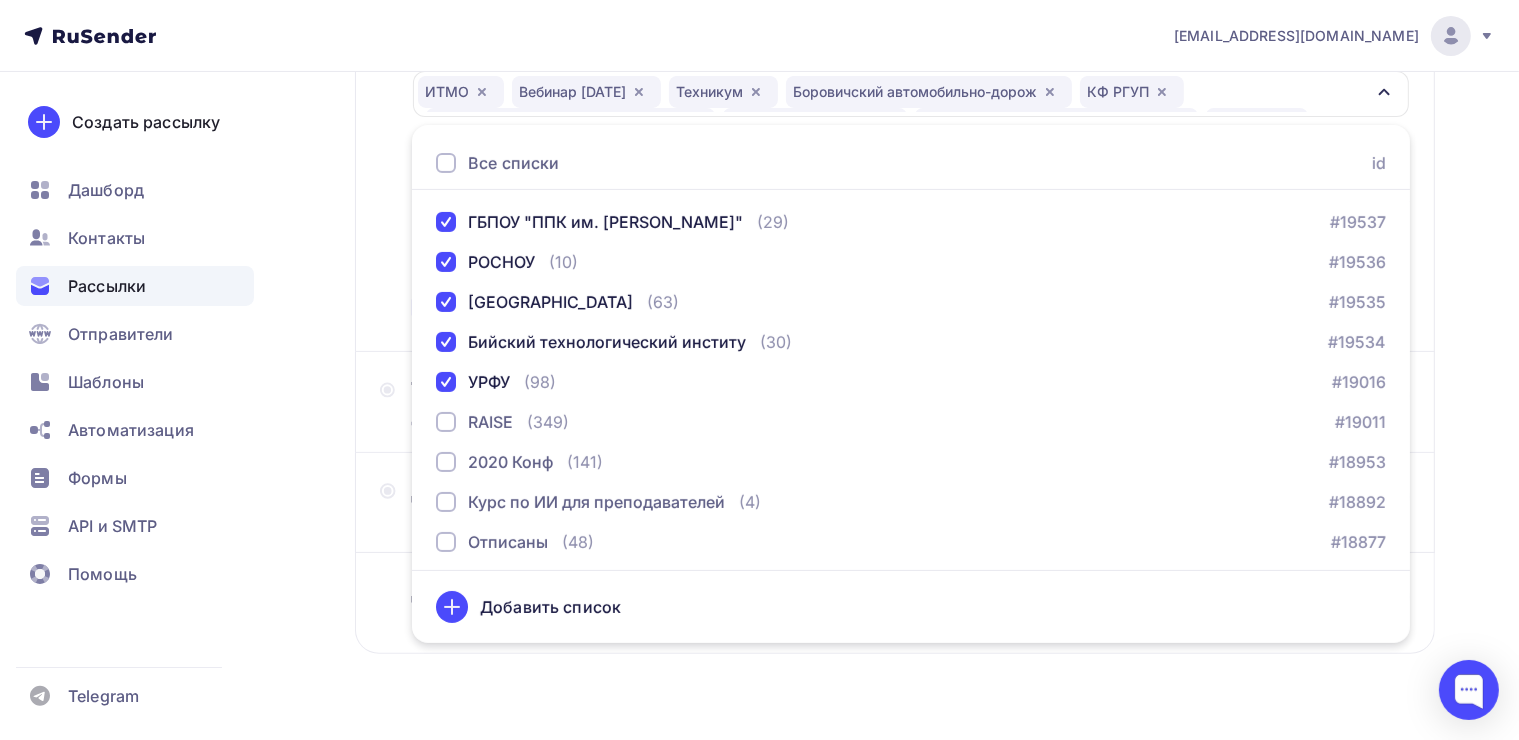 click on "Назад
О клубе №1
О клубе №1
Закончить позже
Далее
Отправитель
Клуб "ИИ в образованИИ"
Email  *
hello@yasposoben.online
hello@yasposoben.online           yasposobenon@yandex.ru               Добавить отправителя
Рекомендуем  добавить почту на домене , чтобы рассылка не попала в «Спам»
Имя     Клуб "ИИ в образованИИ"             Сохранить
Предпросмотр может отличаться  в зависимости от почтового клиента
Клуб "ИИ в образованИИ"
12:45" at bounding box center [759, 267] 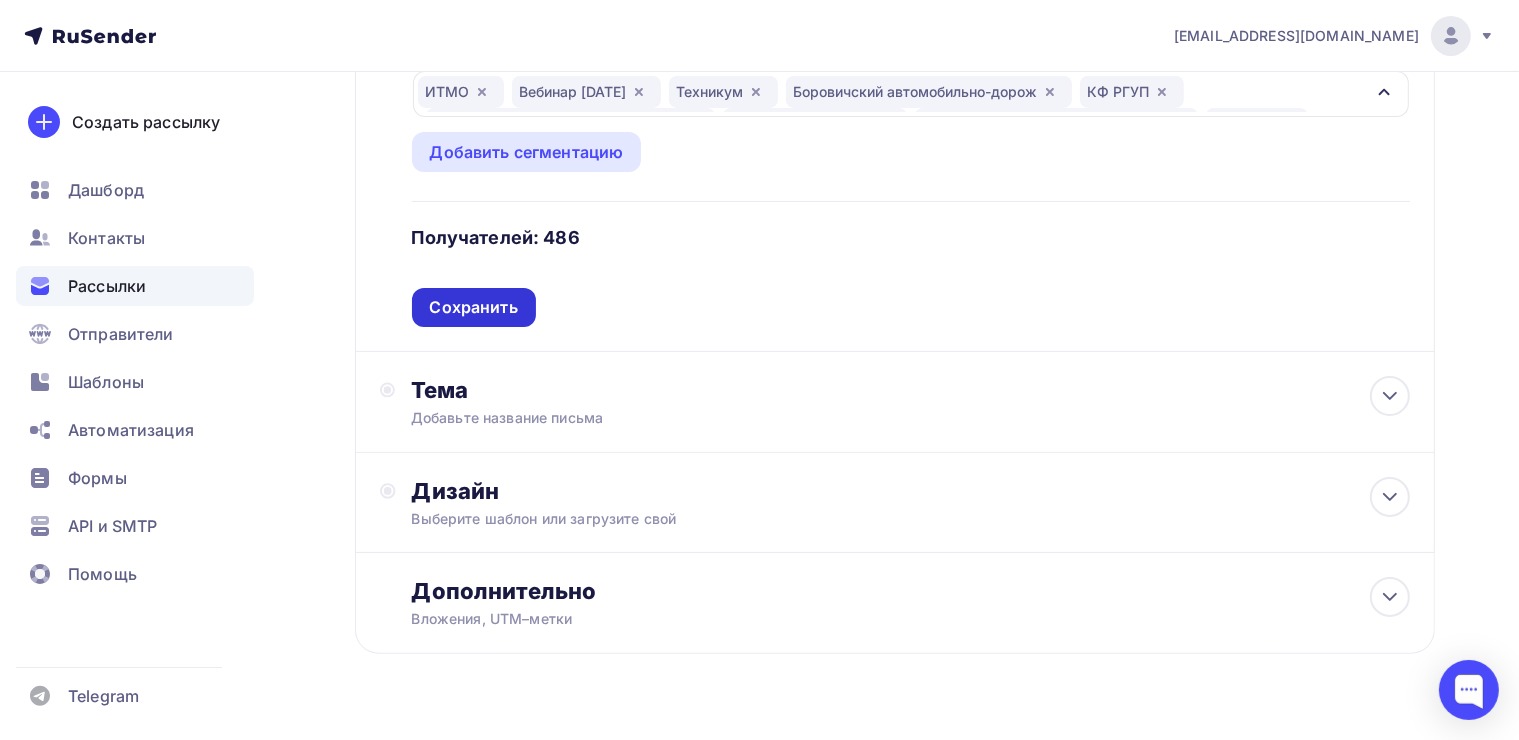 click on "Сохранить" at bounding box center (474, 307) 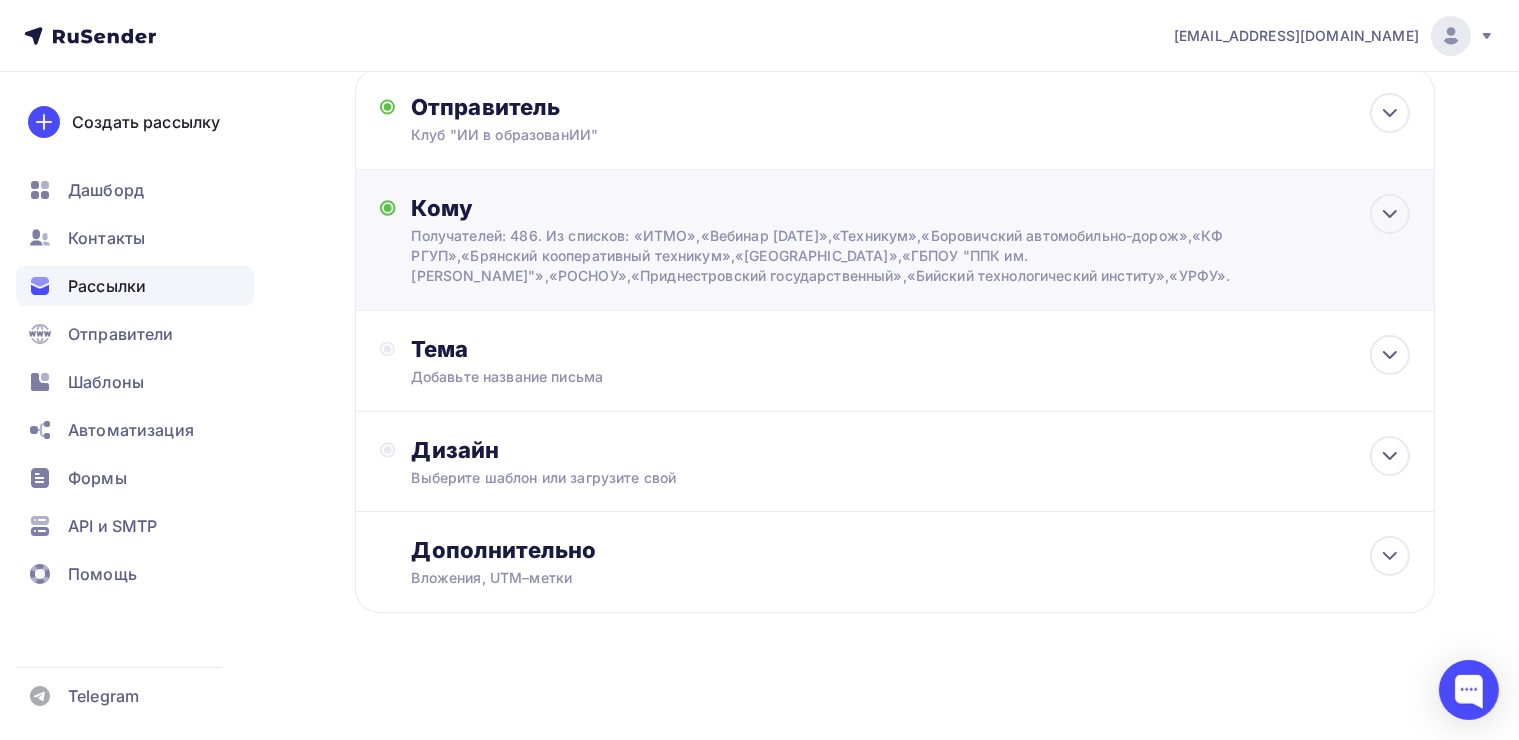 click on "Получателей: 486. Из
списков: «ИТМО»,«Вебинар 22.02.2025»,«Техникум»,«Боровичский автомобильно-дорож»,«КФ РГУП»,«Брянский кооперативный техникум»,«Алексеевский колледж»,«ГБПОУ "ППК им. Н.Г. Славянова"»,«РОСНОУ»,«Приднестровский государственный»,«Бийский технологический институ»,«УРФУ»." at bounding box center [861, 256] 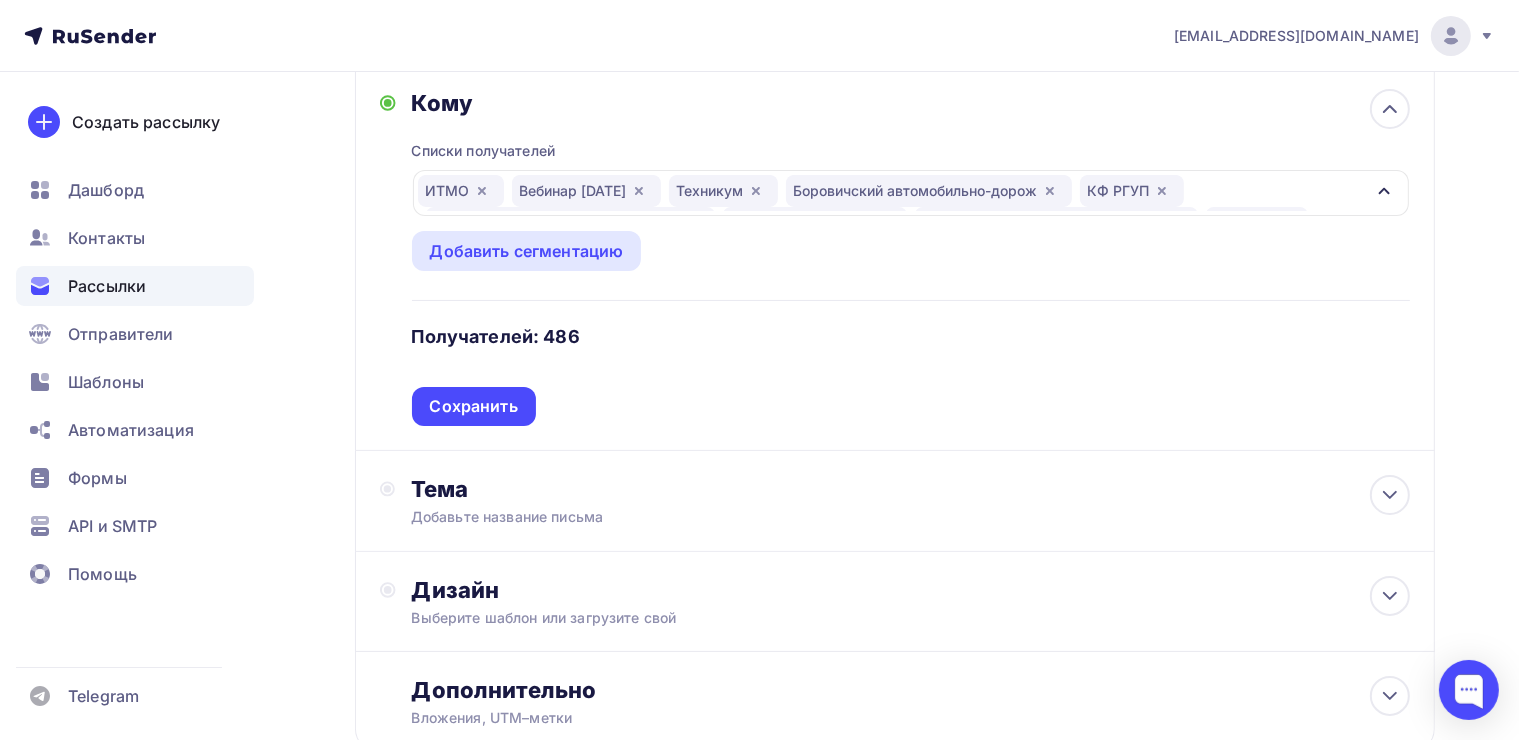 scroll, scrollTop: 220, scrollLeft: 0, axis: vertical 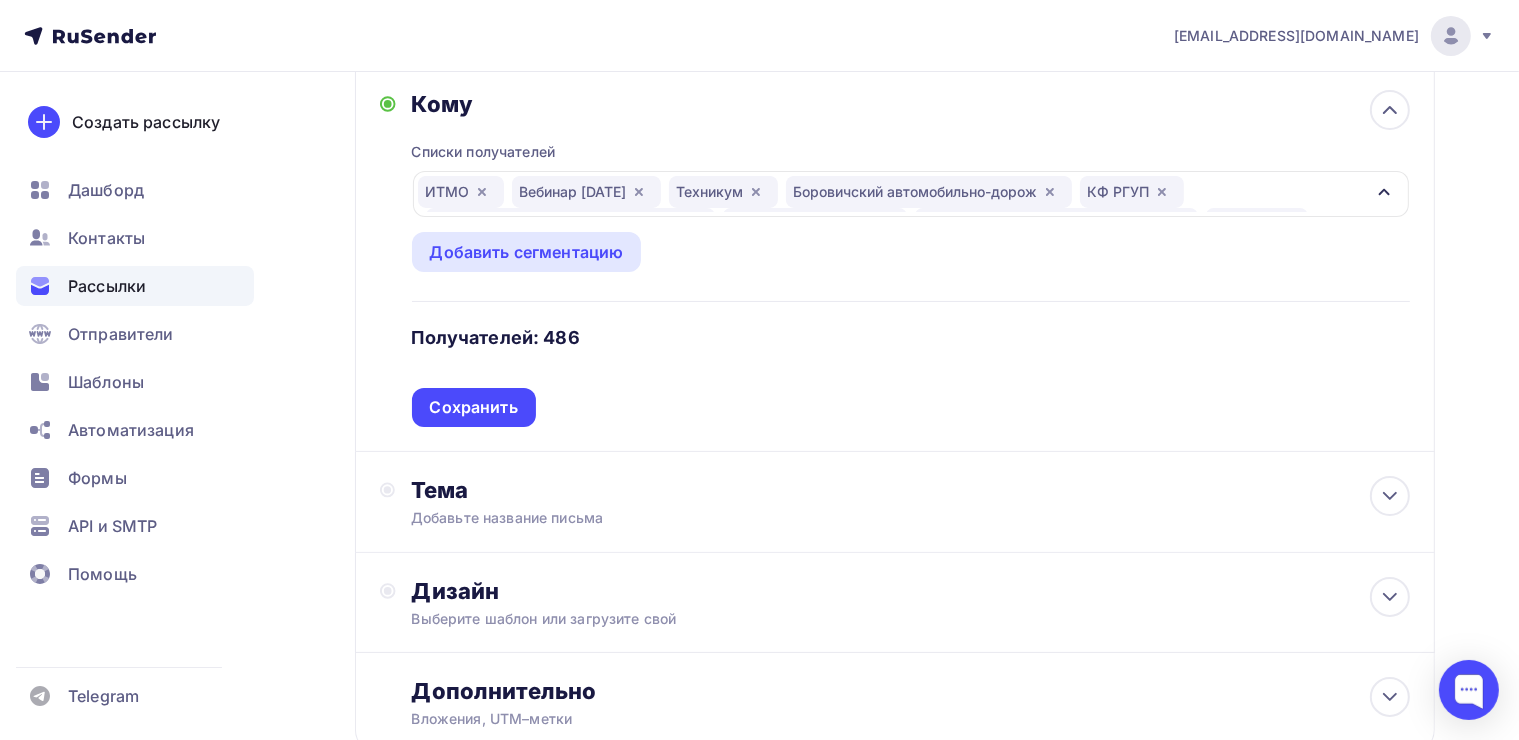 click on "ИТМО
Вебинар 22.02.2025
Техникум
Боровичский автомобильно-дорож
КФ РГУП
Брянский кооперативный техникум
Алексеевский колледж
ГБПОУ "ППК им. Н.Г. Славянова"
РОСНОУ
Приднестровский государственный
Бийский технологический институ
УРФУ" at bounding box center (891, 194) 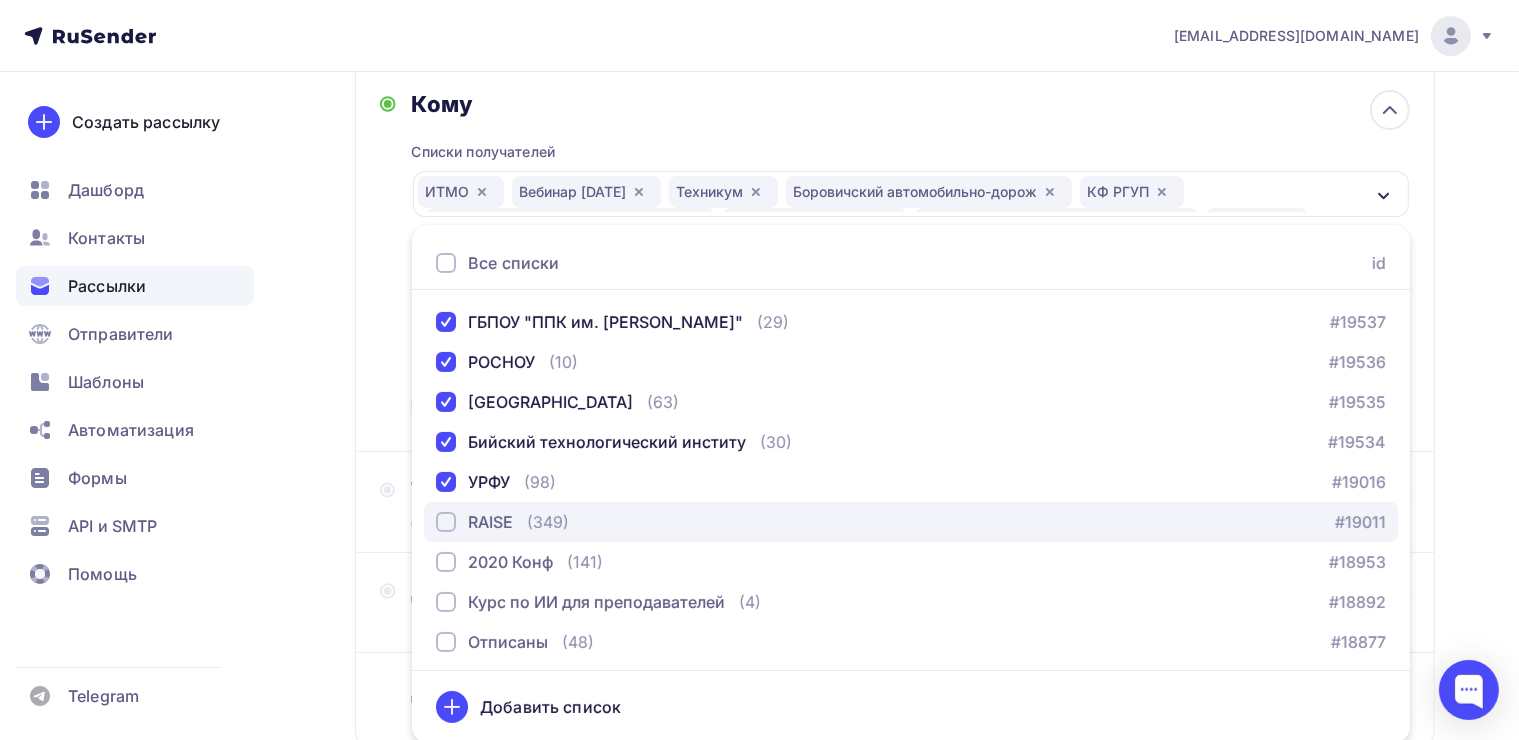 click at bounding box center [446, 522] 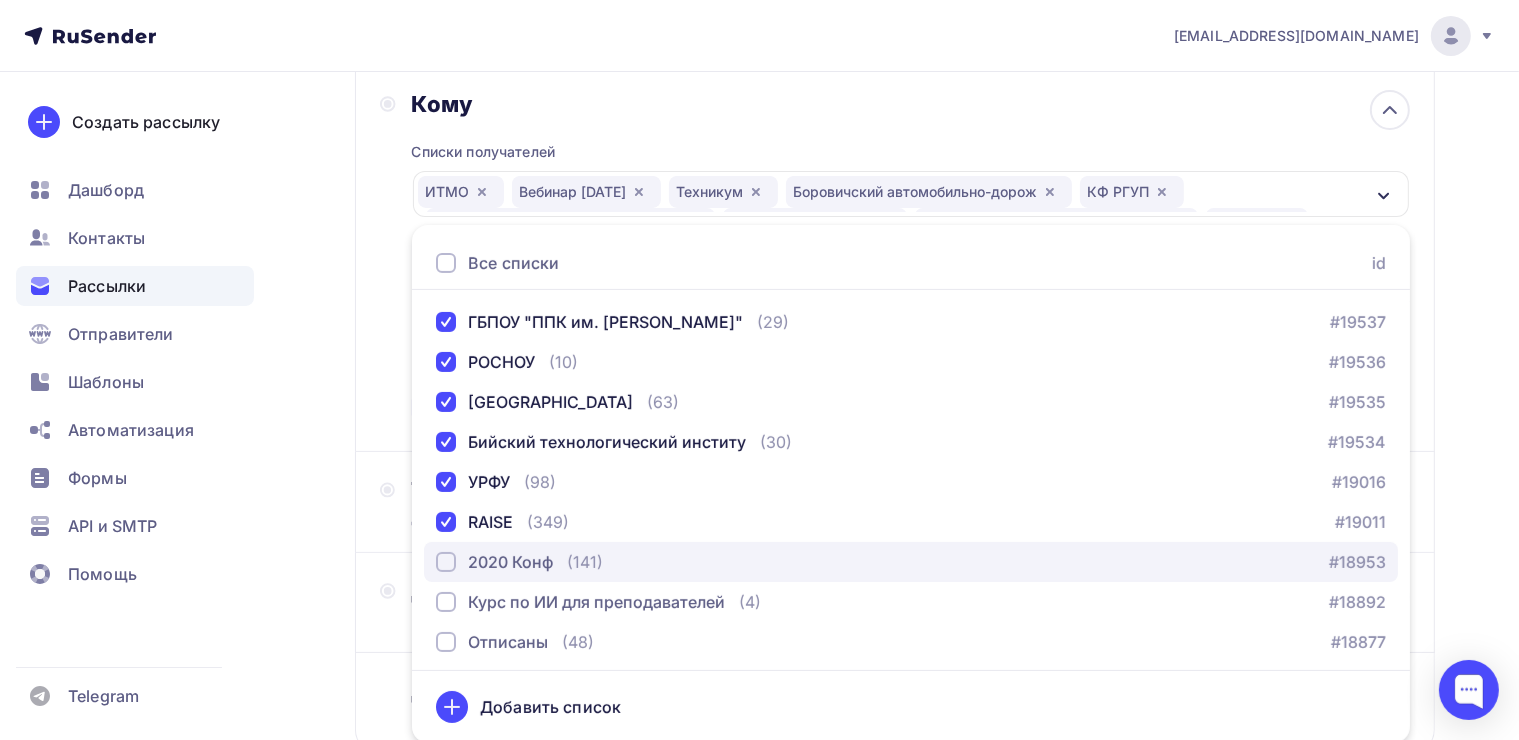 click at bounding box center (446, 562) 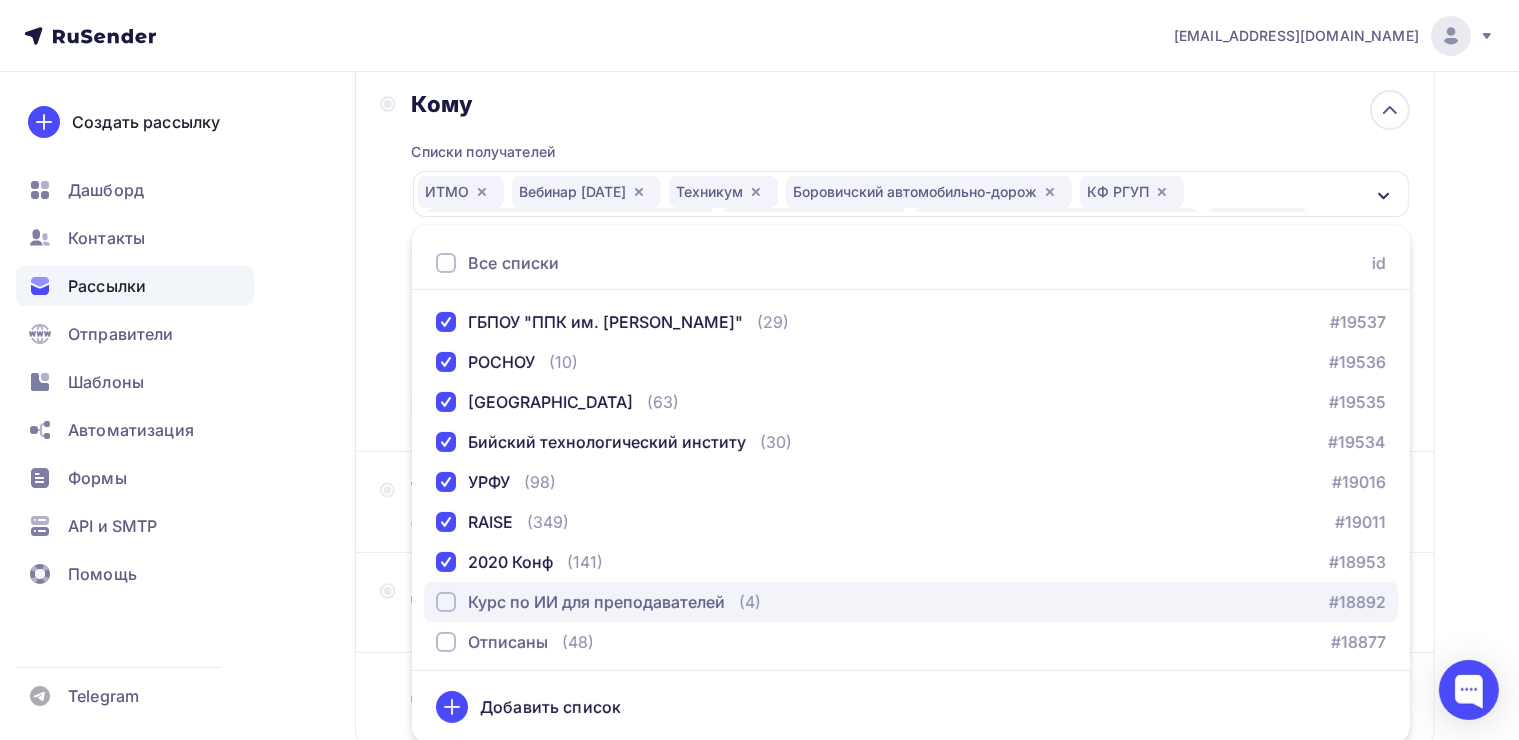 click at bounding box center (446, 602) 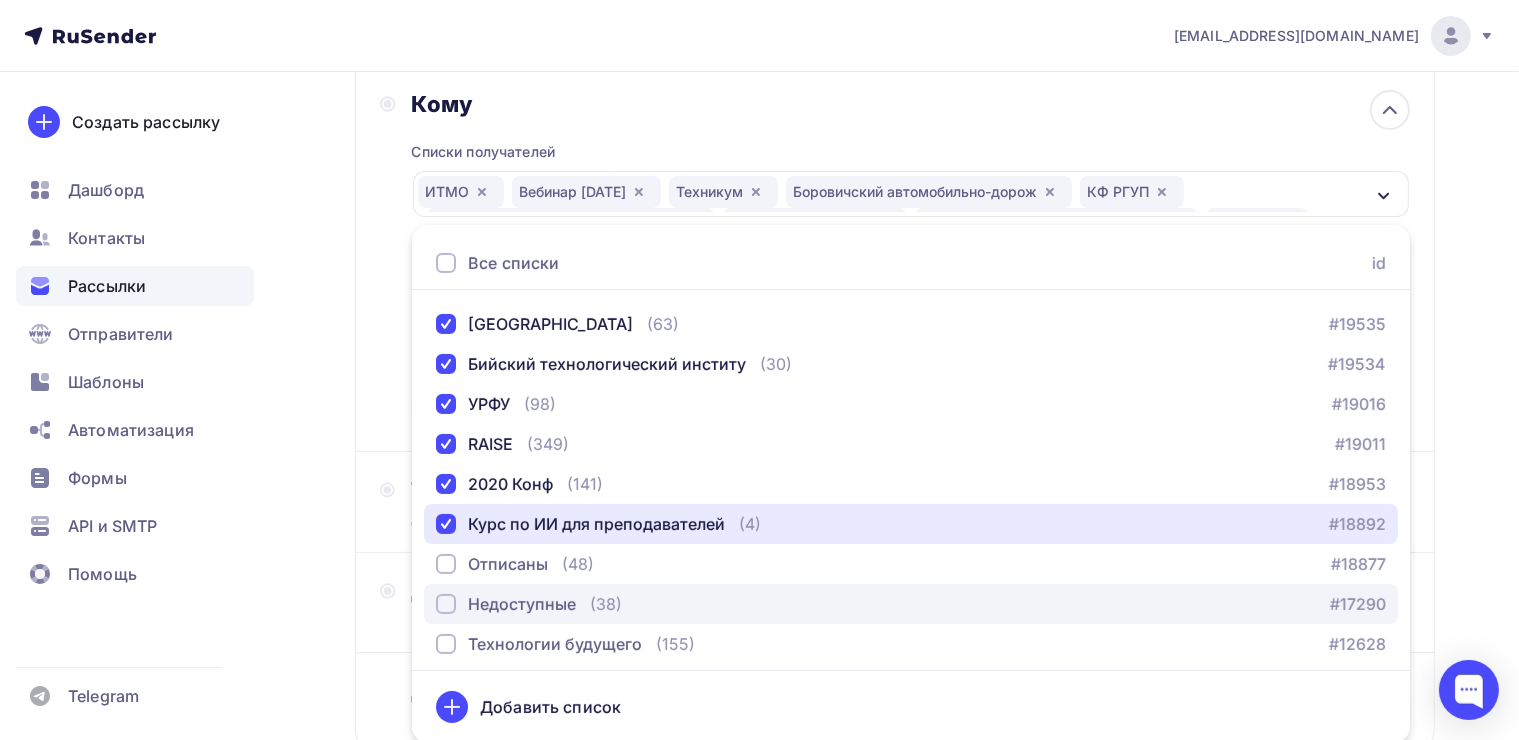 scroll, scrollTop: 500, scrollLeft: 0, axis: vertical 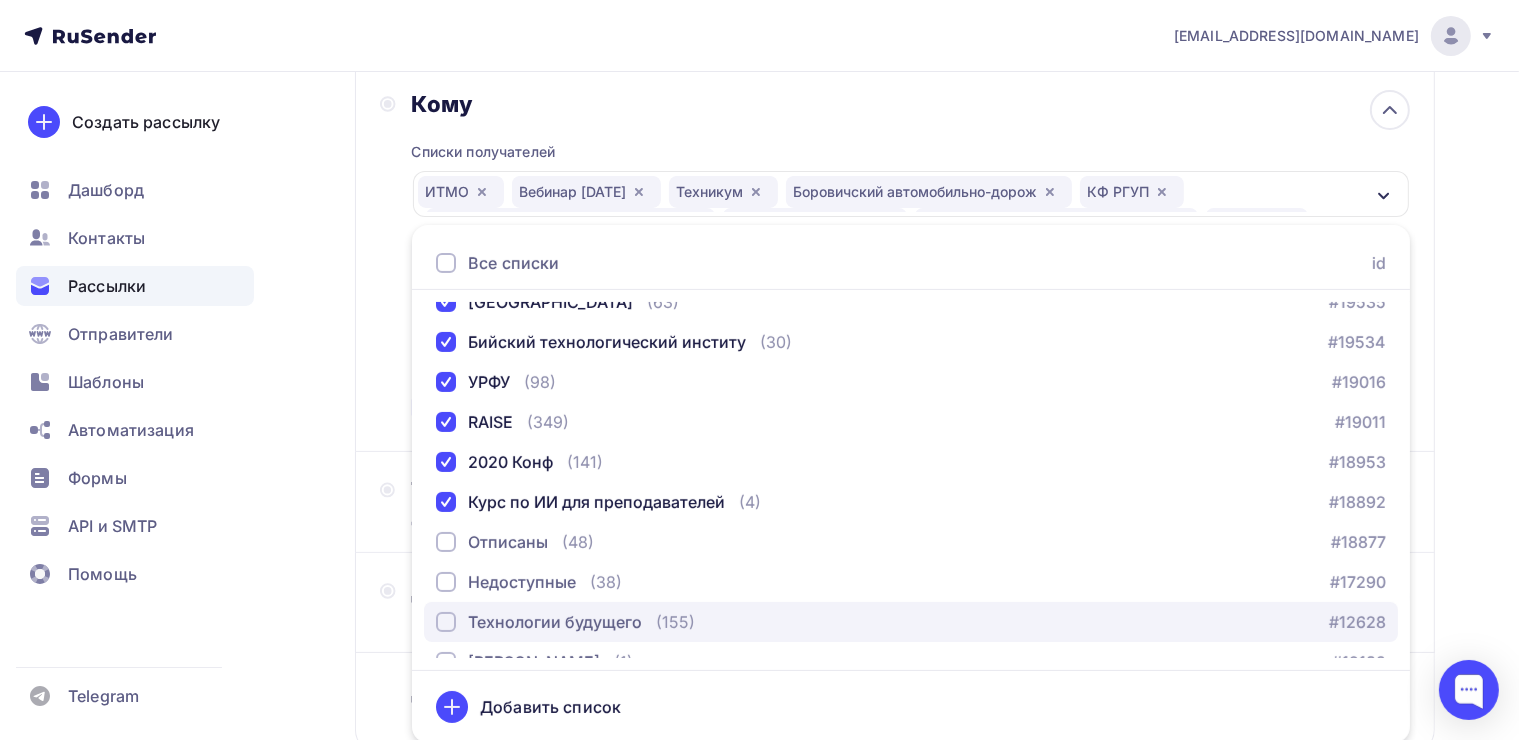 click at bounding box center (446, 622) 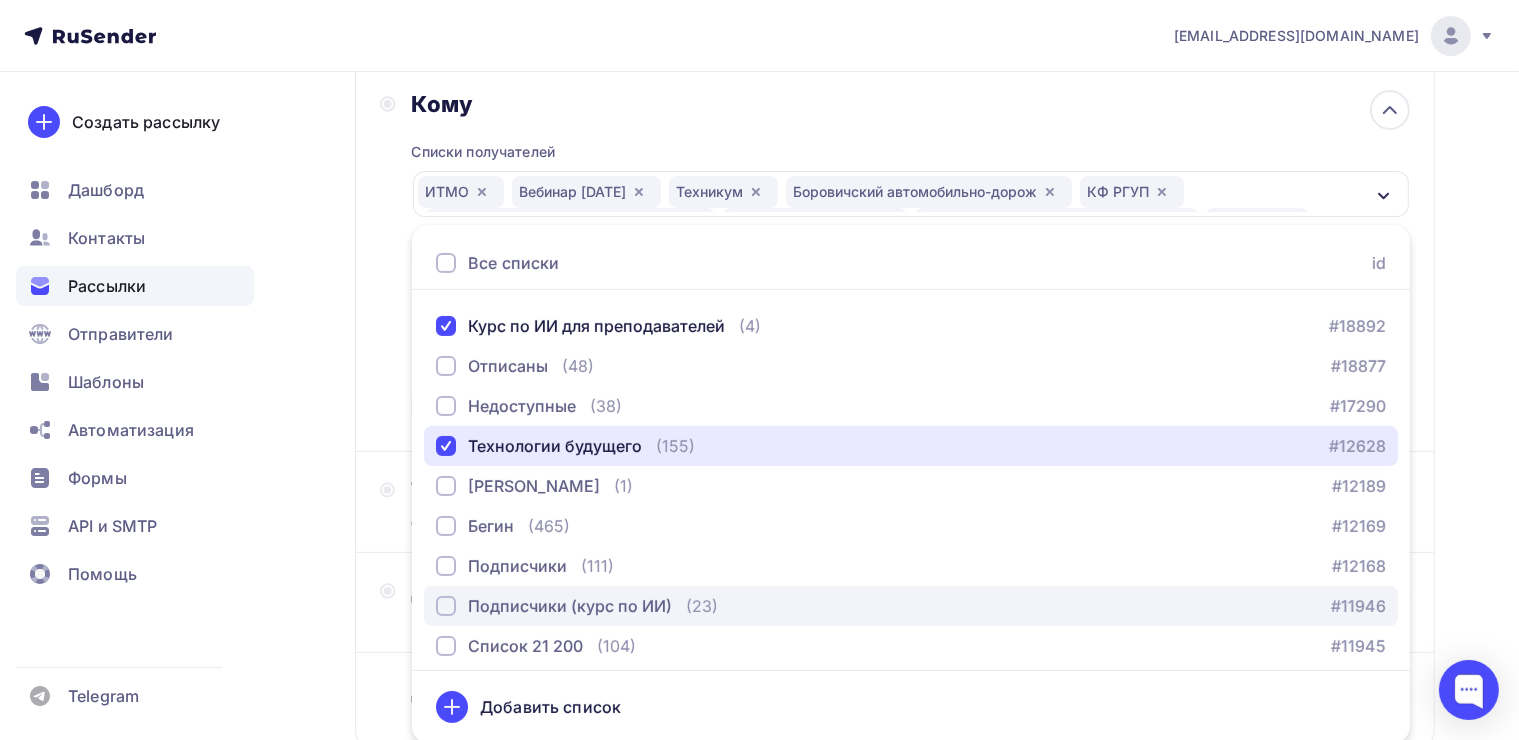 scroll, scrollTop: 700, scrollLeft: 0, axis: vertical 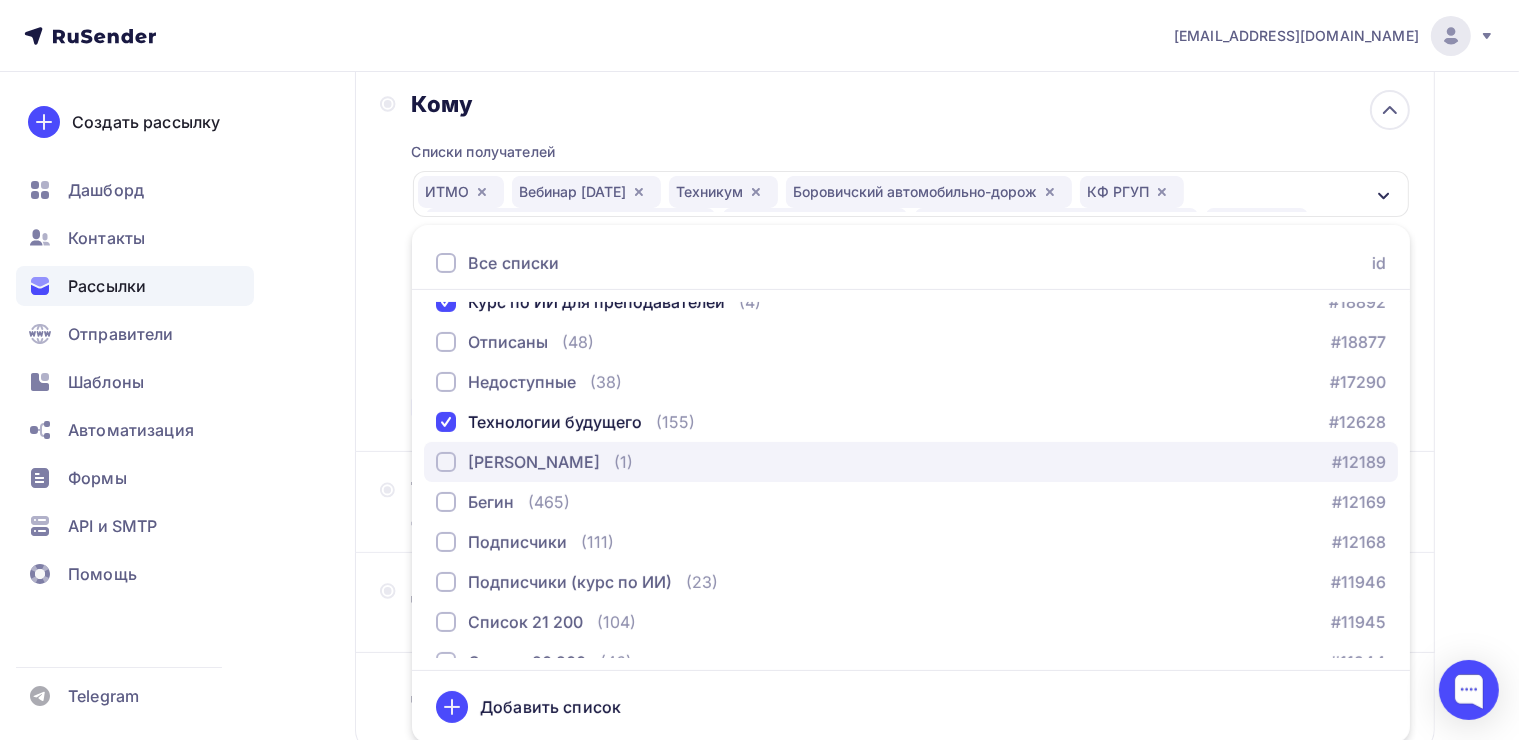 click at bounding box center [446, 462] 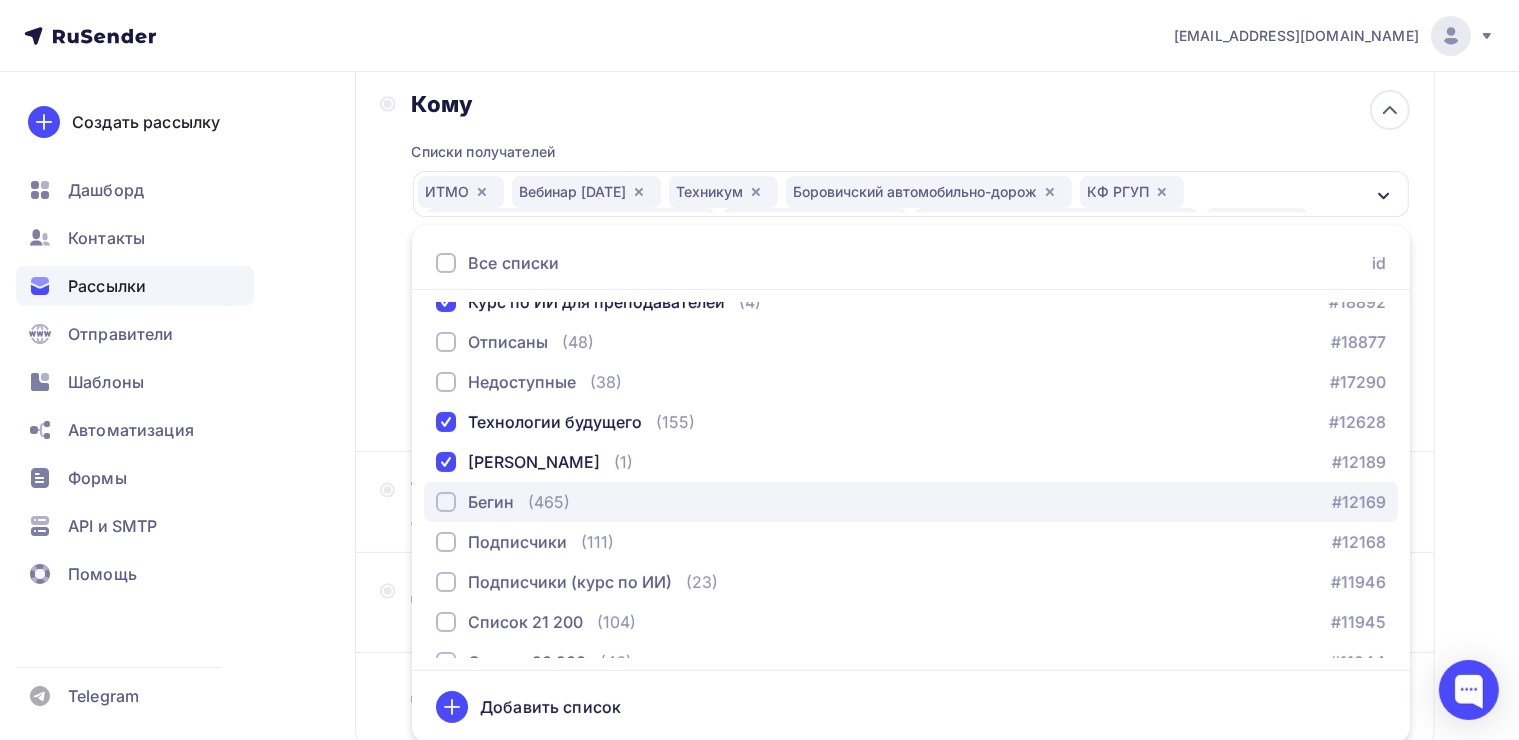 click at bounding box center [446, 502] 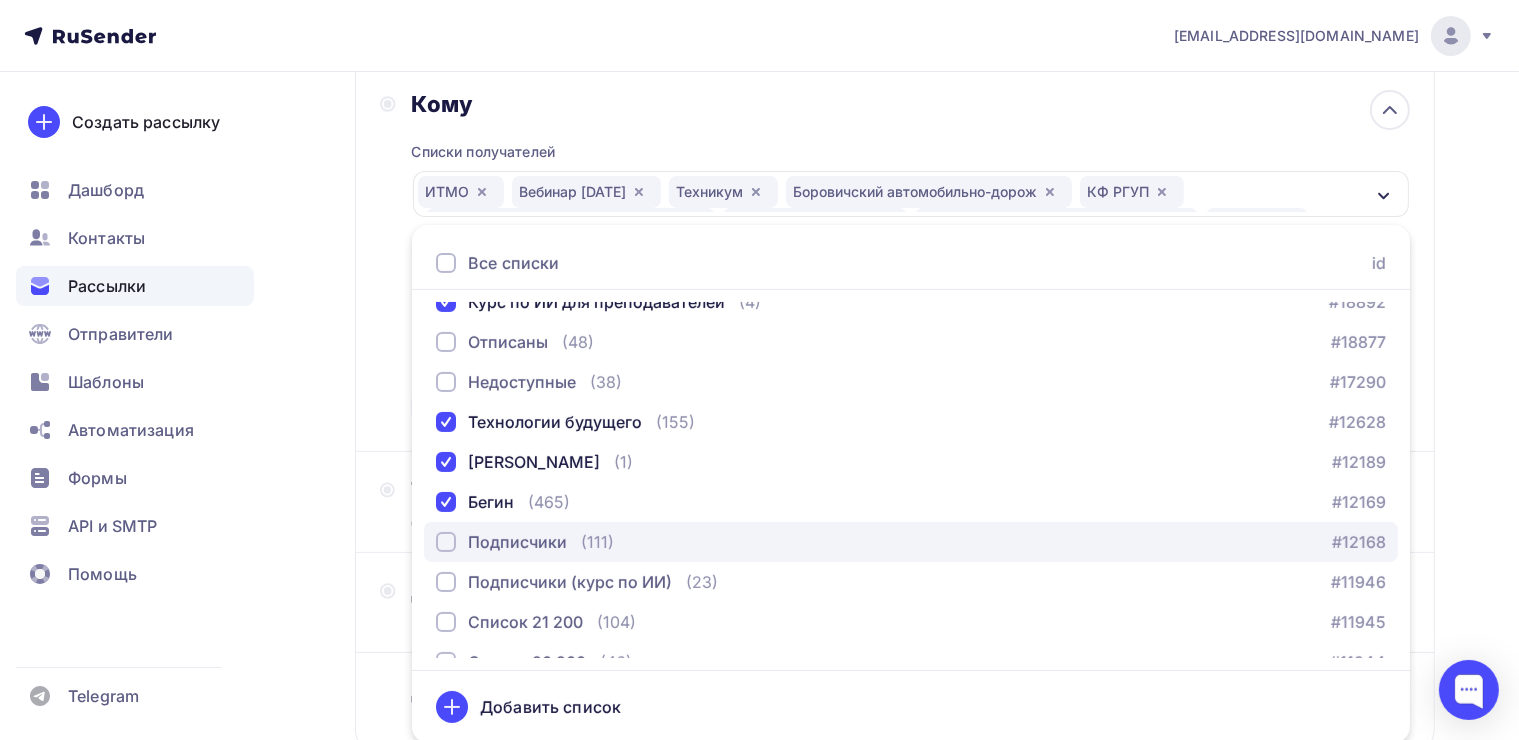 click at bounding box center [446, 542] 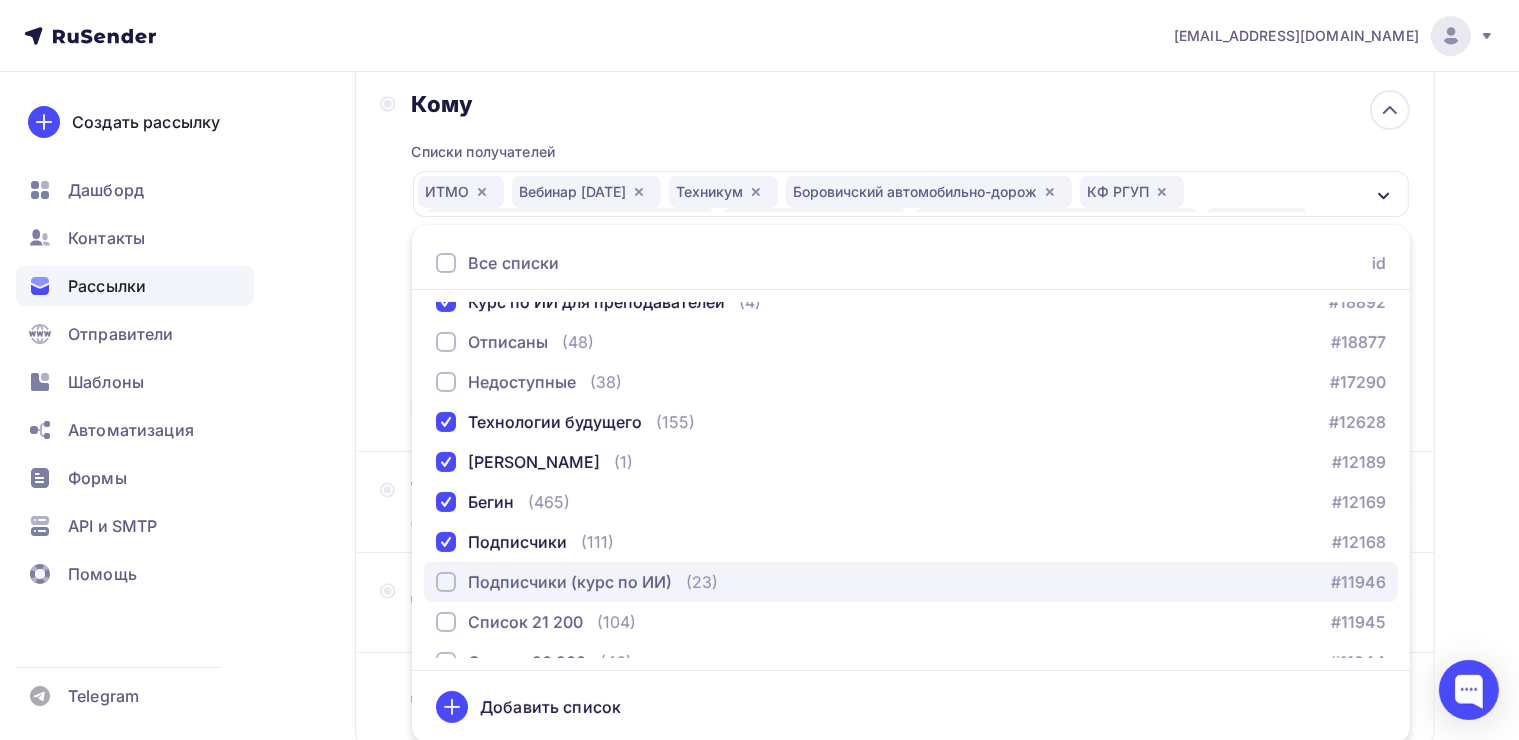 click at bounding box center [446, 582] 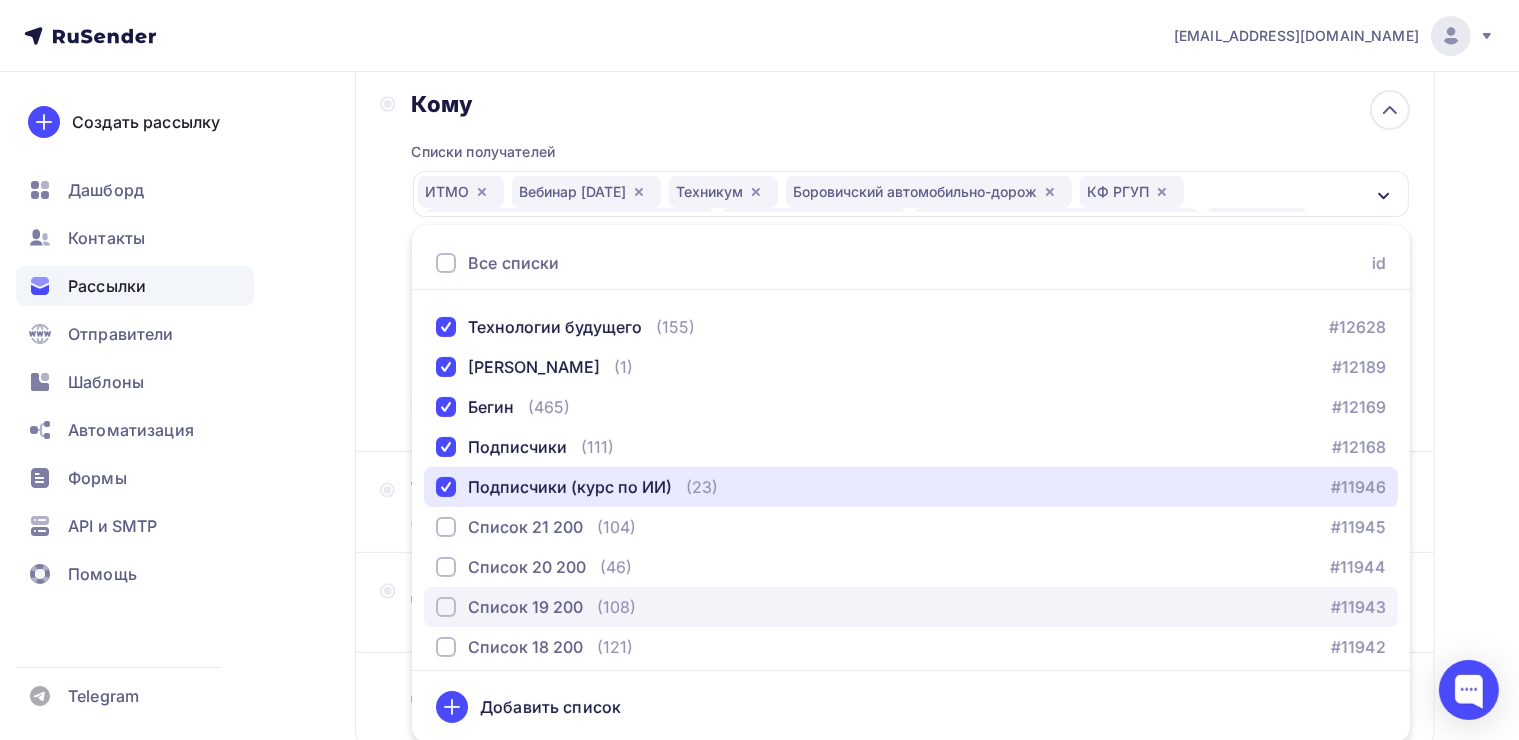 scroll, scrollTop: 800, scrollLeft: 0, axis: vertical 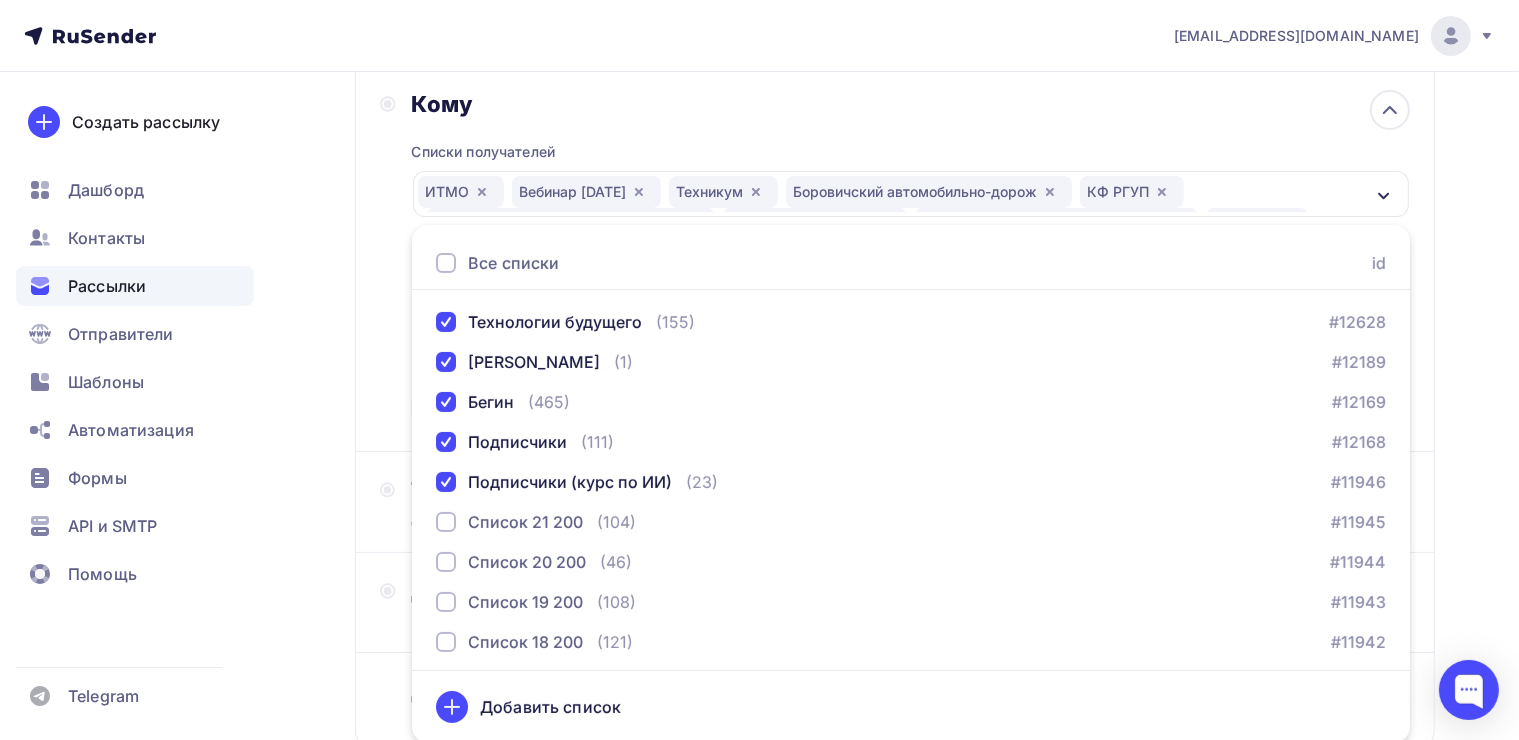 click on "Назад
О клубе №1
О клубе №1
Закончить позже
Далее
Отправитель
Клуб "ИИ в образованИИ"
Email  *
hello@yasposoben.online
hello@yasposoben.online           yasposobenon@yandex.ru               Добавить отправителя
Рекомендуем  добавить почту на домене , чтобы рассылка не попала в «Спам»
Имя     Клуб "ИИ в образованИИ"             Сохранить
Предпросмотр может отличаться  в зависимости от почтового клиента
Клуб "ИИ в образованИИ"
12:45" at bounding box center (759, 367) 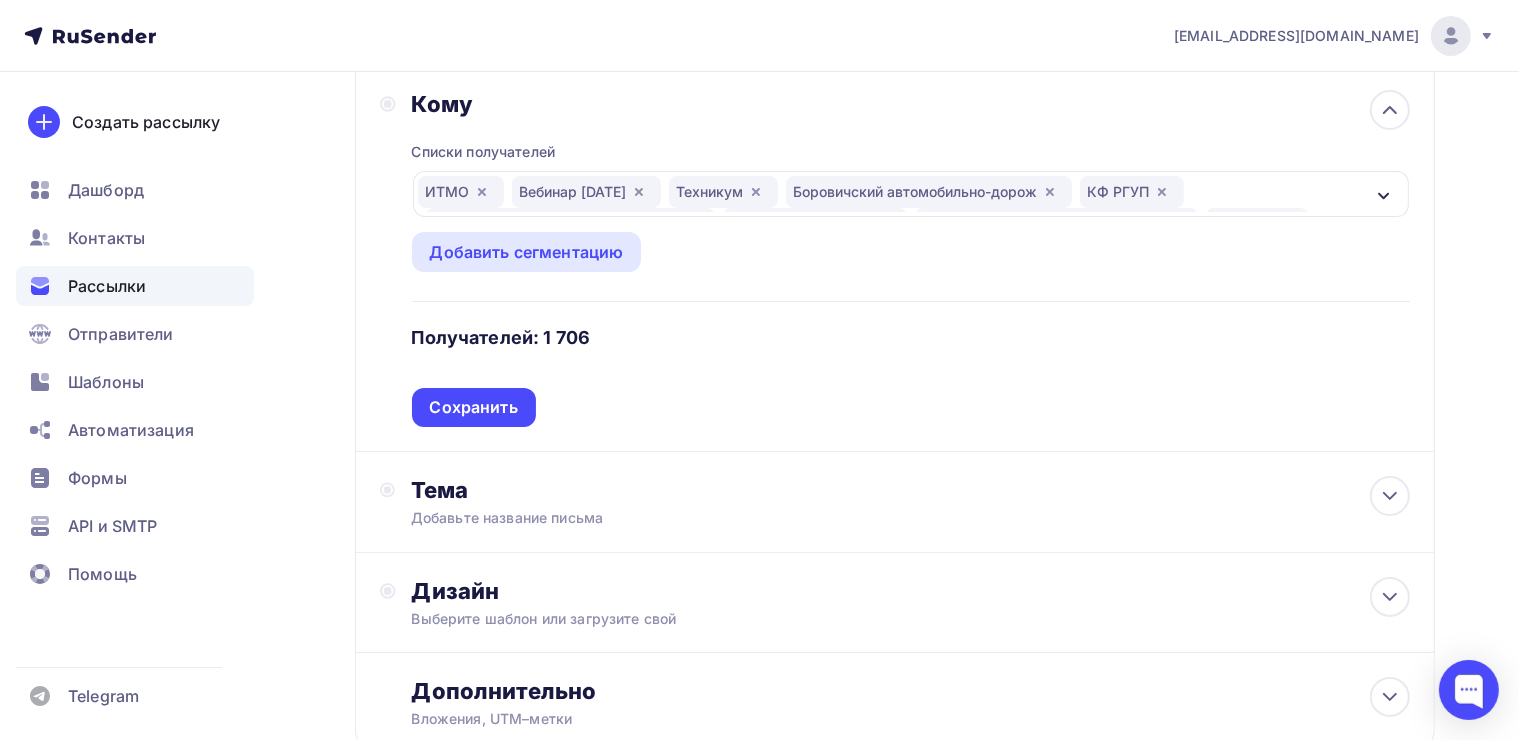 click on "Сохранить" at bounding box center [474, 407] 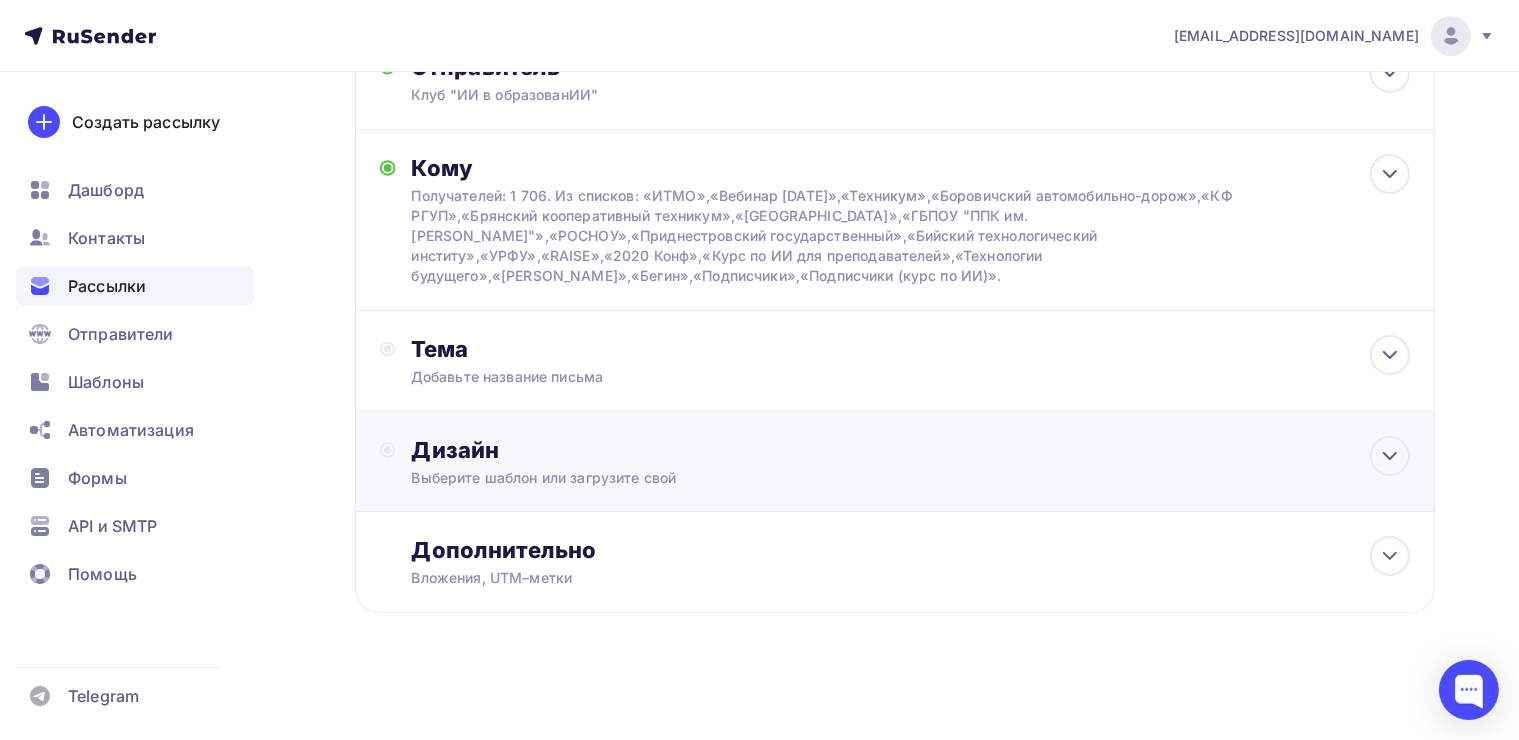 scroll, scrollTop: 156, scrollLeft: 0, axis: vertical 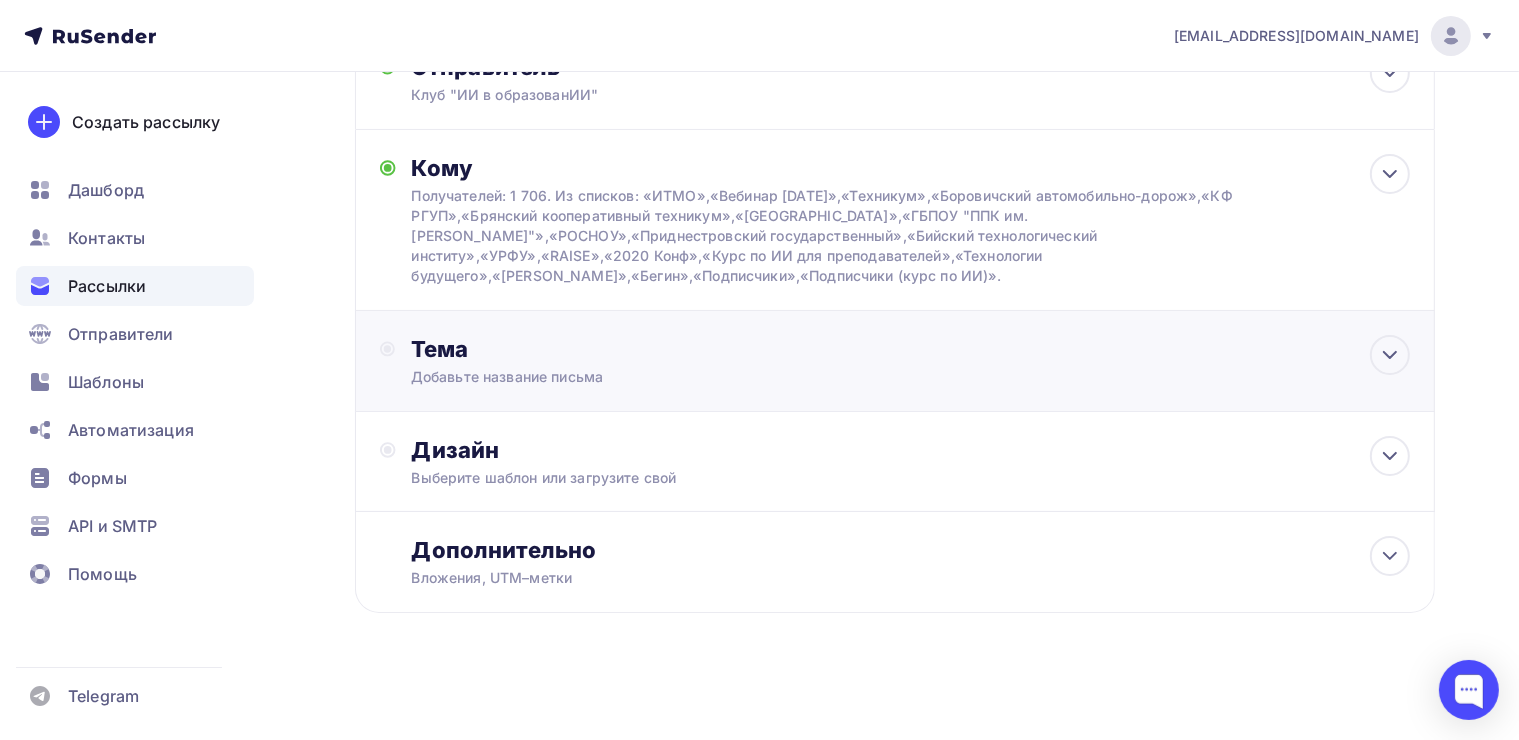 click on "Добавьте название письма" at bounding box center (589, 377) 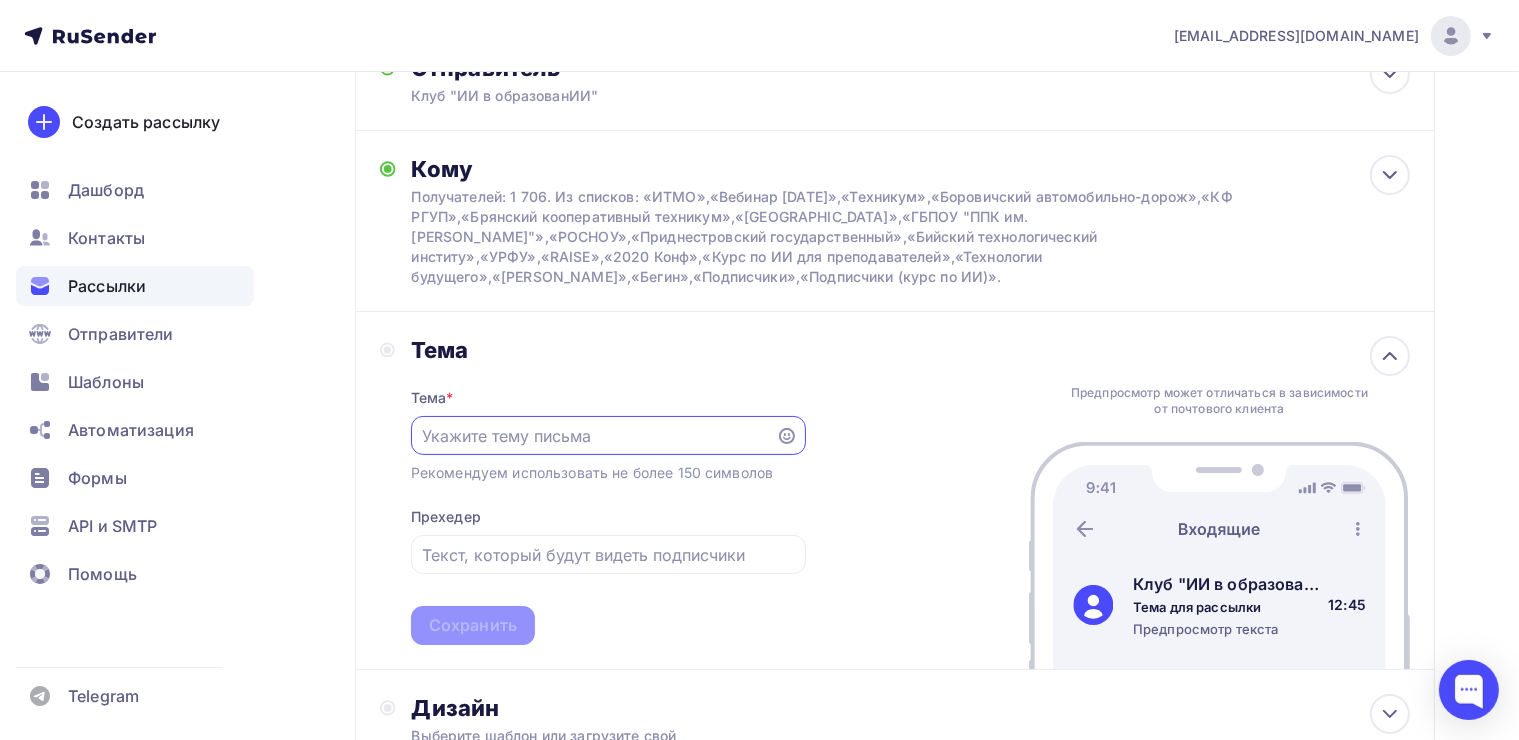 scroll, scrollTop: 0, scrollLeft: 0, axis: both 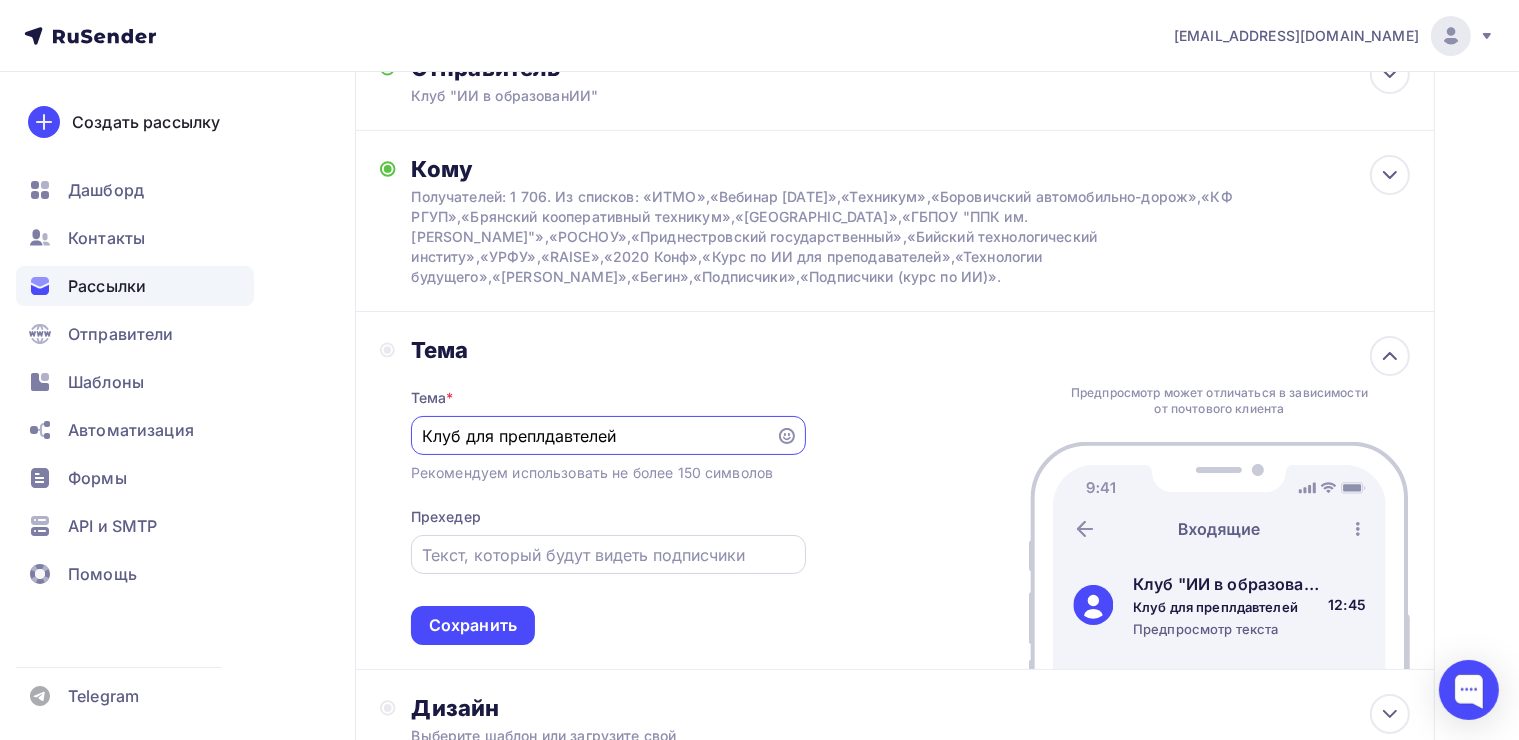 click at bounding box center [608, 554] 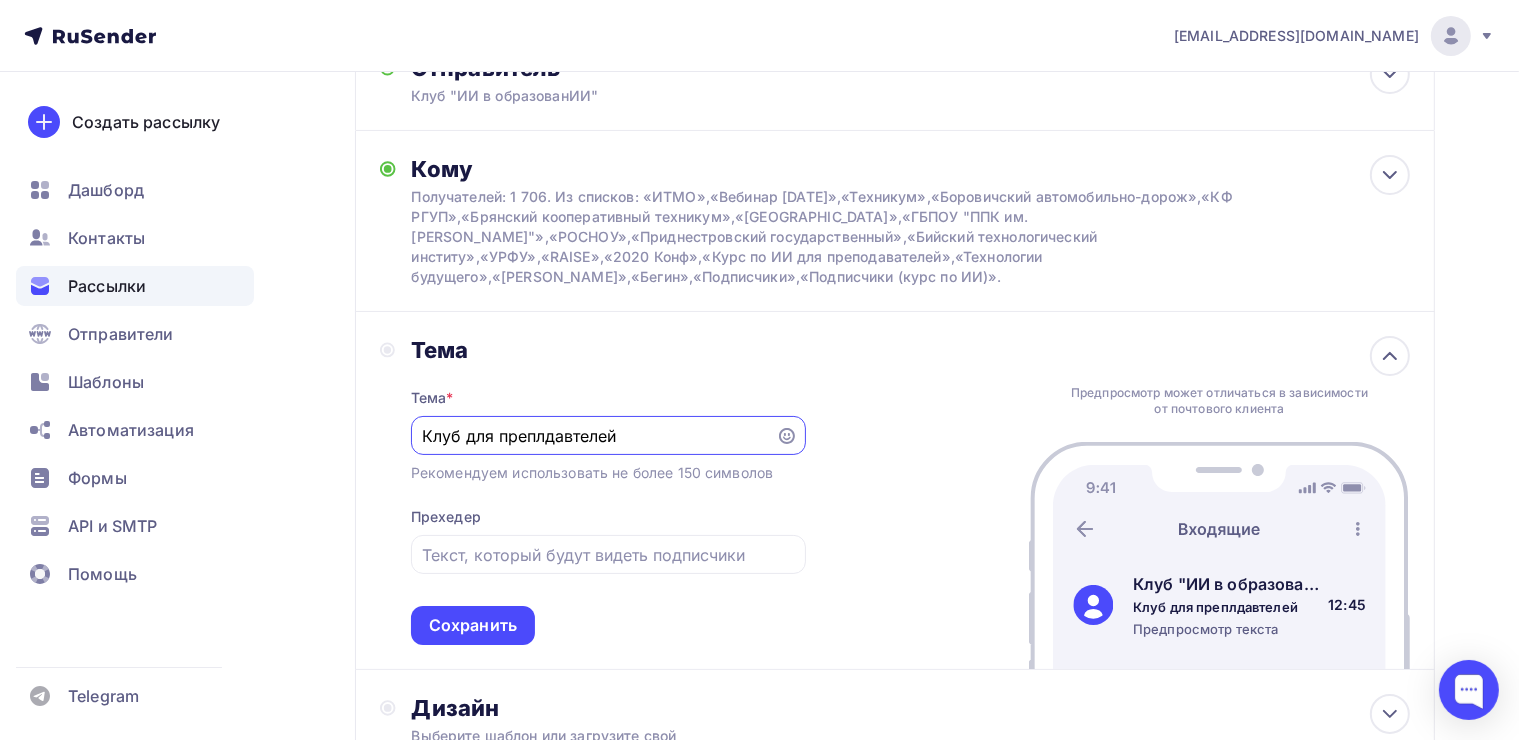 click on "Клуб для преплдавтелей" at bounding box center (593, 436) 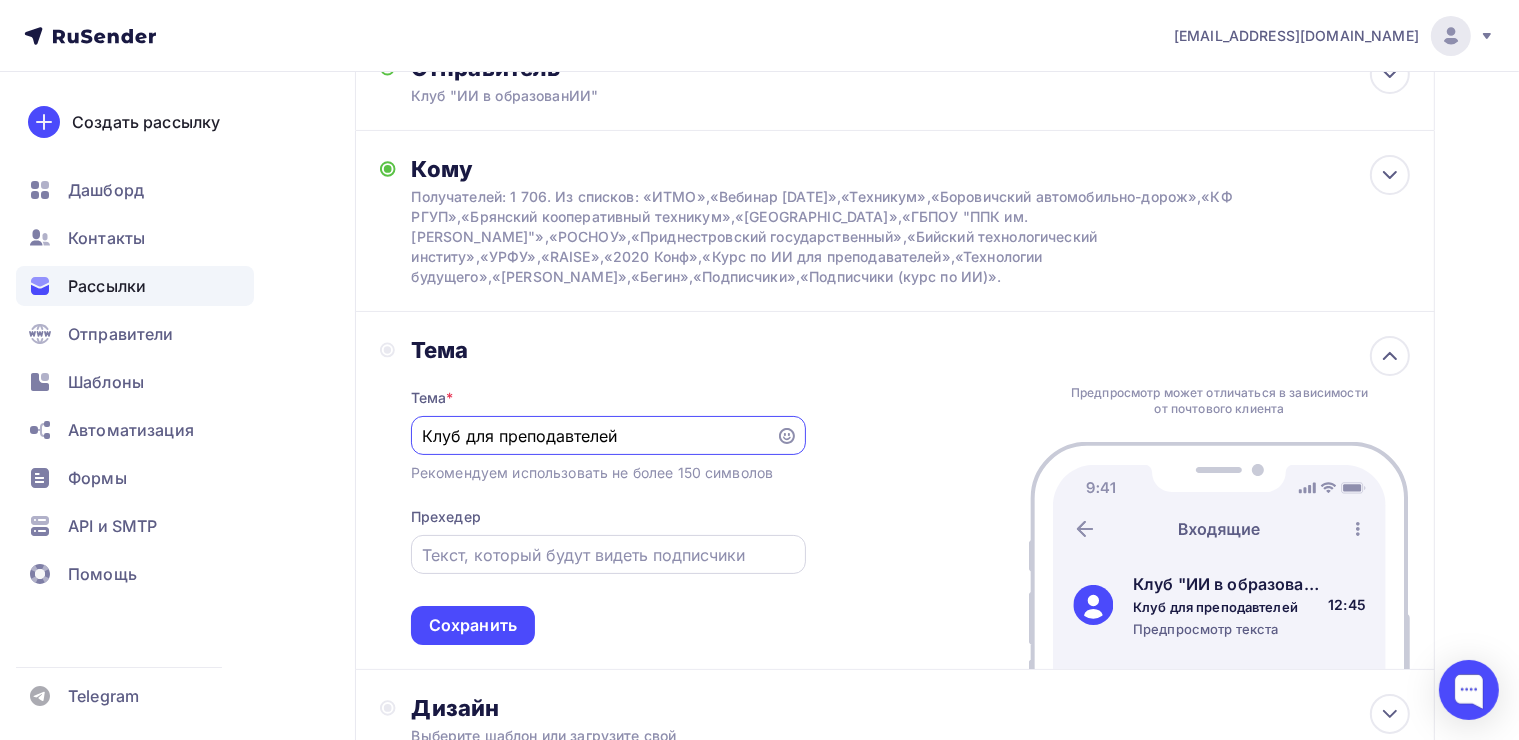 type on "Клуб для преподавтелей" 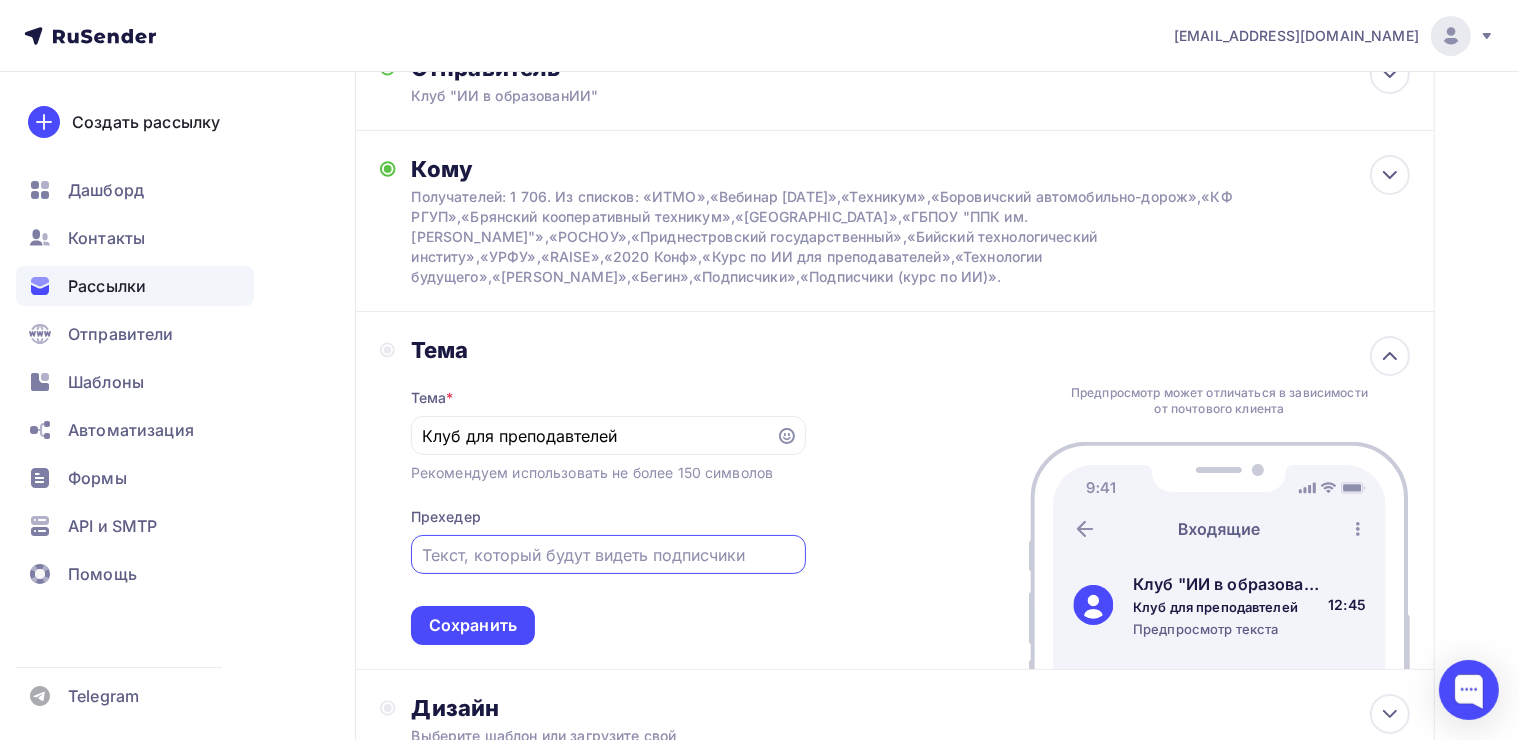 click at bounding box center [608, 555] 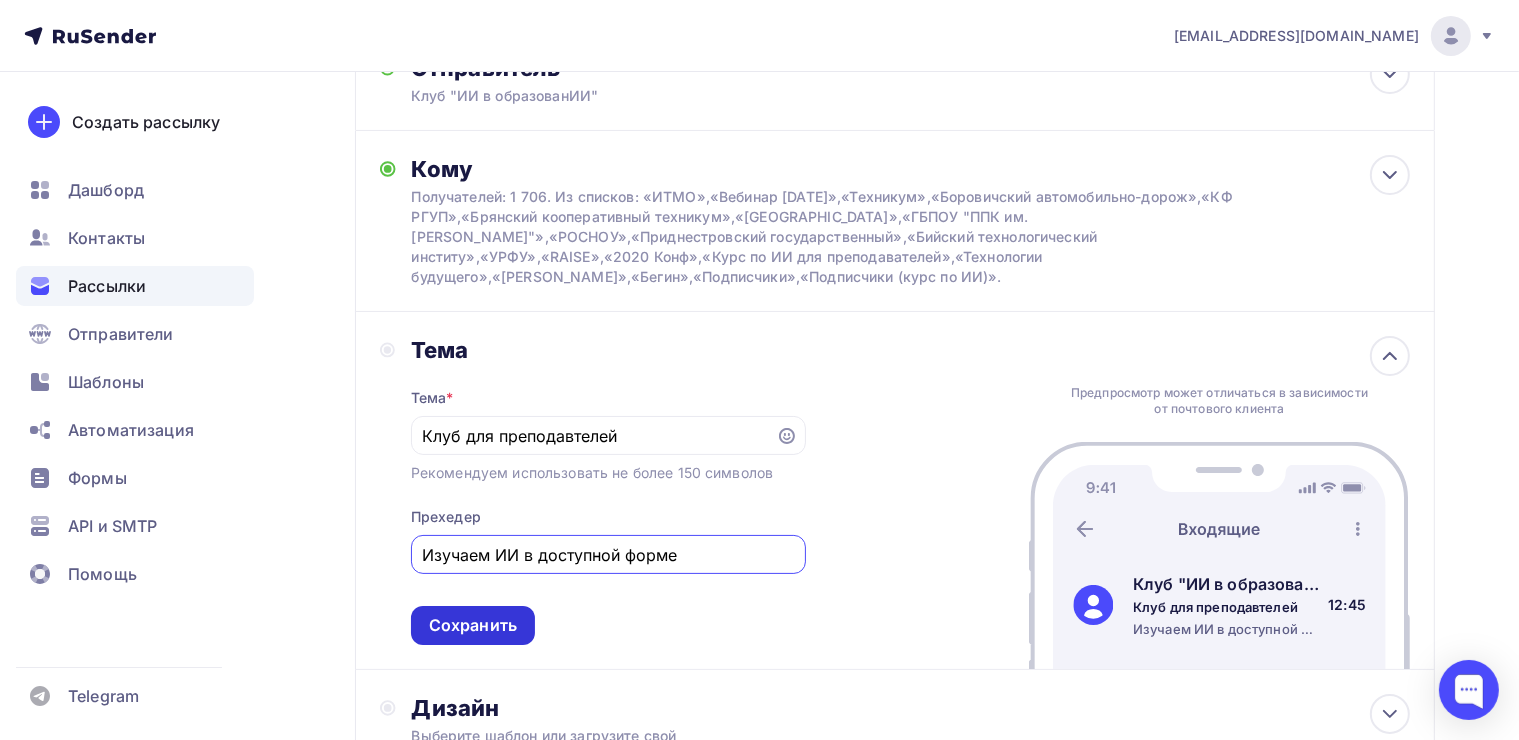 type on "Изучаем ИИ в доступной форме" 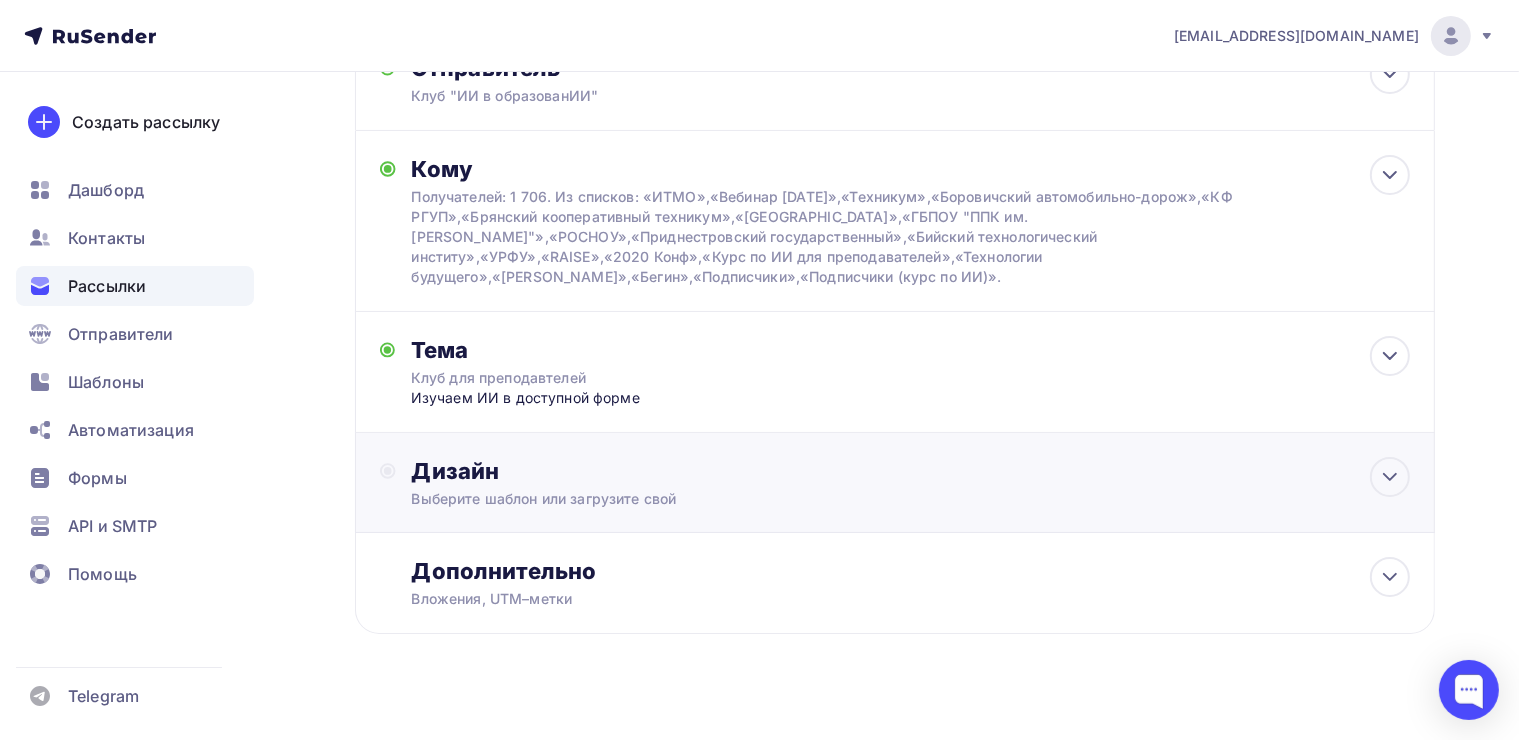 click on "Дизайн   Выберите шаблон или загрузите свой" at bounding box center [895, 483] 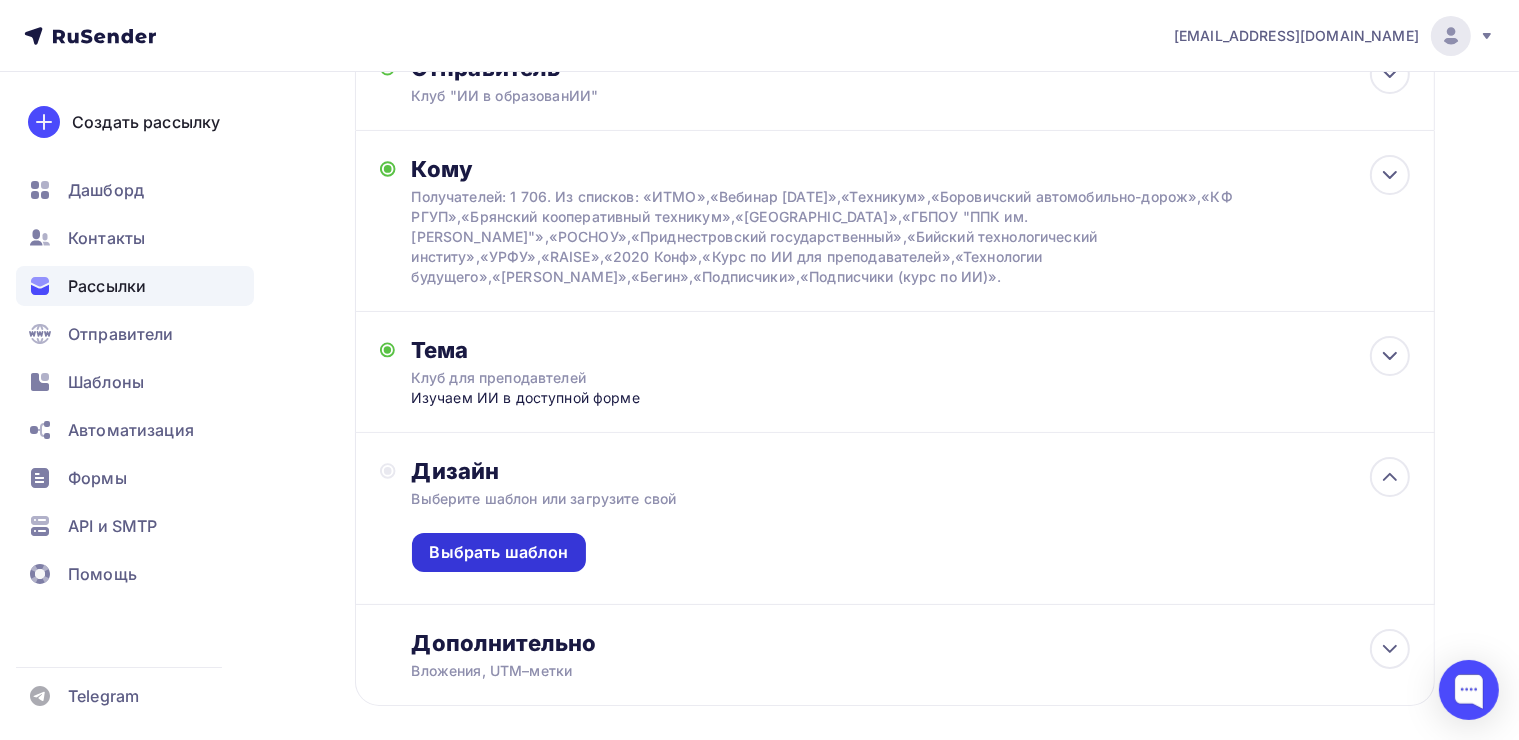 click on "Выбрать шаблон" at bounding box center (499, 552) 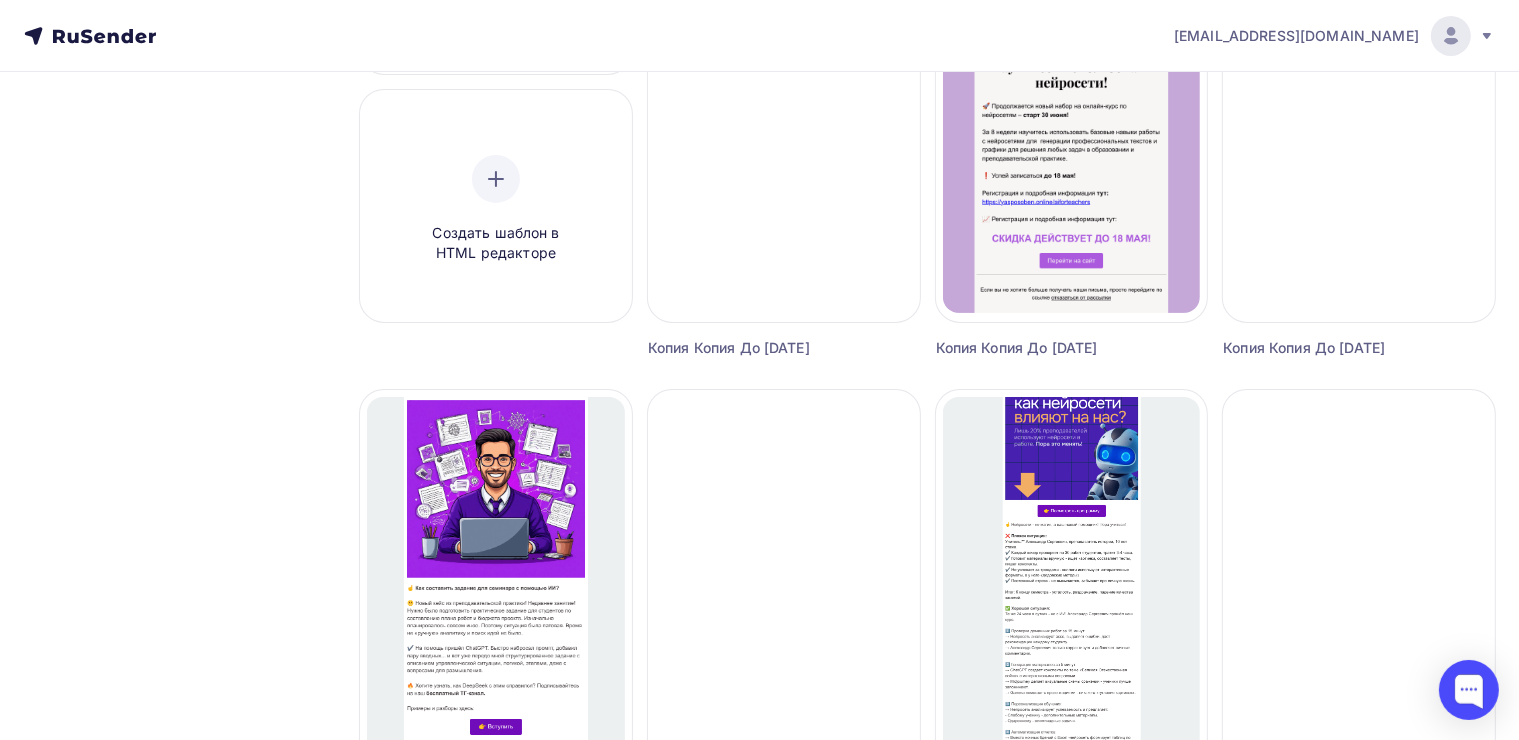 scroll, scrollTop: 600, scrollLeft: 0, axis: vertical 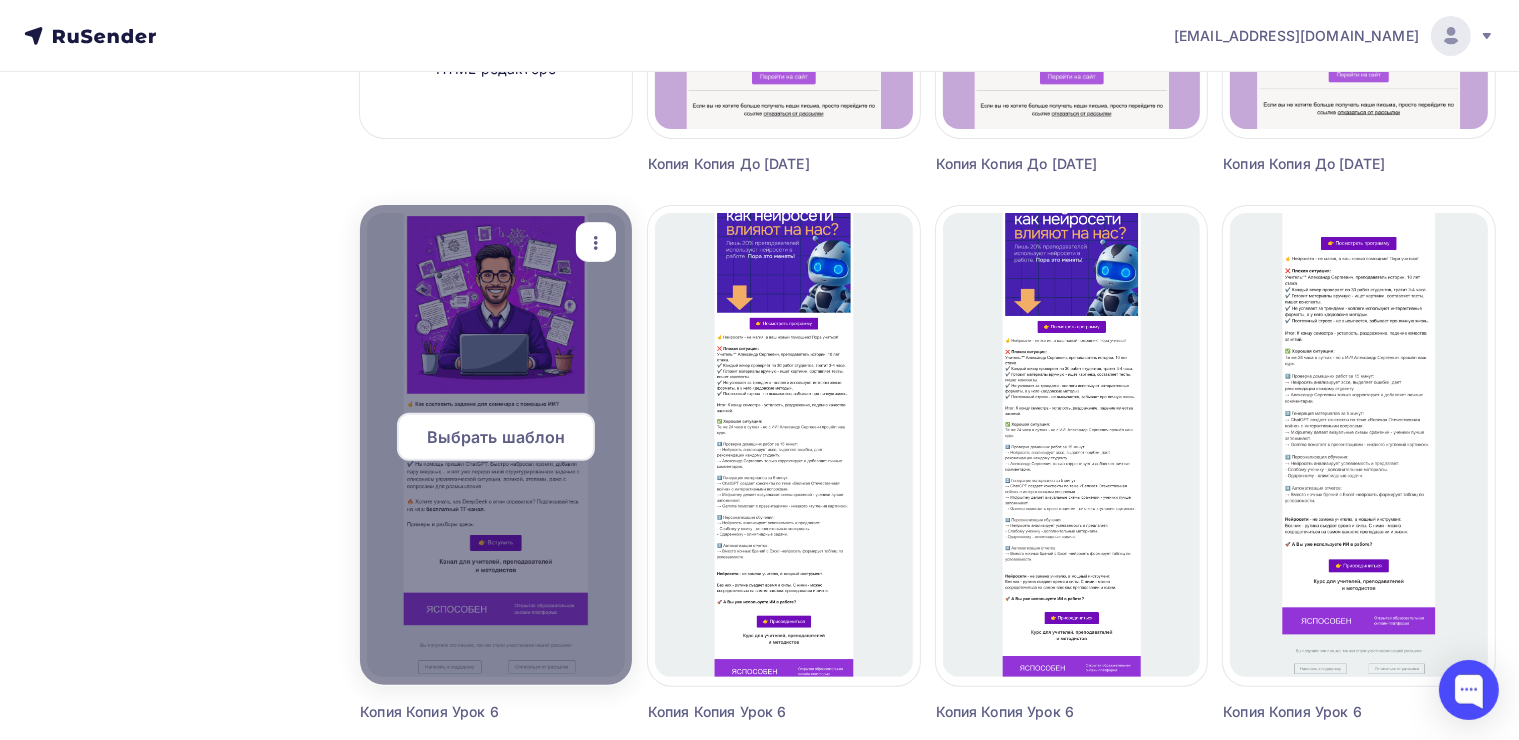 click on "Выбрать шаблон" at bounding box center [496, 437] 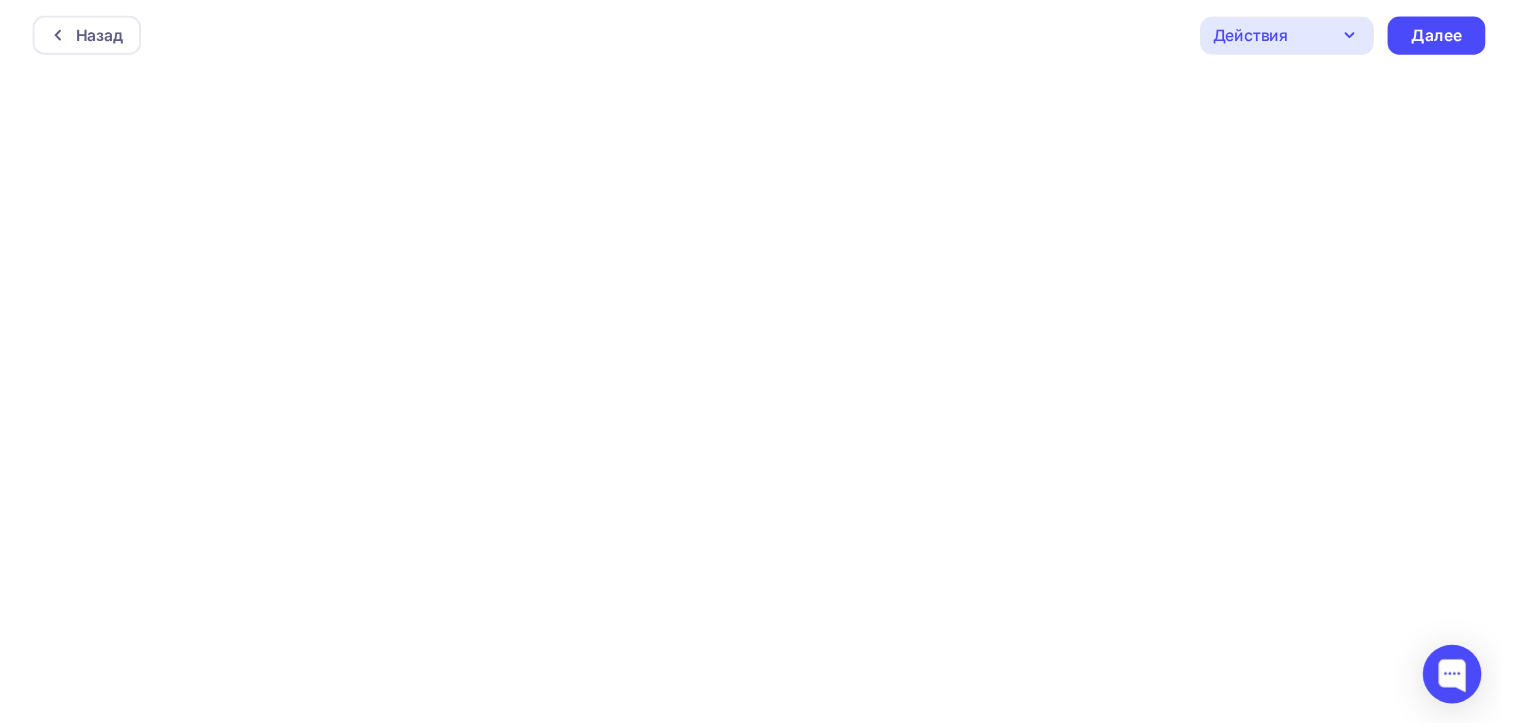 scroll, scrollTop: 4, scrollLeft: 0, axis: vertical 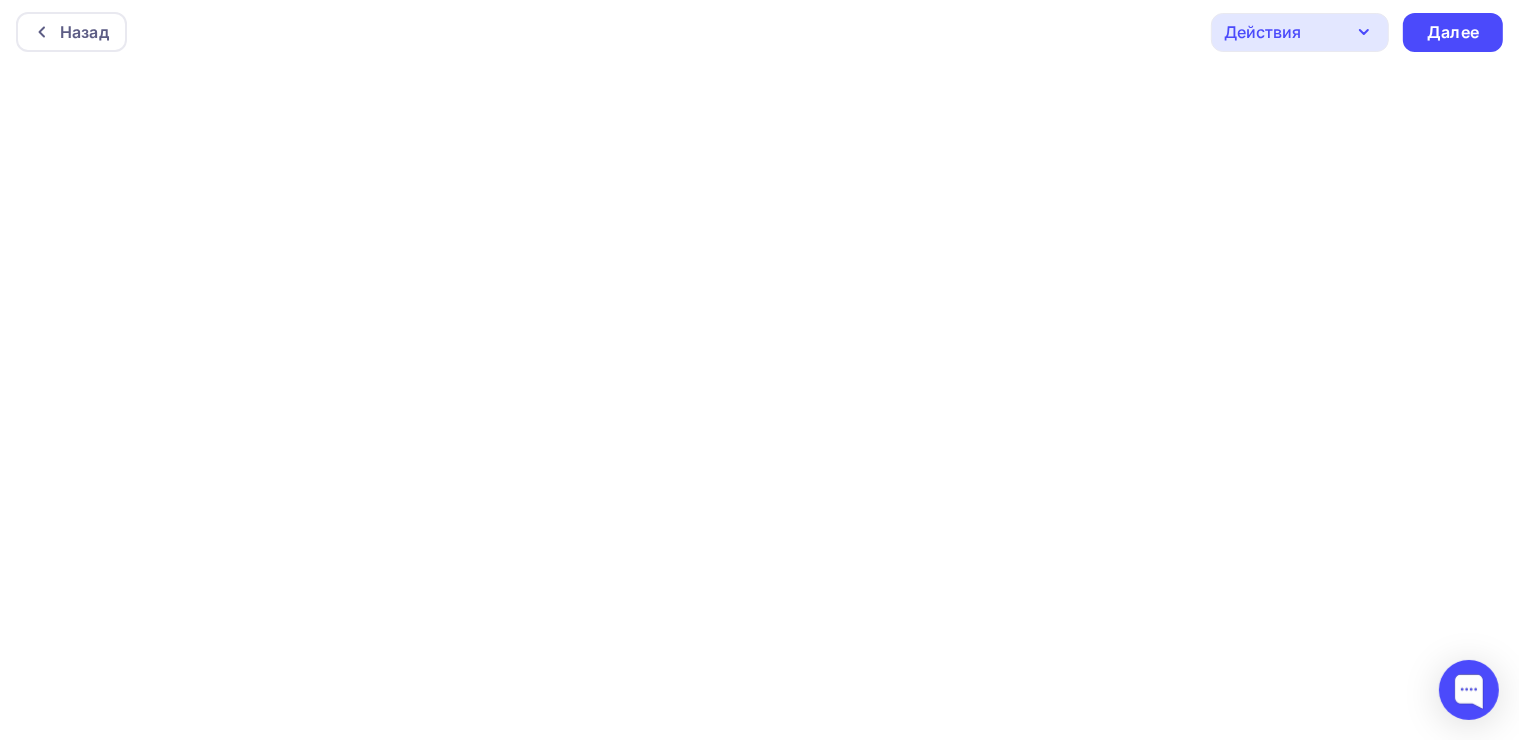 click 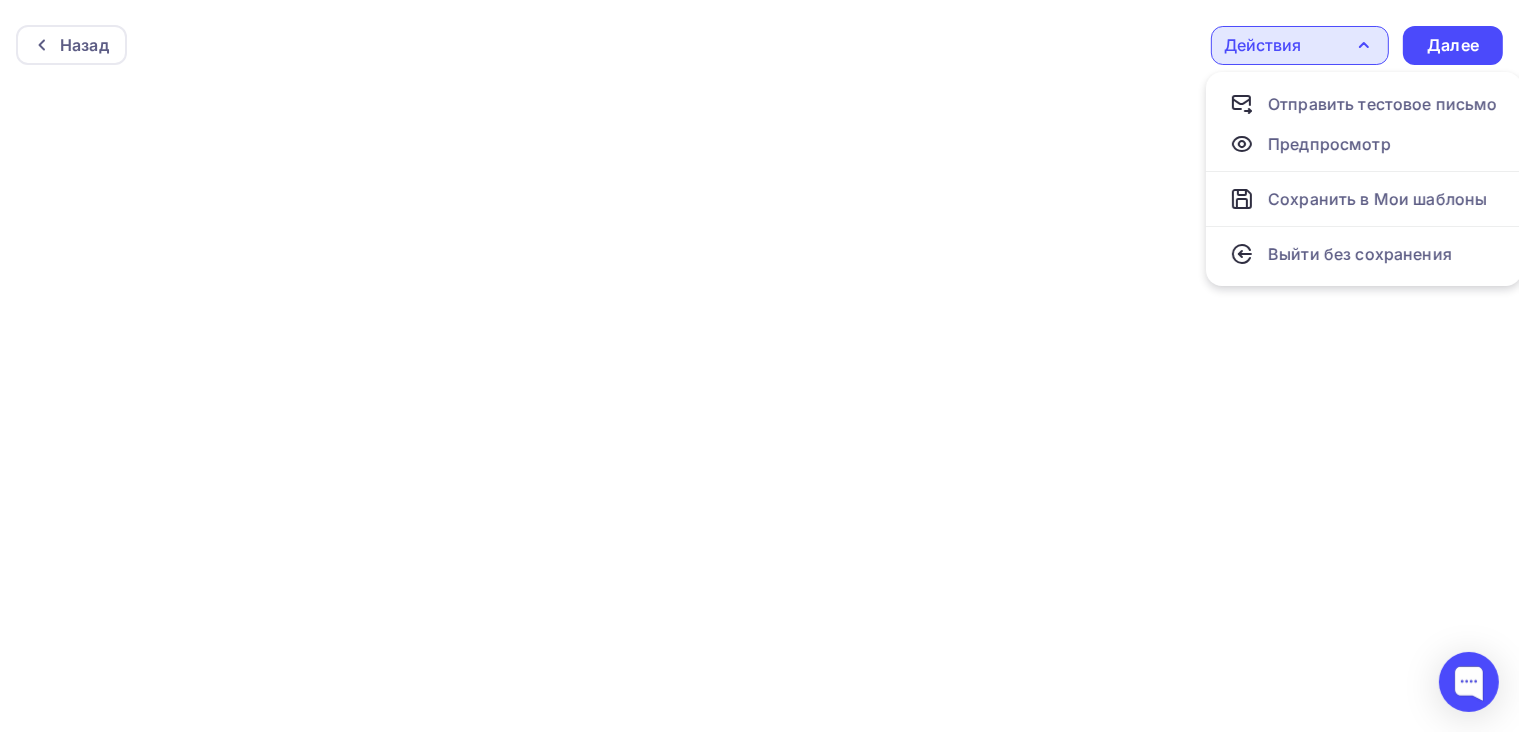scroll, scrollTop: 0, scrollLeft: 0, axis: both 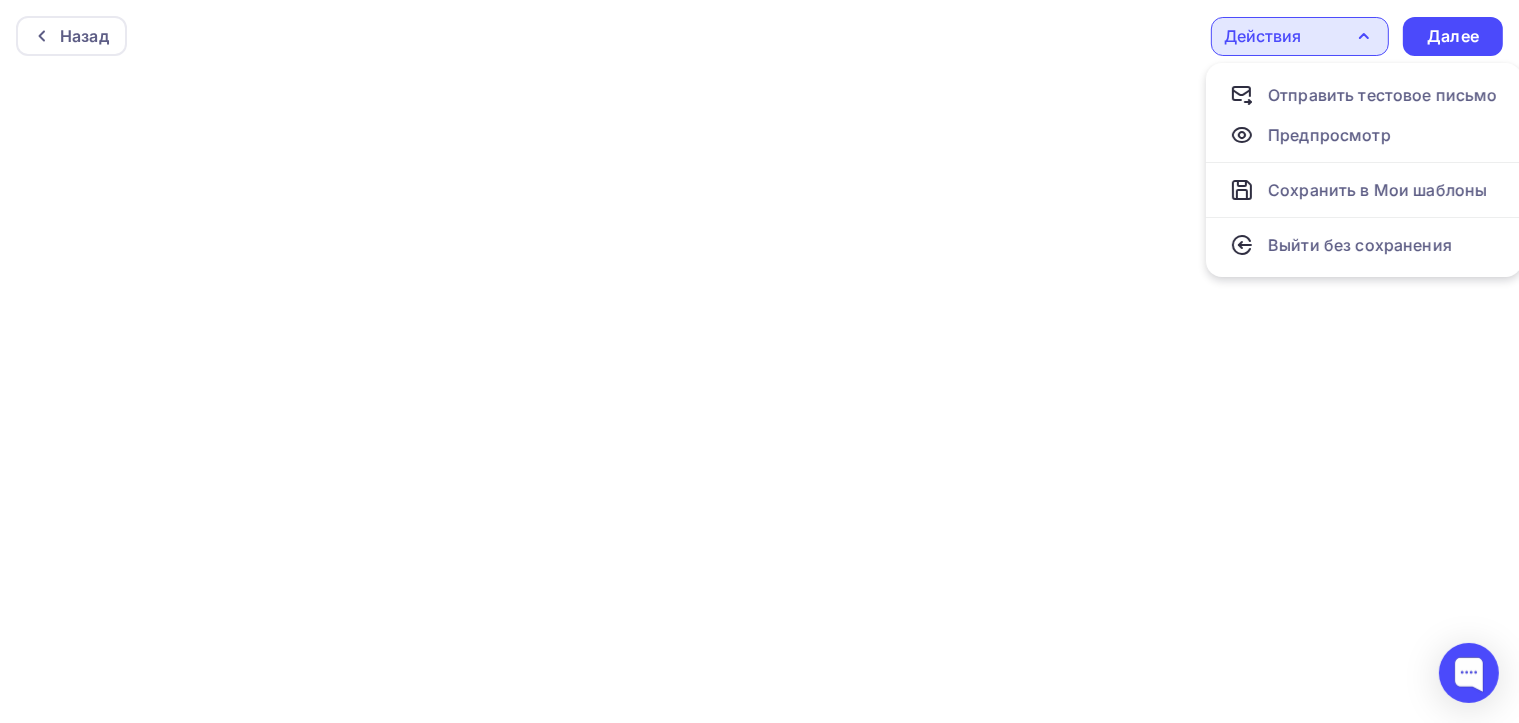 click 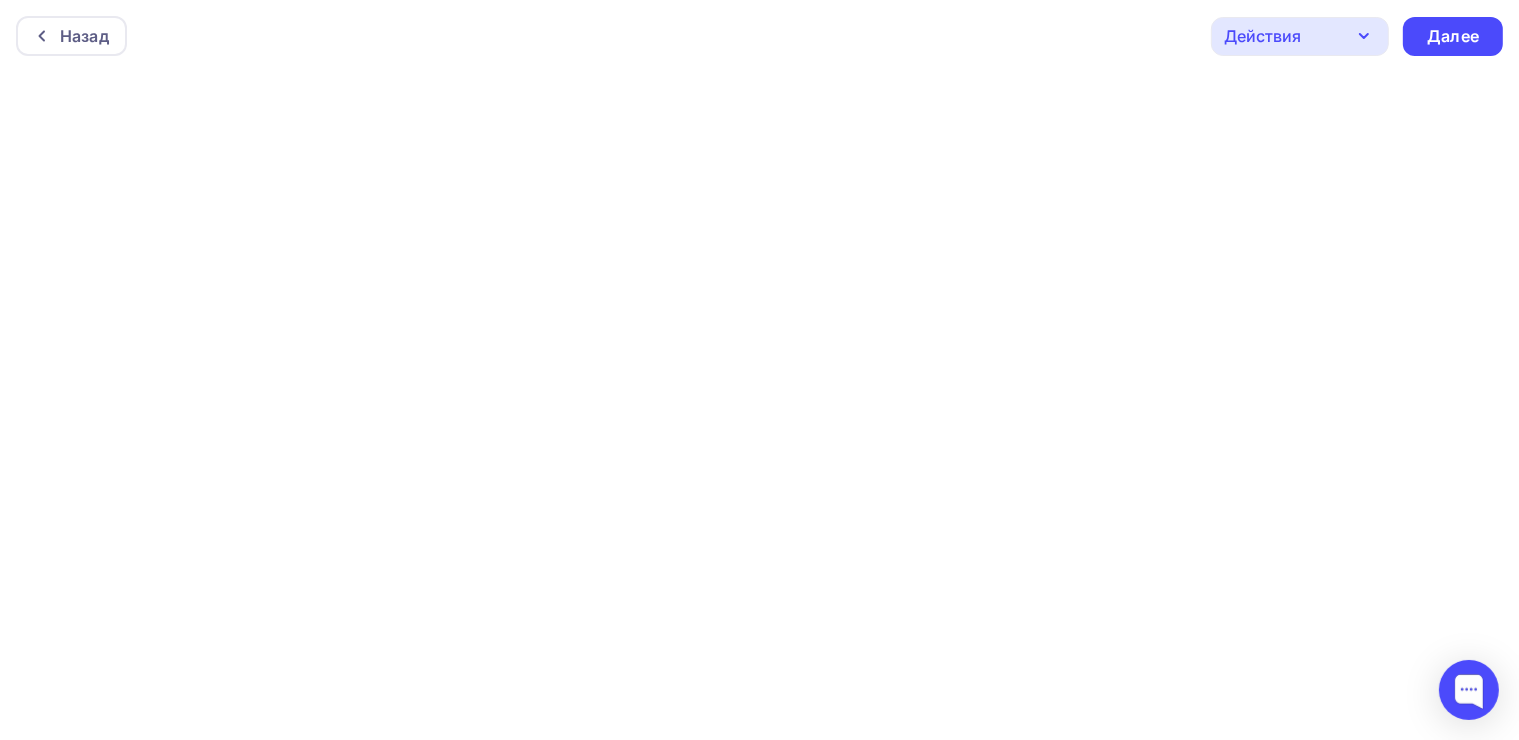 click 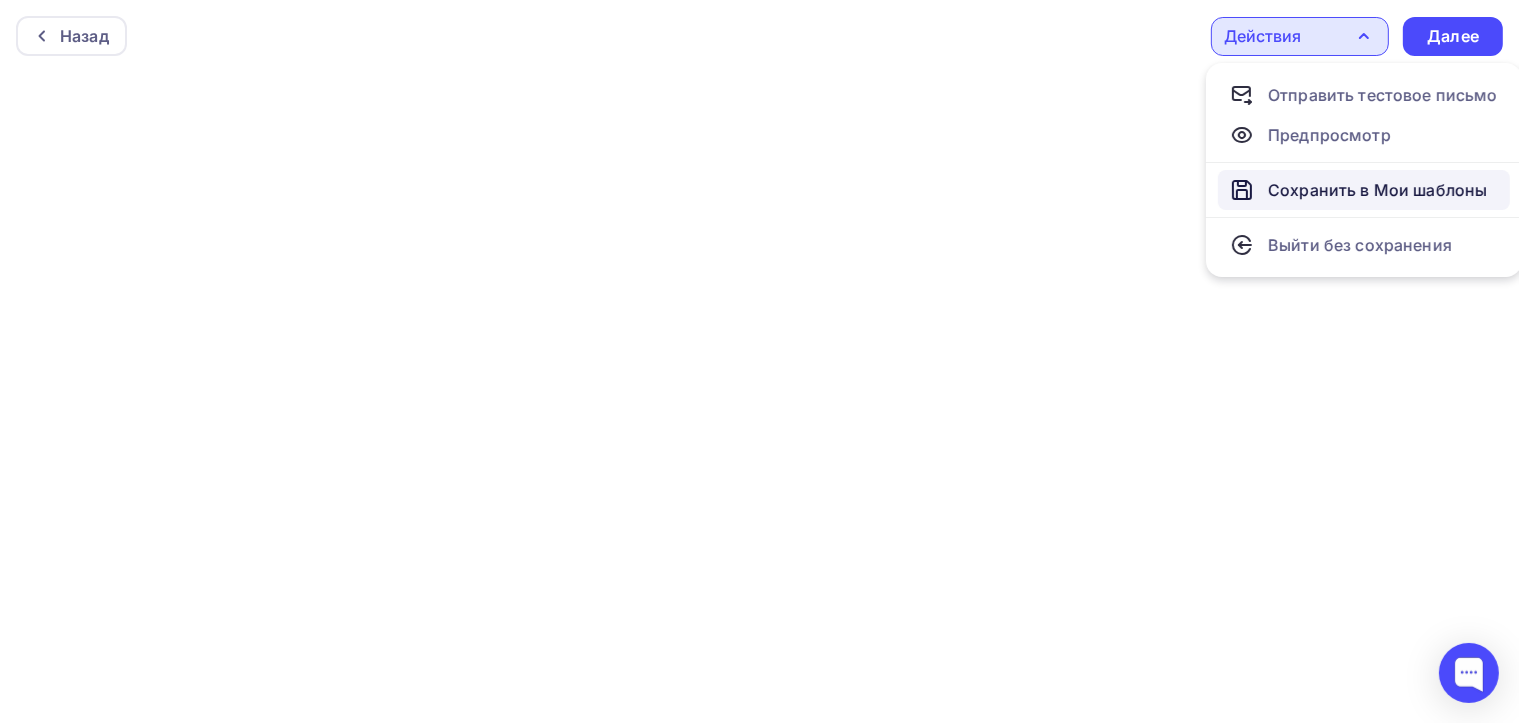 click on "Сохранить в Мои шаблоны" at bounding box center (1377, 190) 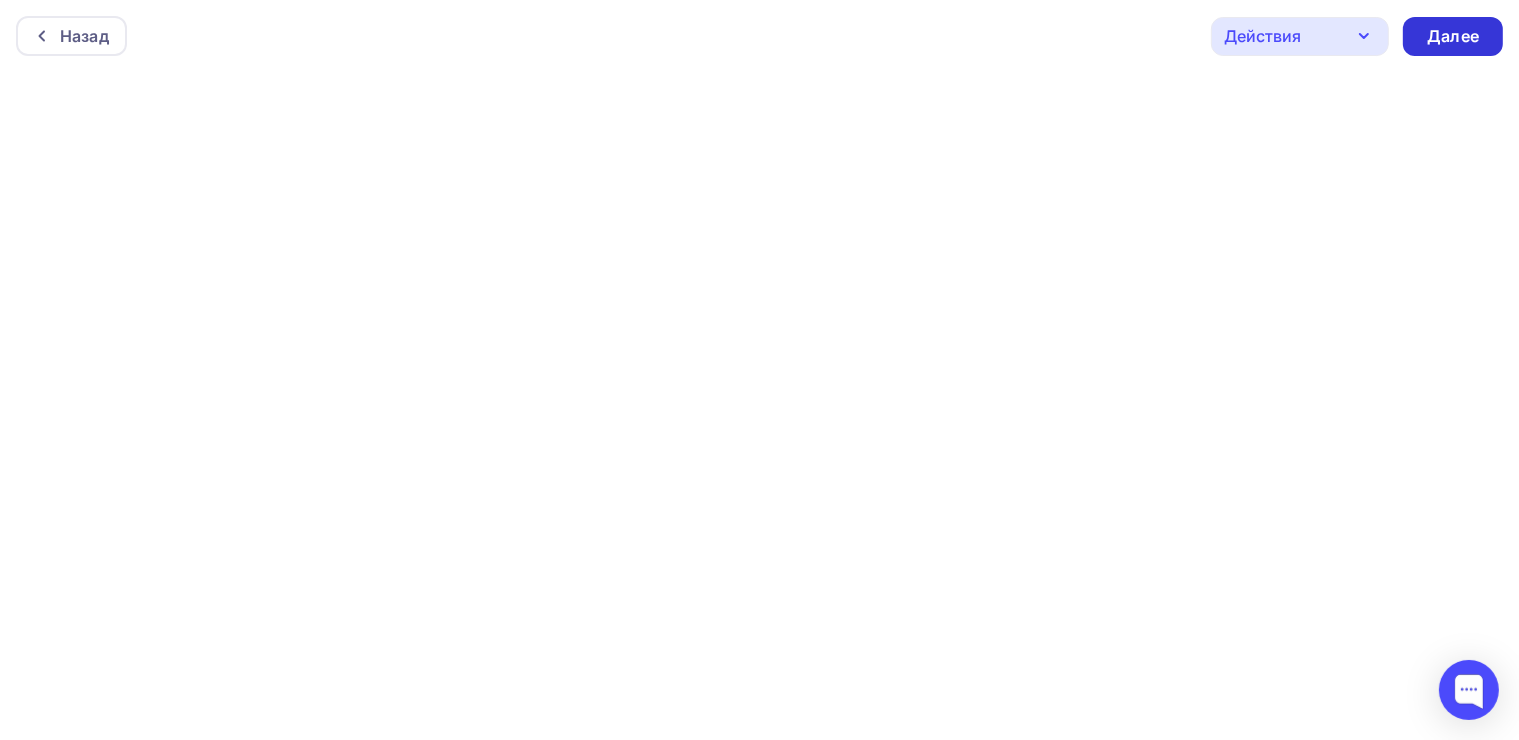 click on "Далее" at bounding box center (1453, 36) 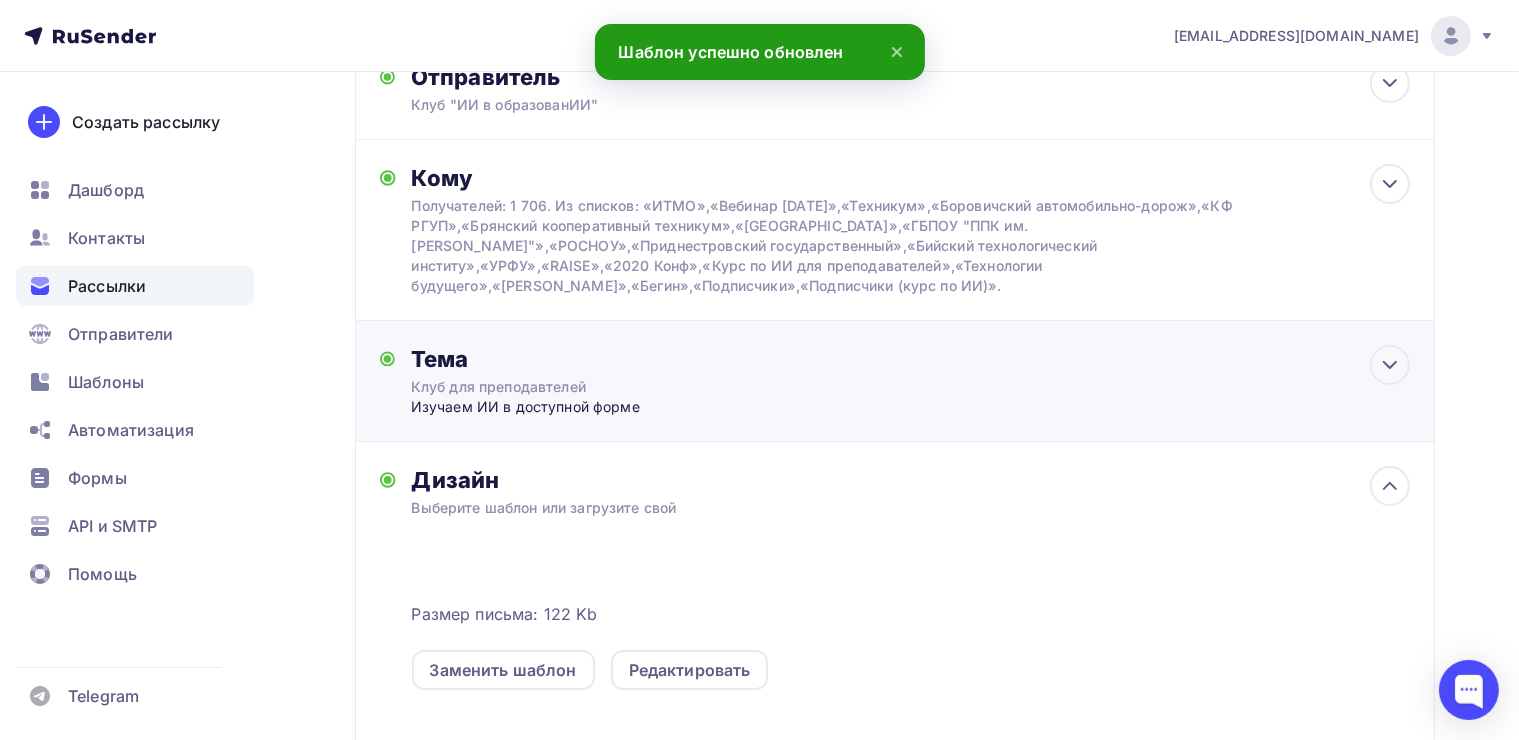 scroll, scrollTop: 200, scrollLeft: 0, axis: vertical 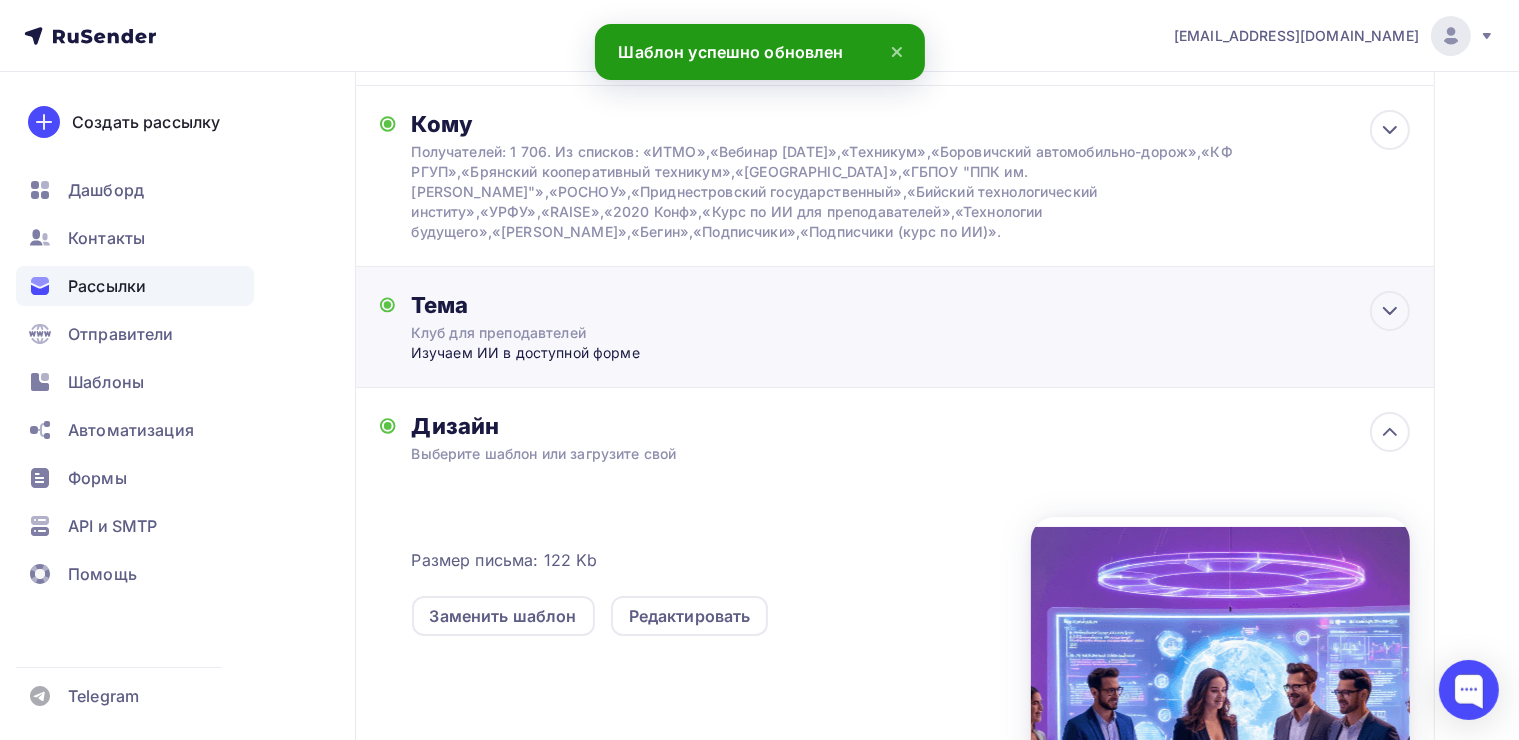 click on "Тема" at bounding box center [608, 305] 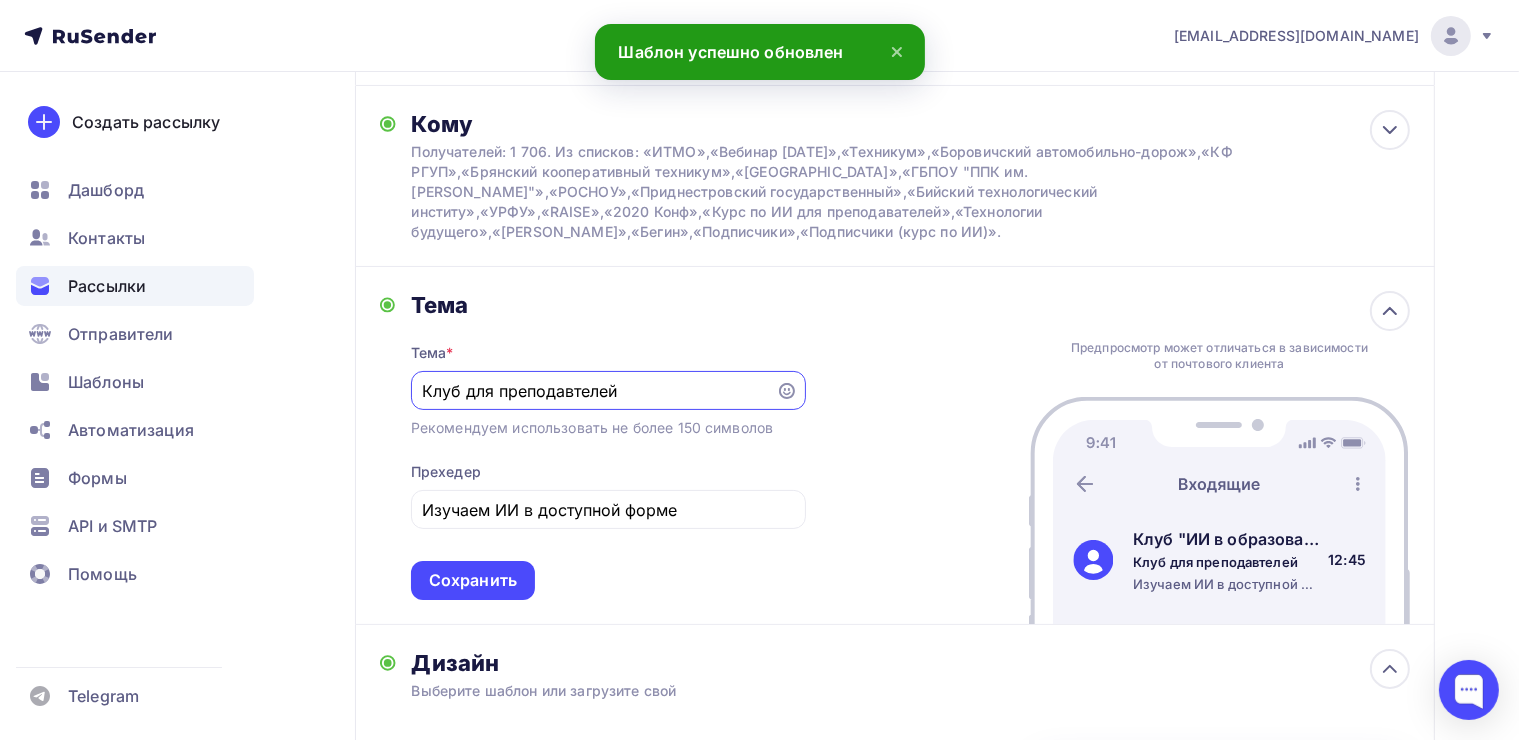 scroll, scrollTop: 0, scrollLeft: 0, axis: both 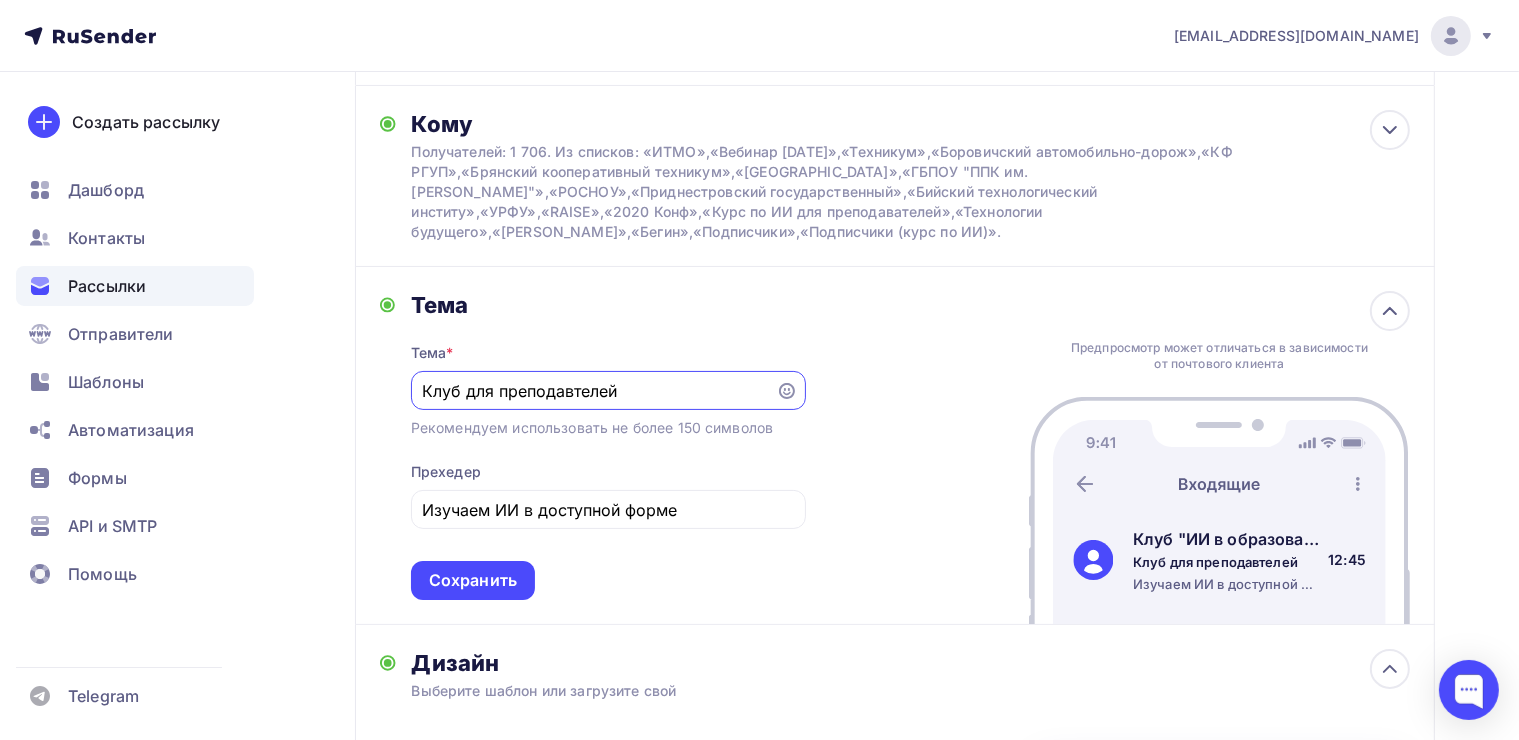 click on "Клуб для преподавтелей" at bounding box center (593, 391) 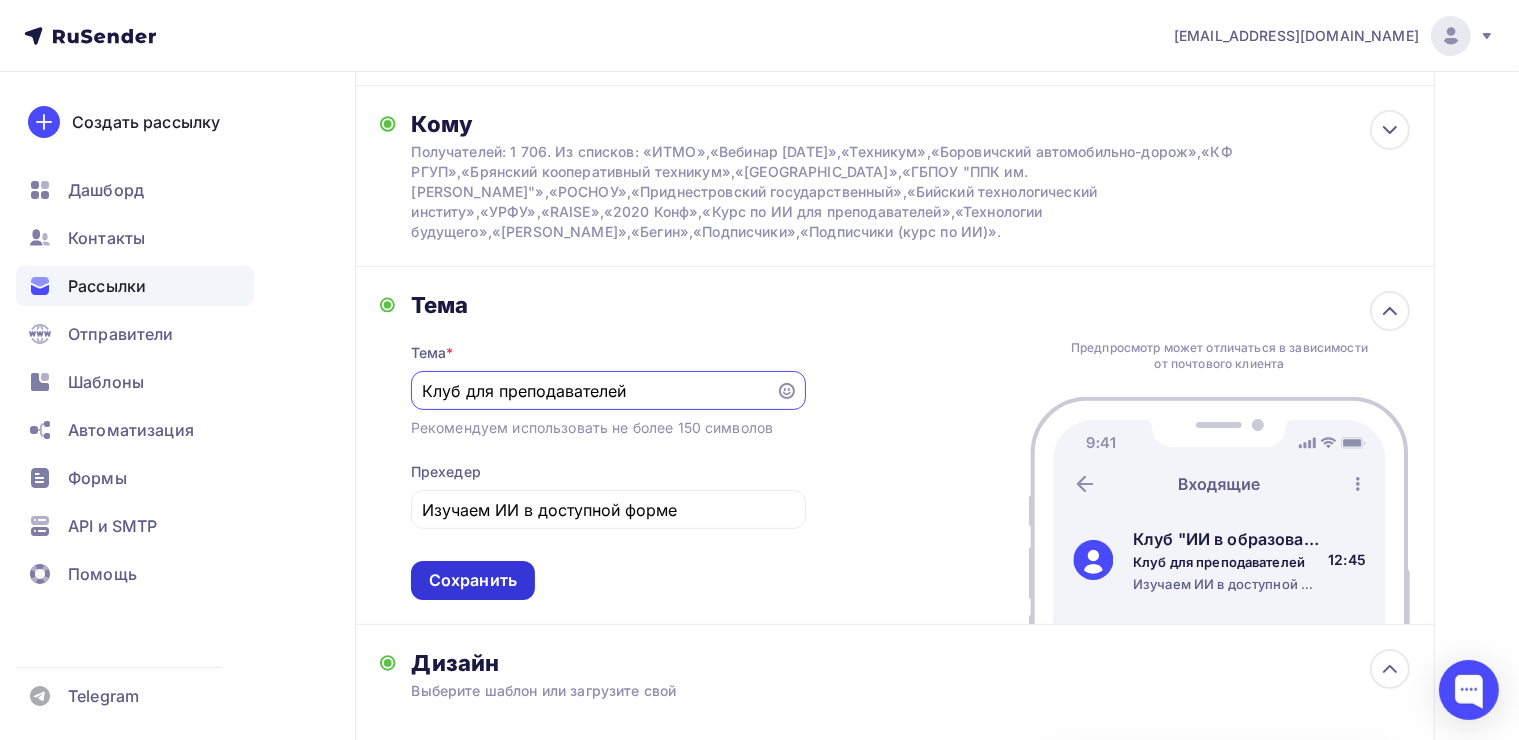 type on "Клуб для преподавателей" 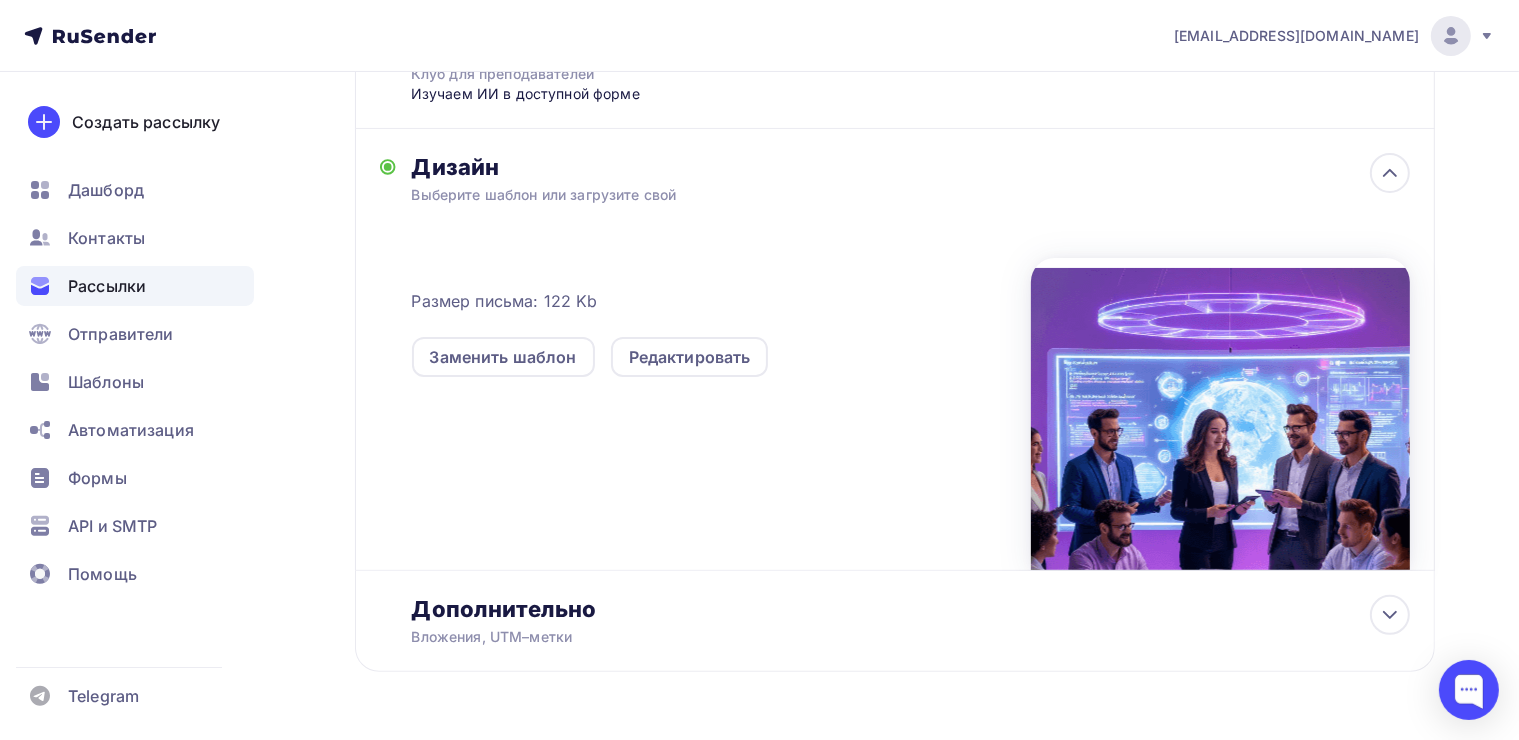 scroll, scrollTop: 518, scrollLeft: 0, axis: vertical 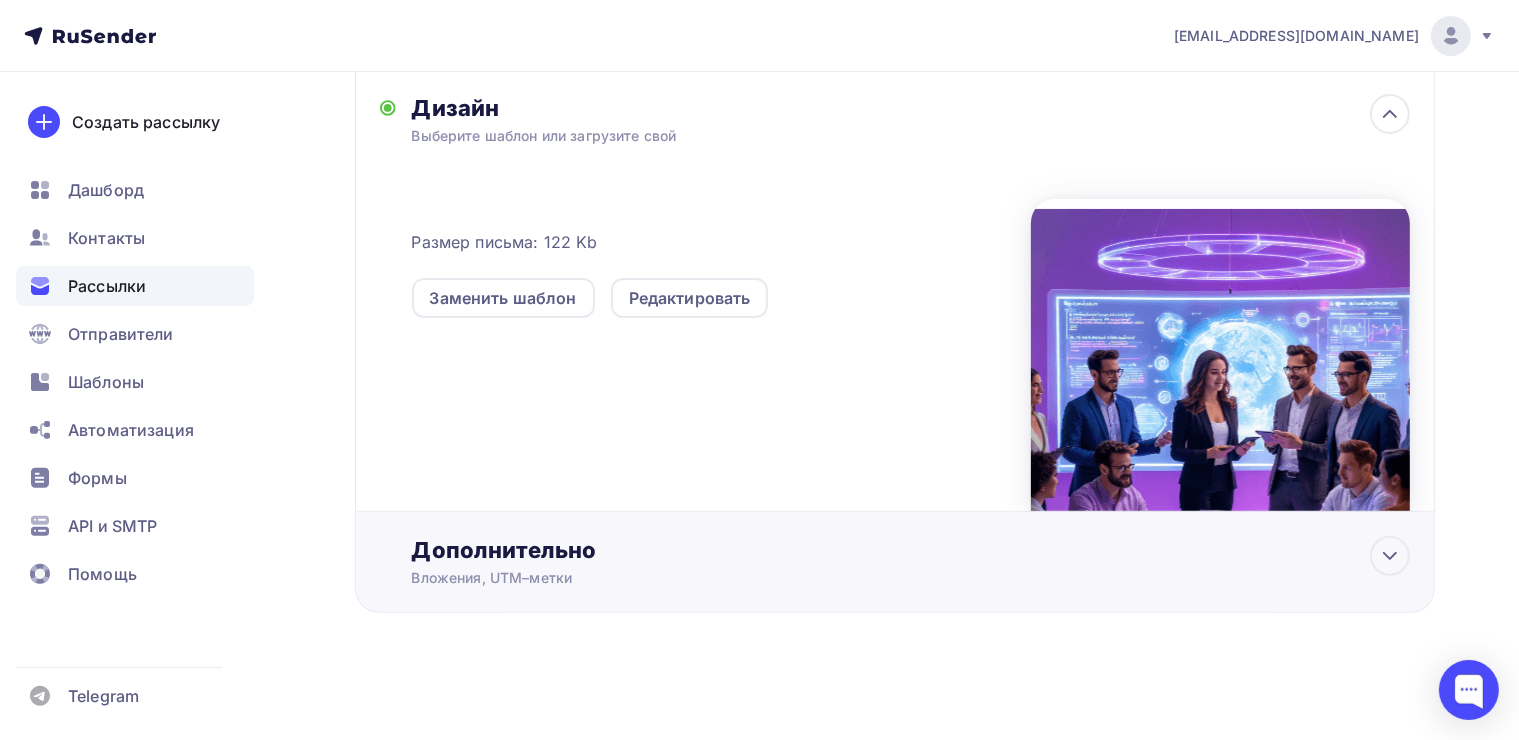 click on "Вложения, UTM–метки" at bounding box center (861, 578) 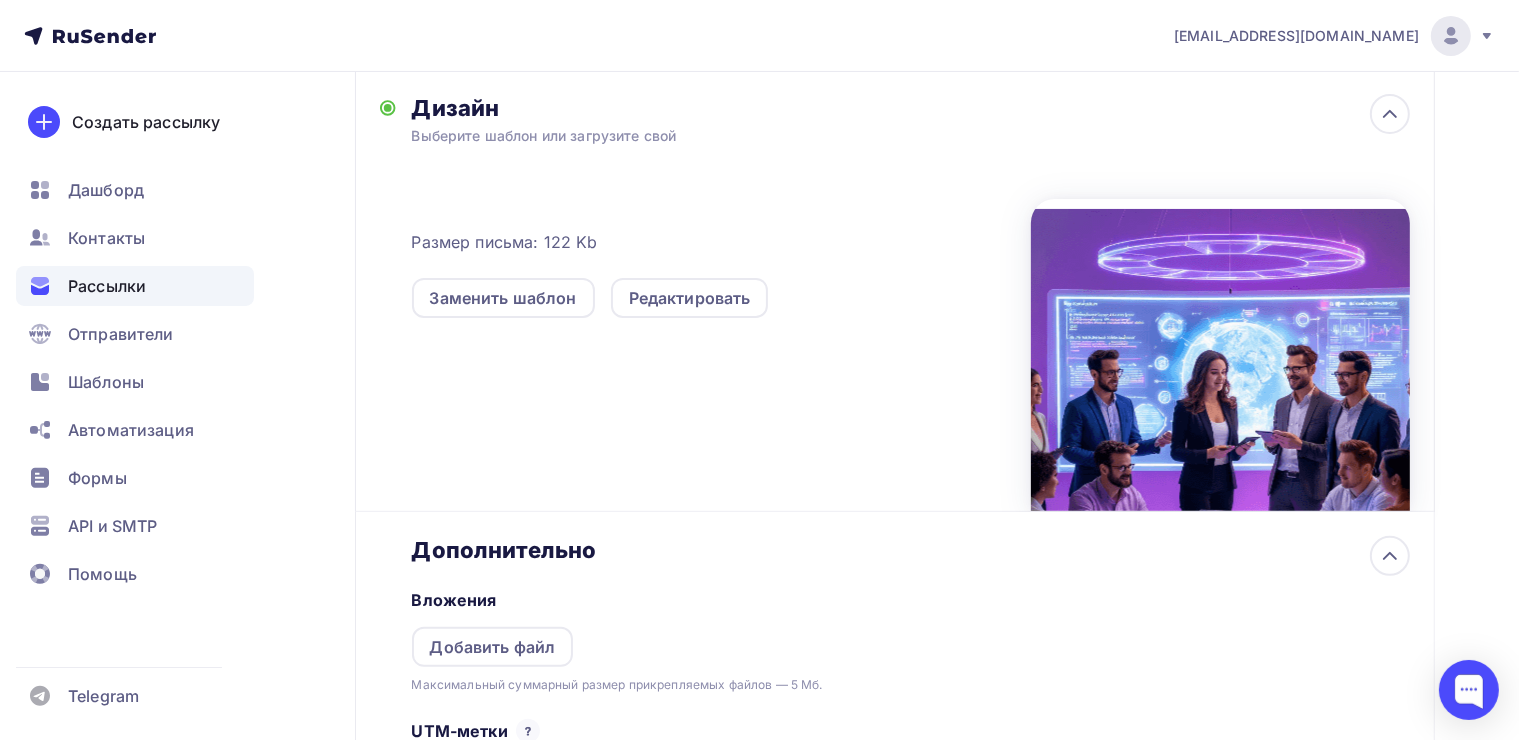 scroll, scrollTop: 517, scrollLeft: 0, axis: vertical 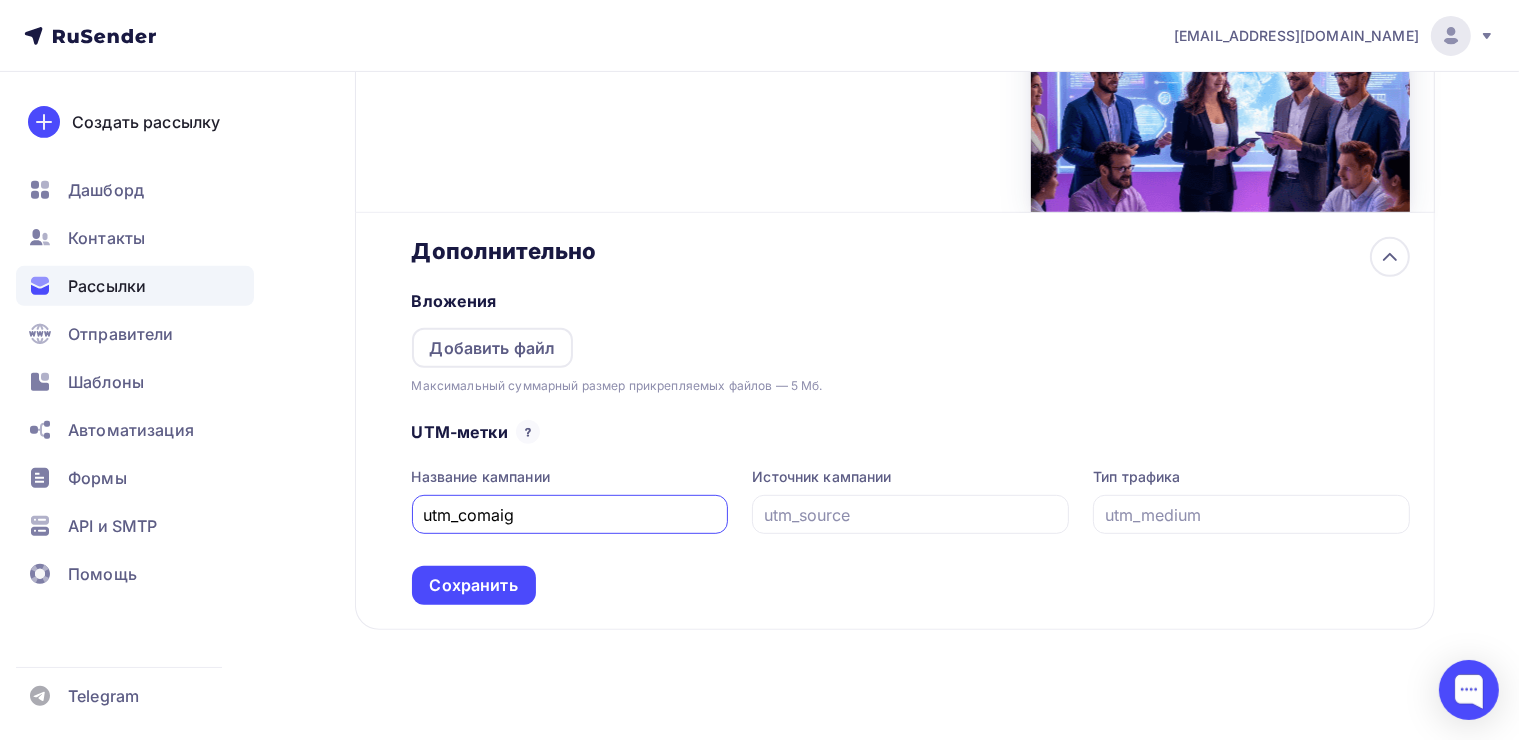 type on "utm_comaign" 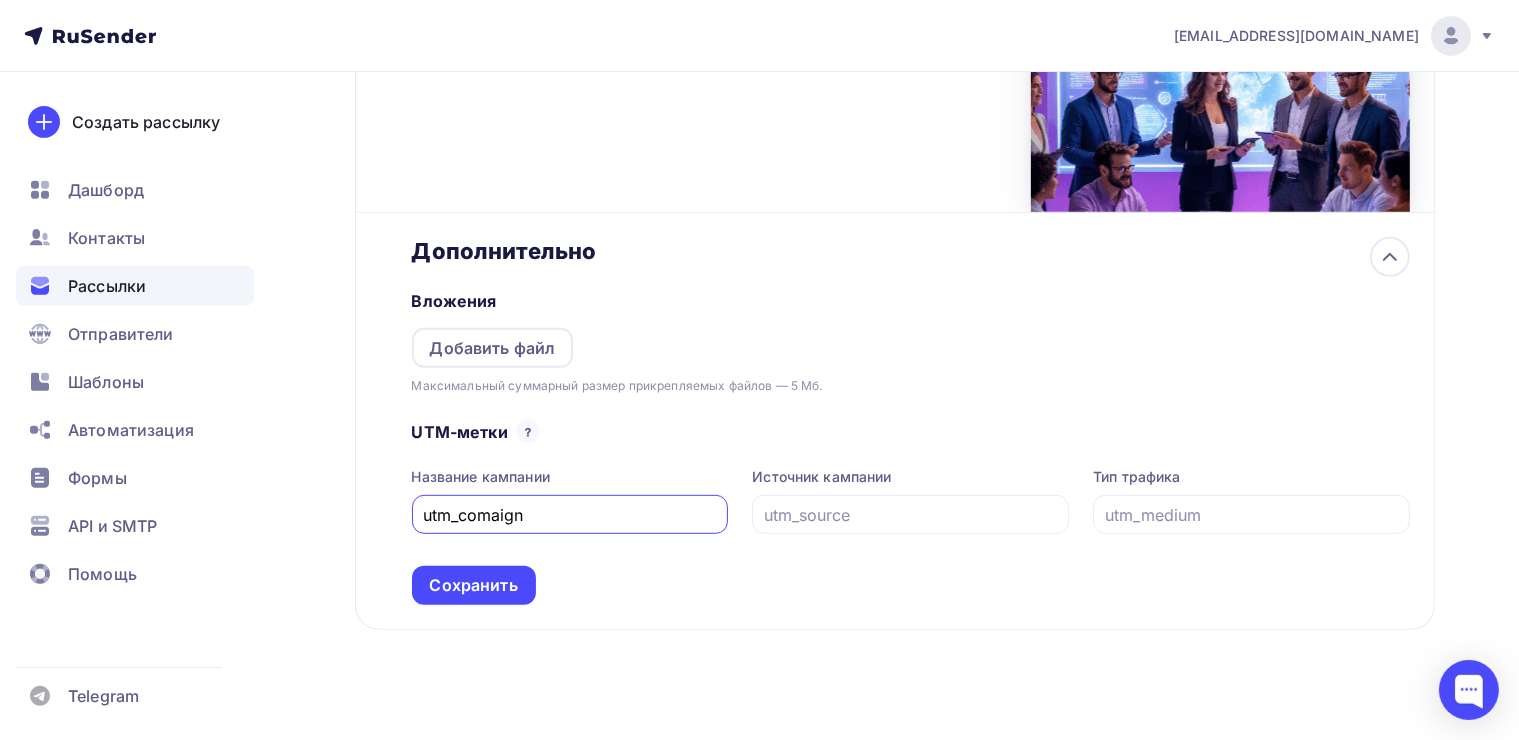 drag, startPoint x: 548, startPoint y: 502, endPoint x: 296, endPoint y: 510, distance: 252.12695 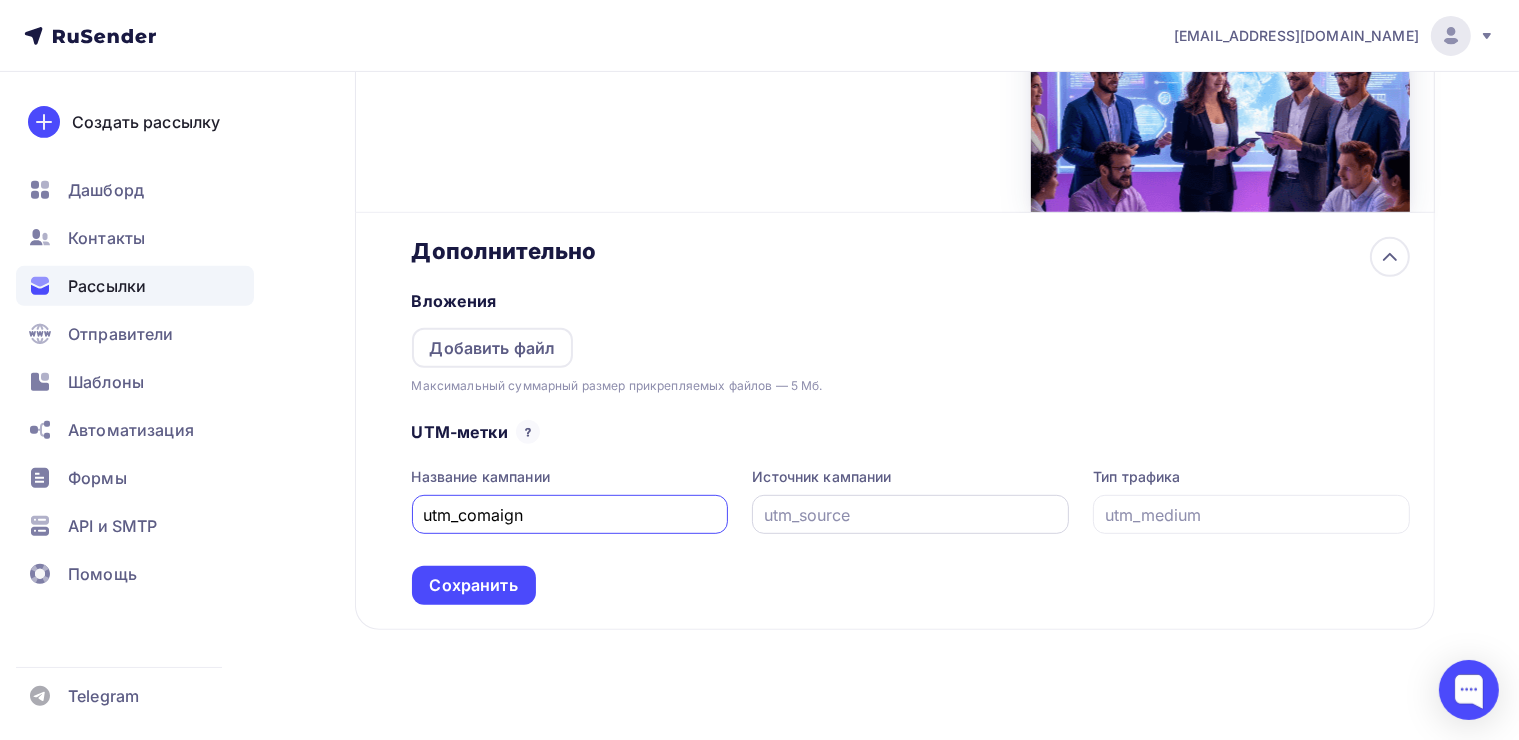 type on "utm_comaign" 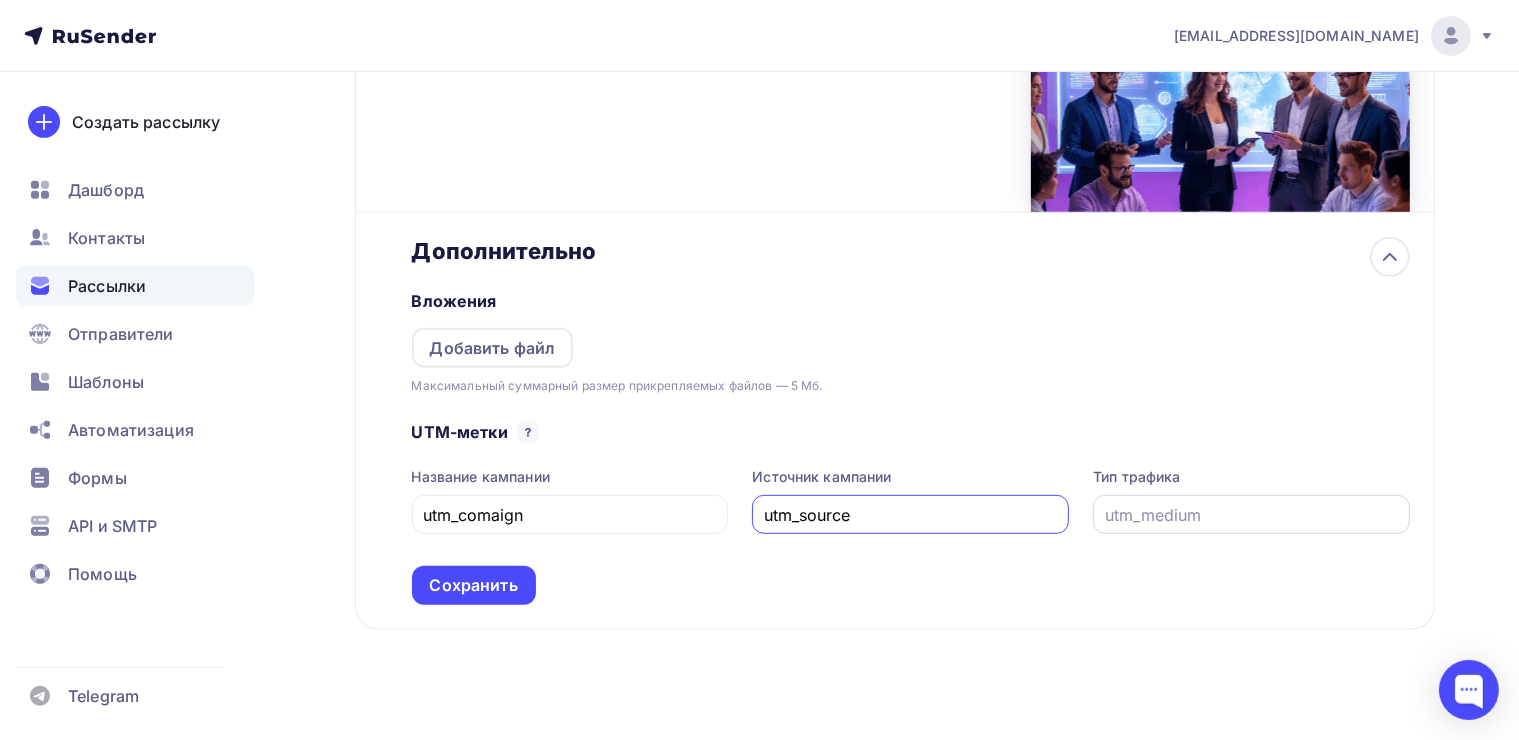 type on "utm_source" 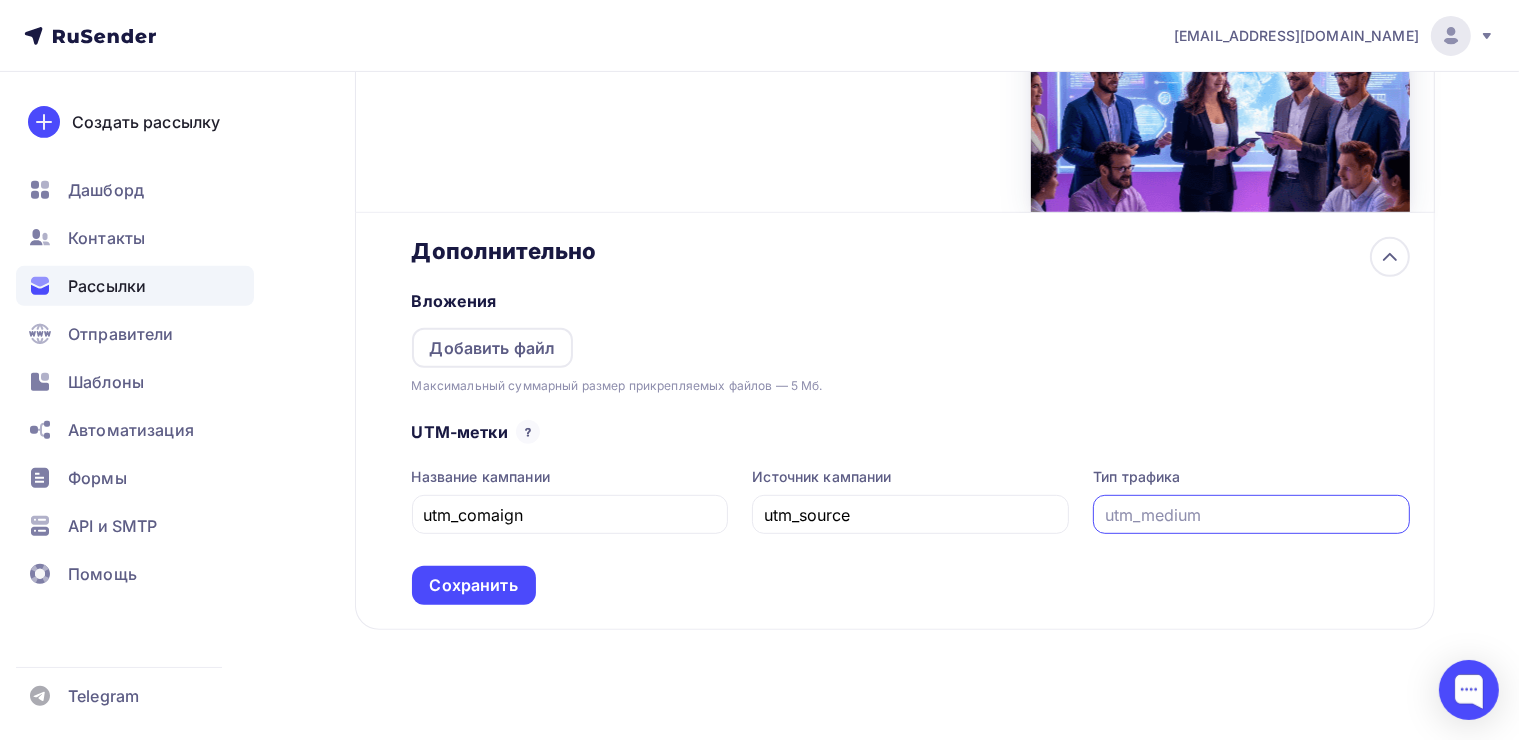 click at bounding box center [1252, 515] 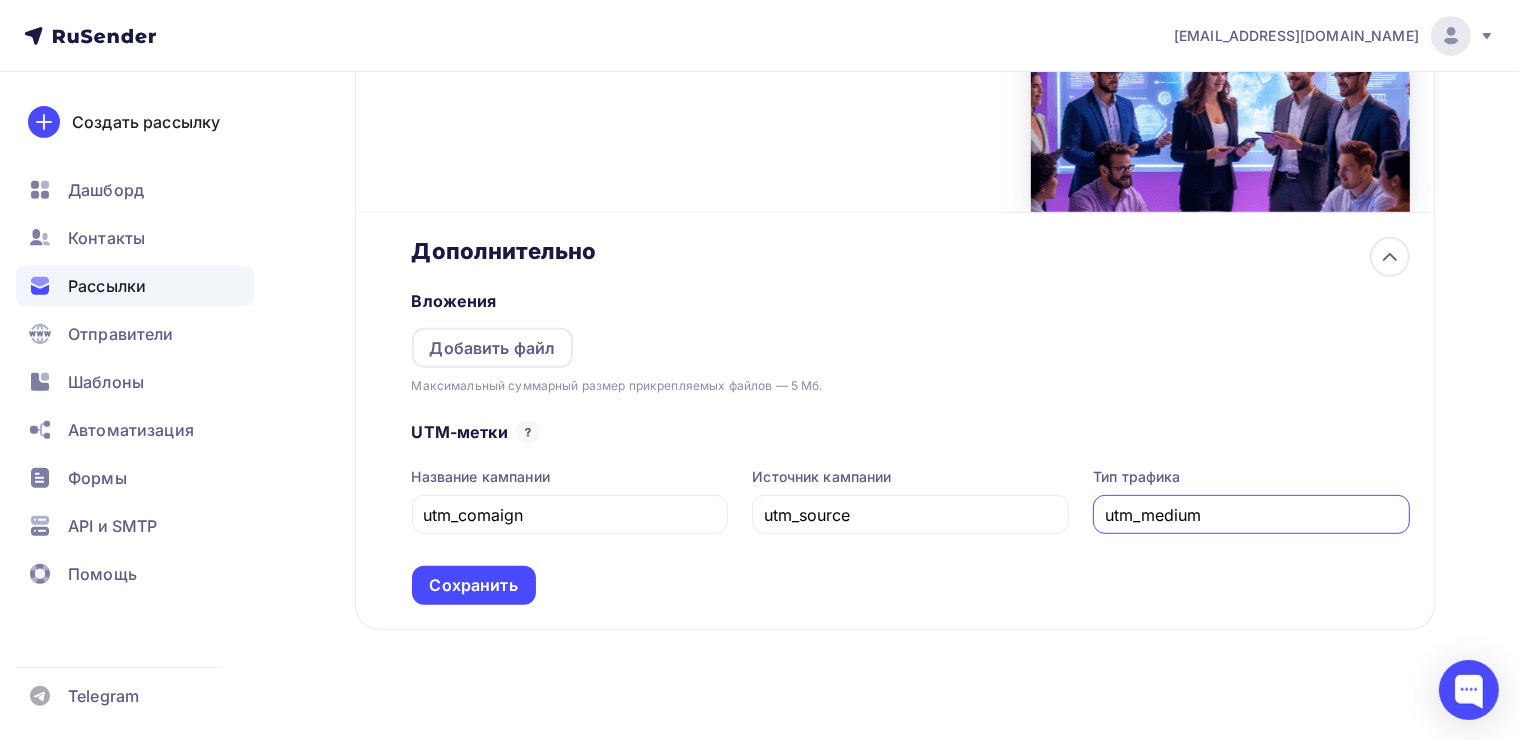 type on "utm_medium" 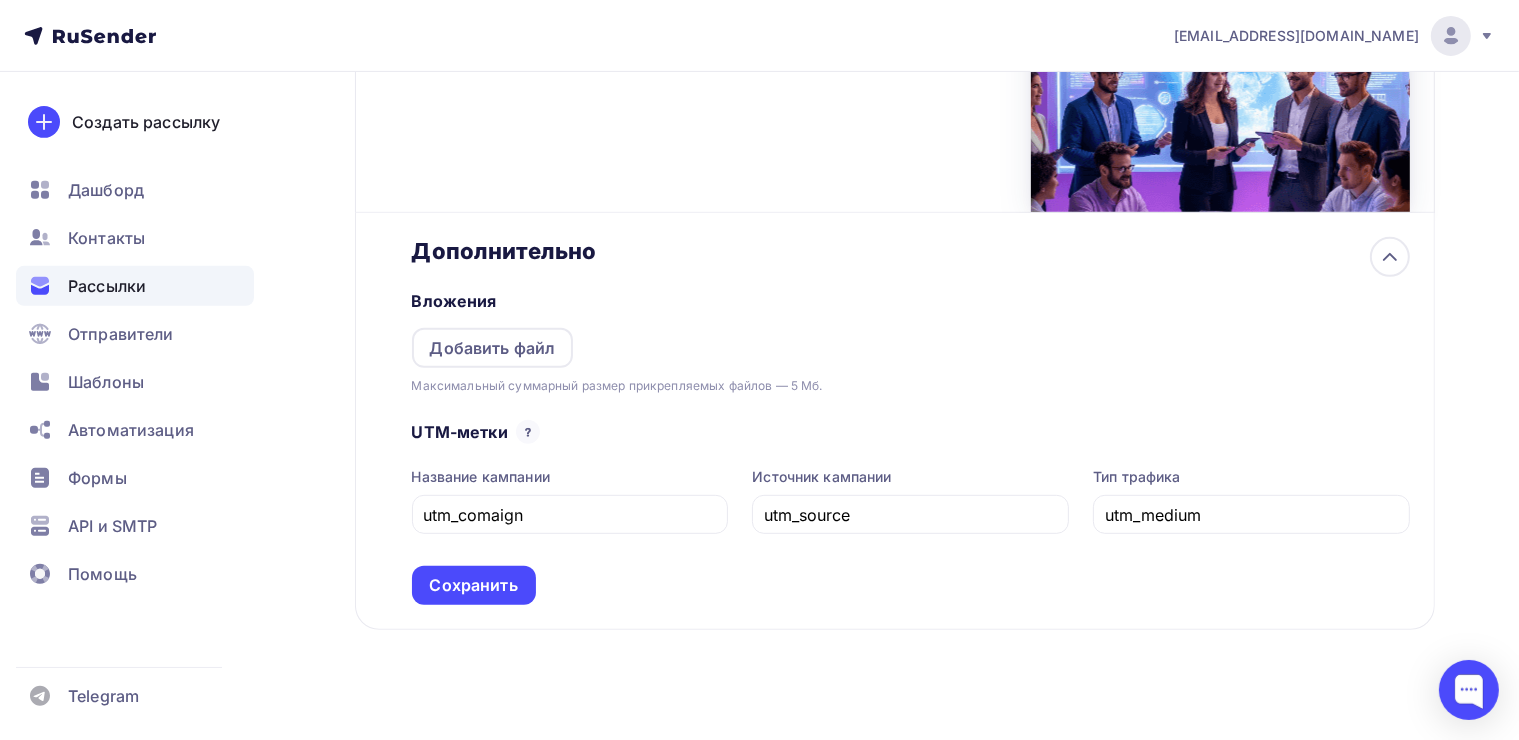 click on "UTM-метки
Название кампании    utm_comaign
Источник кампании    utm_source
Тип трафика    utm_medium           Сохранить" at bounding box center (911, 500) 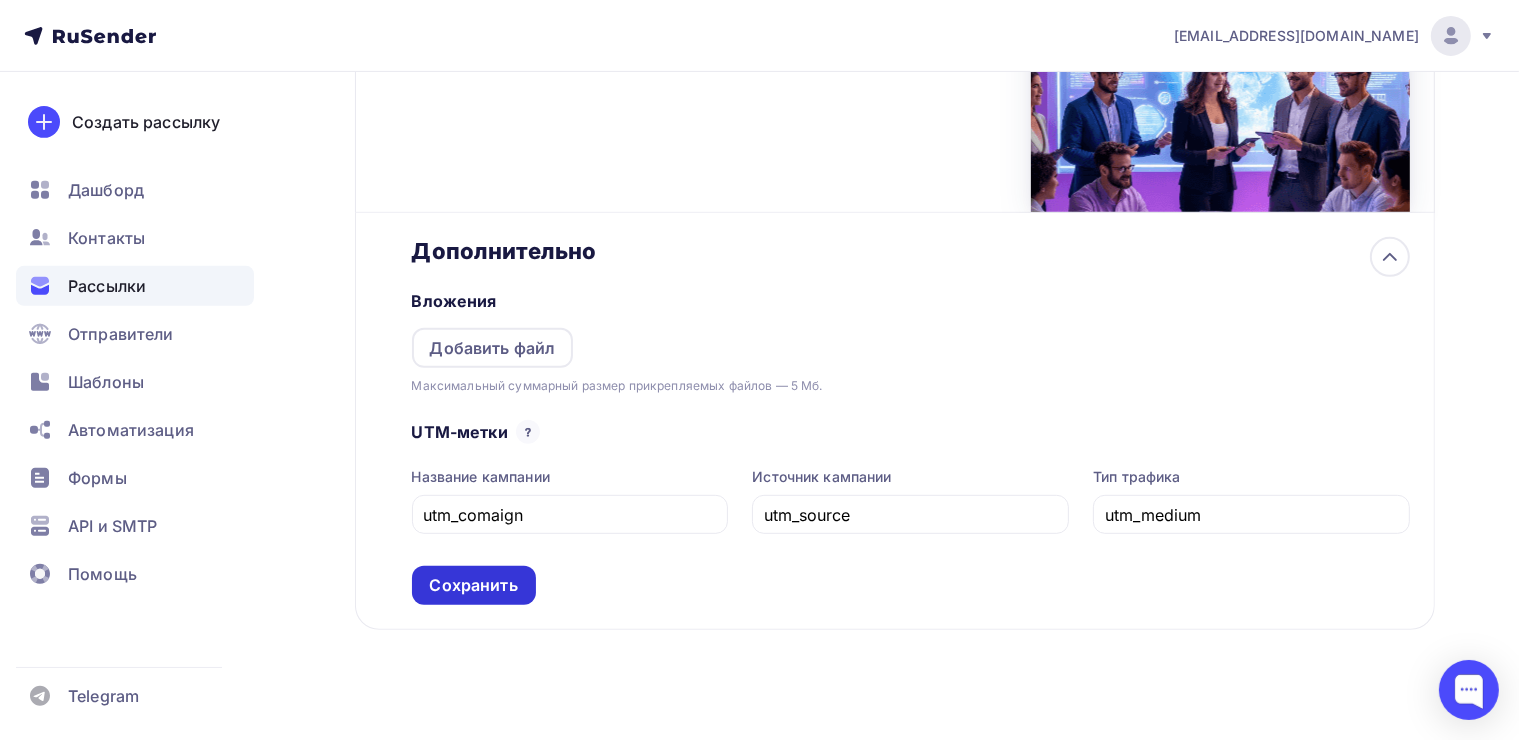 click on "Сохранить" at bounding box center [474, 585] 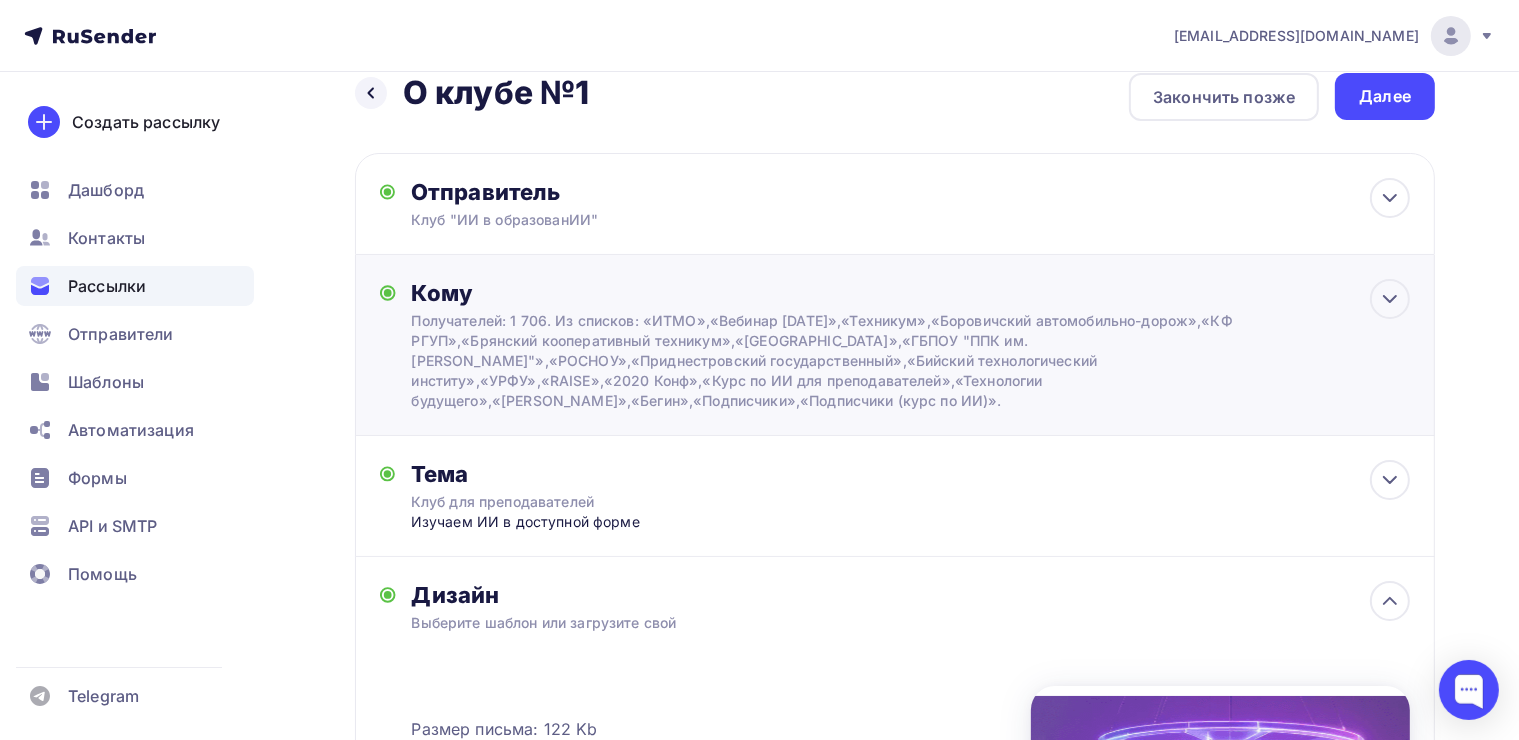 scroll, scrollTop: 18, scrollLeft: 0, axis: vertical 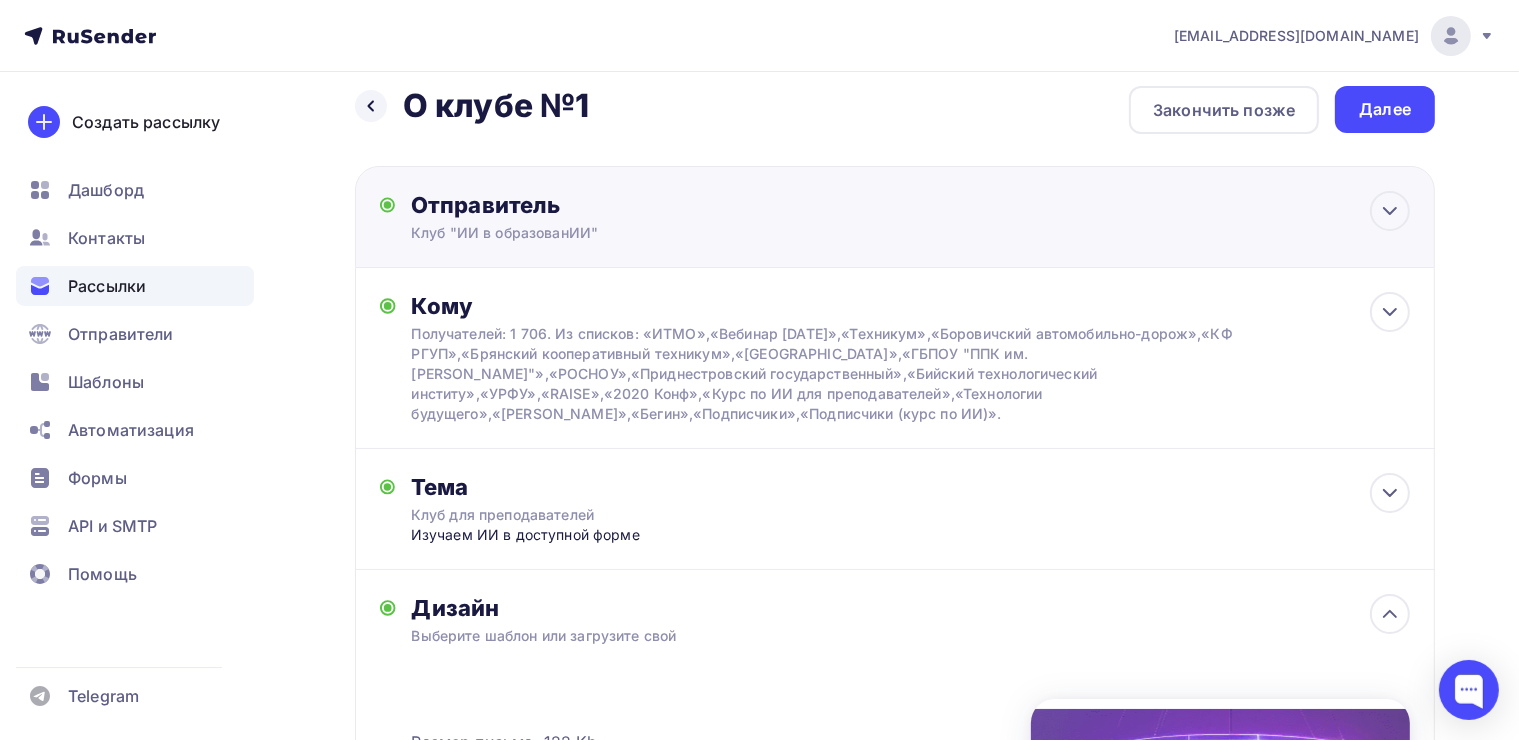 click on "Клуб "ИИ в образованИИ"" at bounding box center (606, 233) 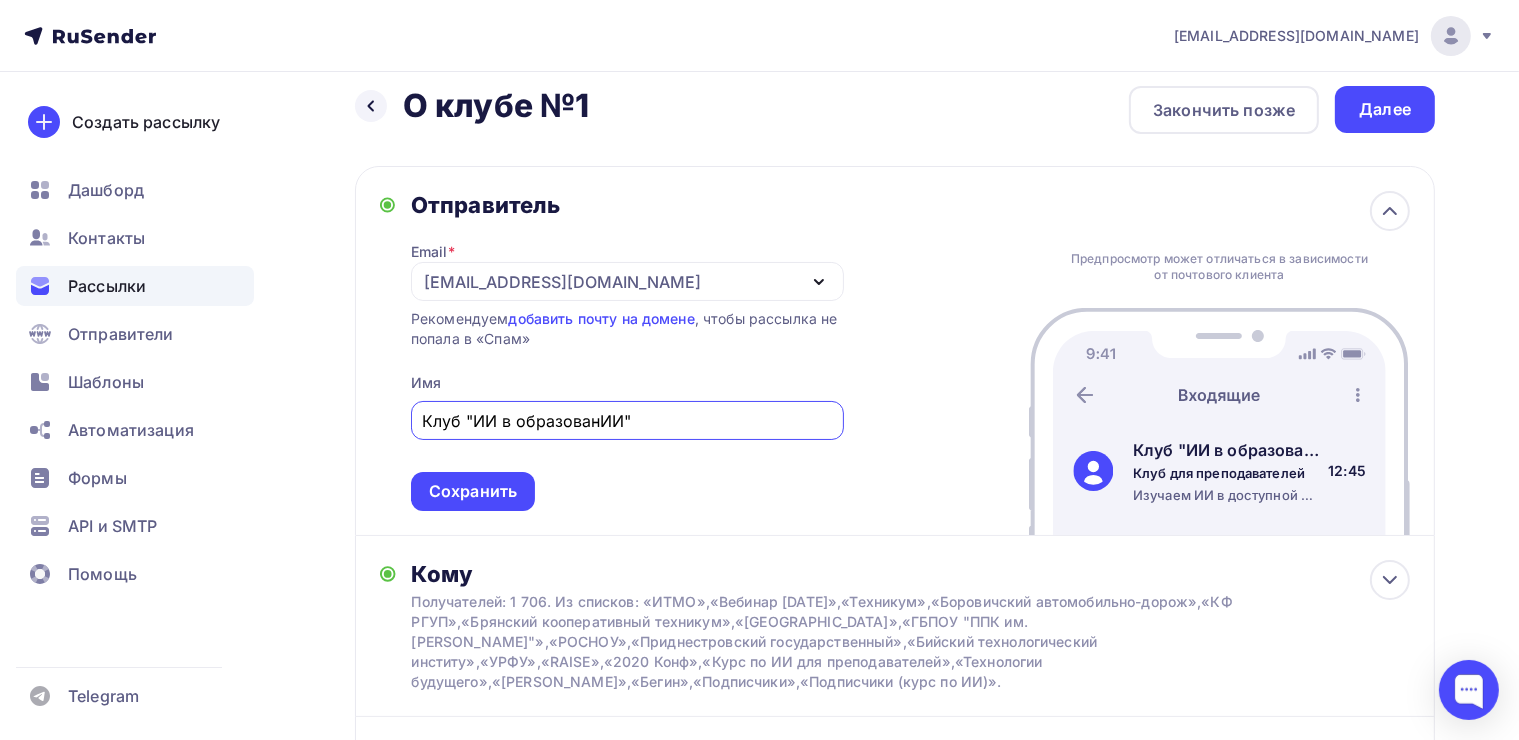 scroll, scrollTop: 0, scrollLeft: 0, axis: both 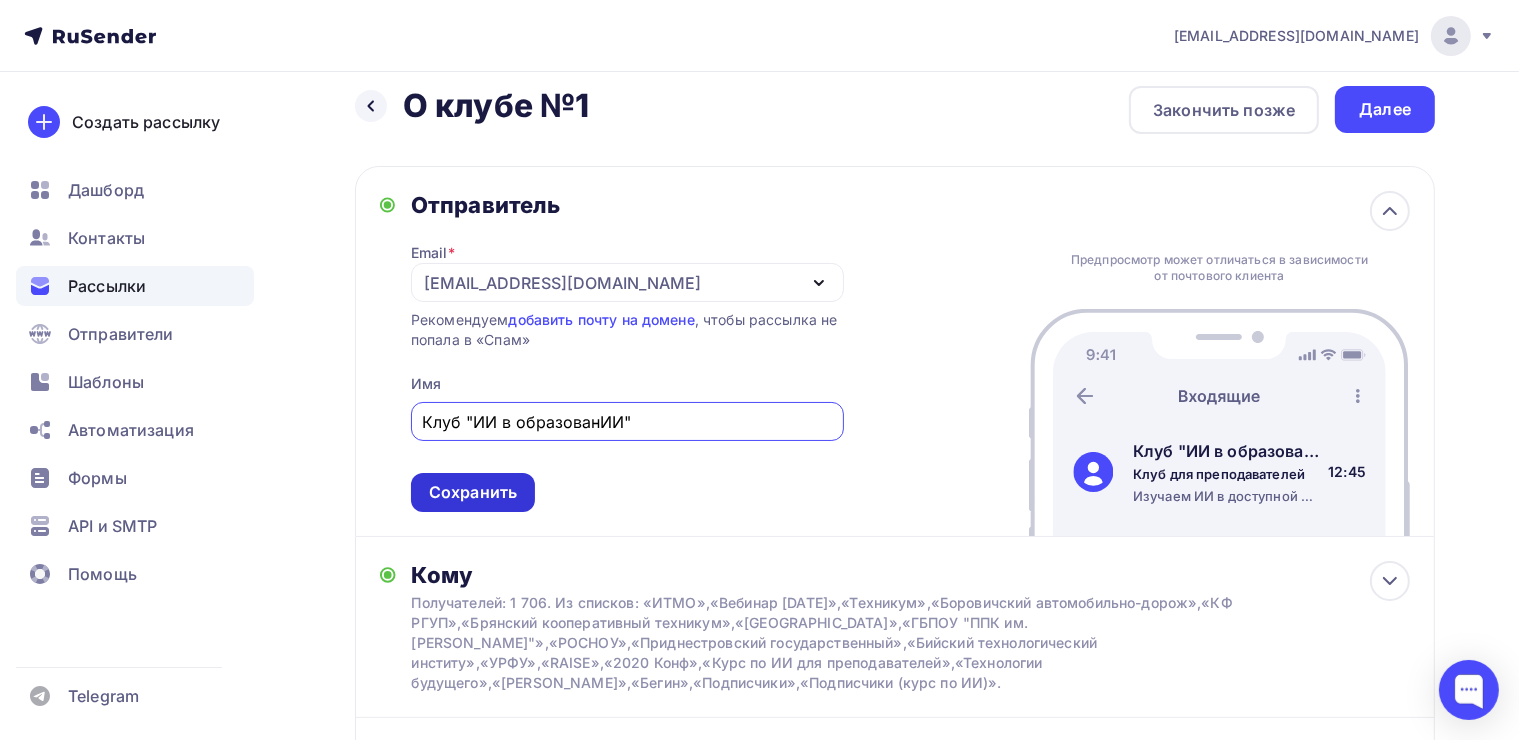 click on "Сохранить" at bounding box center [473, 492] 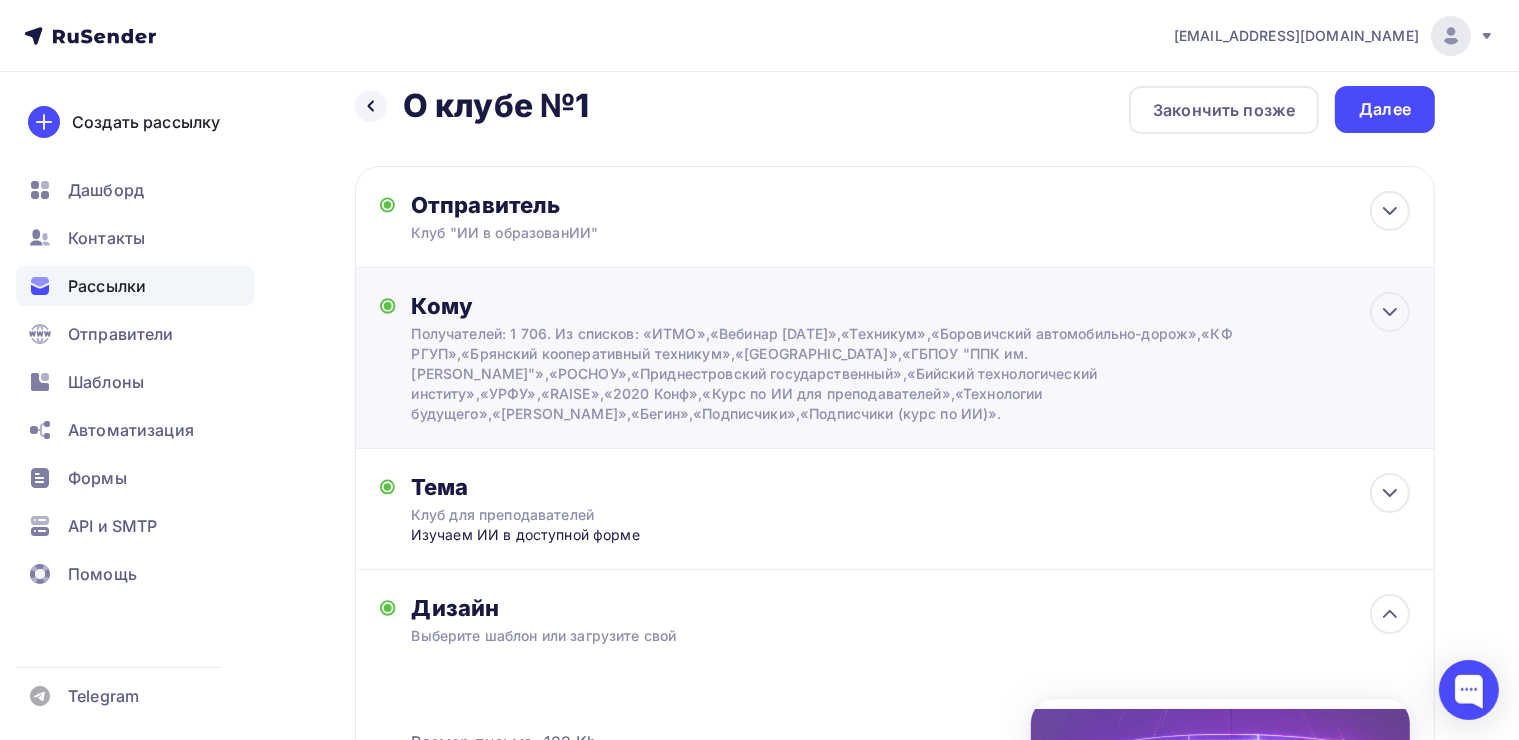 click on "Получателей: 1 706. Из
списков: «ИТМО»,«Вебинар 22.02.2025»,«Техникум»,«Боровичский автомобильно-дорож»,«КФ РГУП»,«Брянский кооперативный техникум»,«Алексеевский колледж»,«ГБПОУ "ППК им. Н.Г. Славянова"»,«РОСНОУ»,«Приднестровский государственный»,«Бийский технологический институ»,«УРФУ»,«RAISE»,«2020 Конф»,«Курс по ИИ для преподавателей»,«Технологии будущего»,«Андрей»,«Бегин»,«Подписчики»,«Подписчики (курс по ИИ)»." at bounding box center (861, 374) 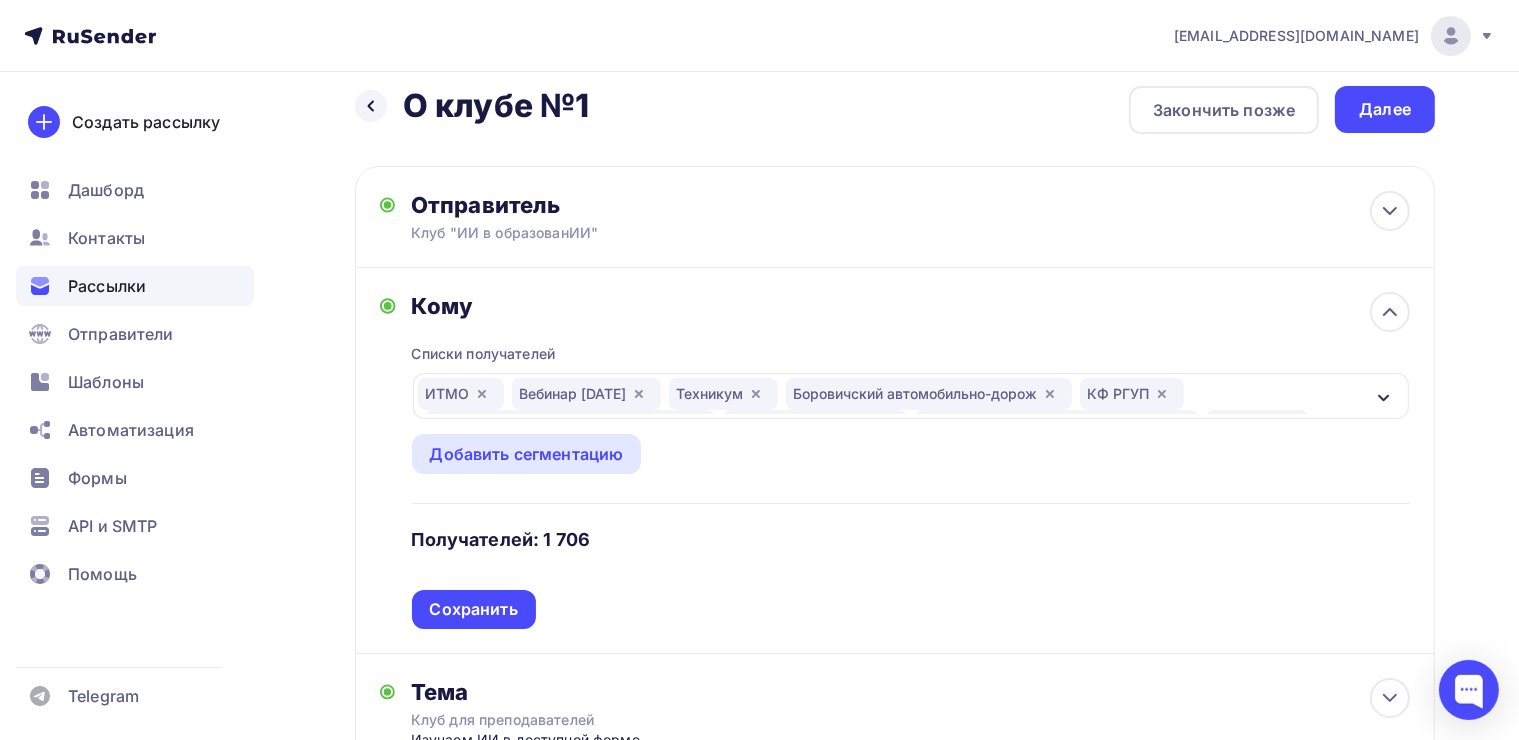 click on "ИТМО
Вебинар 22.02.2025
Техникум
Боровичский автомобильно-дорож
КФ РГУП
Брянский кооперативный техникум
Алексеевский колледж
ГБПОУ "ППК им. Н.Г. Славянова"
РОСНОУ
Приднестровский государственный
Бийский технологический институ
УРФУ
RAISE
2020 Конф
Курс по ИИ для преподавателей
Технологии будущего
Андрей" at bounding box center [891, 396] 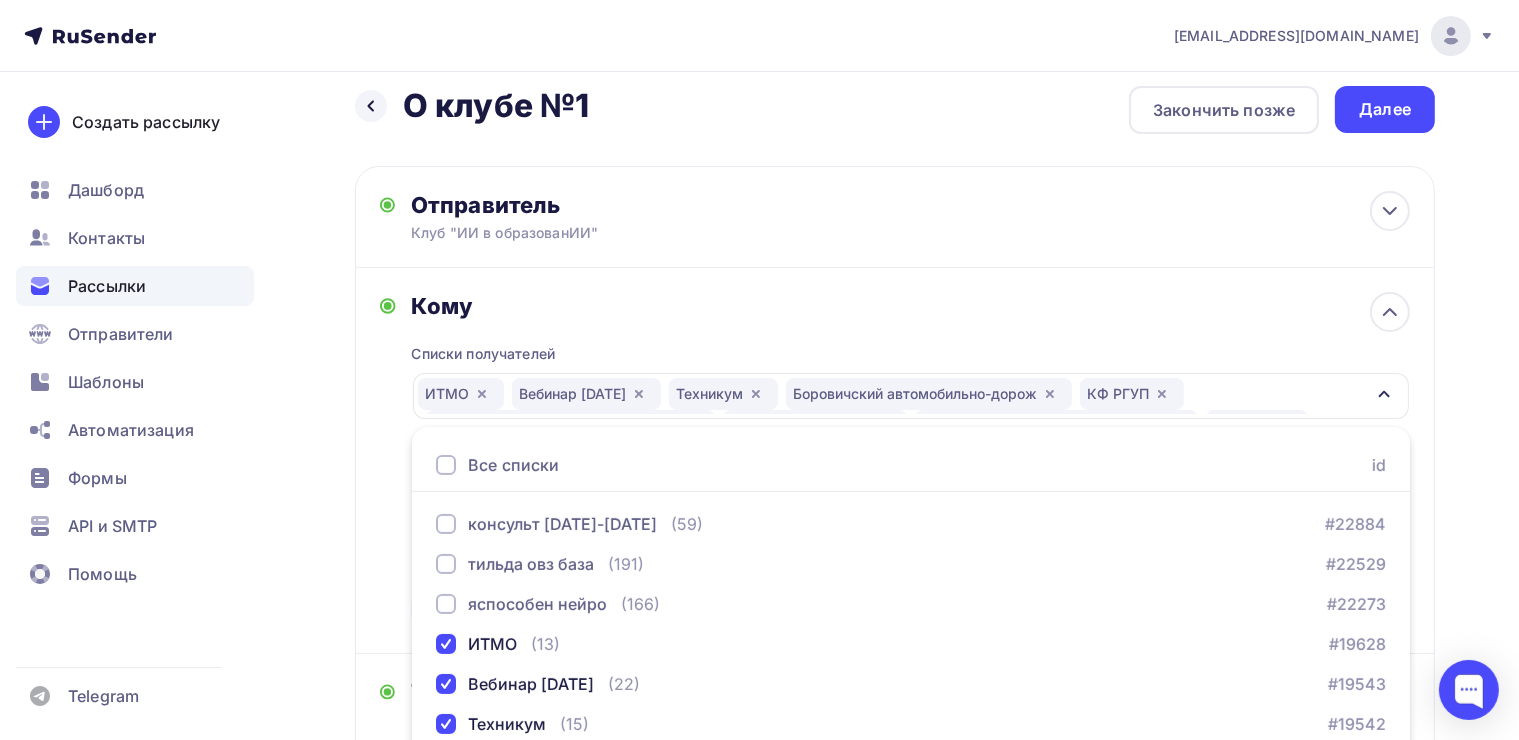 scroll, scrollTop: 220, scrollLeft: 0, axis: vertical 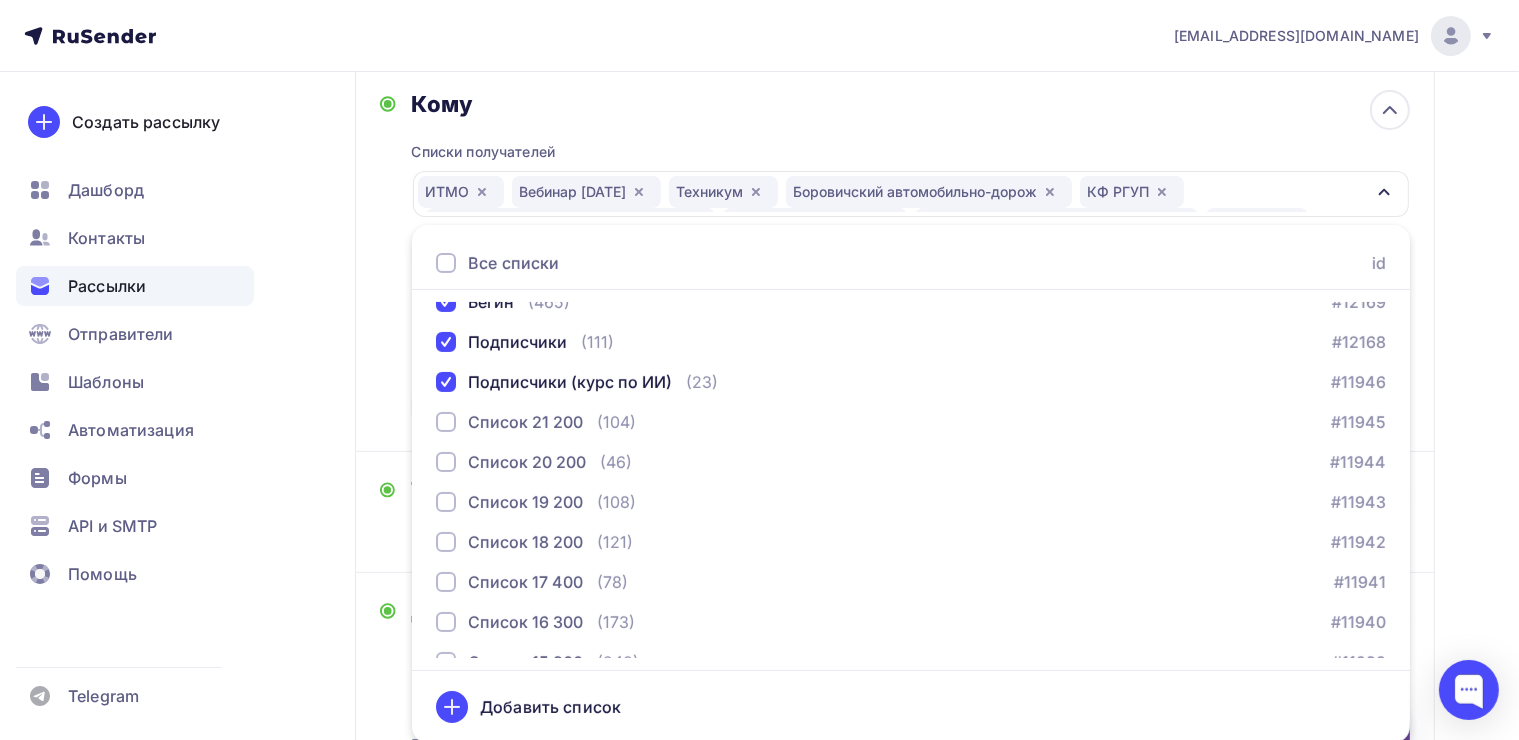 click on "Назад
О клубе №1
О клубе №1
Закончить позже
Далее
Отправитель
Клуб "ИИ в образованИИ"
Email  *
hello@yasposoben.online
hello@yasposoben.online           yasposobenon@yandex.ru               Добавить отправителя
Рекомендуем  добавить почту на домене , чтобы рассылка не попала в «Спам»
Имя     Клуб "ИИ в образованИИ"             Сохранить
Предпросмотр может отличаться  в зависимости от почтового клиента
Клуб "ИИ в образованИИ"
12:45" at bounding box center [759, 548] 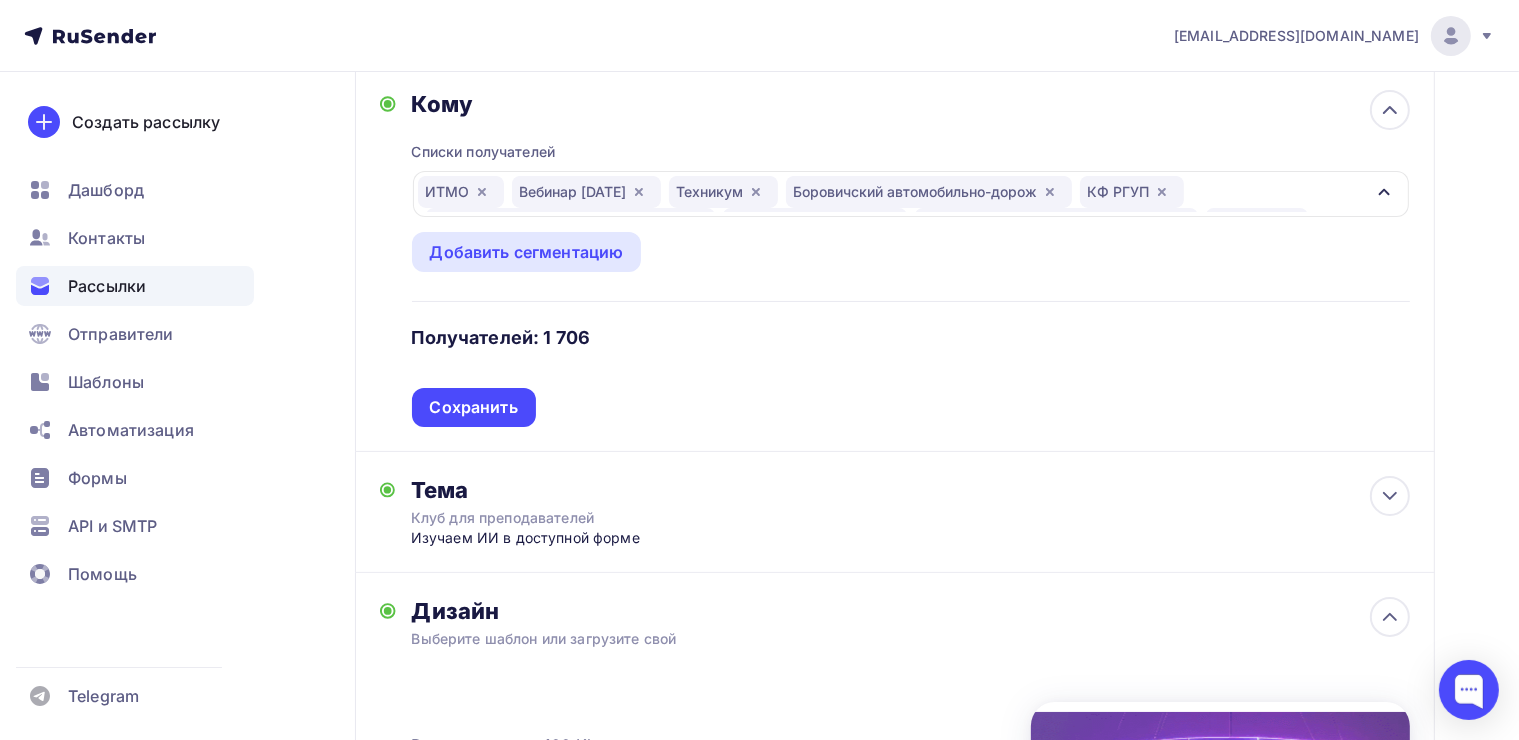 click on "ИТМО
Вебинар 22.02.2025
Техникум
Боровичский автомобильно-дорож
КФ РГУП
Брянский кооперативный техникум
Алексеевский колледж
ГБПОУ "ППК им. Н.Г. Славянова"
РОСНОУ
Приднестровский государственный
Бийский технологический институ
УРФУ
RAISE
2020 Конф
Курс по ИИ для преподавателей
Технологии будущего
Андрей" at bounding box center [891, 194] 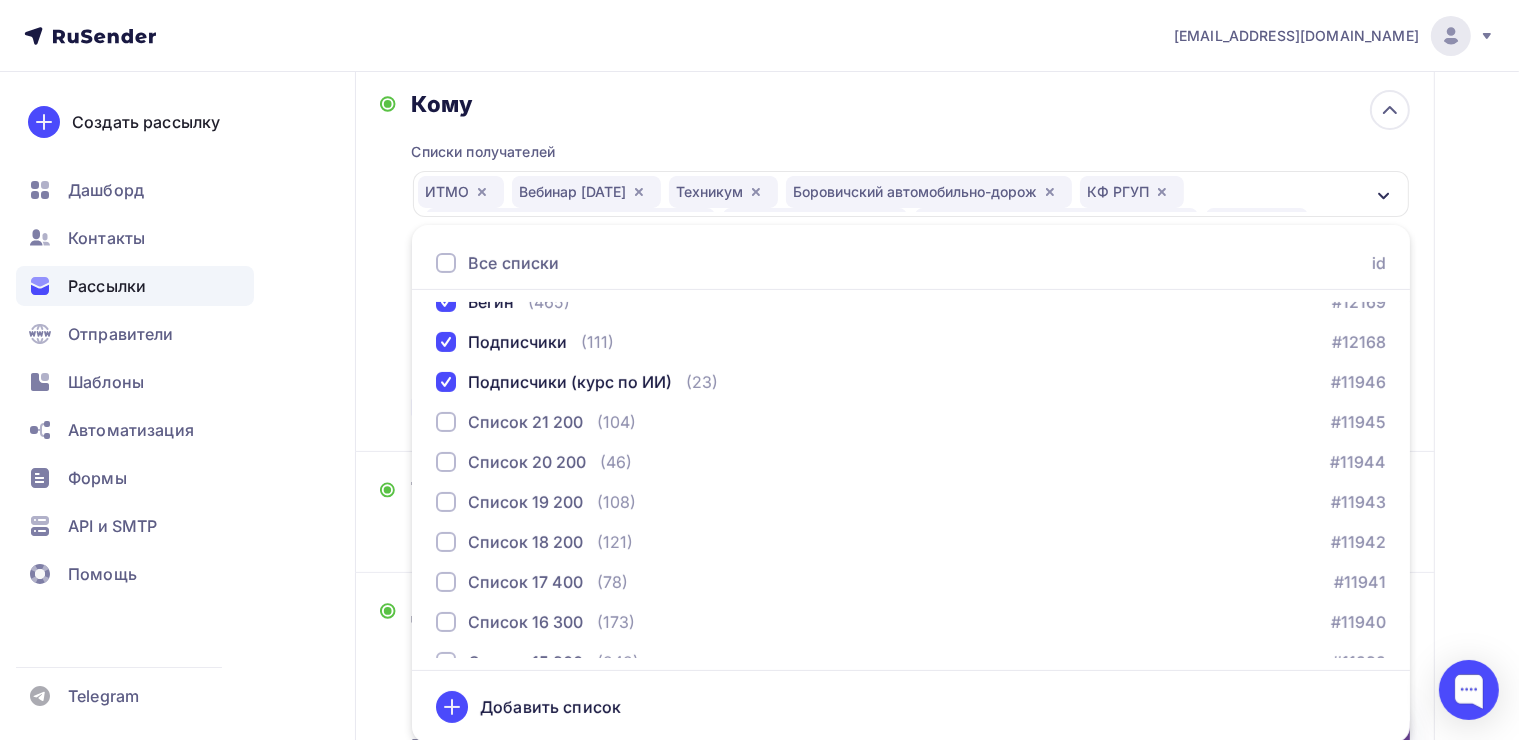 click on "Назад
О клубе №1
О клубе №1
Закончить позже
Далее
Отправитель
Клуб "ИИ в образованИИ"
Email  *
hello@yasposoben.online
hello@yasposoben.online           yasposobenon@yandex.ru               Добавить отправителя
Рекомендуем  добавить почту на домене , чтобы рассылка не попала в «Спам»
Имя     Клуб "ИИ в образованИИ"             Сохранить
Предпросмотр может отличаться  в зависимости от почтового клиента
Клуб "ИИ в образованИИ"
12:45" at bounding box center [759, 548] 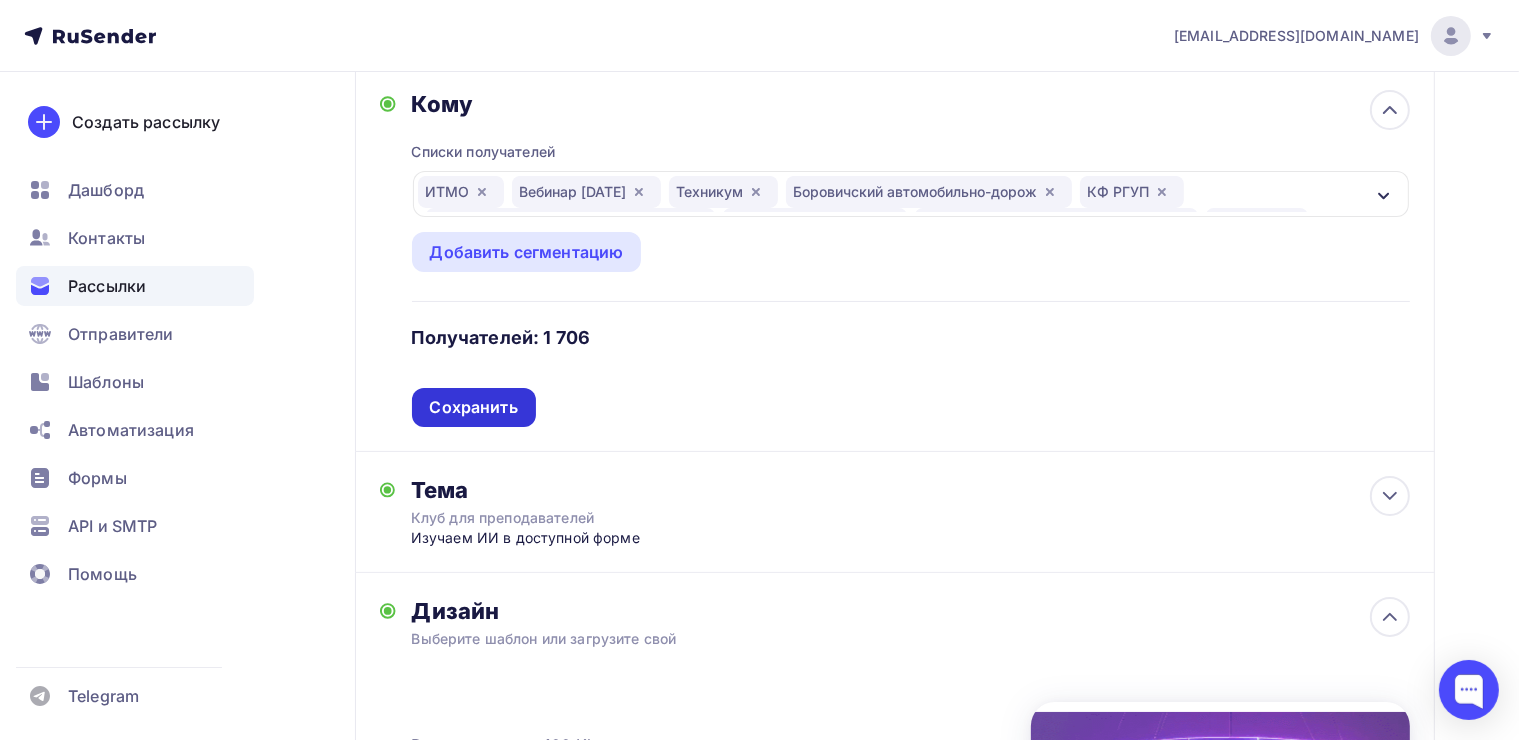 click on "Сохранить" at bounding box center [474, 407] 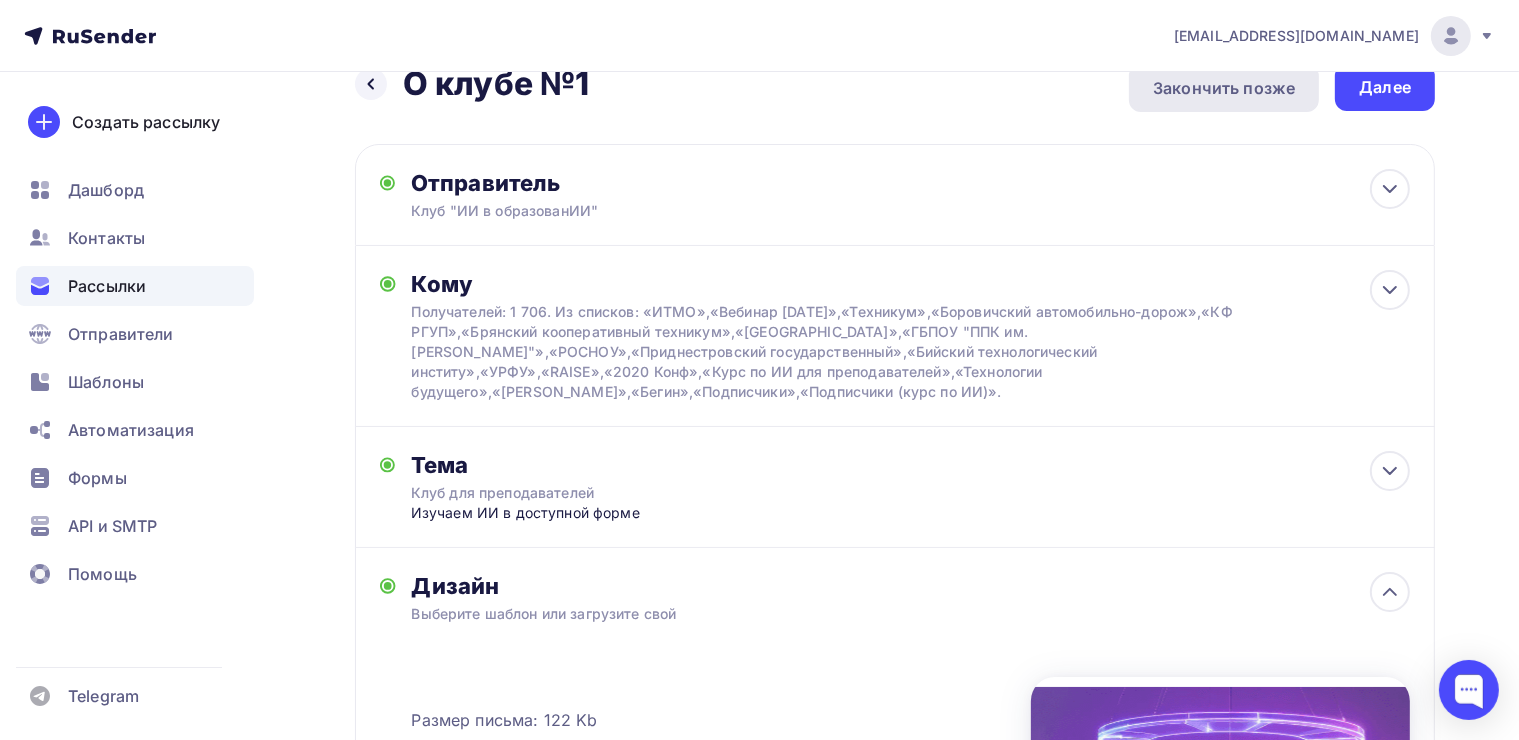 scroll, scrollTop: 0, scrollLeft: 0, axis: both 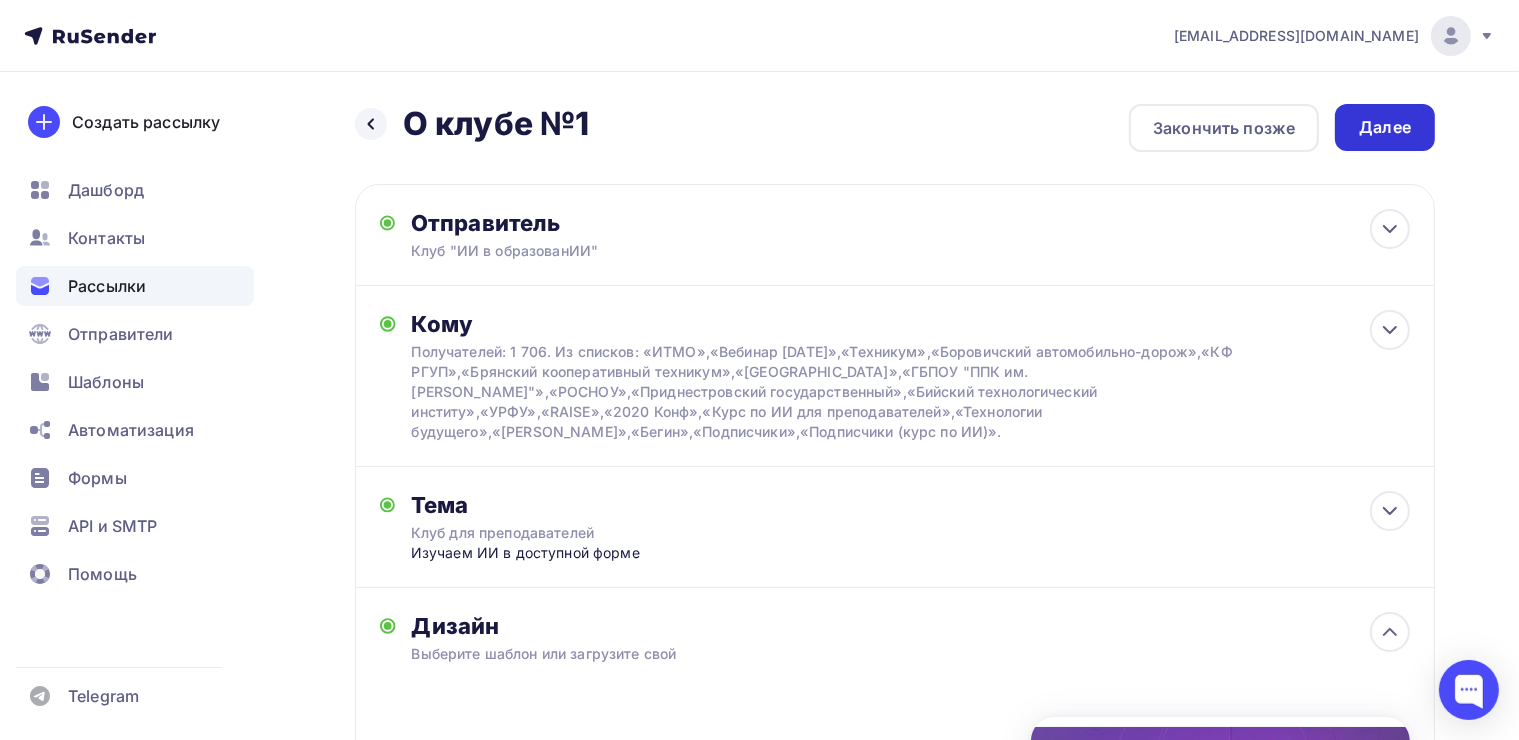 click on "Далее" at bounding box center [1385, 127] 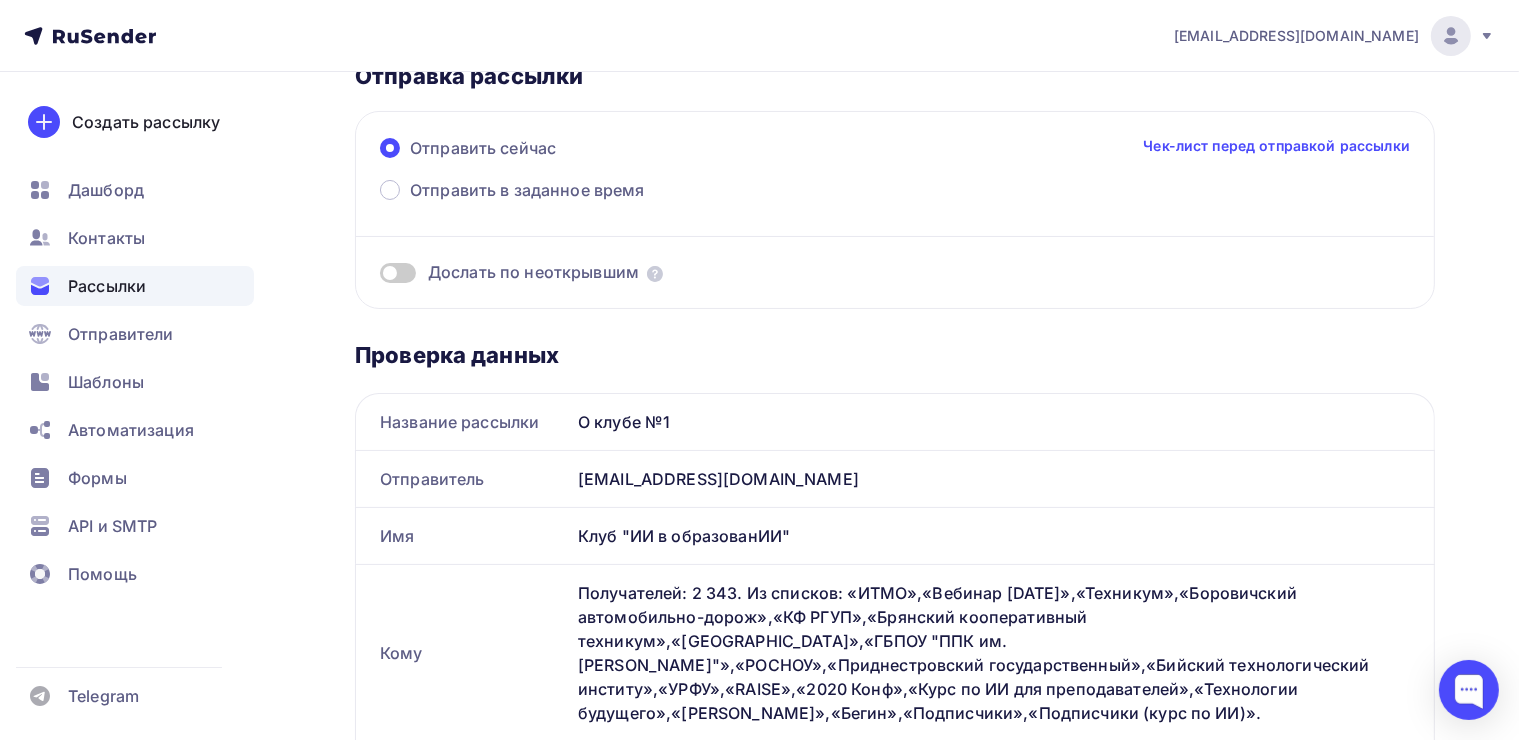 scroll, scrollTop: 0, scrollLeft: 0, axis: both 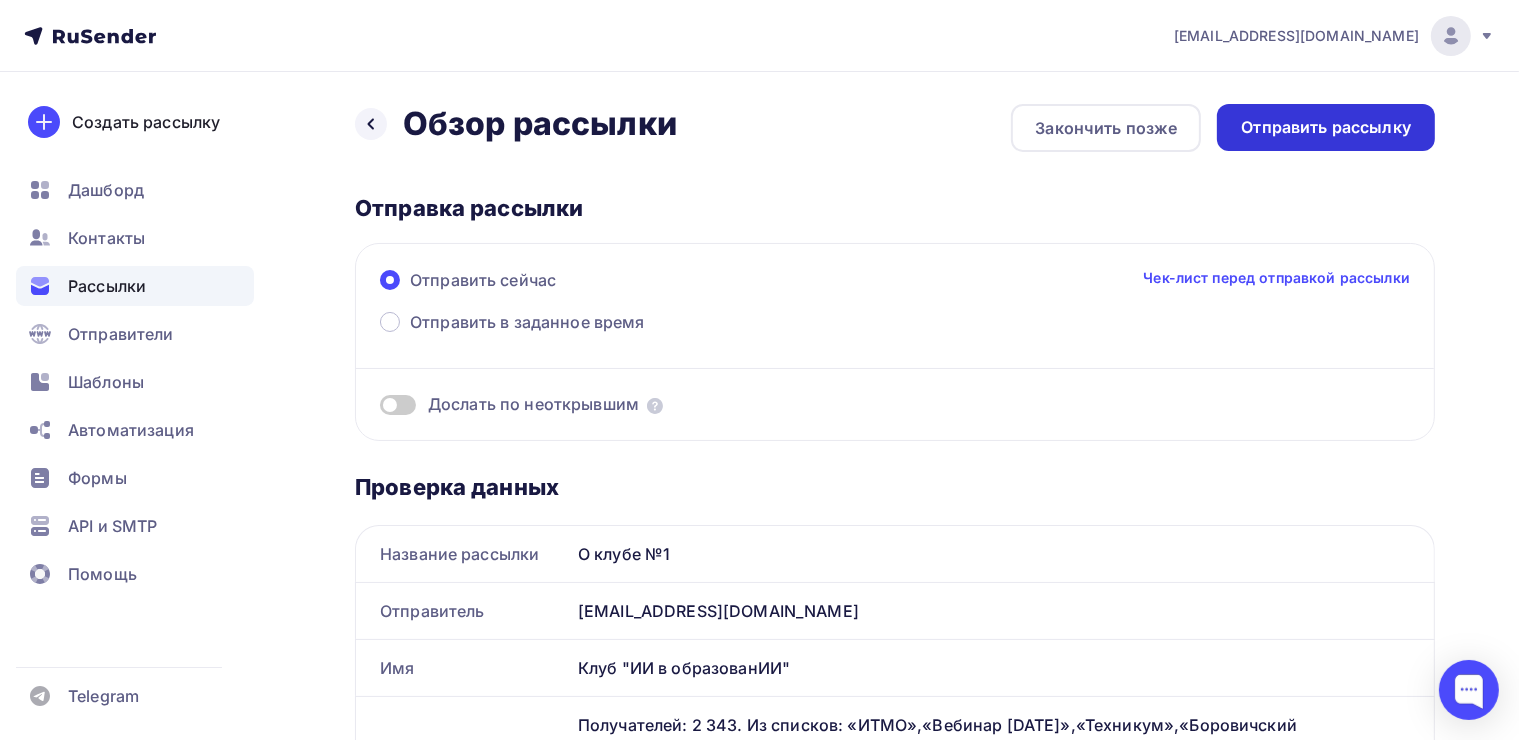 click on "Отправить рассылку" at bounding box center (1326, 127) 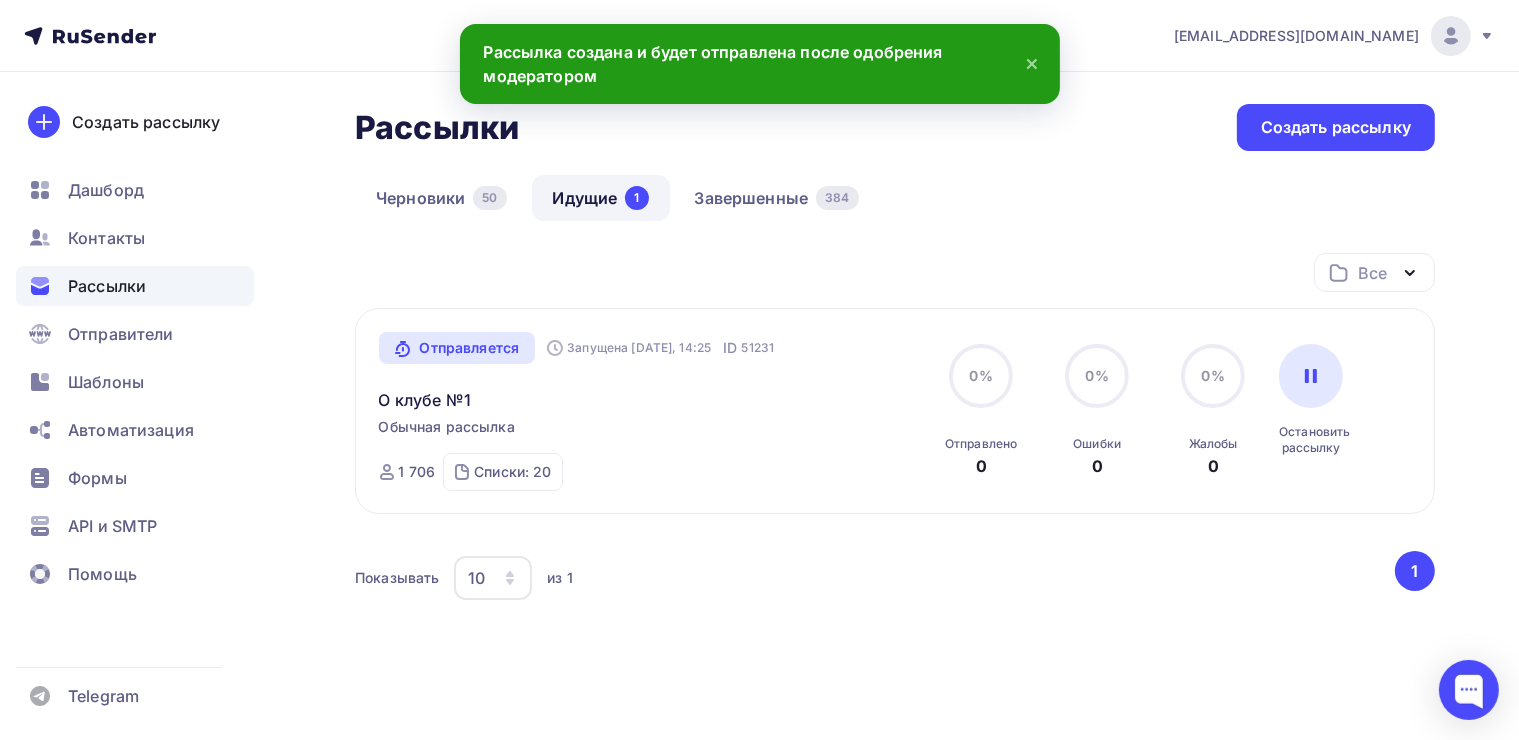 click on "Рассылки" at bounding box center [107, 286] 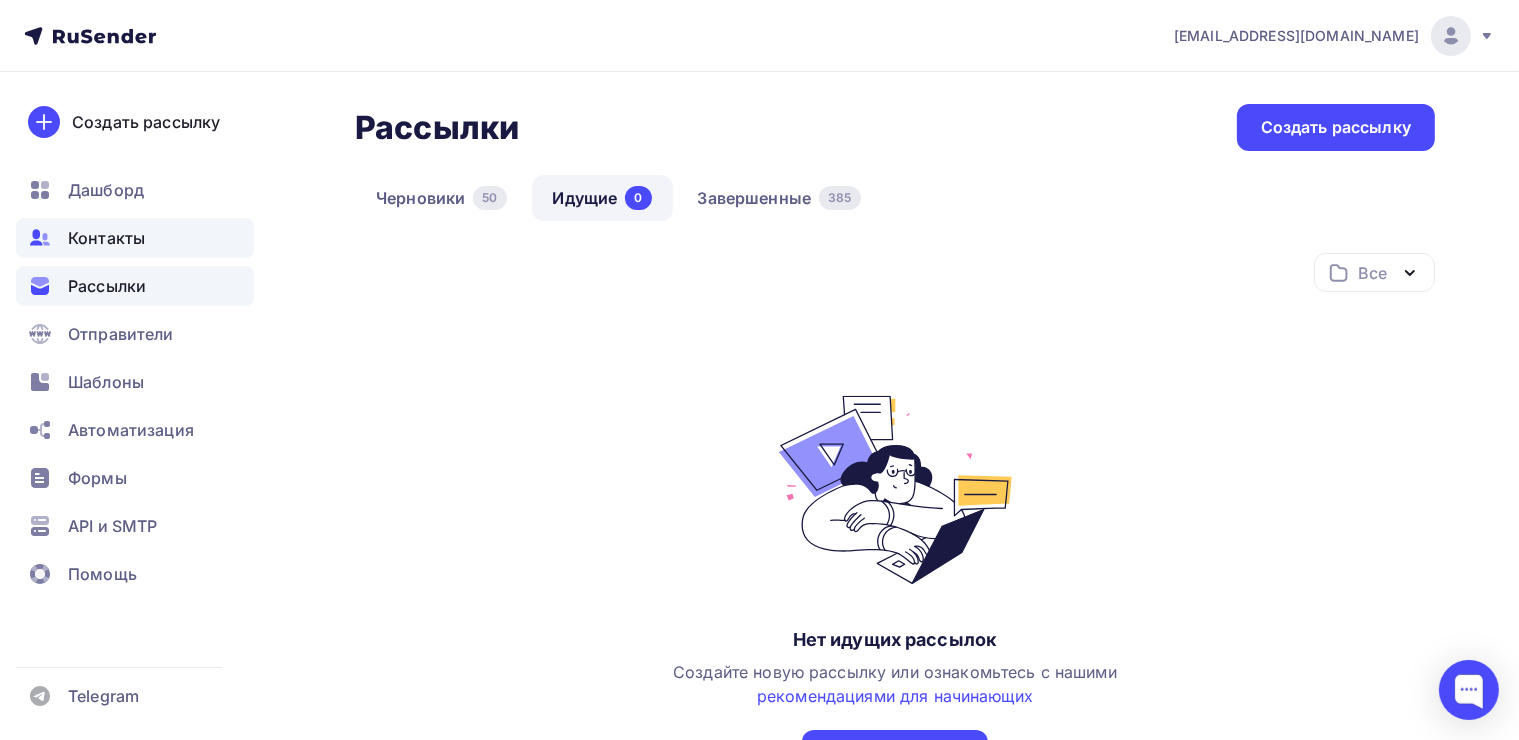 click on "Контакты" at bounding box center (106, 238) 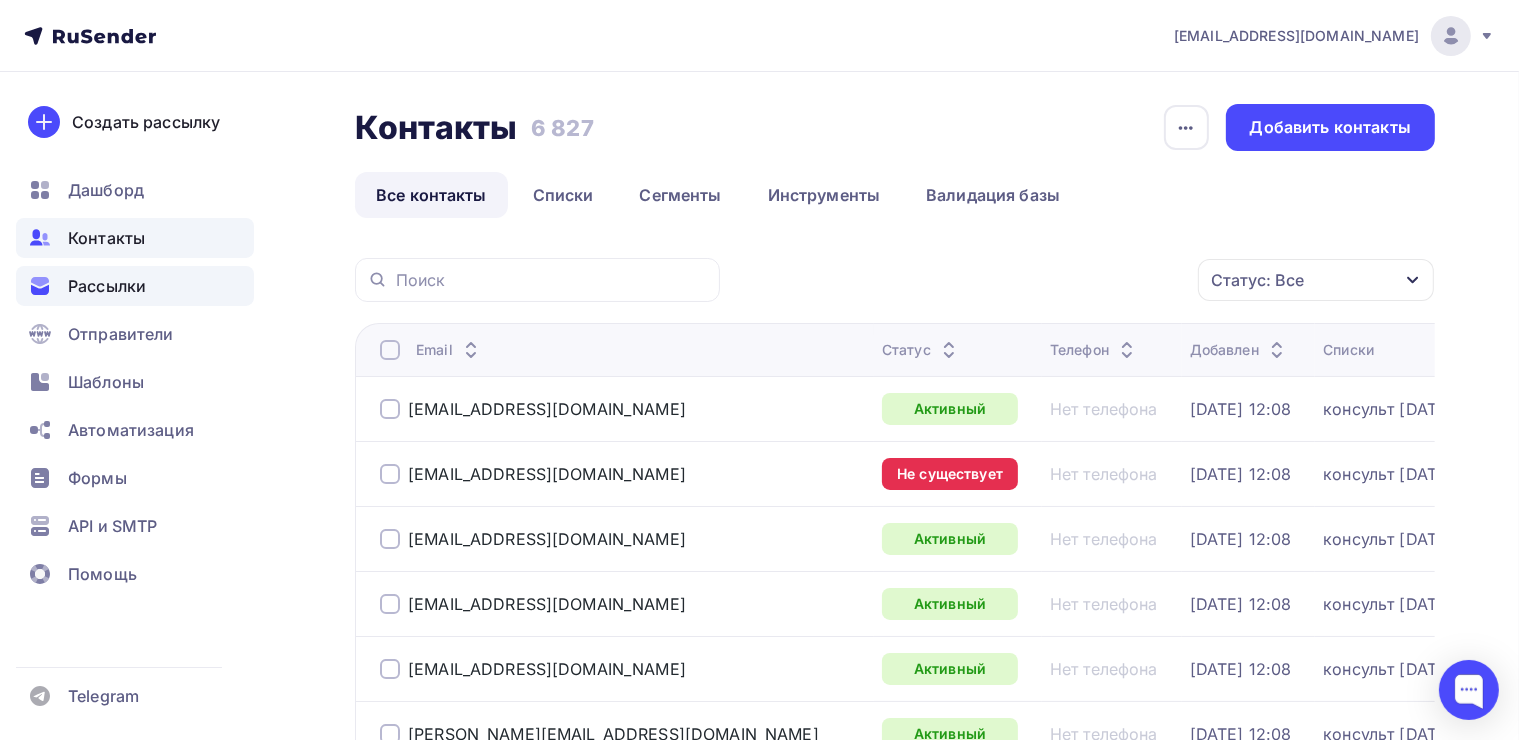 click on "Рассылки" at bounding box center [107, 286] 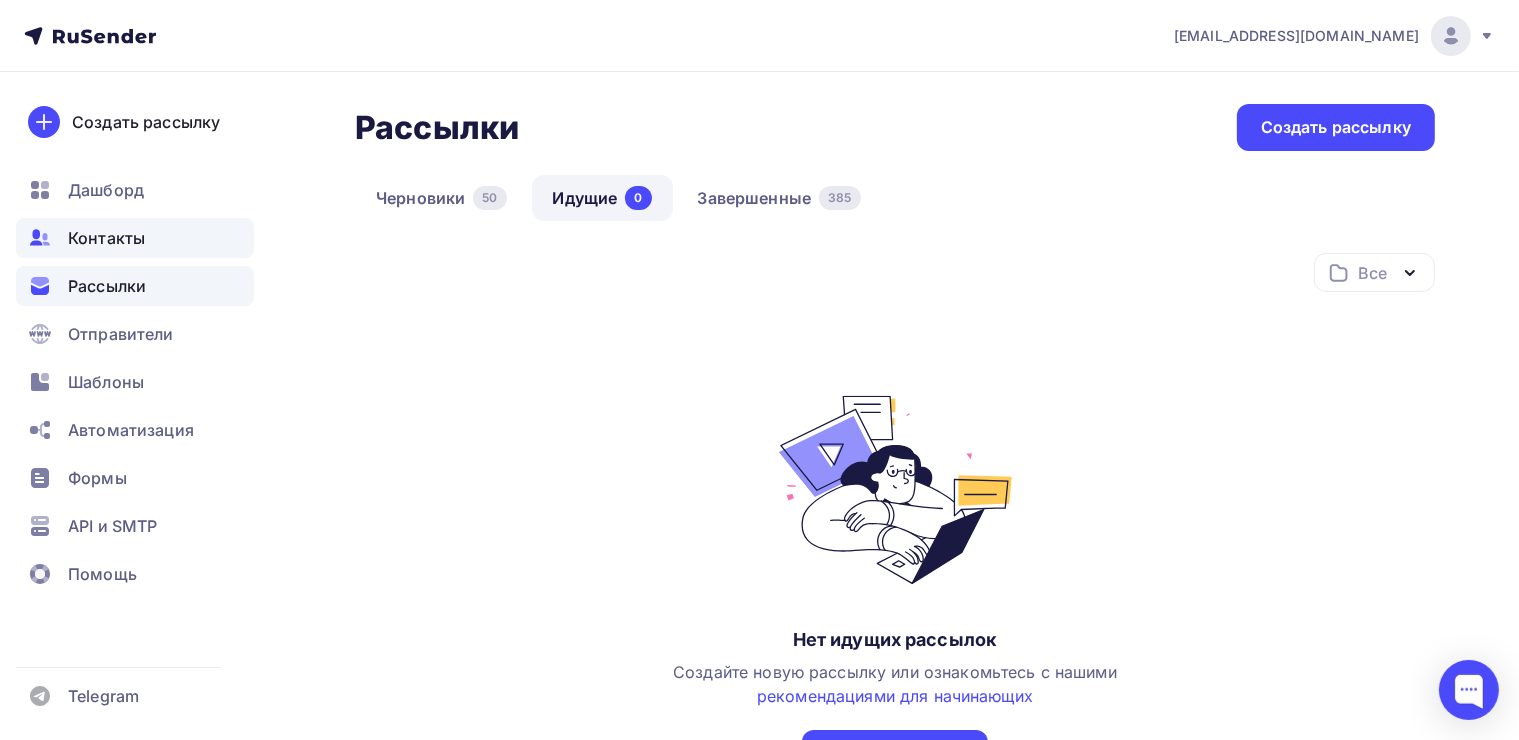click on "Контакты" at bounding box center [135, 238] 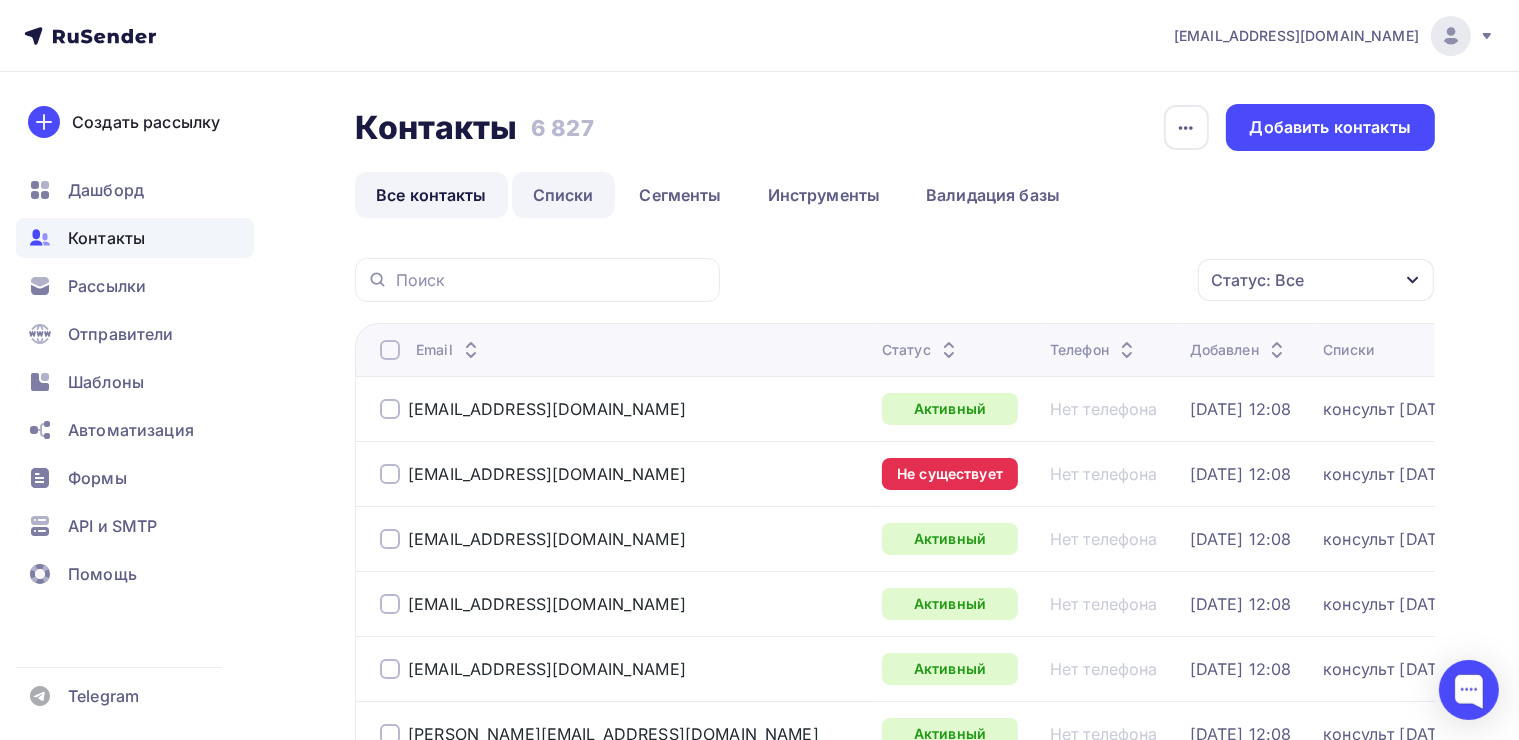 drag, startPoint x: 553, startPoint y: 176, endPoint x: 545, endPoint y: 202, distance: 27.202942 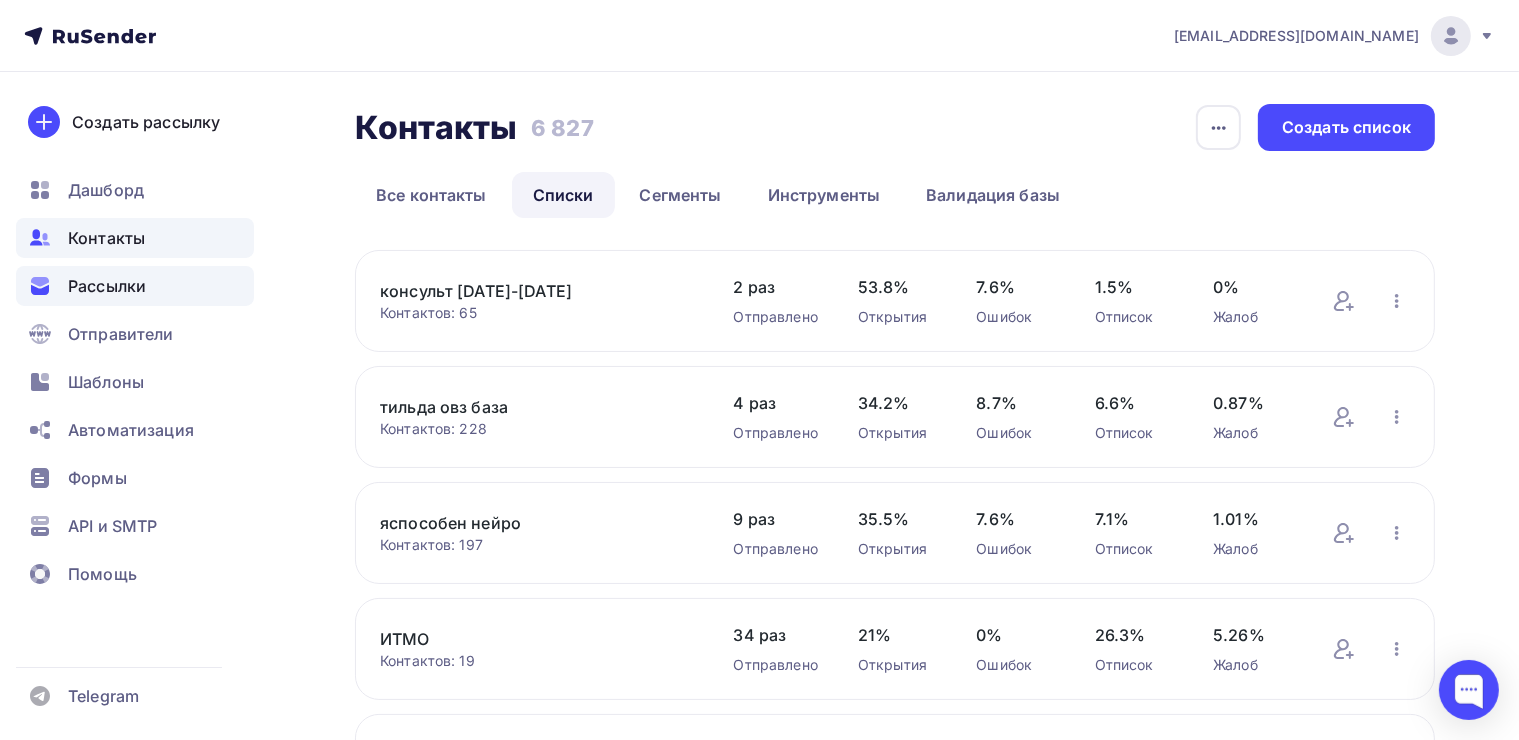 click on "Рассылки" at bounding box center (135, 286) 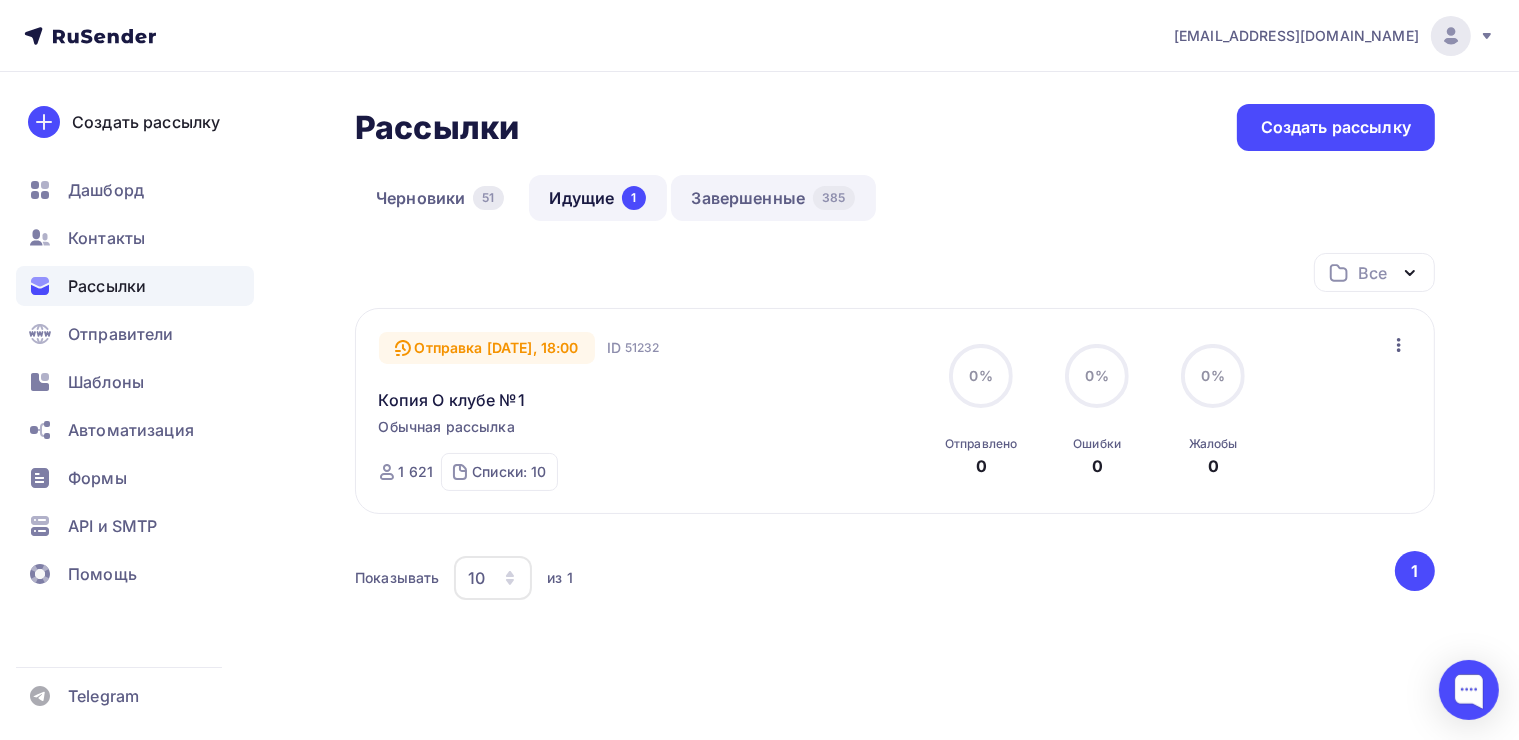 click on "Завершенные
385" at bounding box center [773, 198] 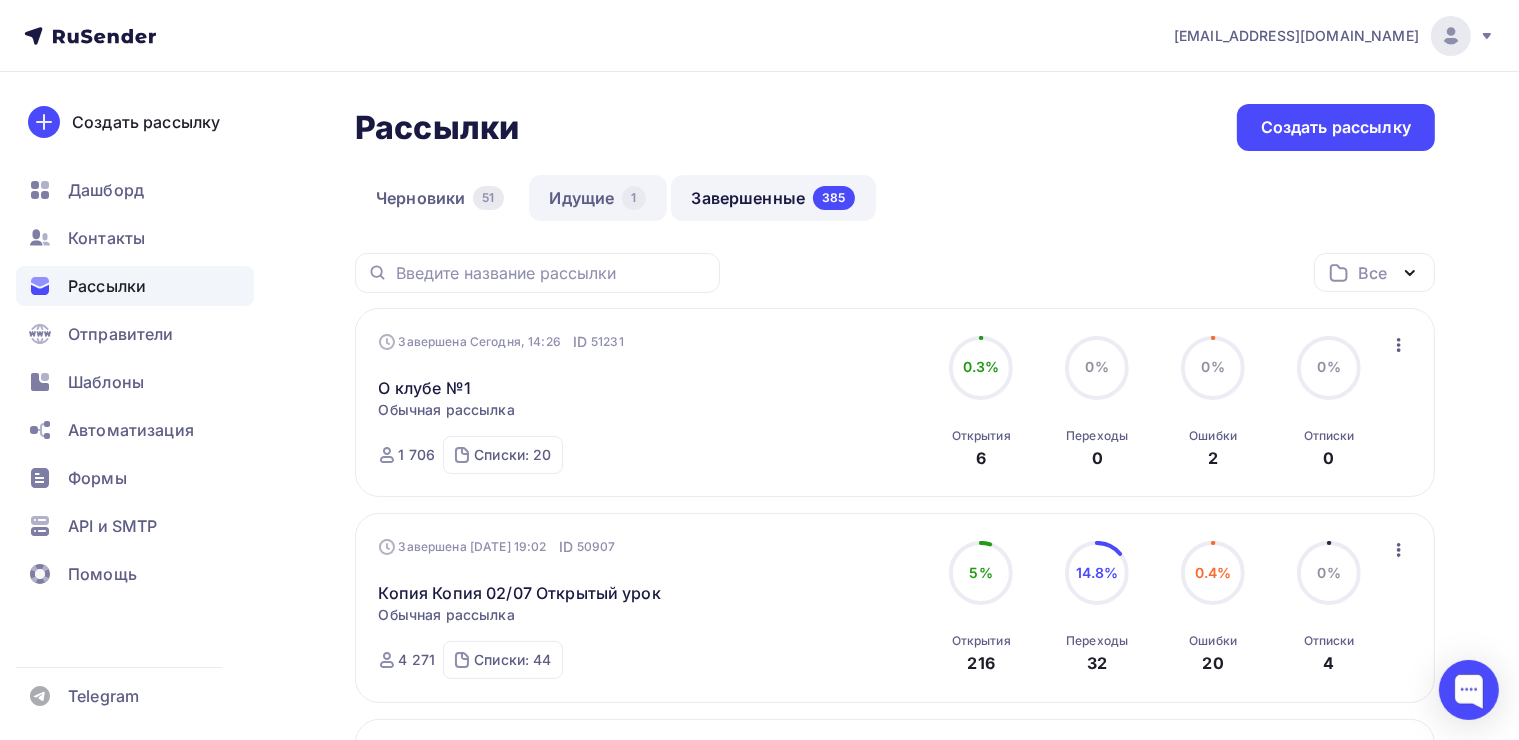 click on "Идущие
1" at bounding box center [598, 198] 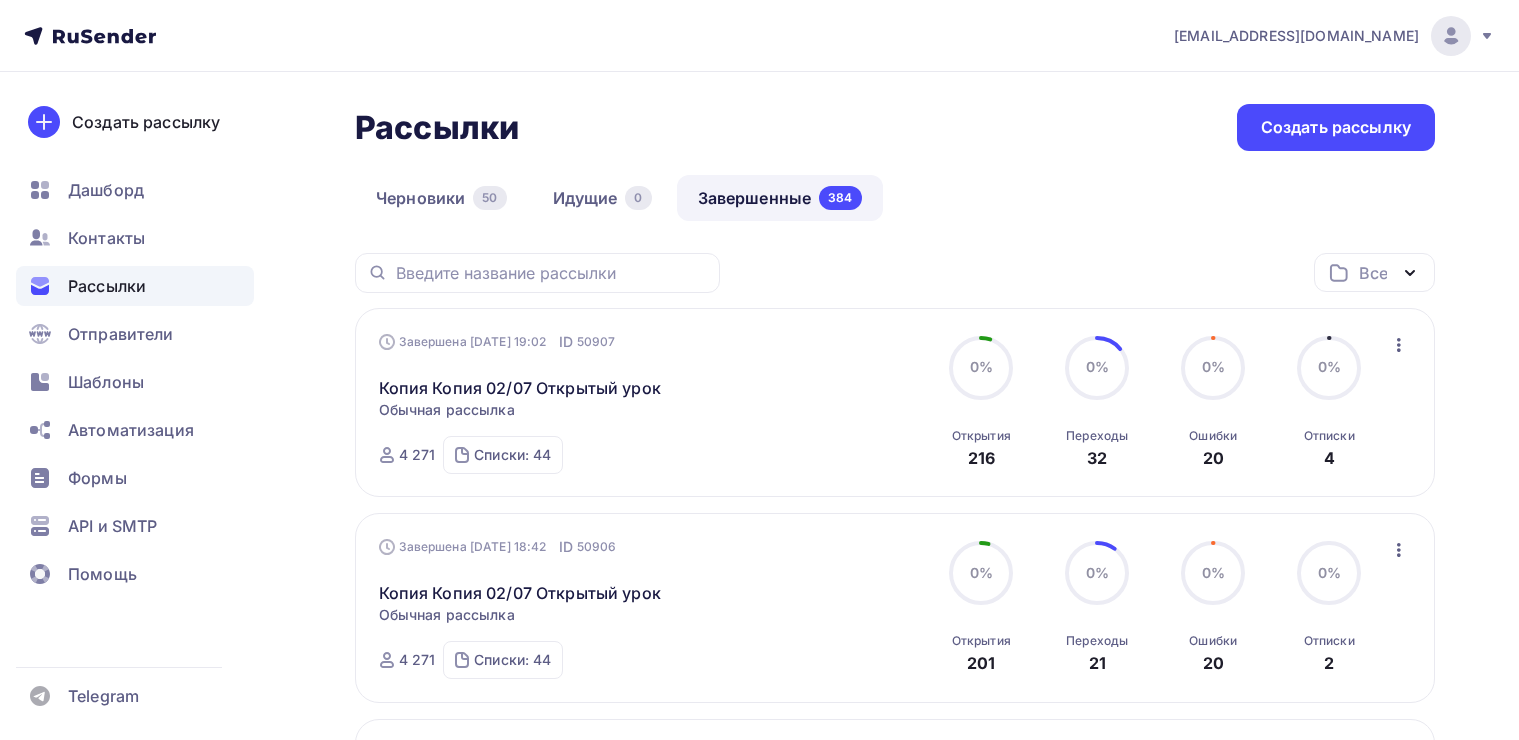 scroll, scrollTop: 0, scrollLeft: 0, axis: both 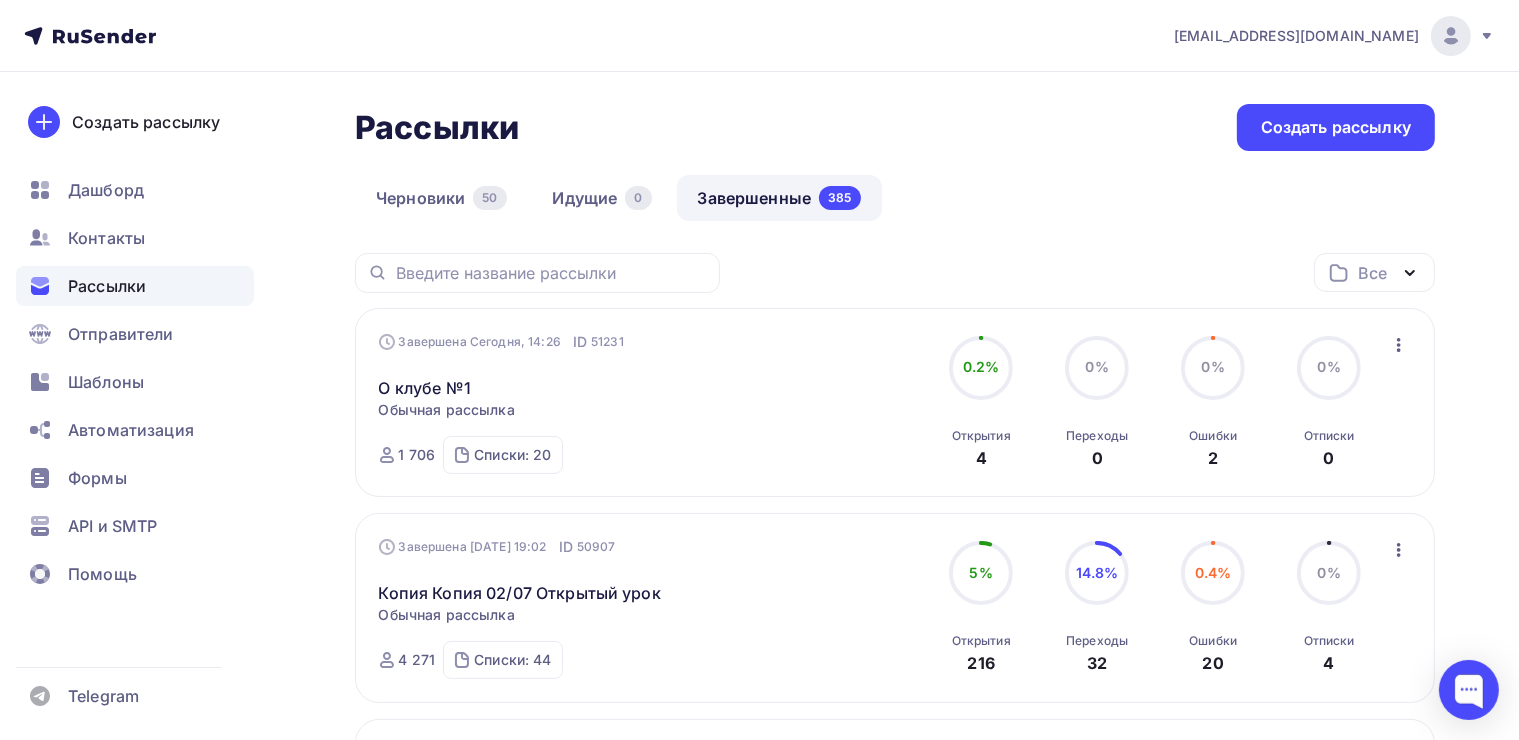click 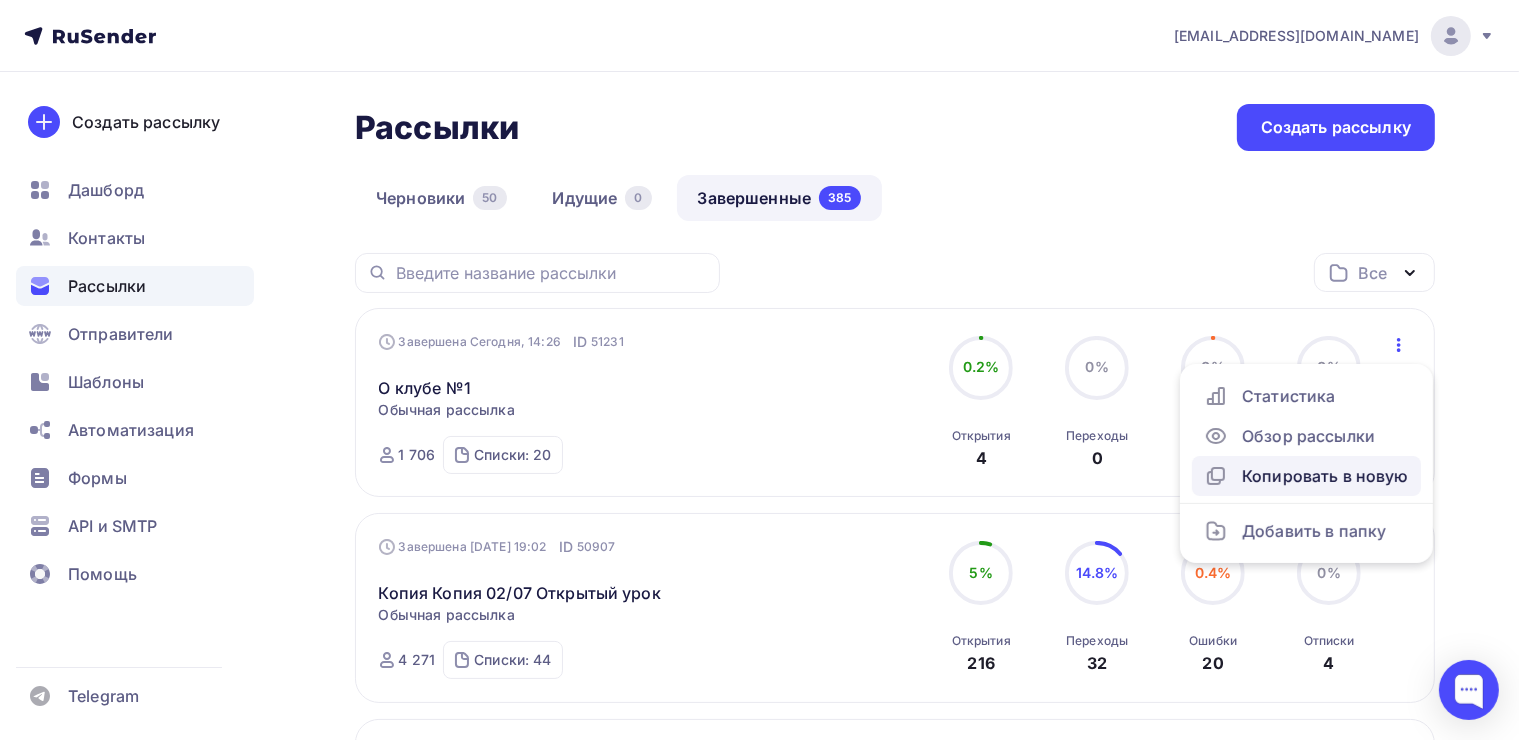 click on "Копировать в новую" at bounding box center [1306, 476] 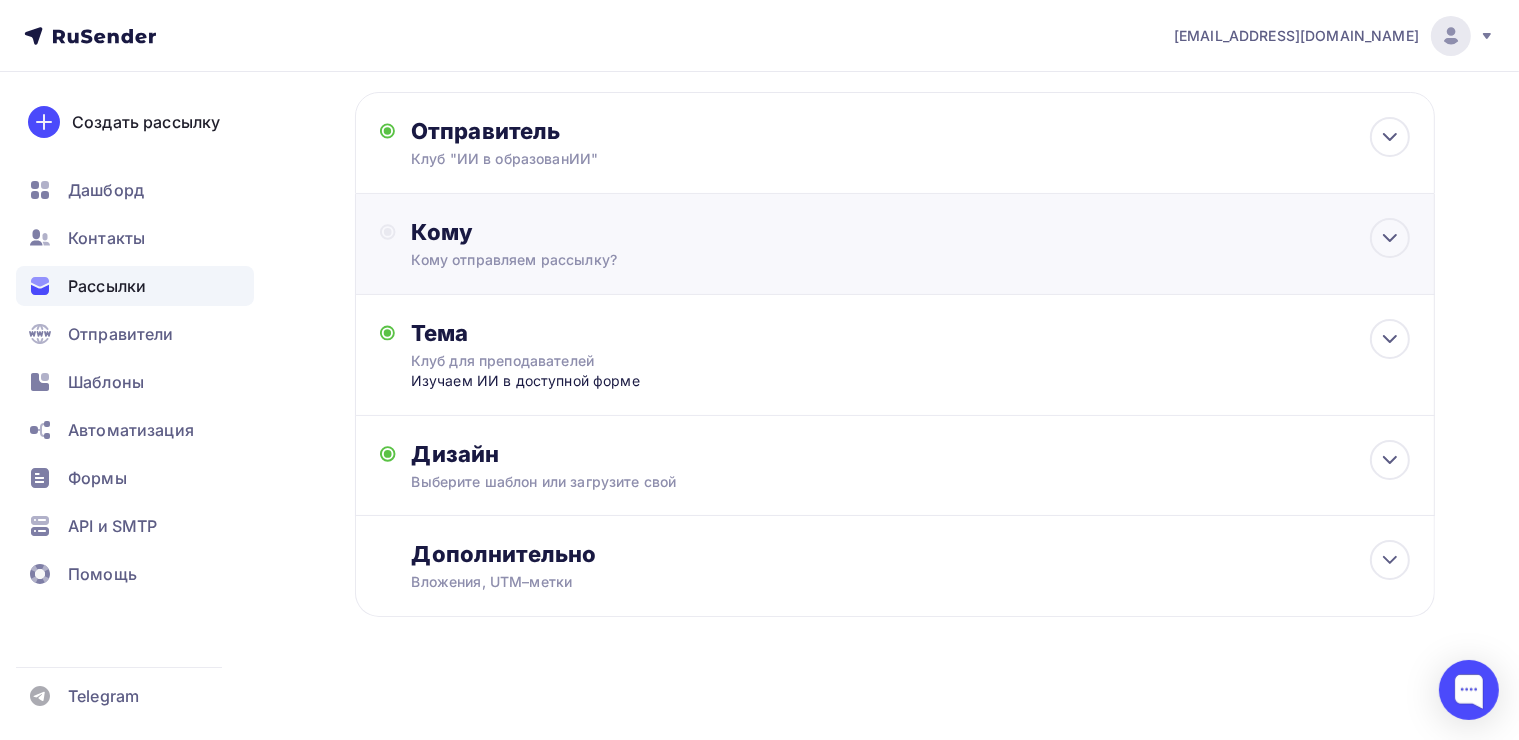 scroll, scrollTop: 96, scrollLeft: 0, axis: vertical 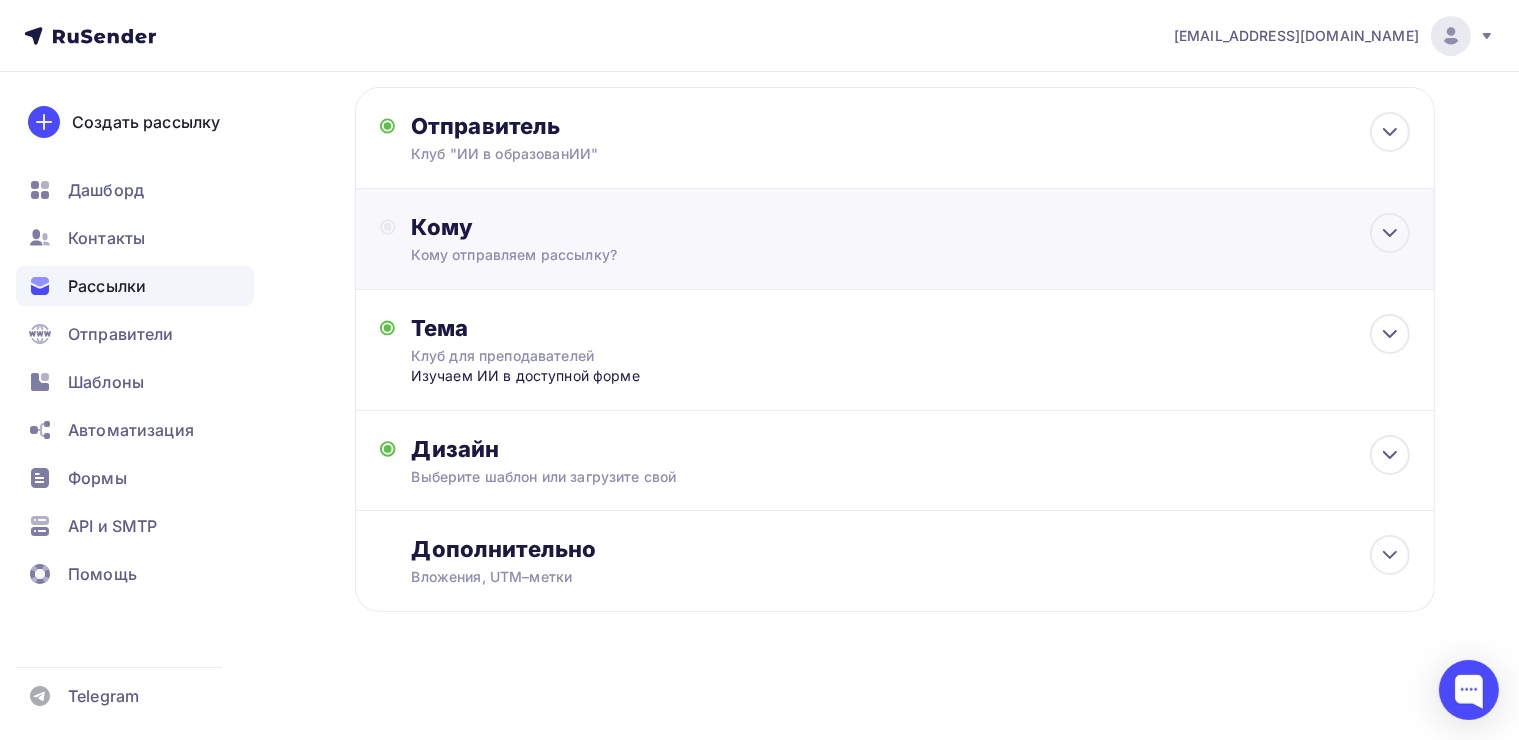 click on "Кому" at bounding box center (911, 227) 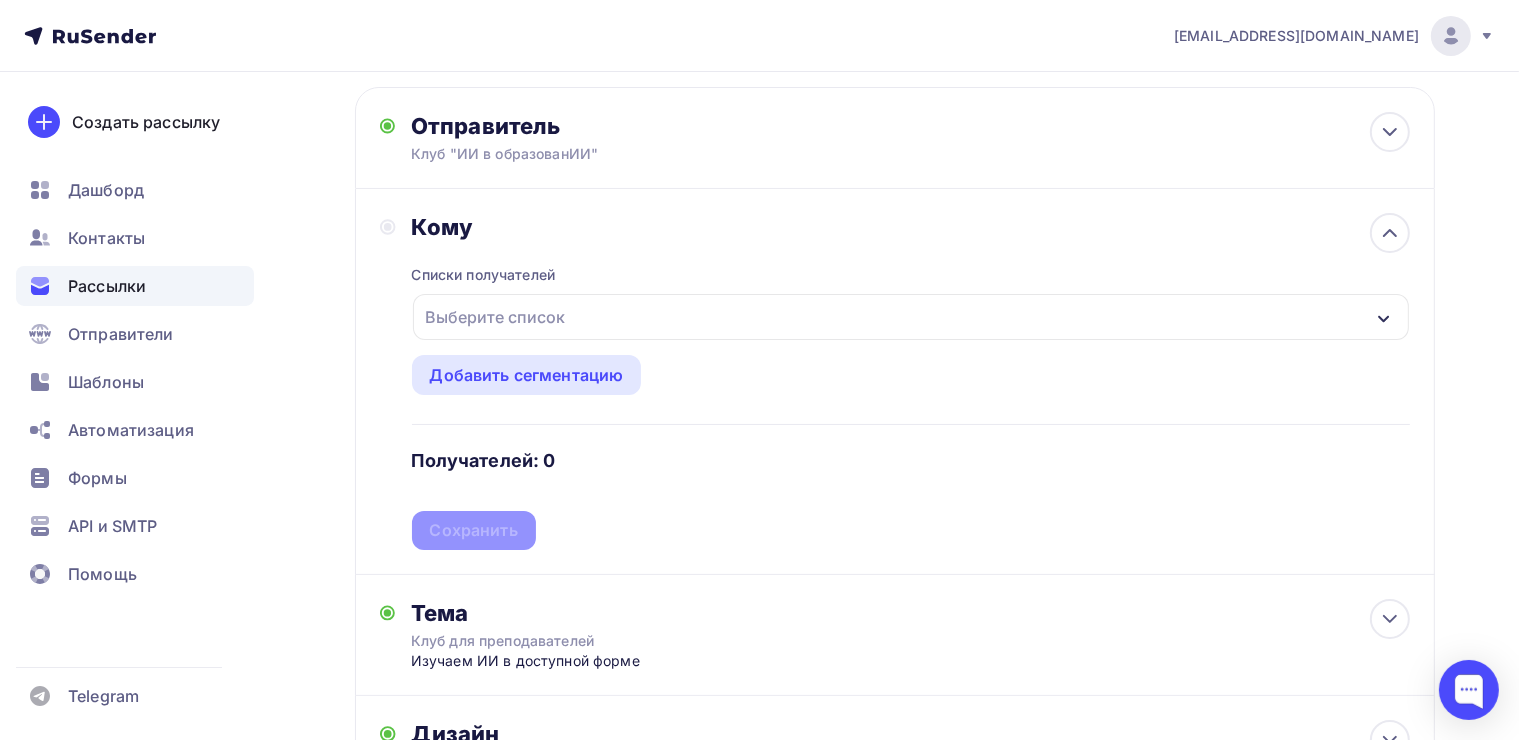 click on "Выберите список" at bounding box center (496, 317) 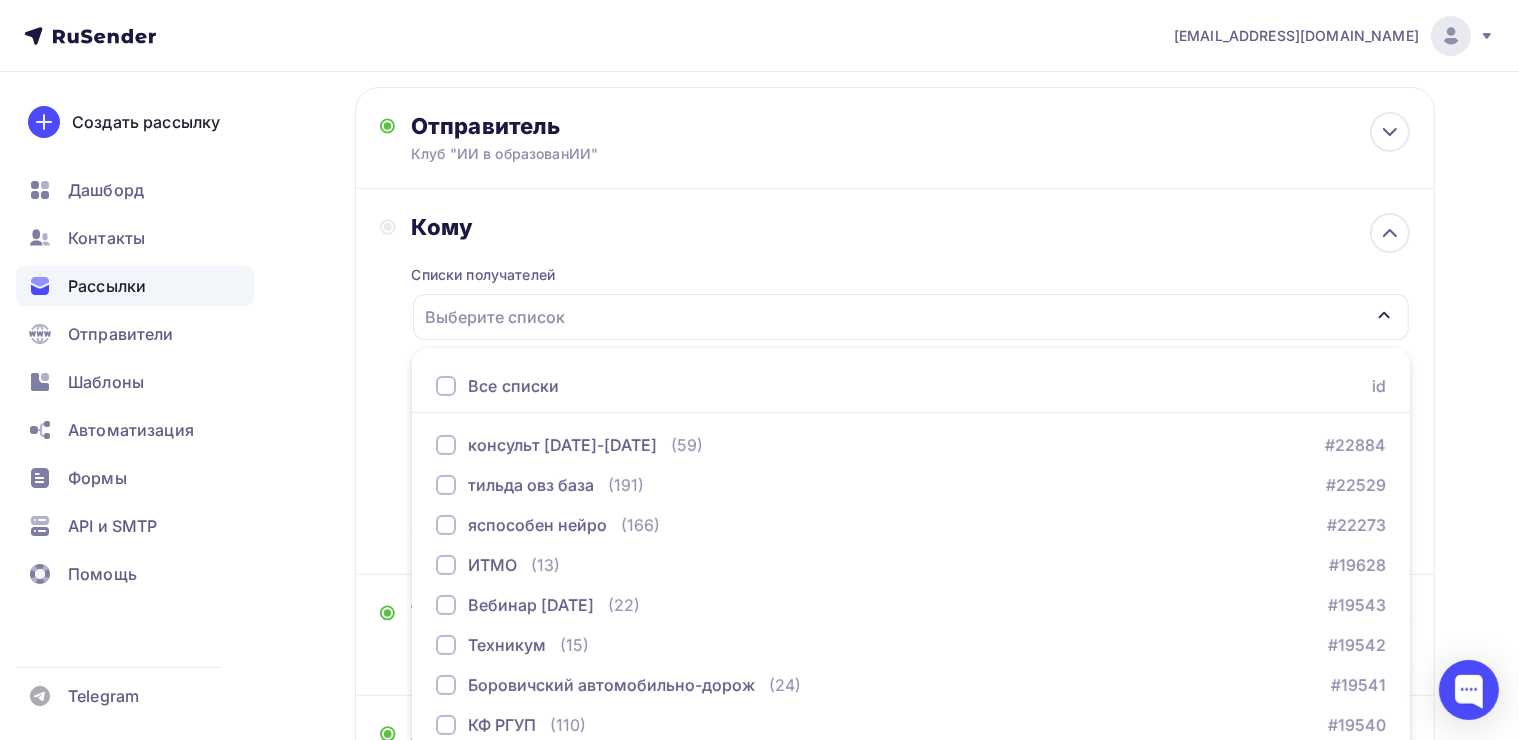 scroll, scrollTop: 220, scrollLeft: 0, axis: vertical 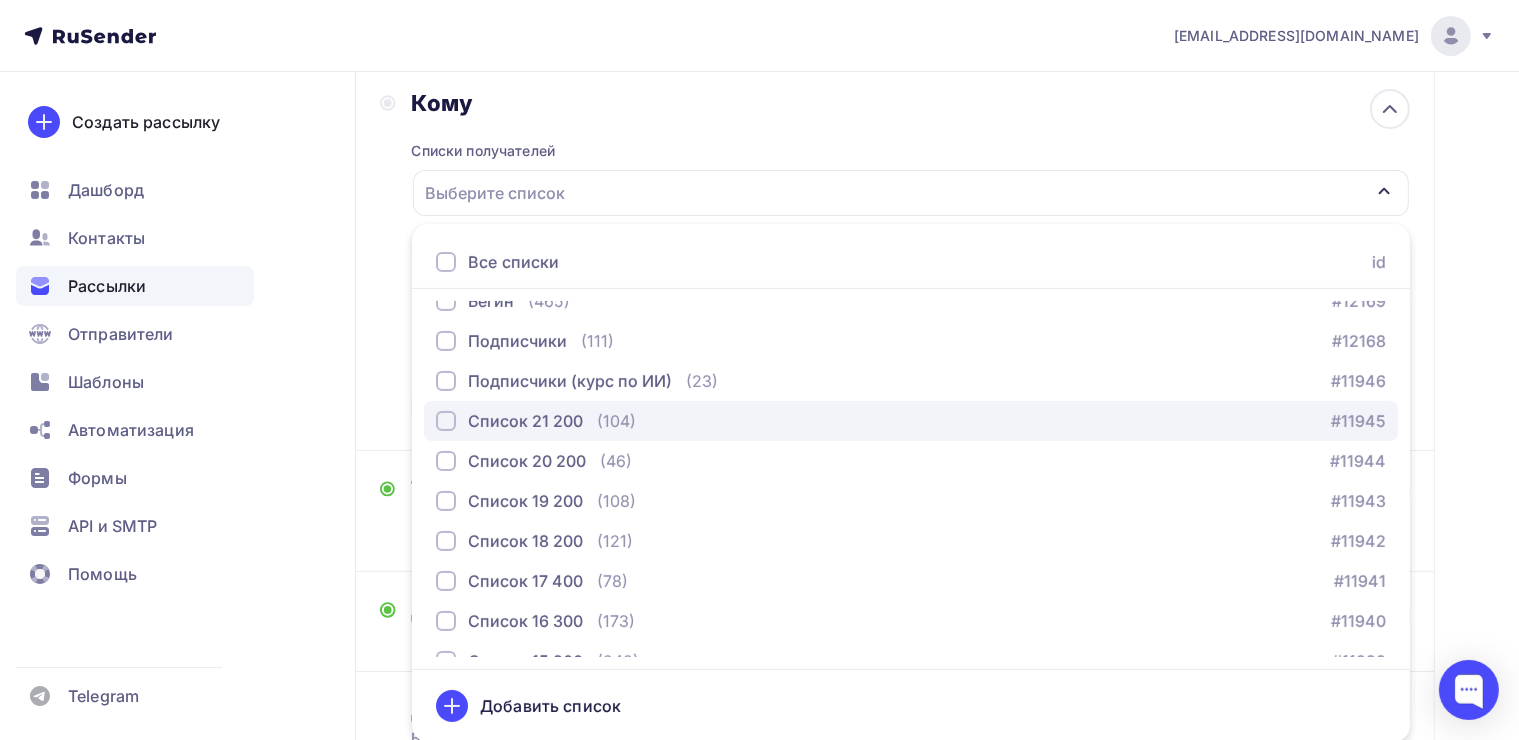drag, startPoint x: 447, startPoint y: 419, endPoint x: 449, endPoint y: 439, distance: 20.09975 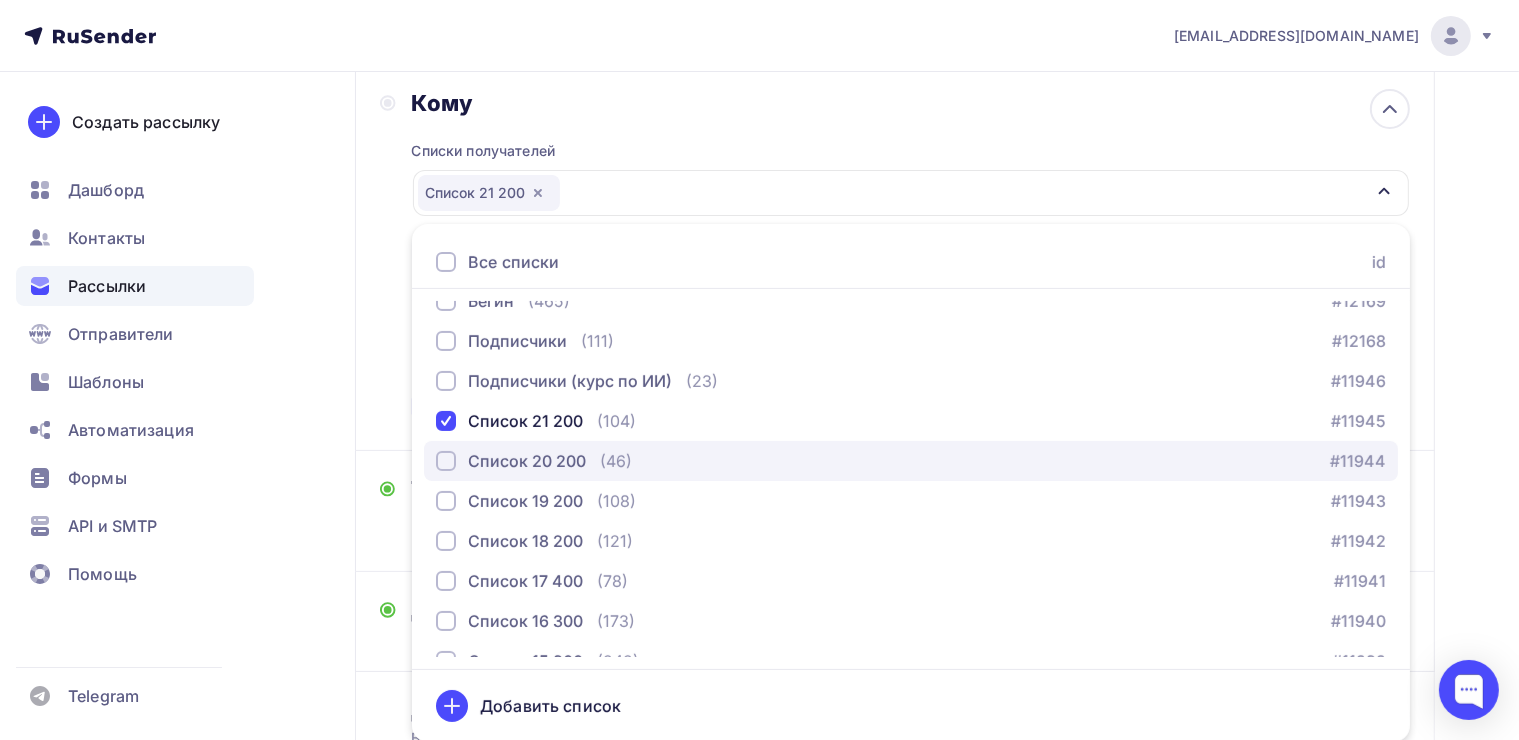 click at bounding box center (446, 461) 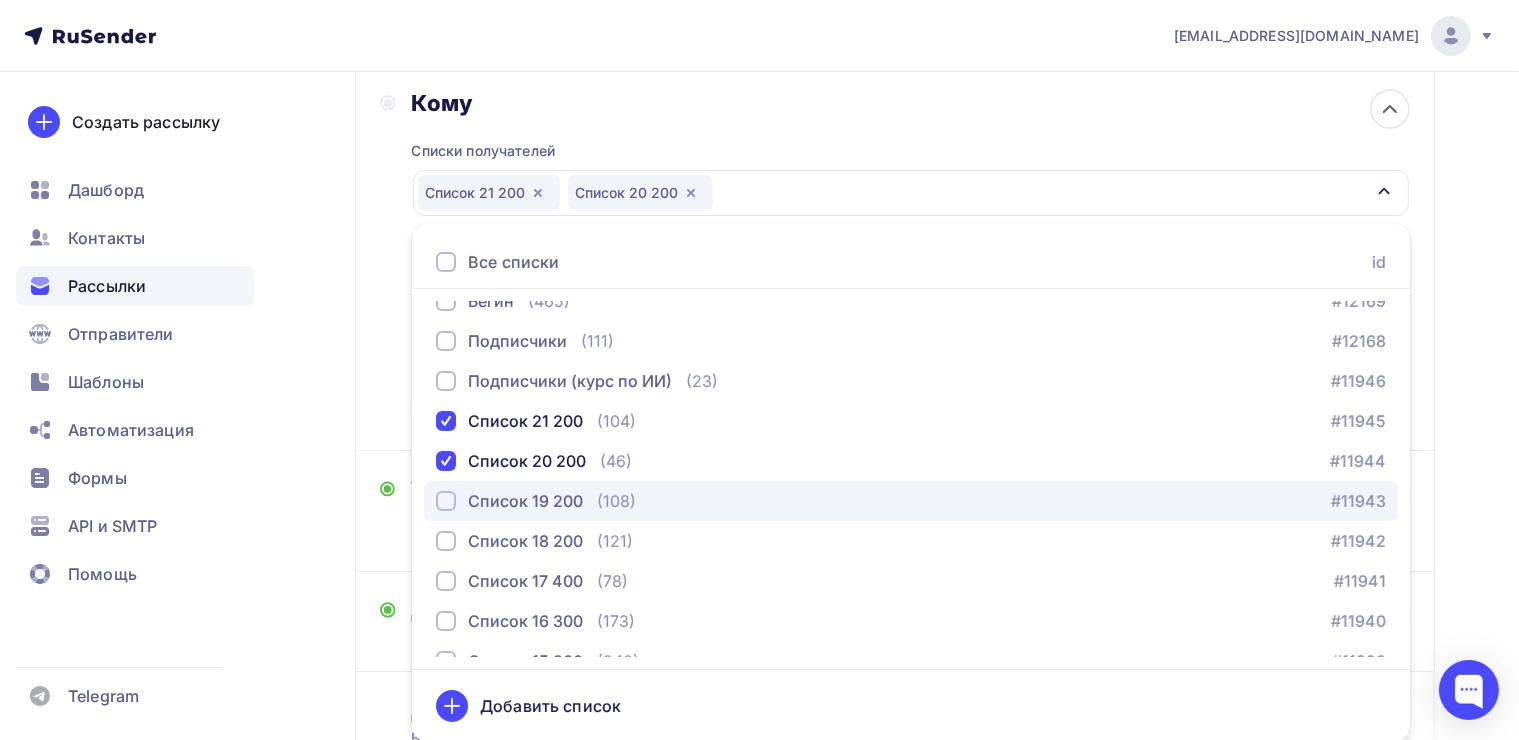 click on "Список 19 200
(108)
#11943" at bounding box center (911, 501) 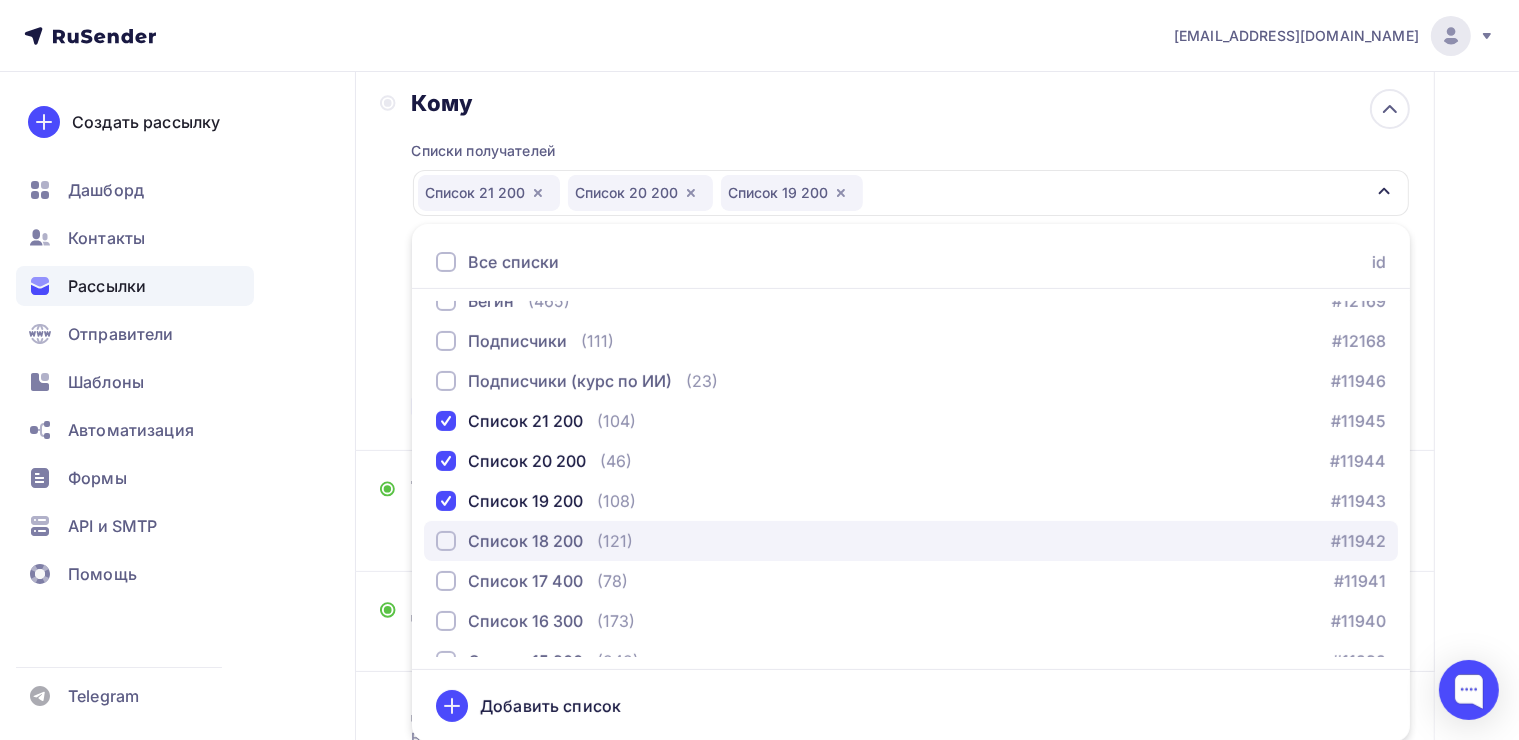 click on "Список 18 200
(121)
#11942" at bounding box center [911, 541] 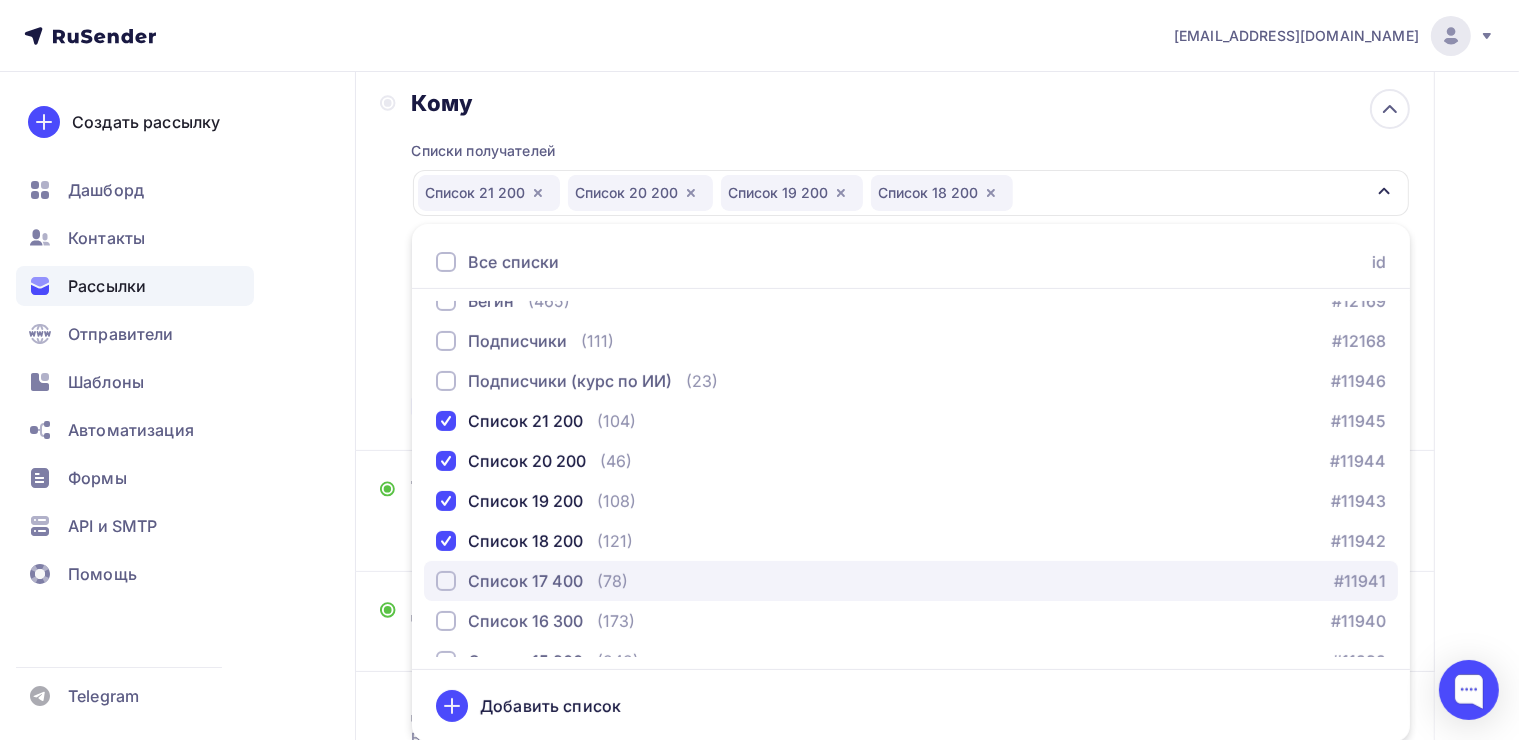 click at bounding box center (446, 581) 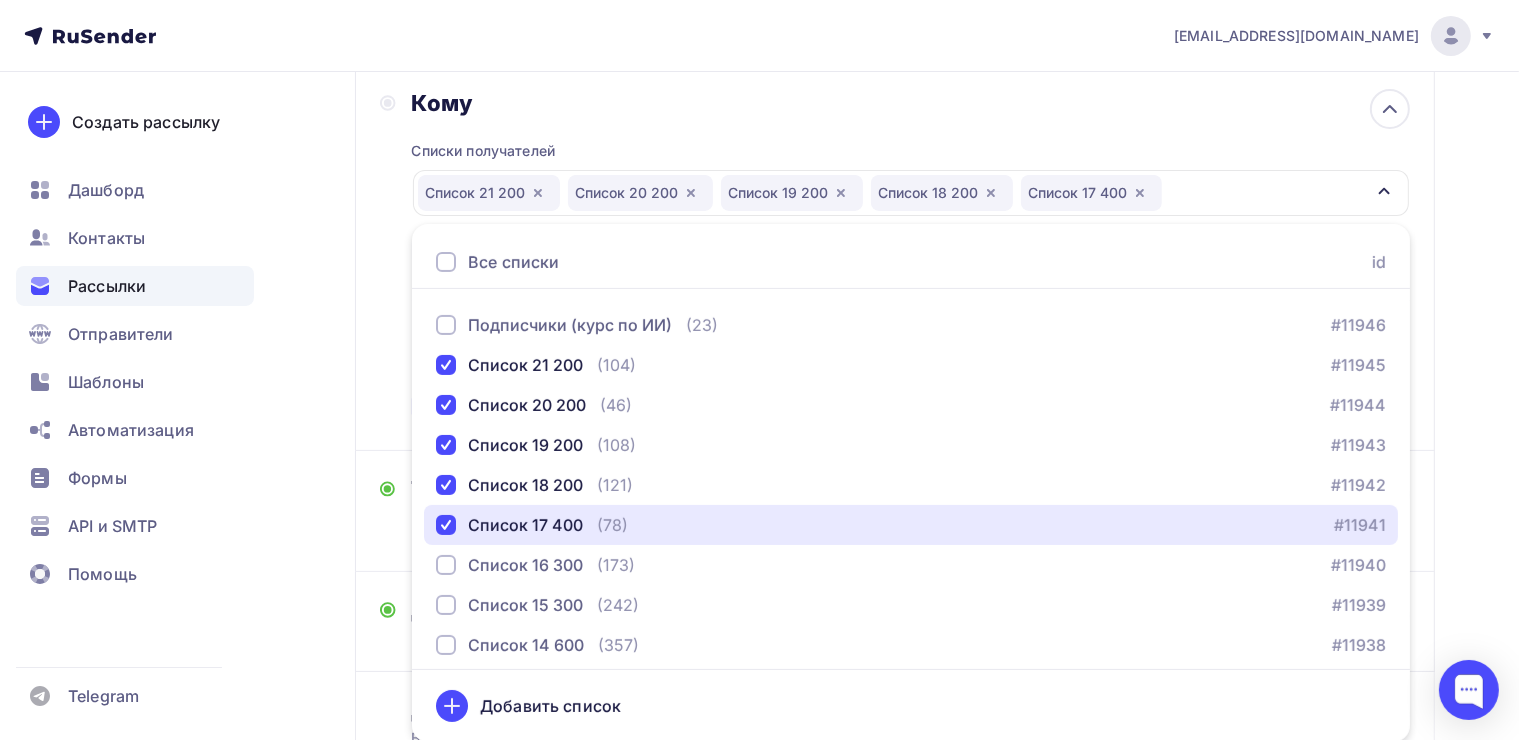 scroll, scrollTop: 1100, scrollLeft: 0, axis: vertical 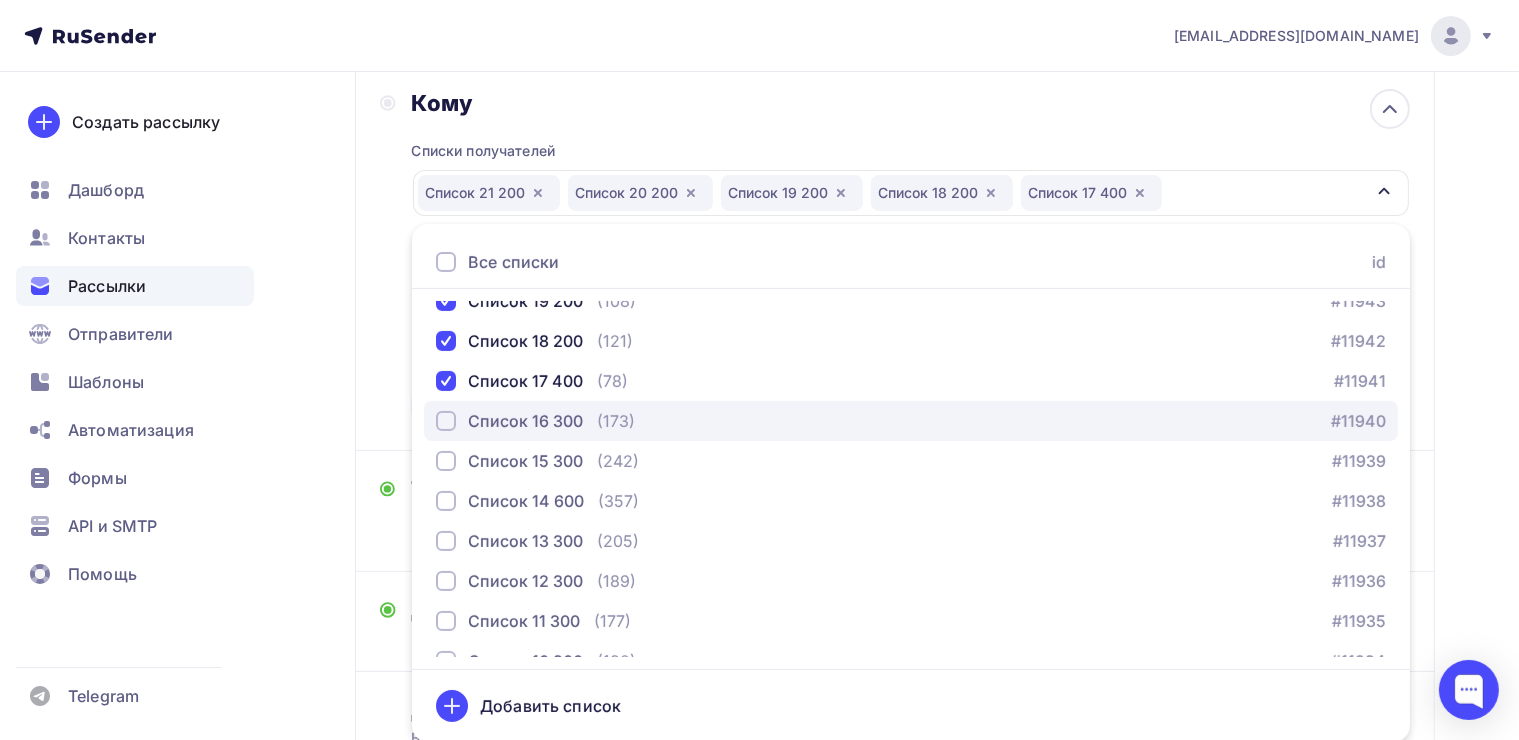 click at bounding box center (446, 421) 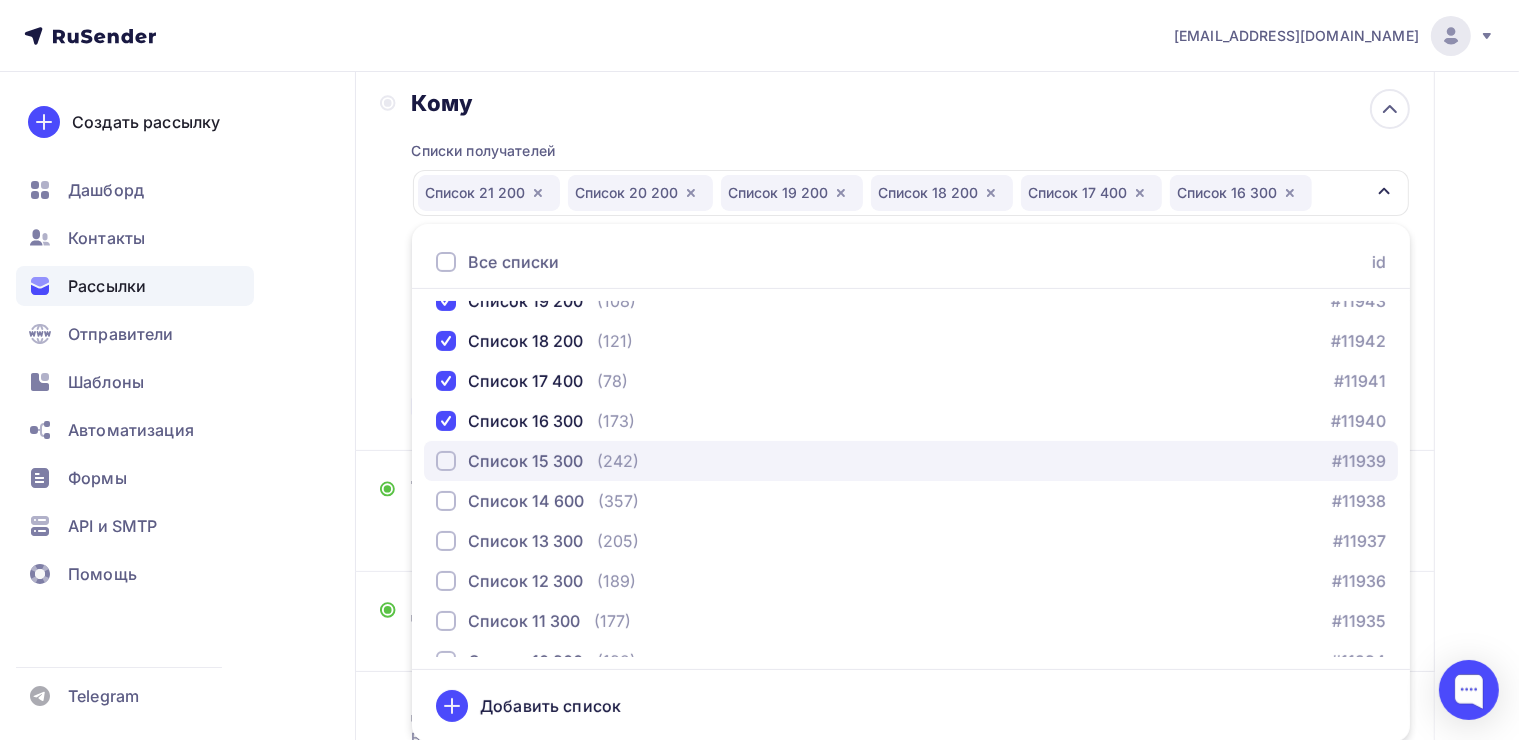 click at bounding box center (446, 461) 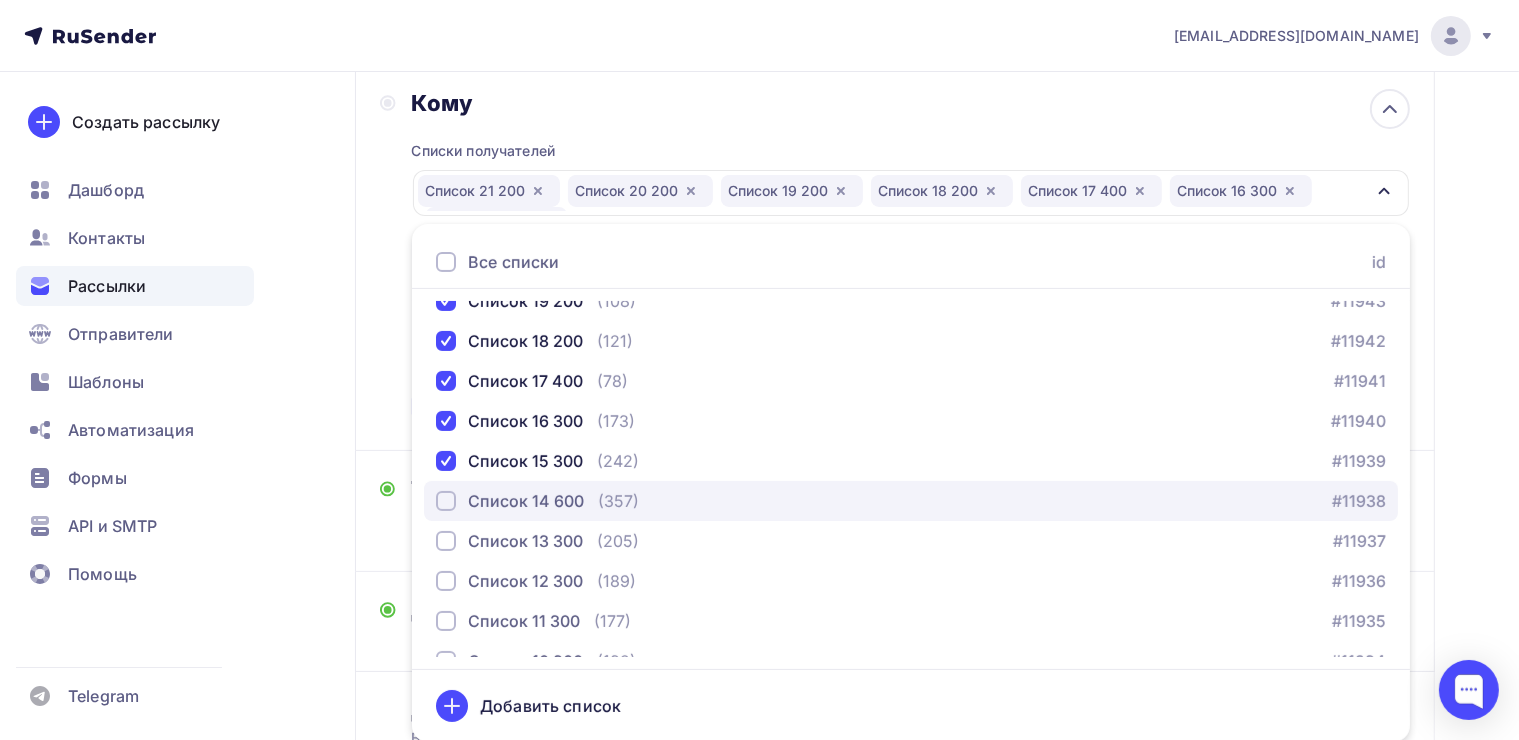click at bounding box center [446, 501] 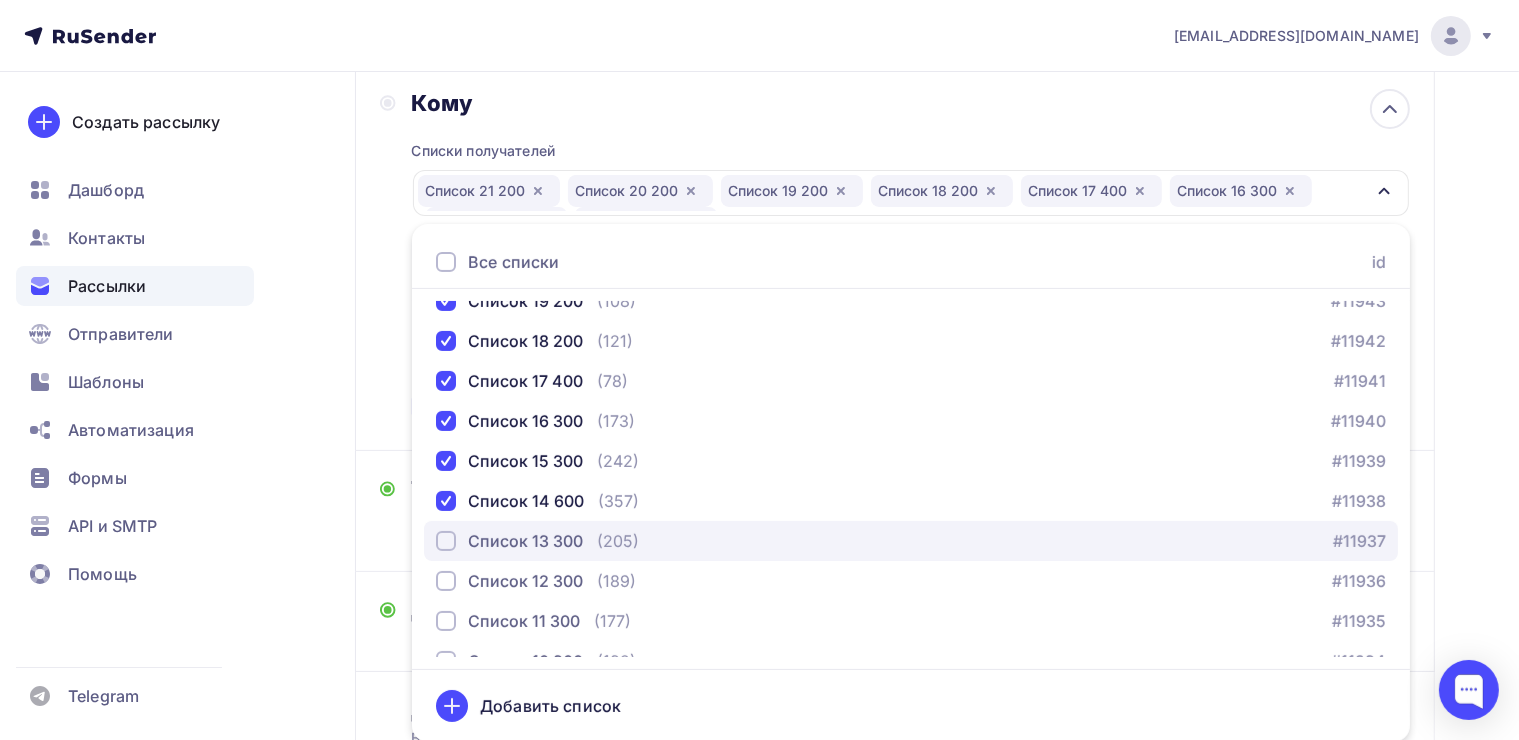 click on "Список 13 300
(205)
#11937" at bounding box center (911, 541) 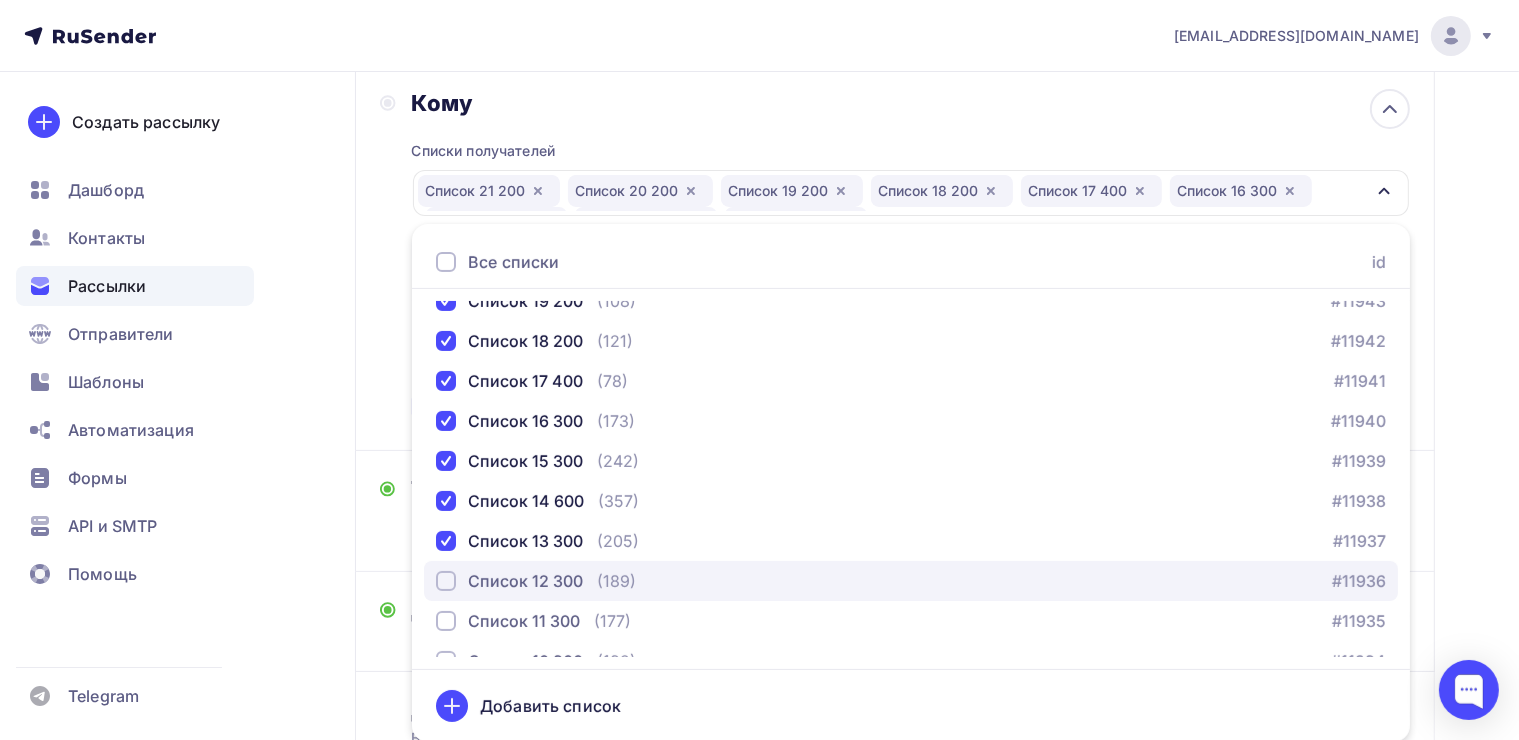 click at bounding box center [446, 581] 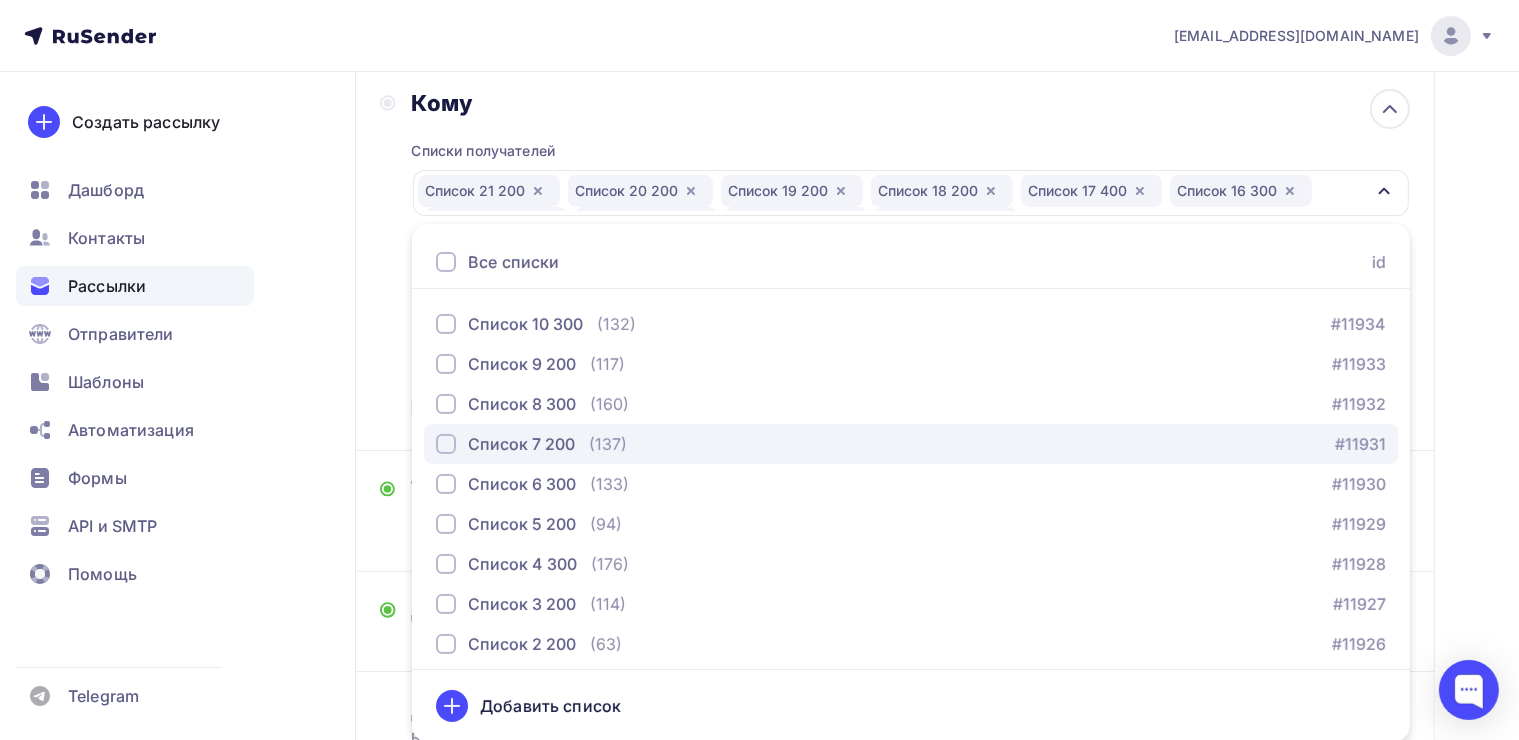 scroll, scrollTop: 1344, scrollLeft: 0, axis: vertical 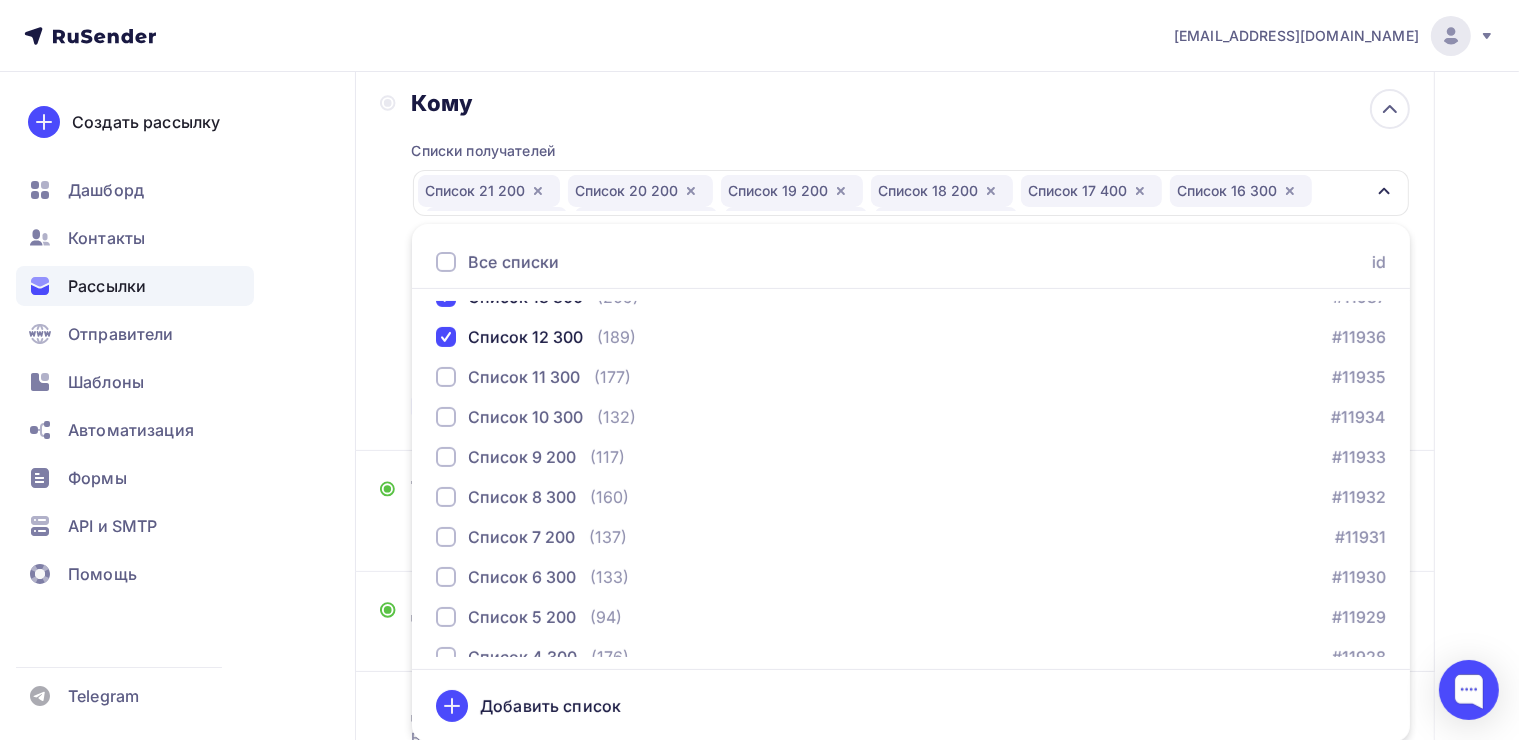 click on "Назад
Копия О клубе №1
Копия О клубе №1
Закончить позже
Переименовать рассылку
Удалить
Далее
Отправитель
Клуб "ИИ в образованИИ"
Email  *
[EMAIL_ADDRESS][DOMAIN_NAME]
[EMAIL_ADDRESS][DOMAIN_NAME]           [EMAIL_ADDRESS][DOMAIN_NAME]               Добавить отправителя
Рекомендуем  добавить почту на домене , чтобы рассылка не попала в «Спам»
Имя                 Сохранить
12:45         Кому               id" at bounding box center (759, 377) 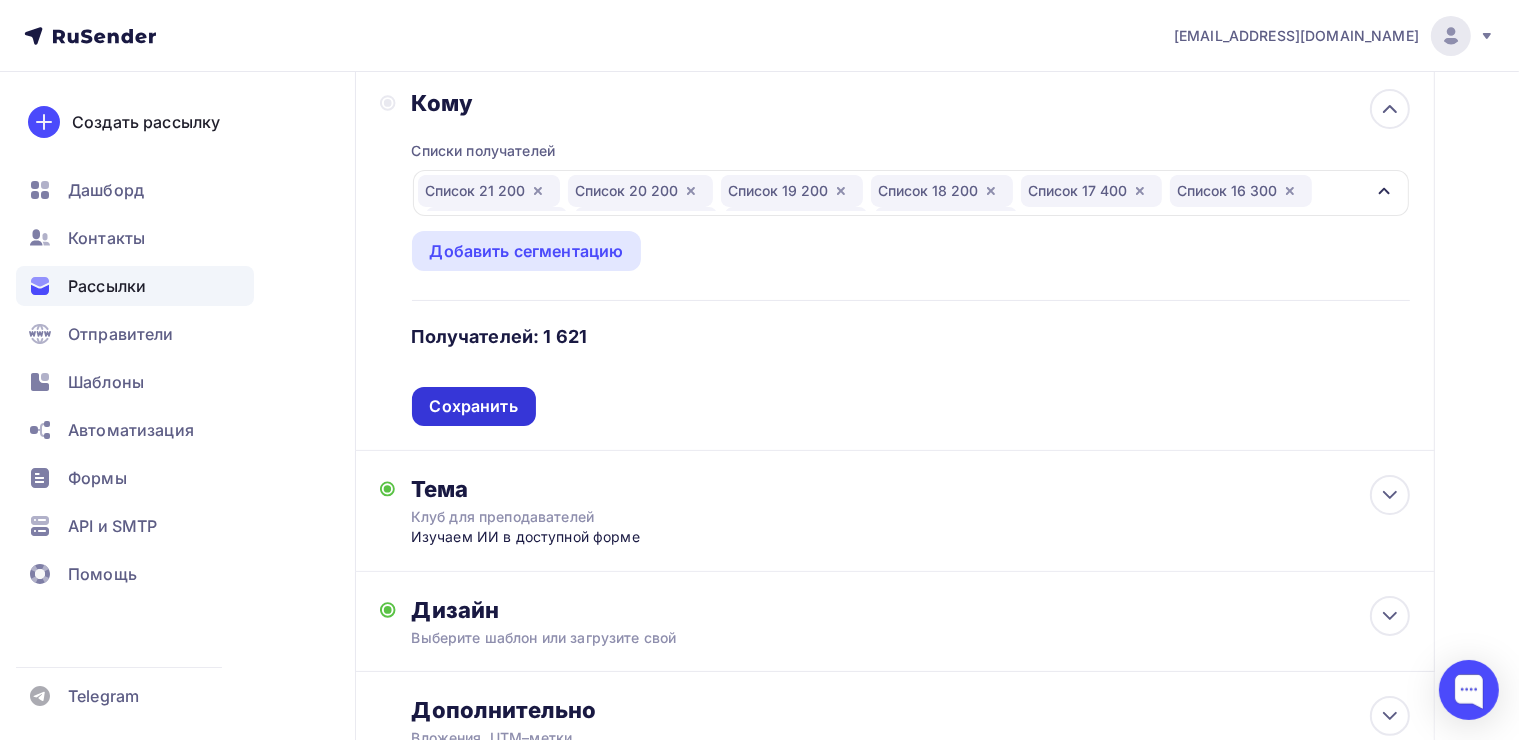 click on "Сохранить" at bounding box center [474, 406] 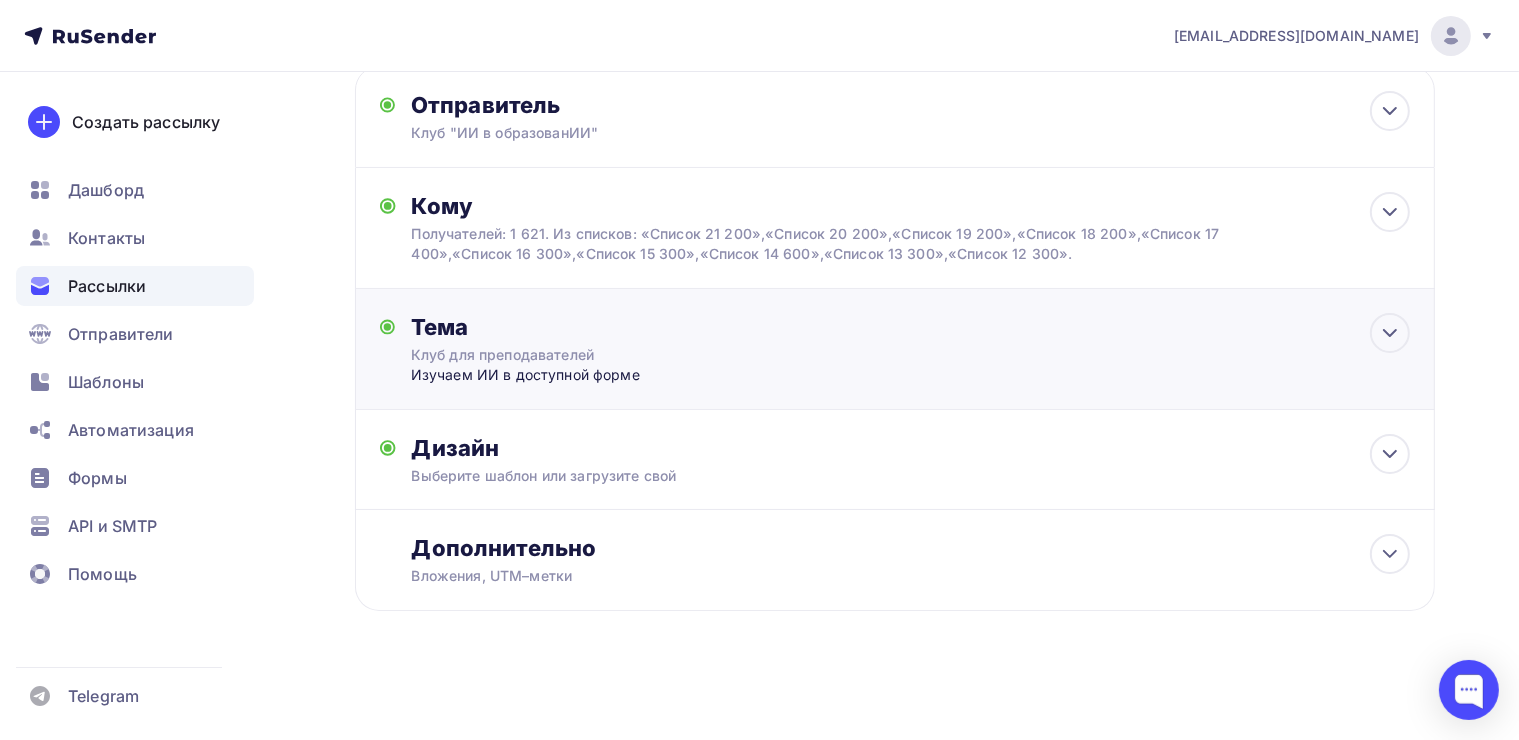 scroll, scrollTop: 116, scrollLeft: 0, axis: vertical 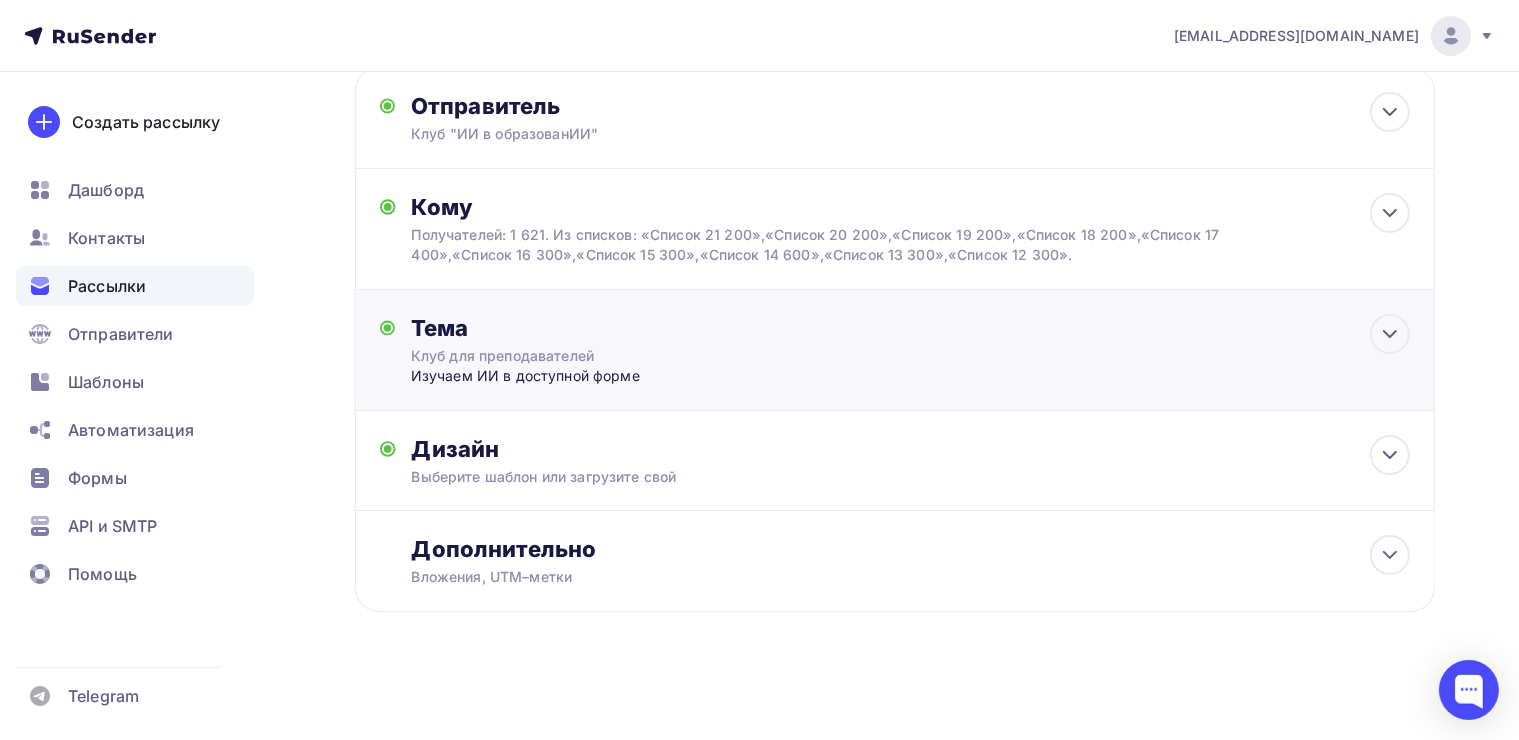 click on "Изучаем ИИ в доступной форме" at bounding box center [608, 376] 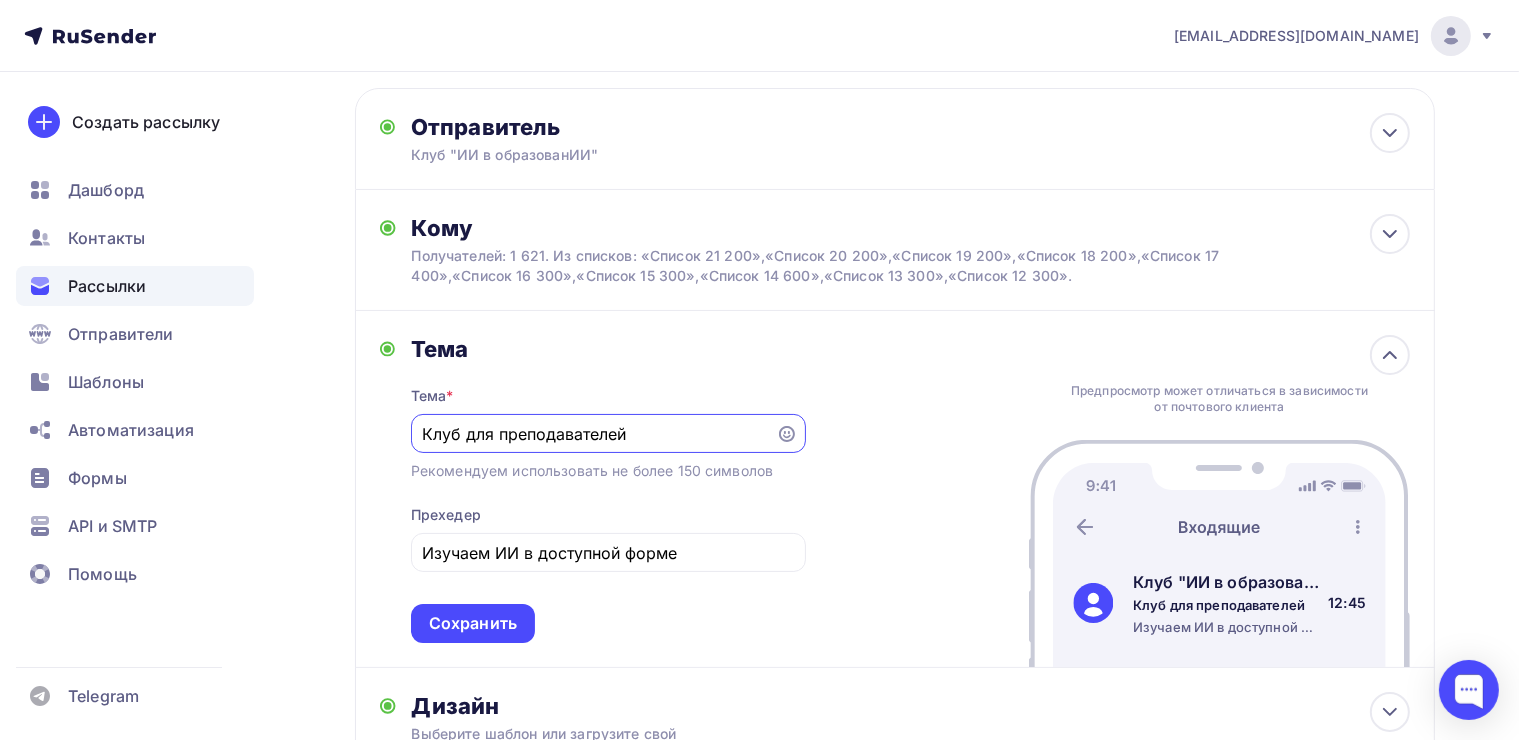 scroll, scrollTop: 0, scrollLeft: 0, axis: both 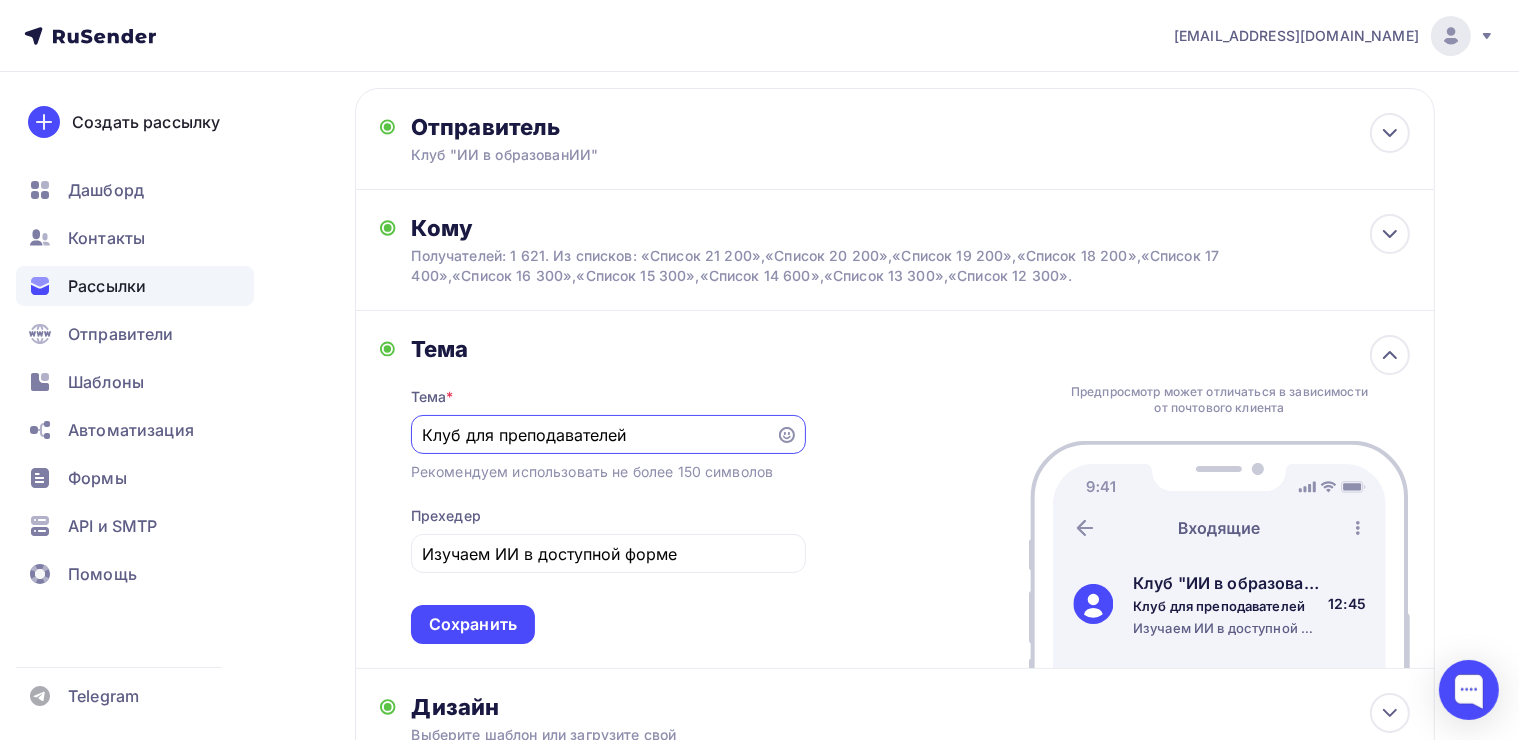drag, startPoint x: 633, startPoint y: 432, endPoint x: 312, endPoint y: 416, distance: 321.3985 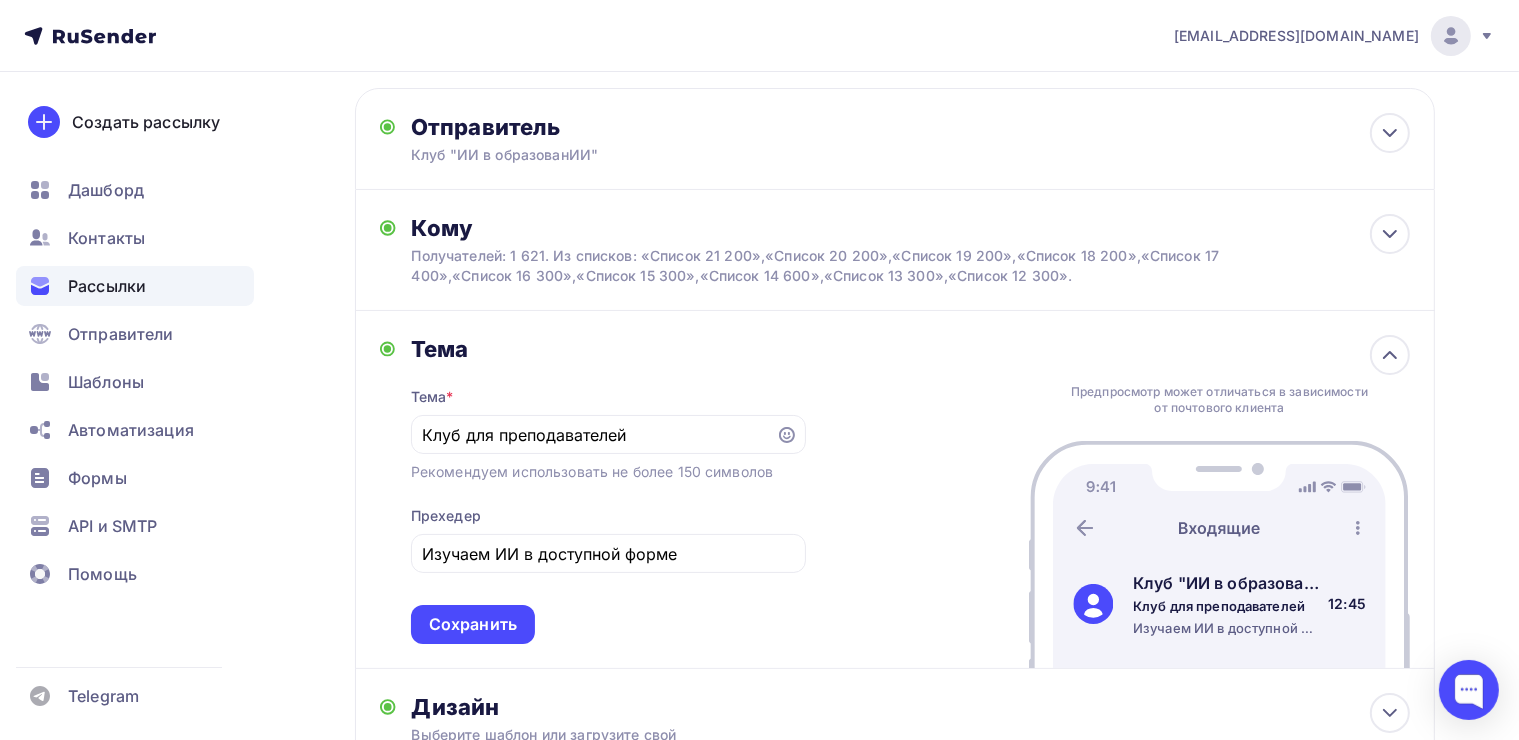 click on "Назад
Копия О клубе №1
Копия О клубе №1
Закончить позже
Переименовать рассылку
Удалить
Далее
Отправитель
Клуб "ИИ в образованИИ"
Email  *
[EMAIL_ADDRESS][DOMAIN_NAME]
[EMAIL_ADDRESS][DOMAIN_NAME]           [EMAIL_ADDRESS][DOMAIN_NAME]               Добавить отправителя
Рекомендуем  добавить почту на домене , чтобы рассылка не попала в «Спам»
Имя                 Сохранить
12:45         Кому               id" at bounding box center (759, 488) 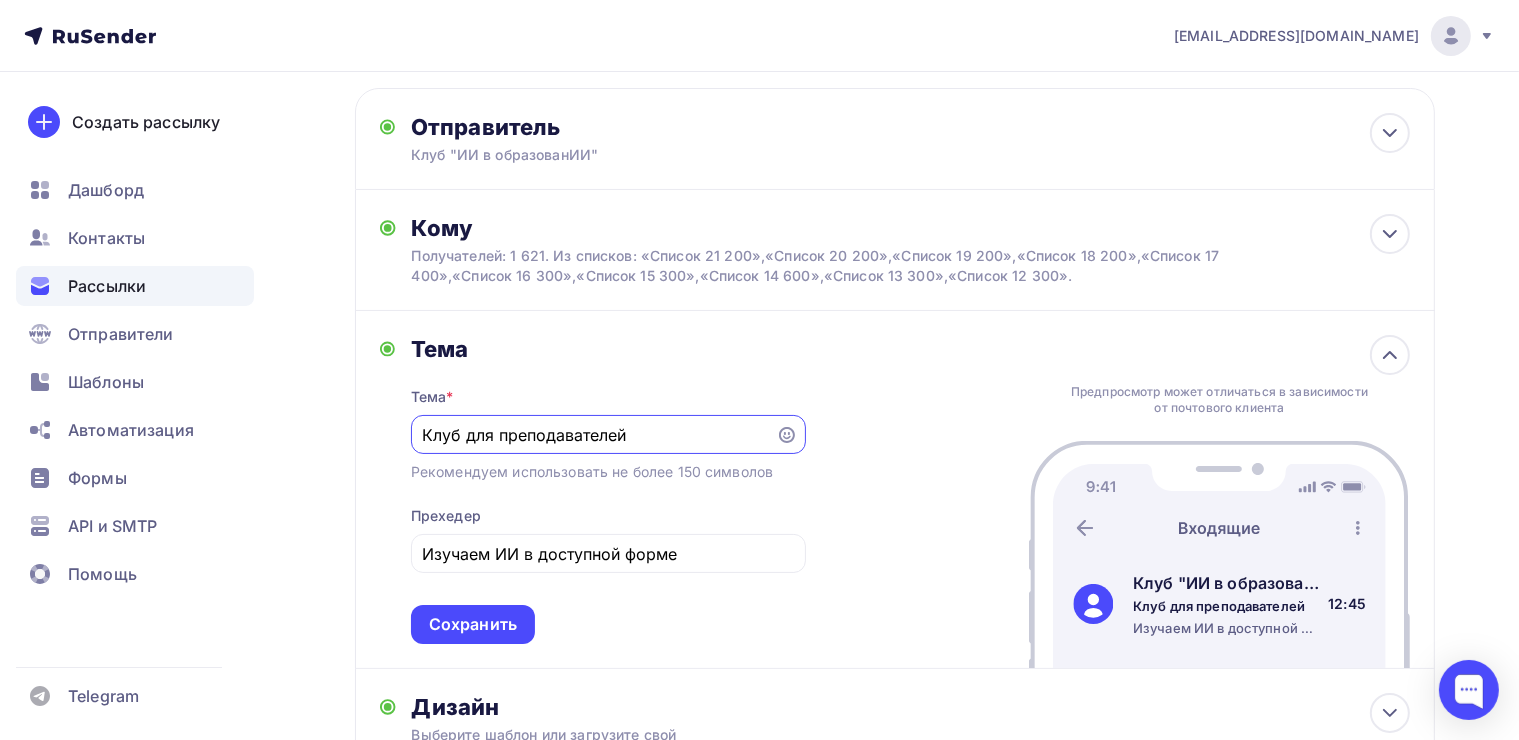 click on "Клуб для преподавателей" at bounding box center [593, 435] 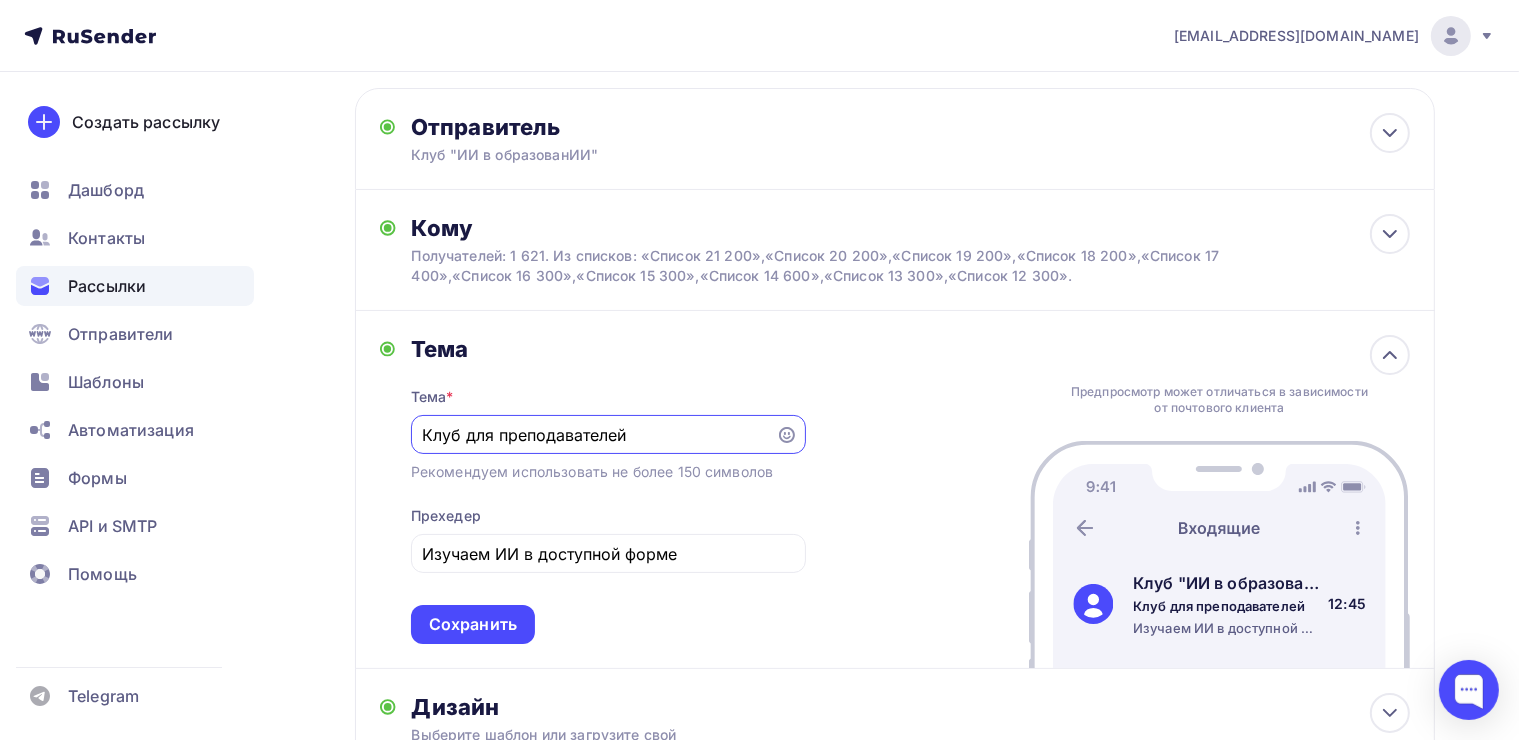 drag, startPoint x: 647, startPoint y: 436, endPoint x: 405, endPoint y: 432, distance: 242.03305 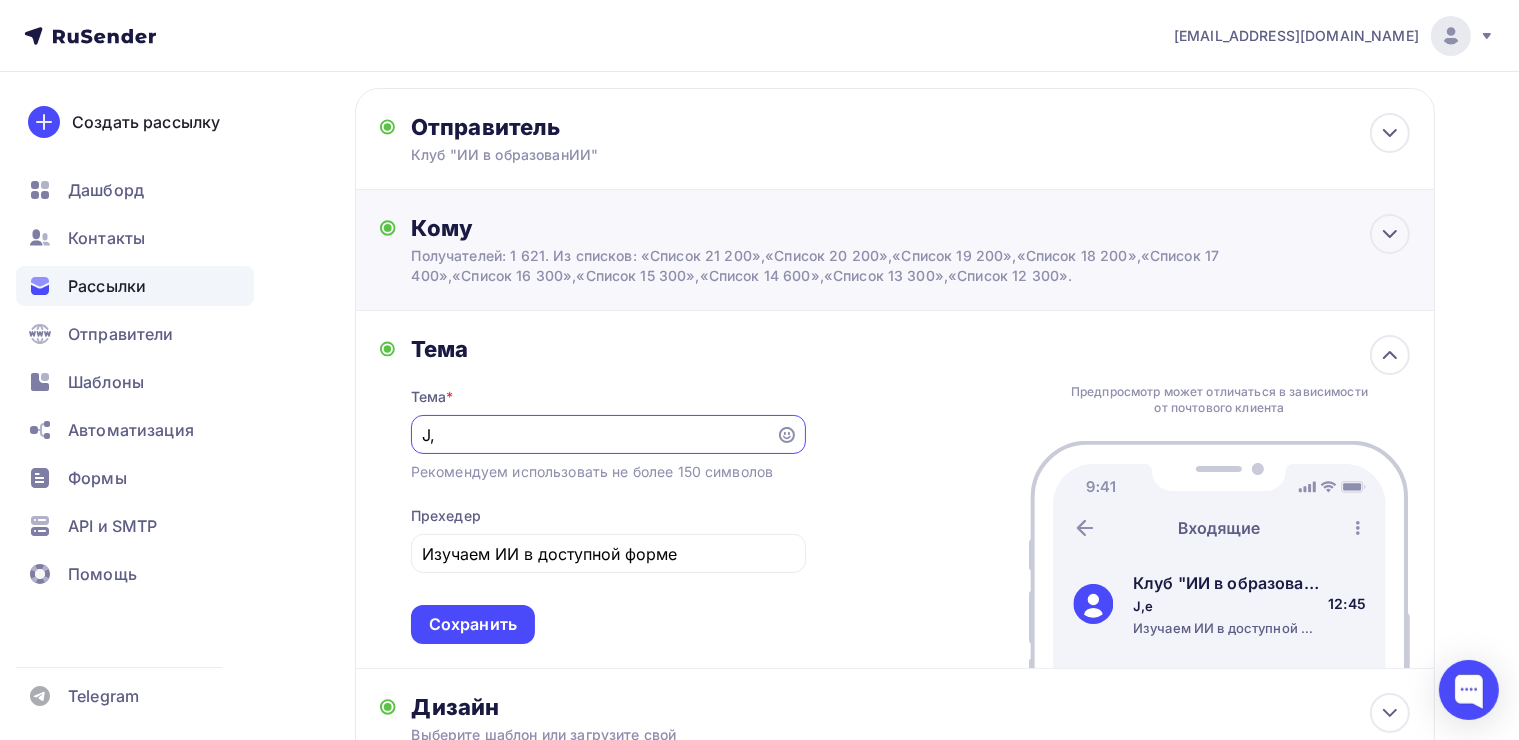 type on "J" 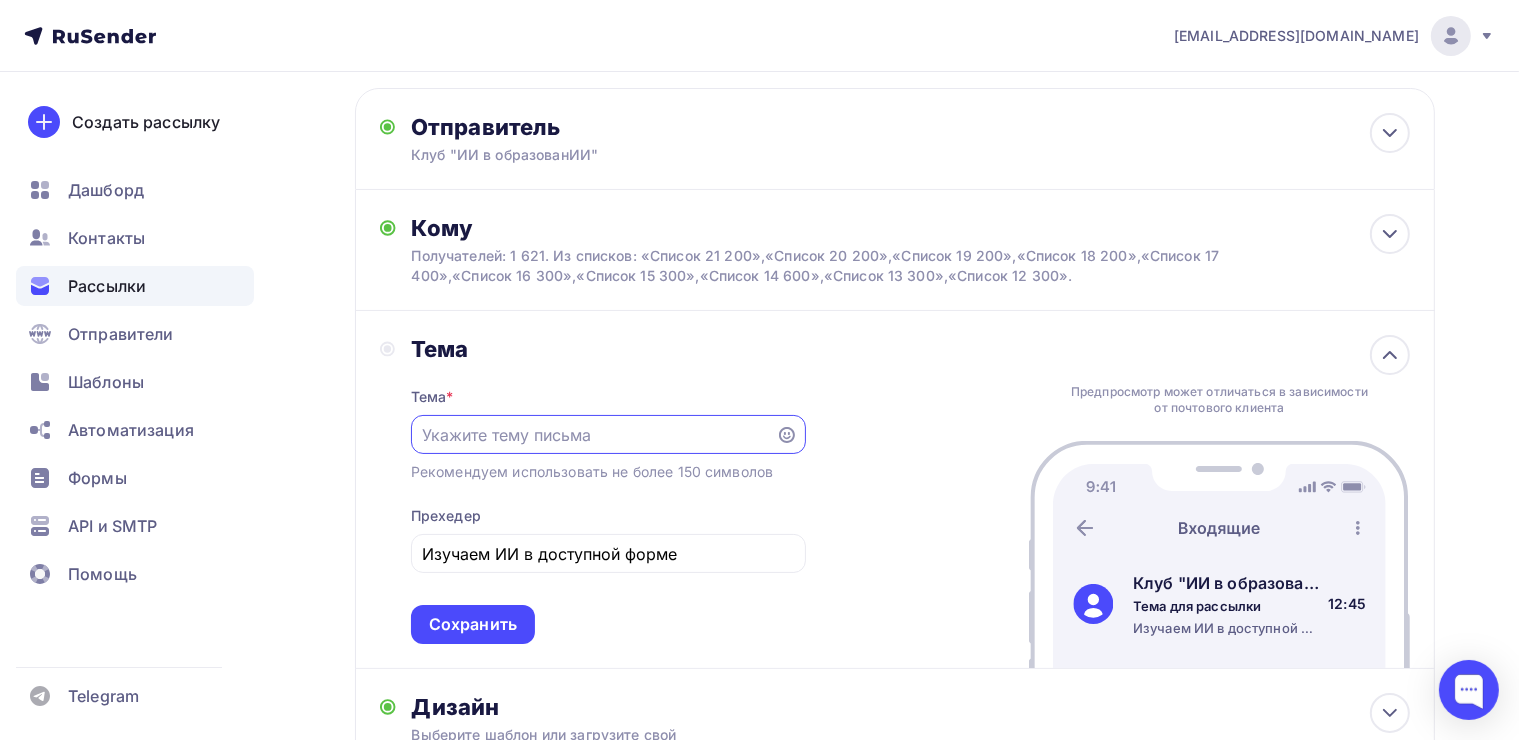 click at bounding box center (593, 435) 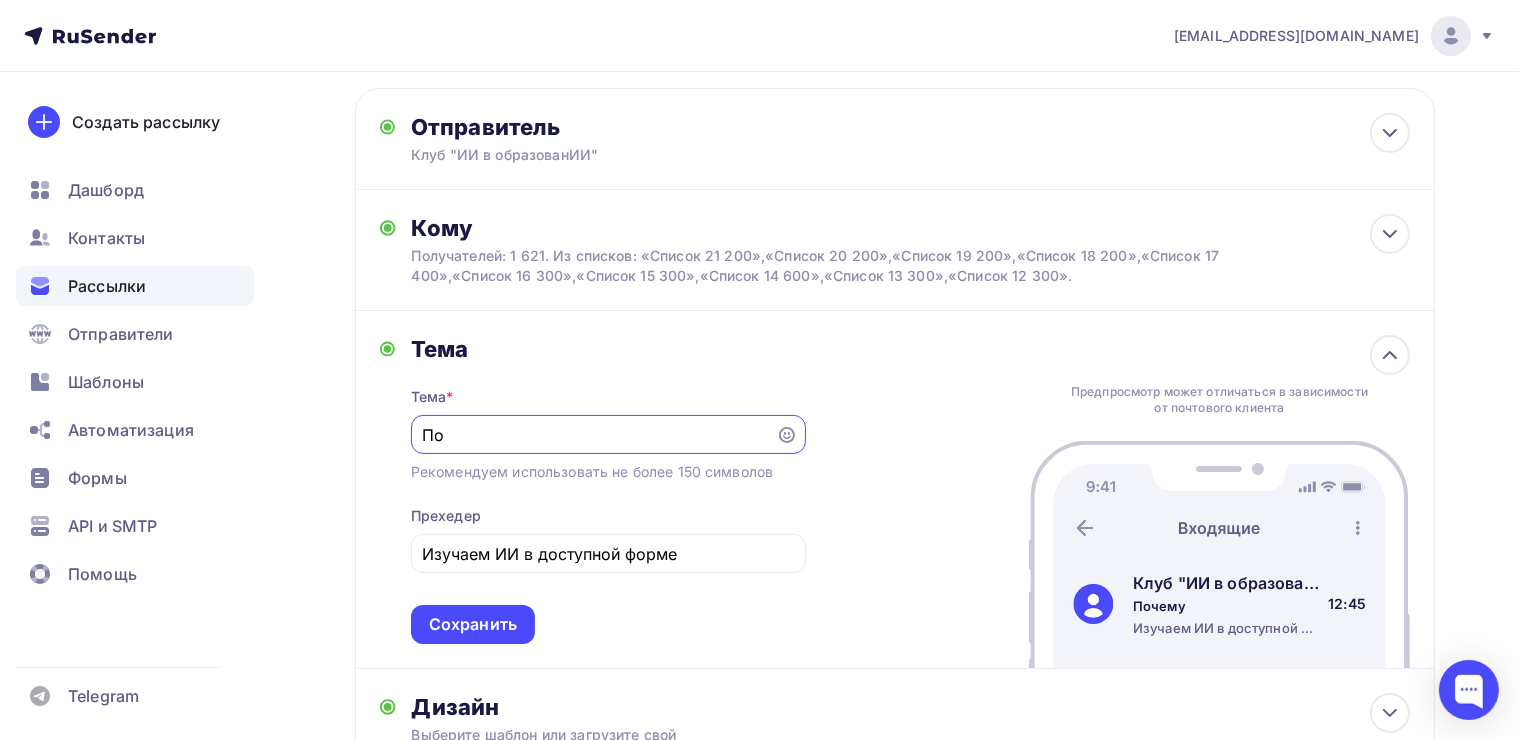 type on "П" 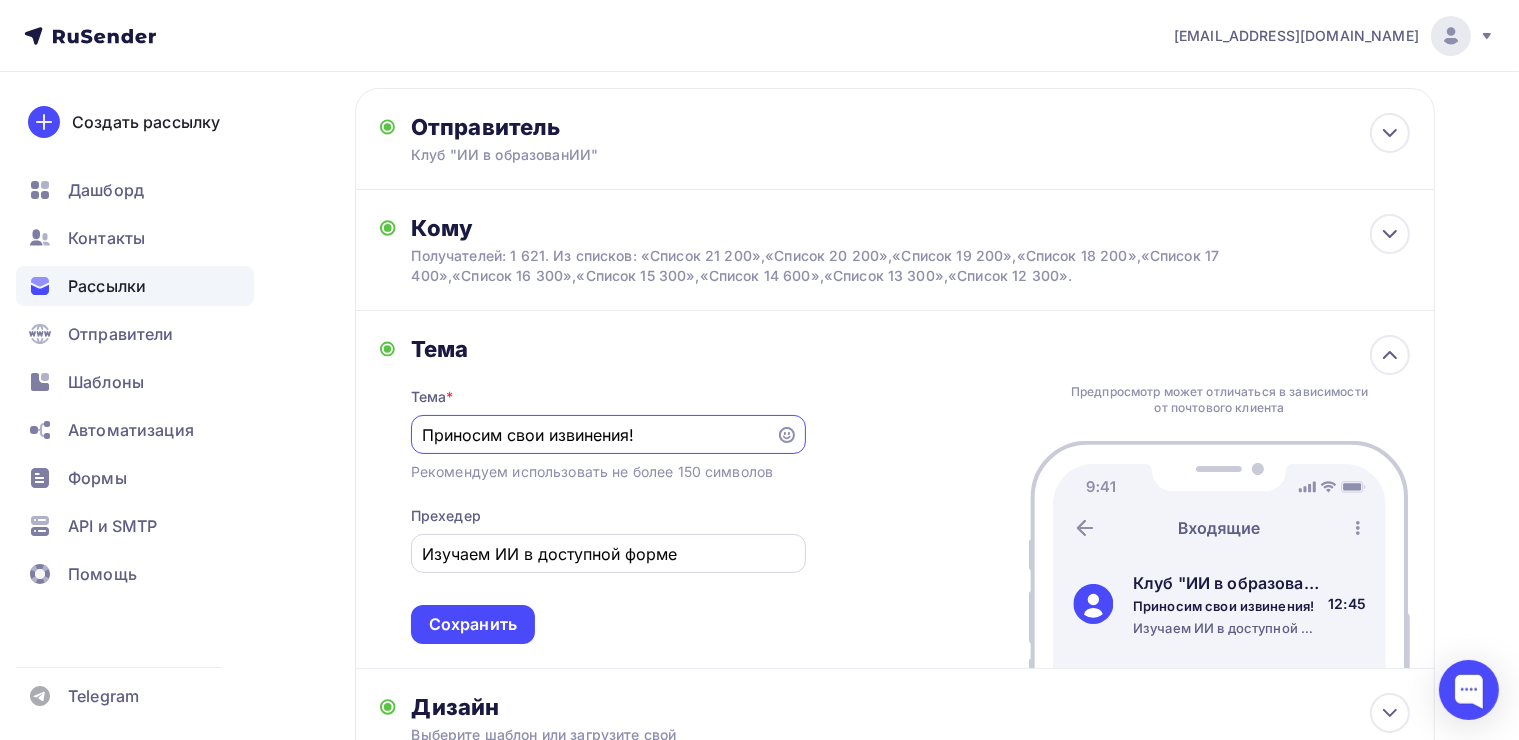type on "Приносим свои извинения!" 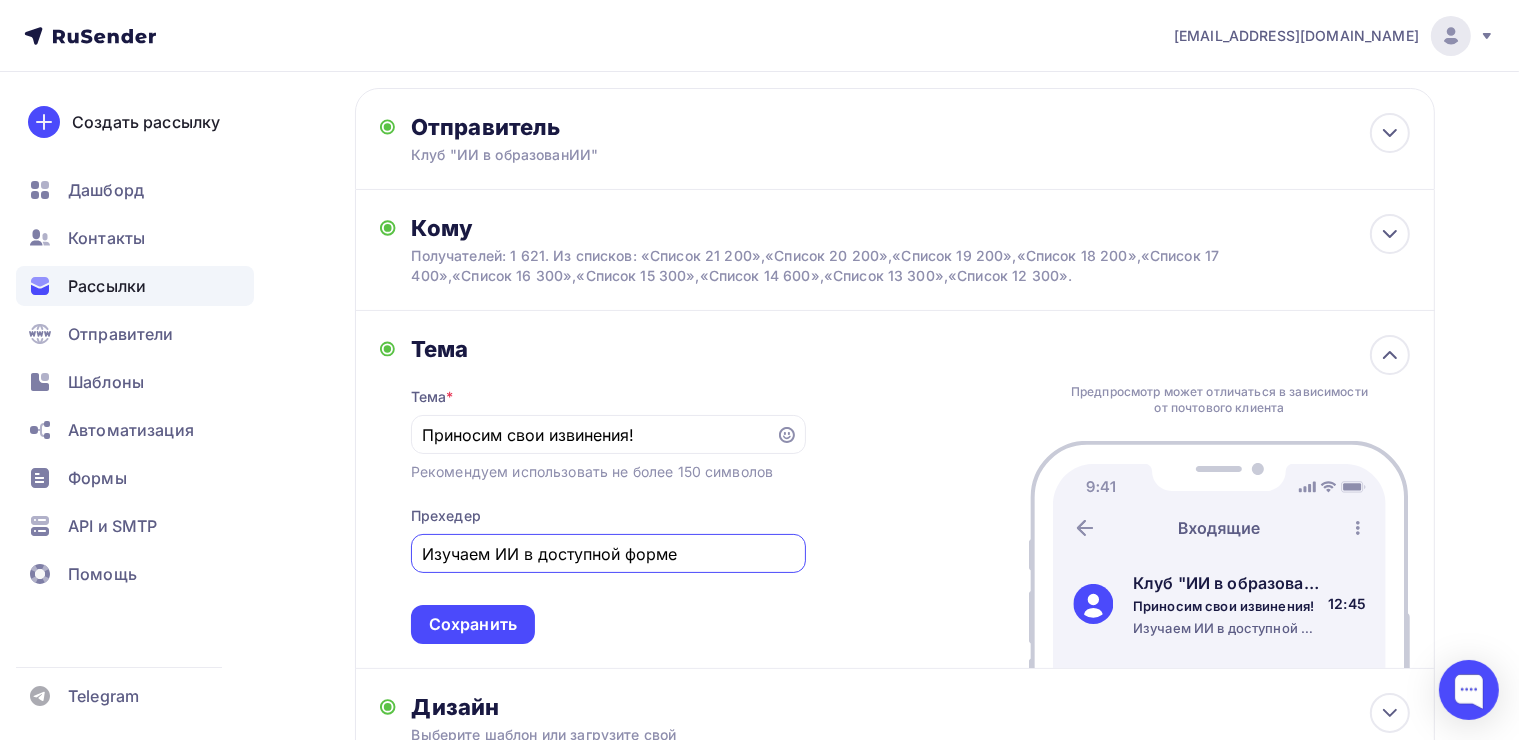 drag, startPoint x: 700, startPoint y: 560, endPoint x: 382, endPoint y: 558, distance: 318.0063 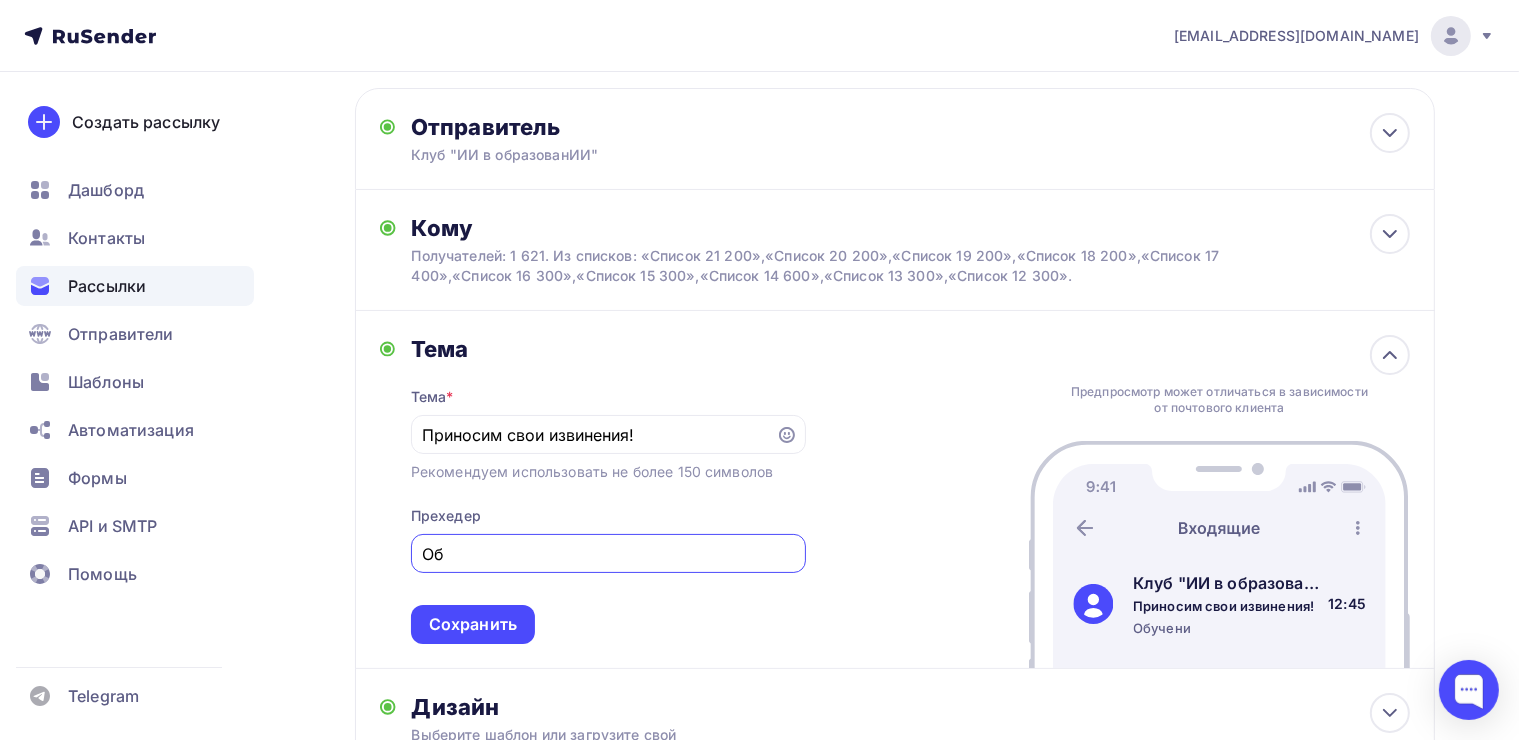 type on "О" 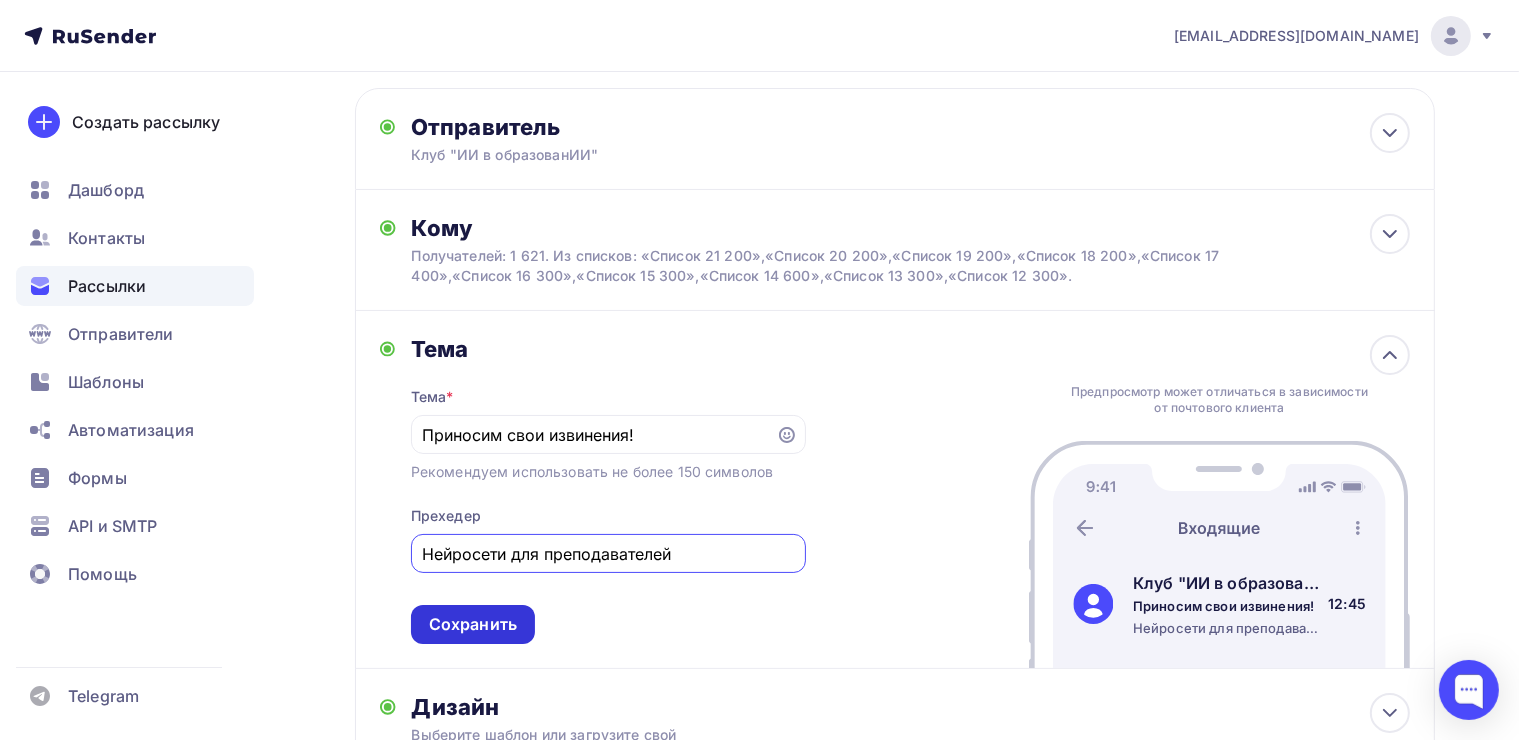 type on "Нейросети для преподавателей" 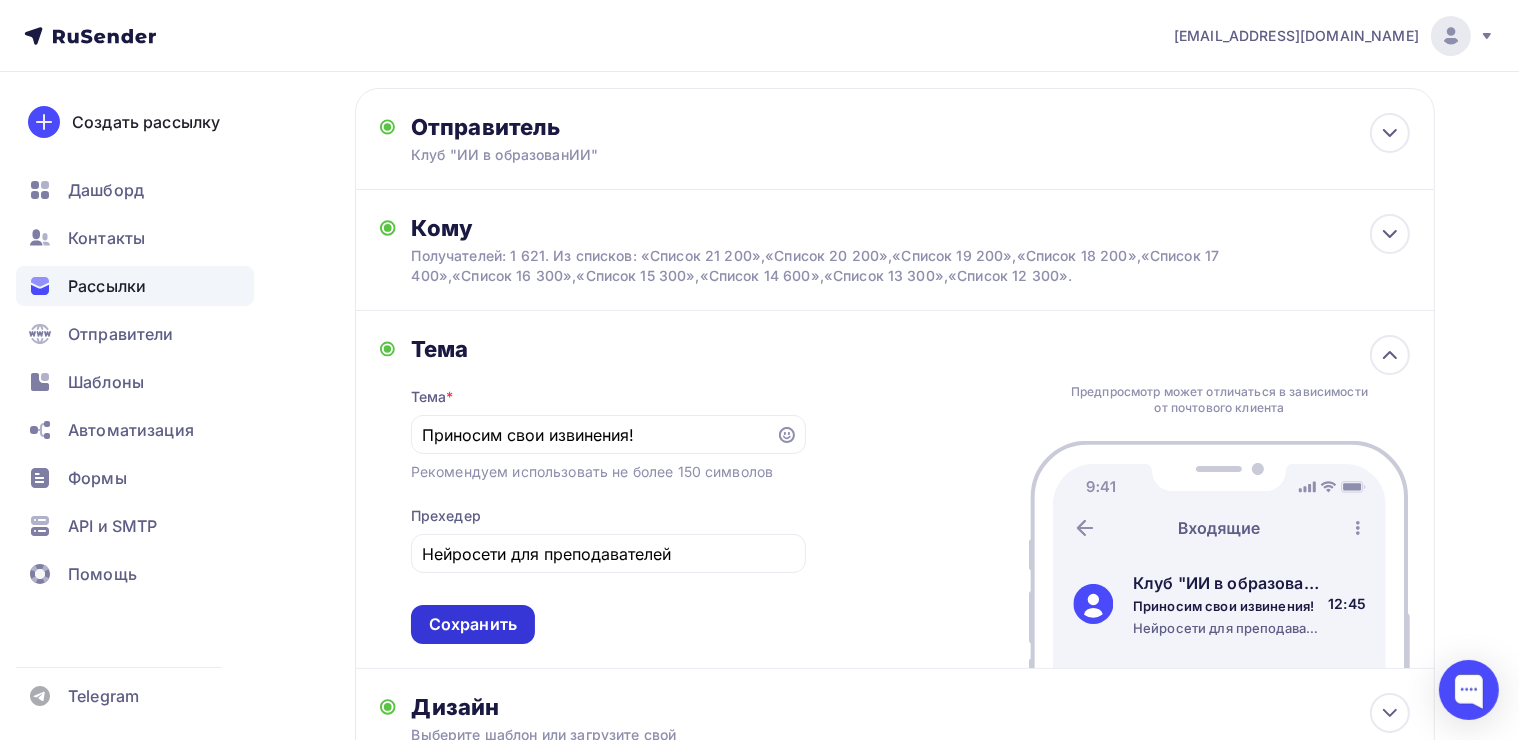click on "Сохранить" at bounding box center (473, 624) 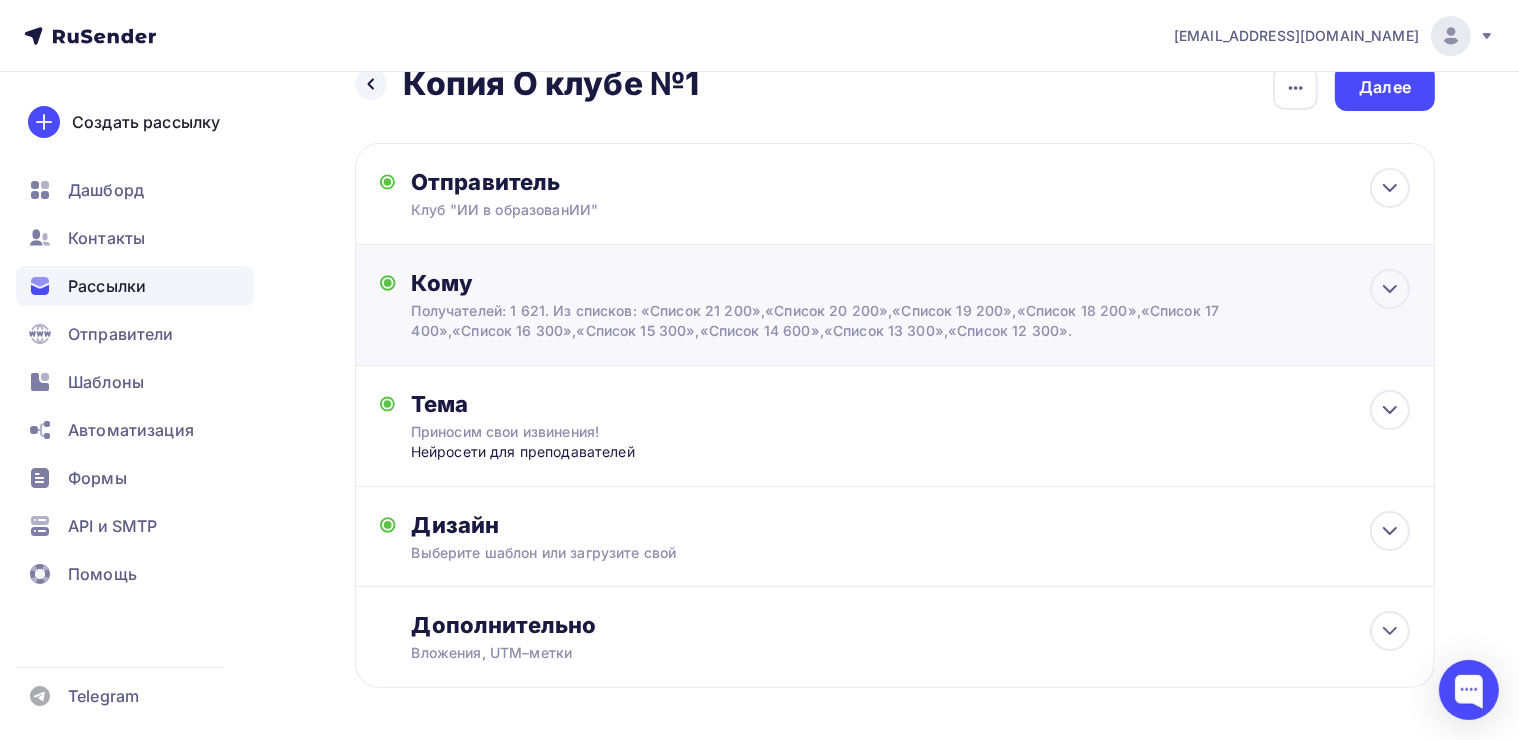 scroll, scrollTop: 0, scrollLeft: 0, axis: both 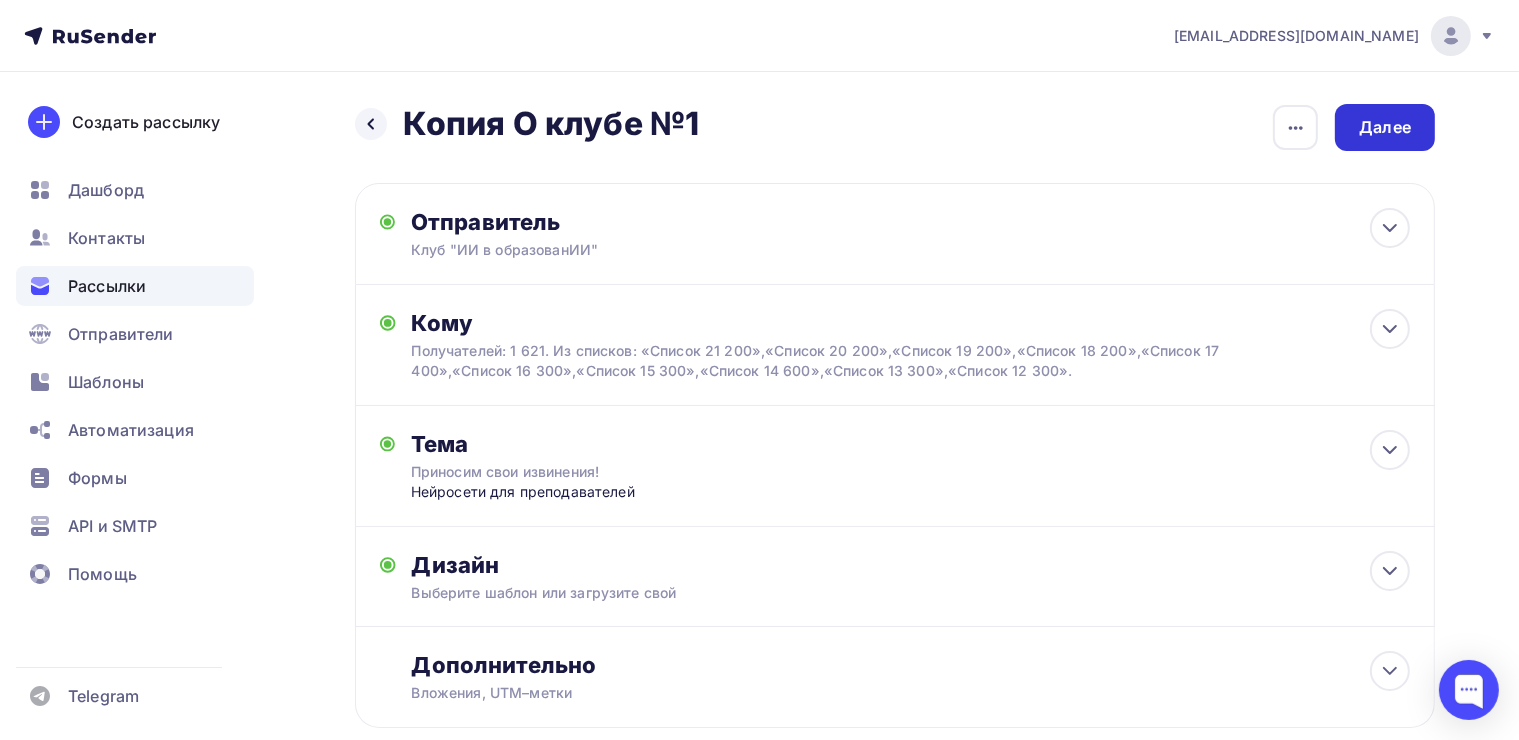 click on "Далее" at bounding box center [1385, 127] 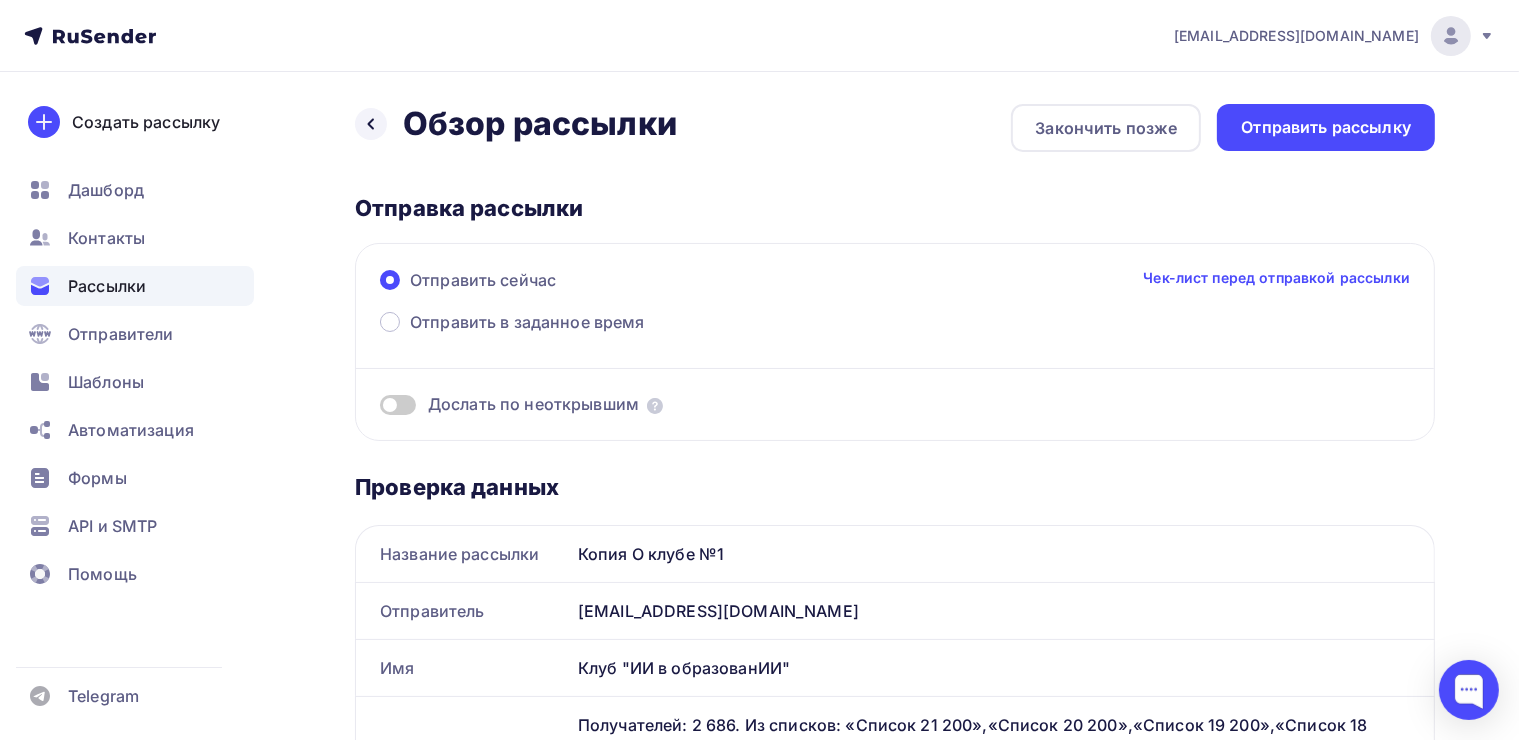 scroll, scrollTop: 0, scrollLeft: 0, axis: both 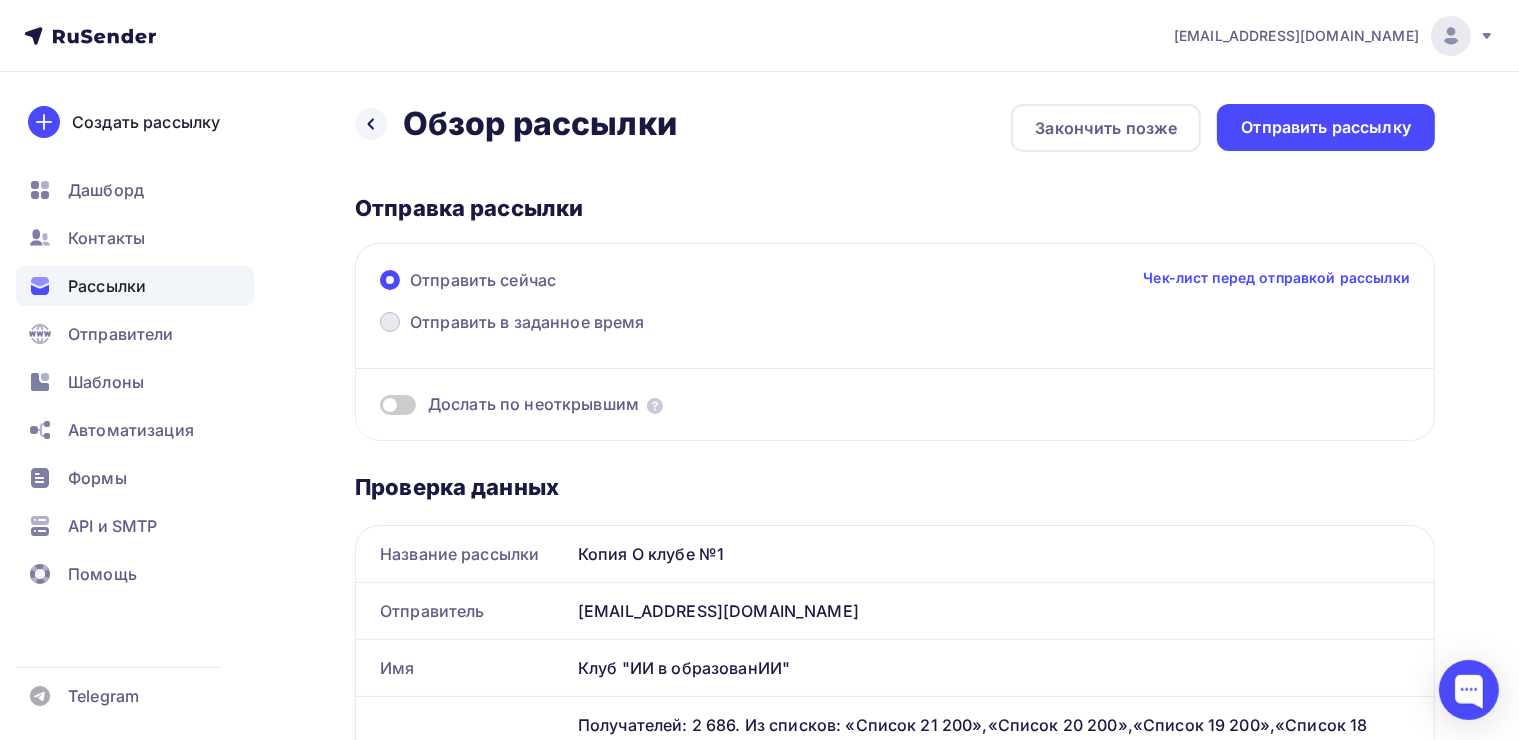 click on "Отправить в заданное время" at bounding box center [512, 324] 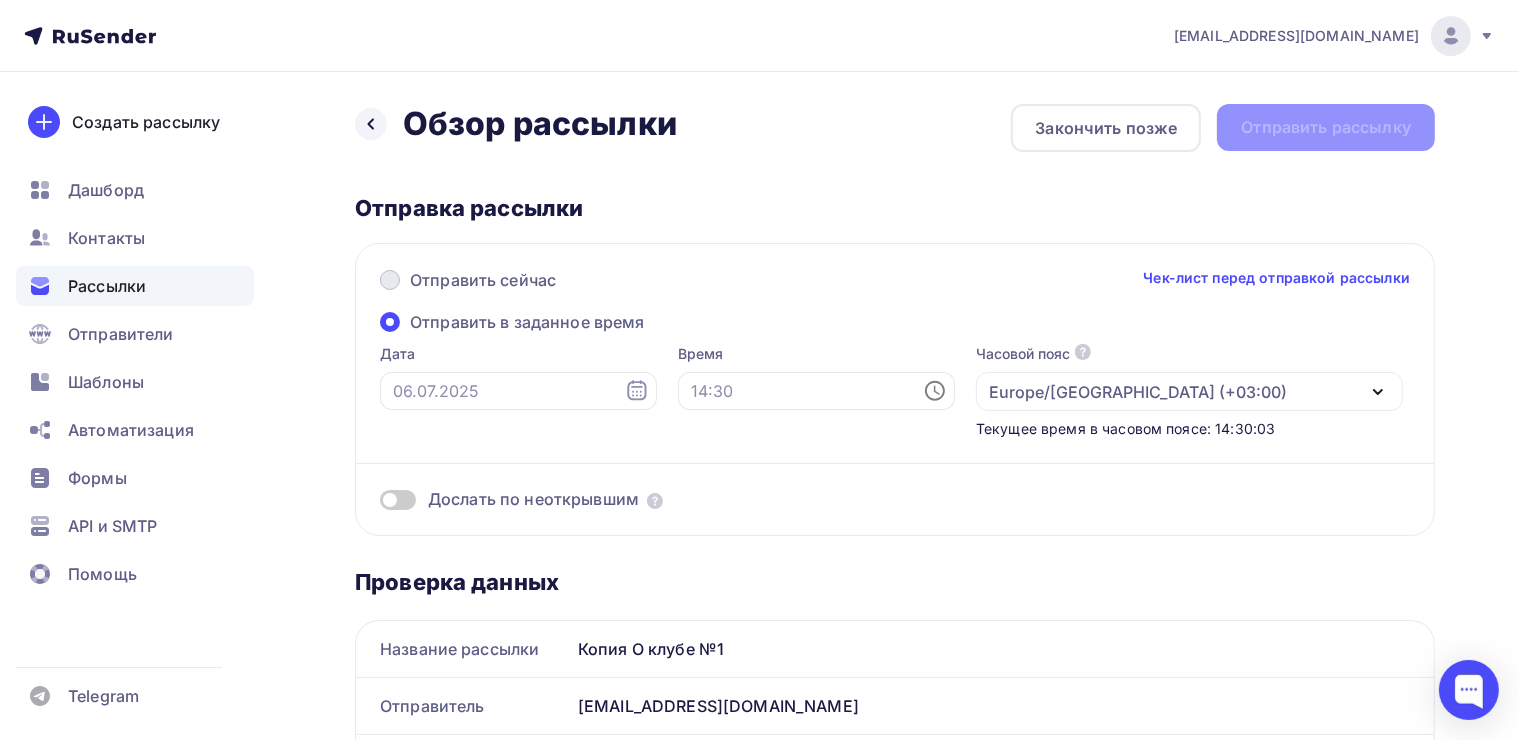 click on "Отправить сейчас" at bounding box center (468, 282) 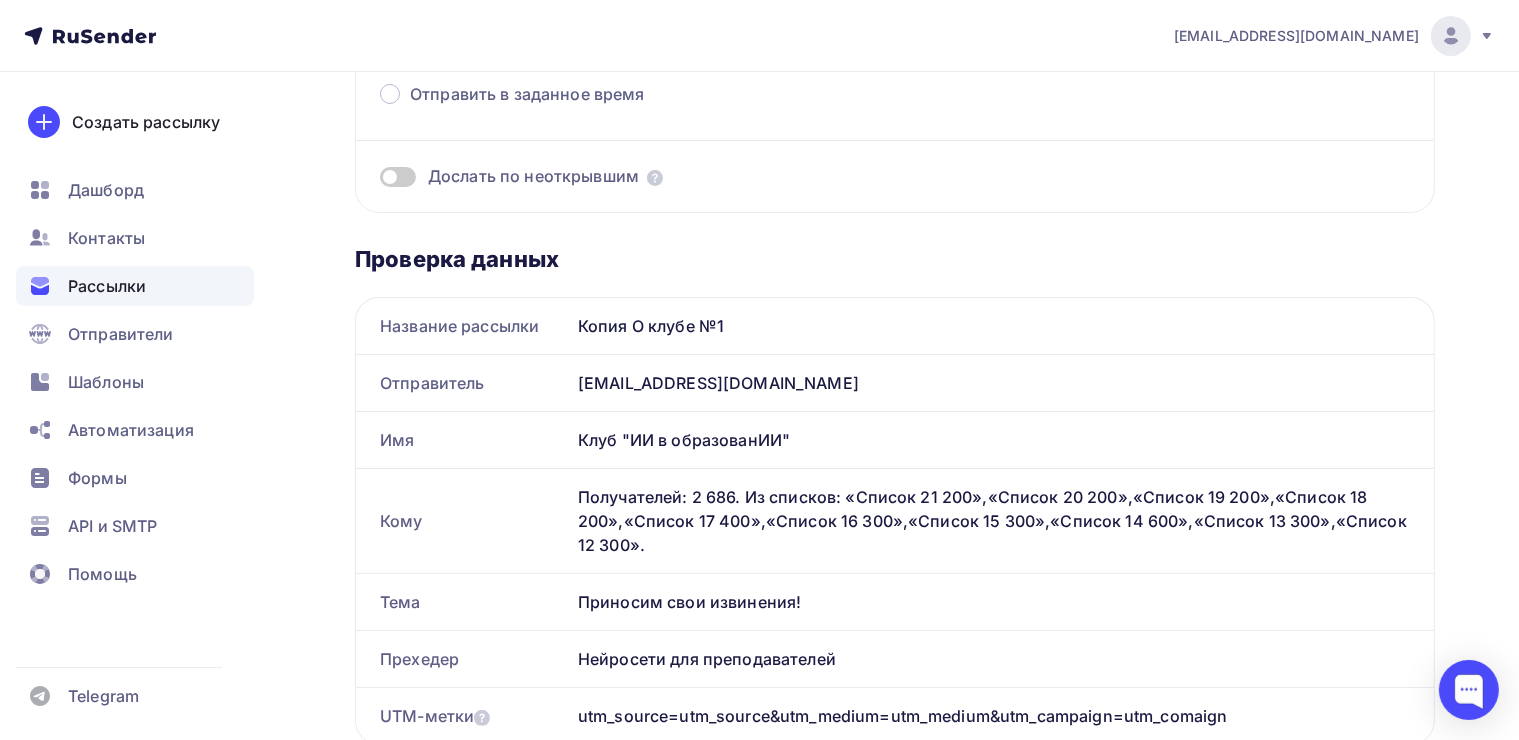 scroll, scrollTop: 0, scrollLeft: 0, axis: both 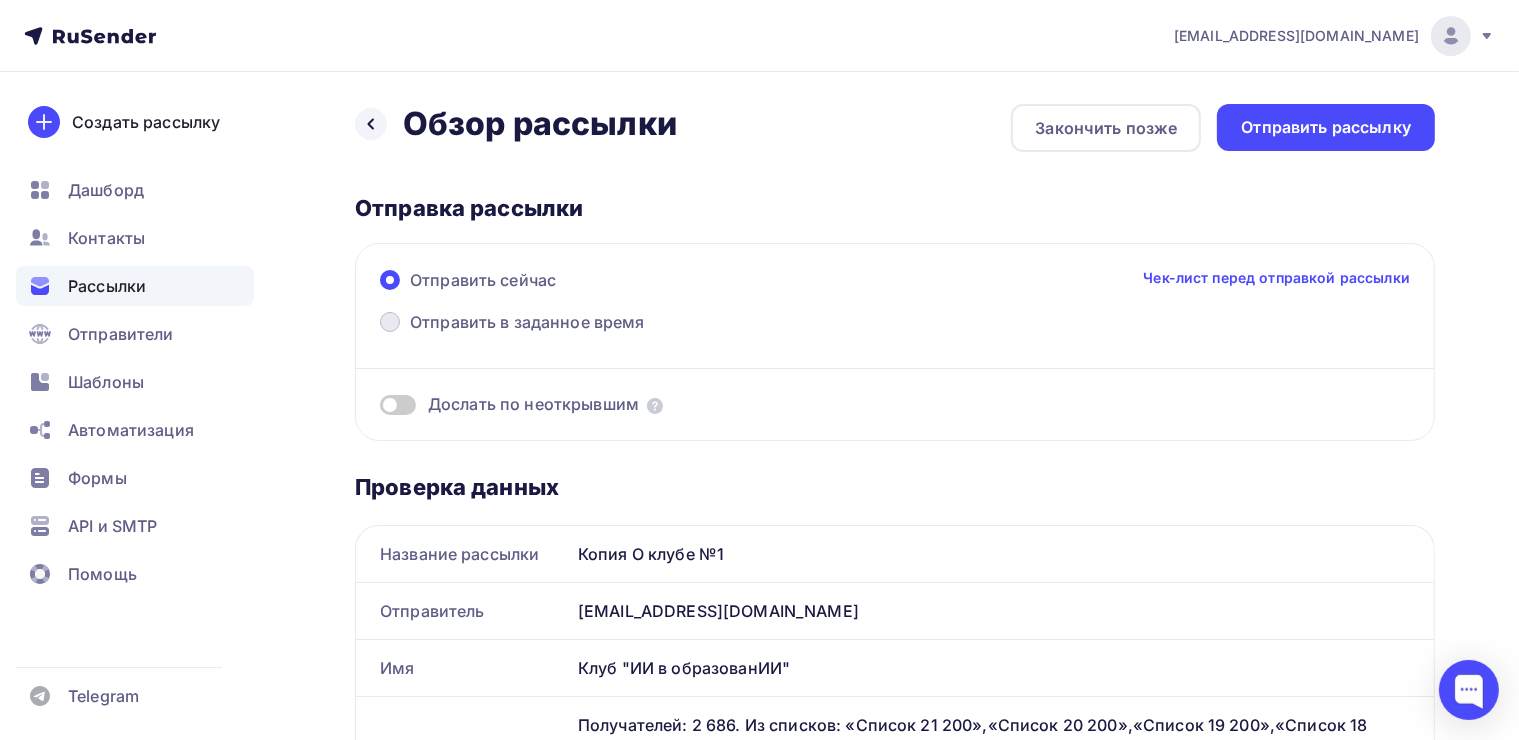 click on "Отправить в заданное время" at bounding box center [512, 324] 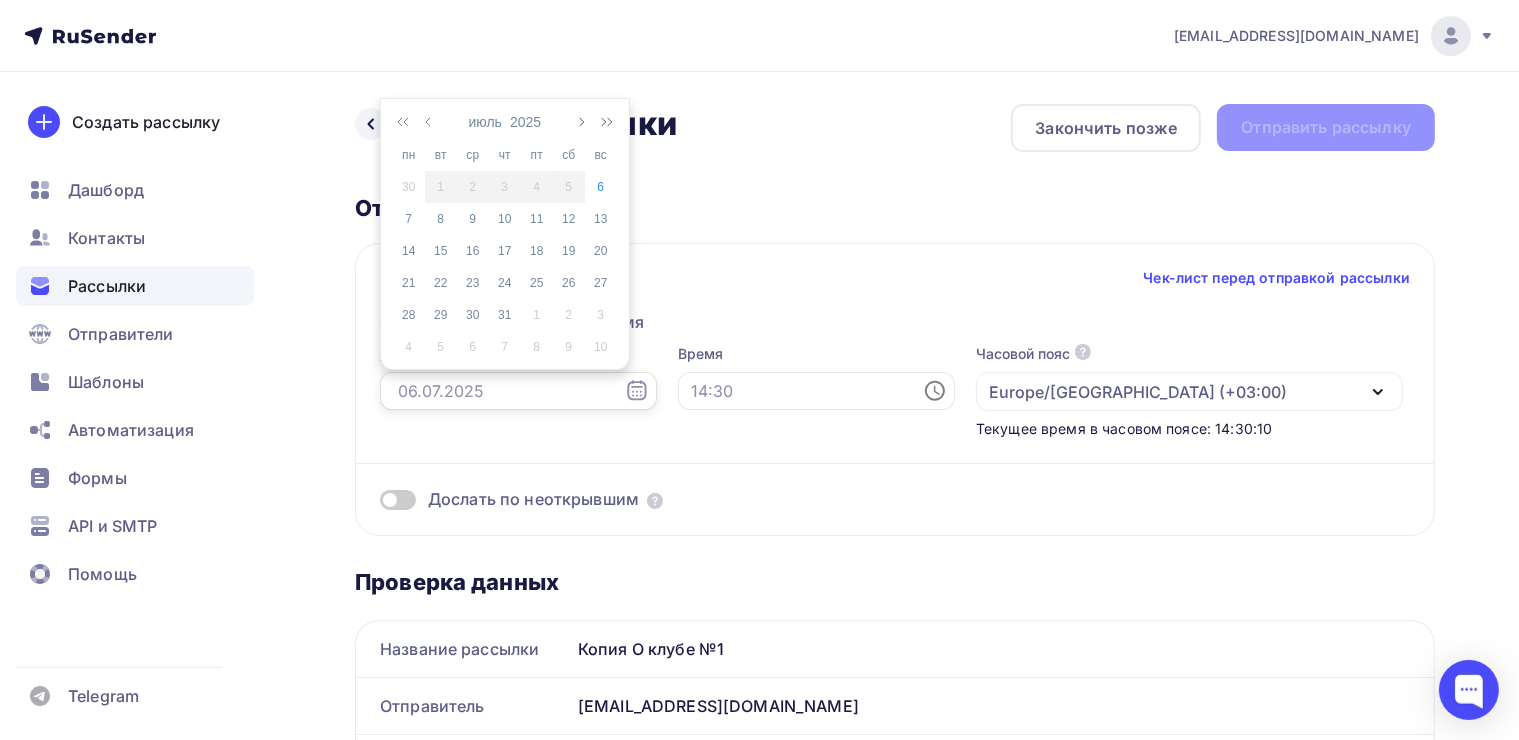 click at bounding box center [518, 391] 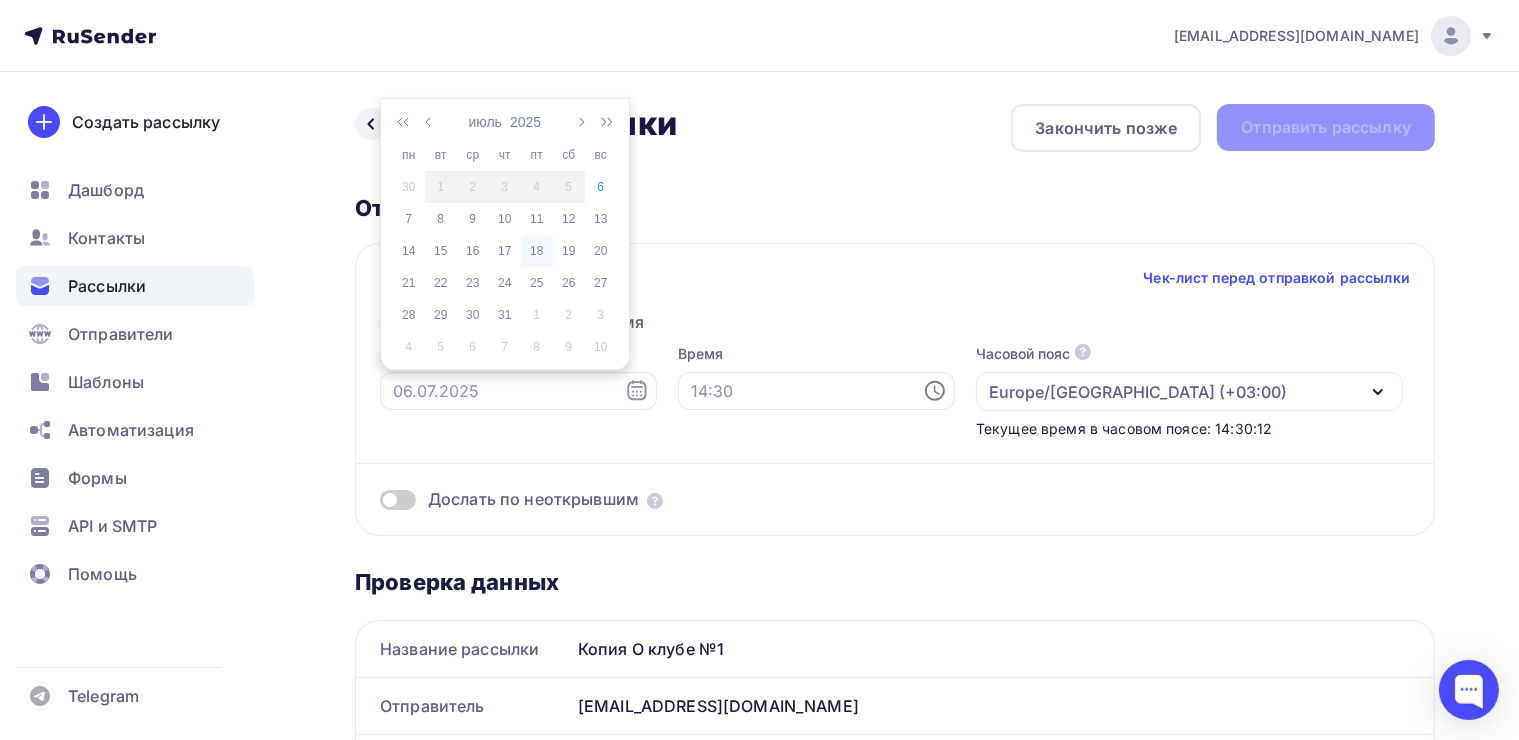 click on "18" at bounding box center (537, 251) 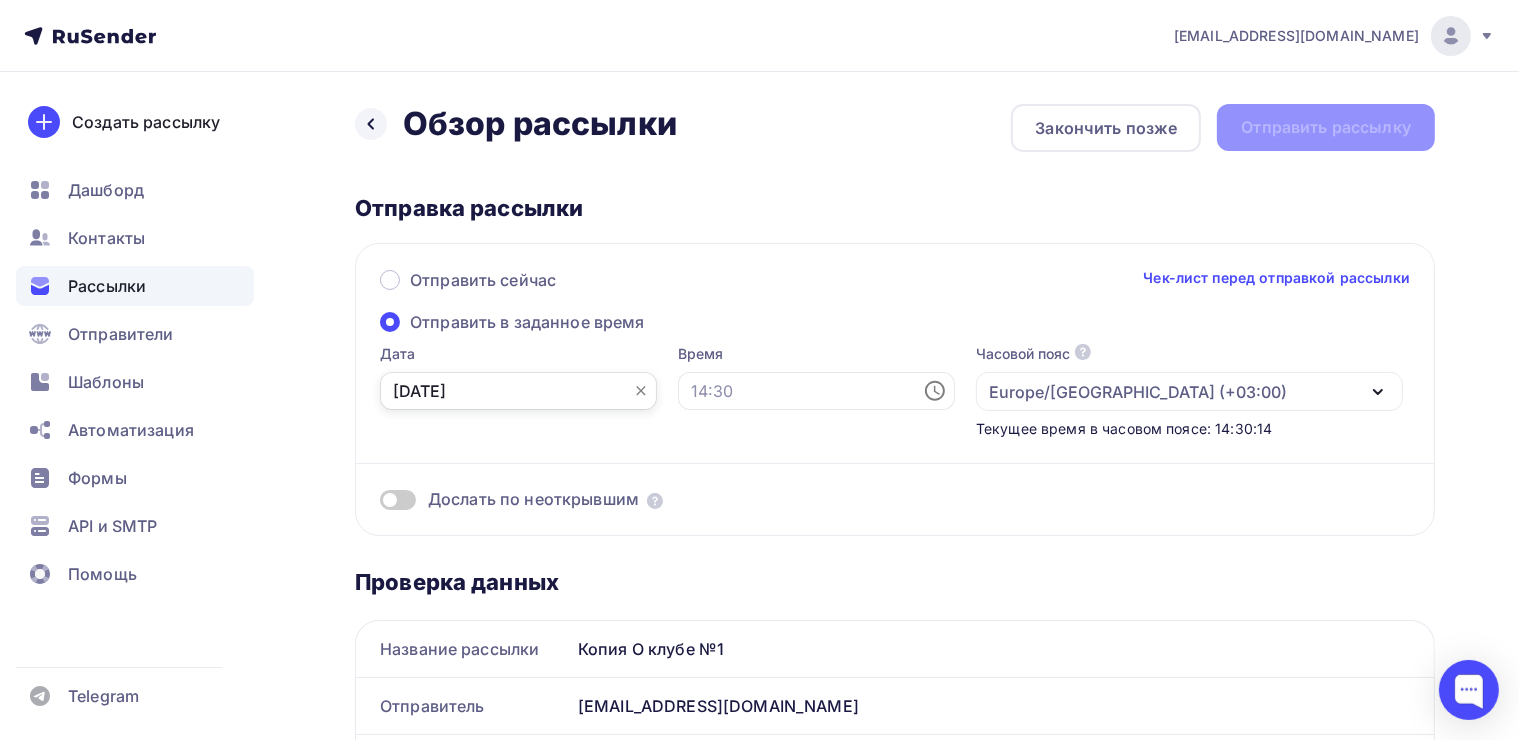 click on "18.07.2025" at bounding box center [518, 391] 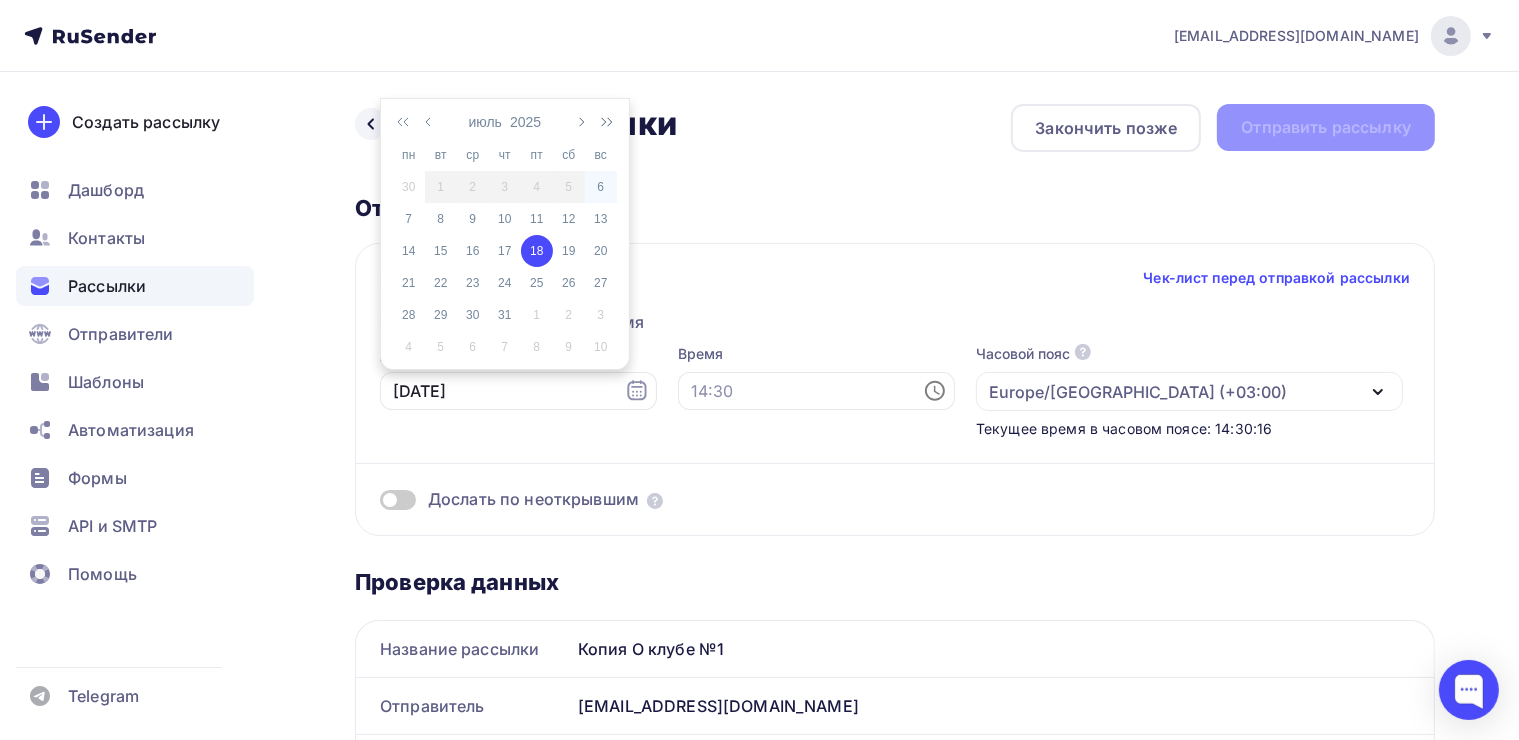 click on "6" at bounding box center (601, 187) 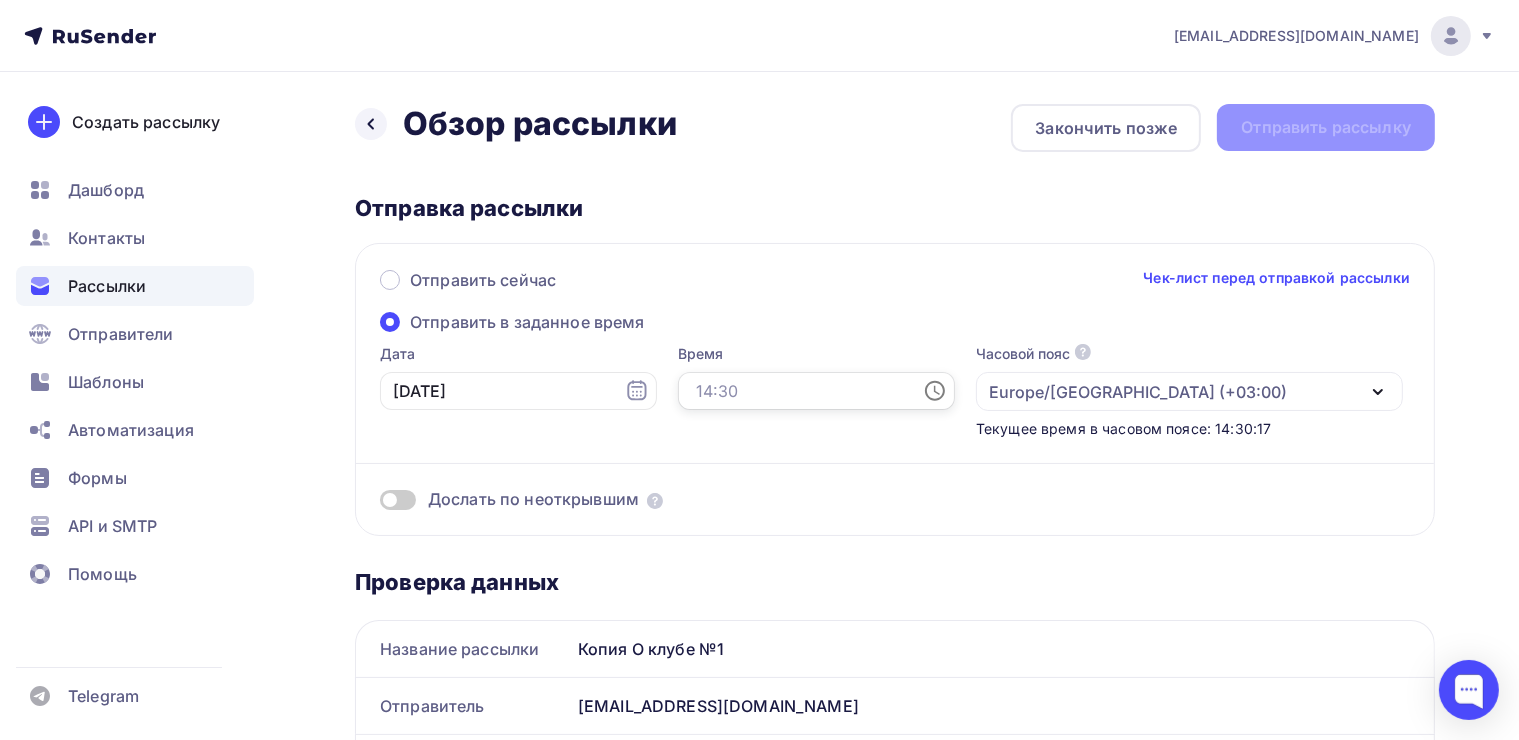 click at bounding box center [816, 391] 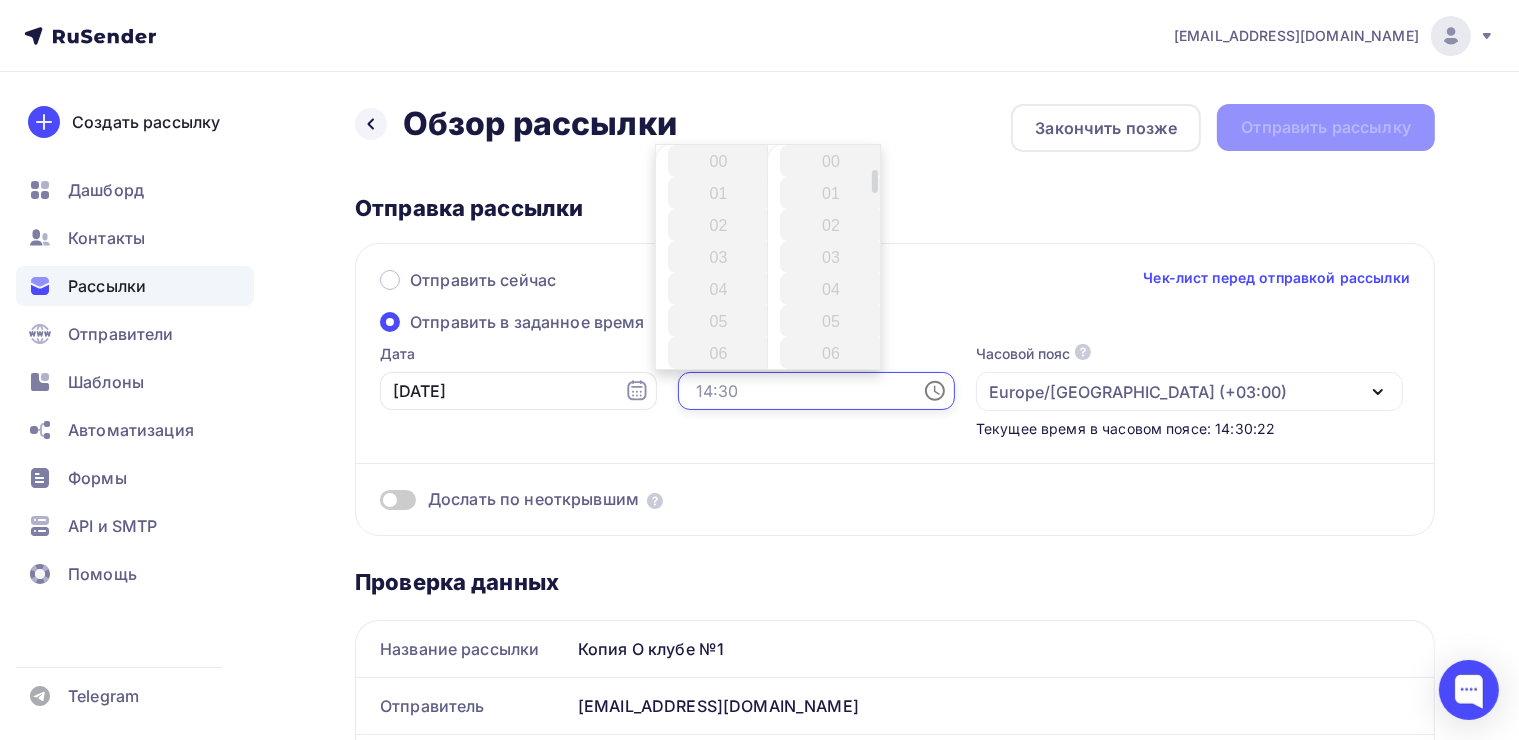 scroll, scrollTop: 500, scrollLeft: 0, axis: vertical 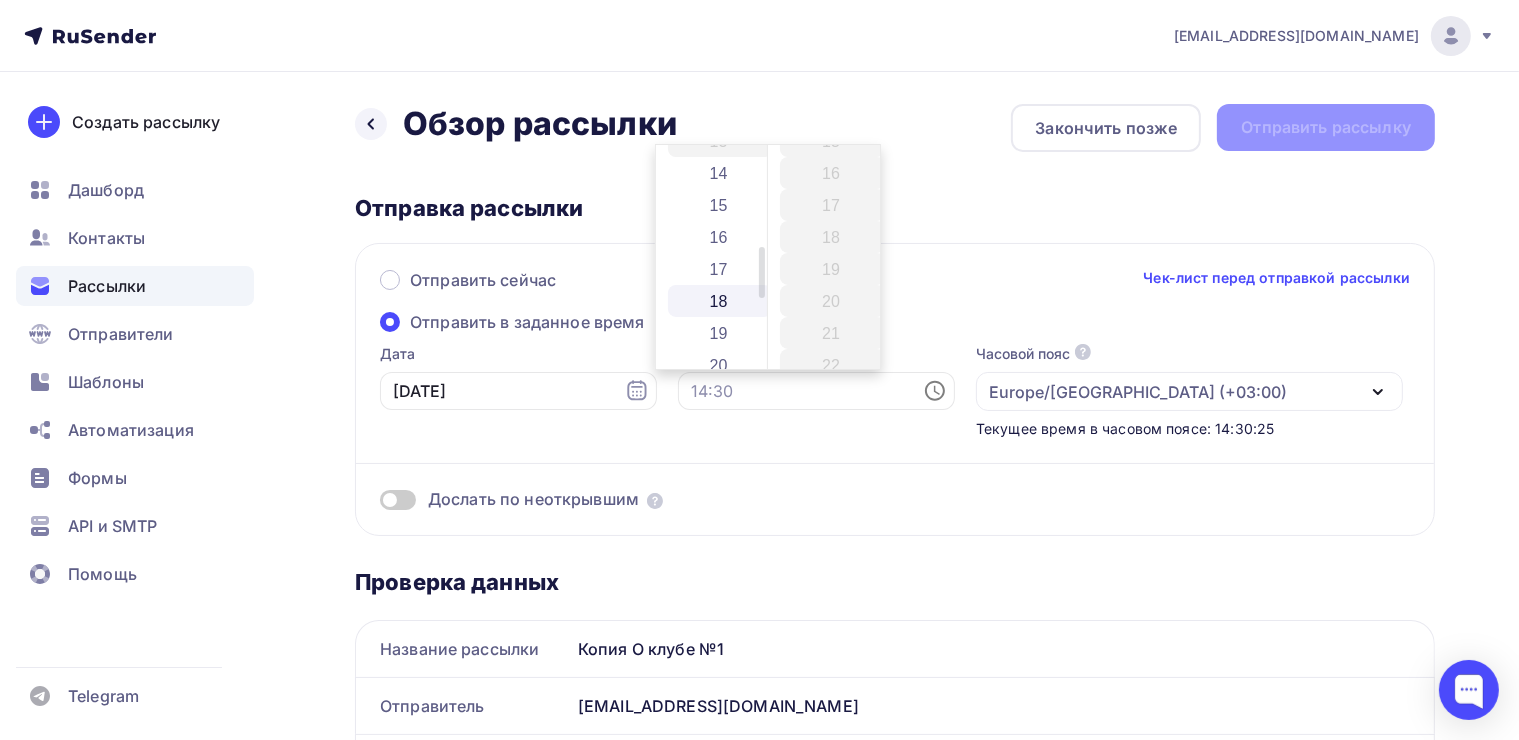 click on "18" at bounding box center (720, 301) 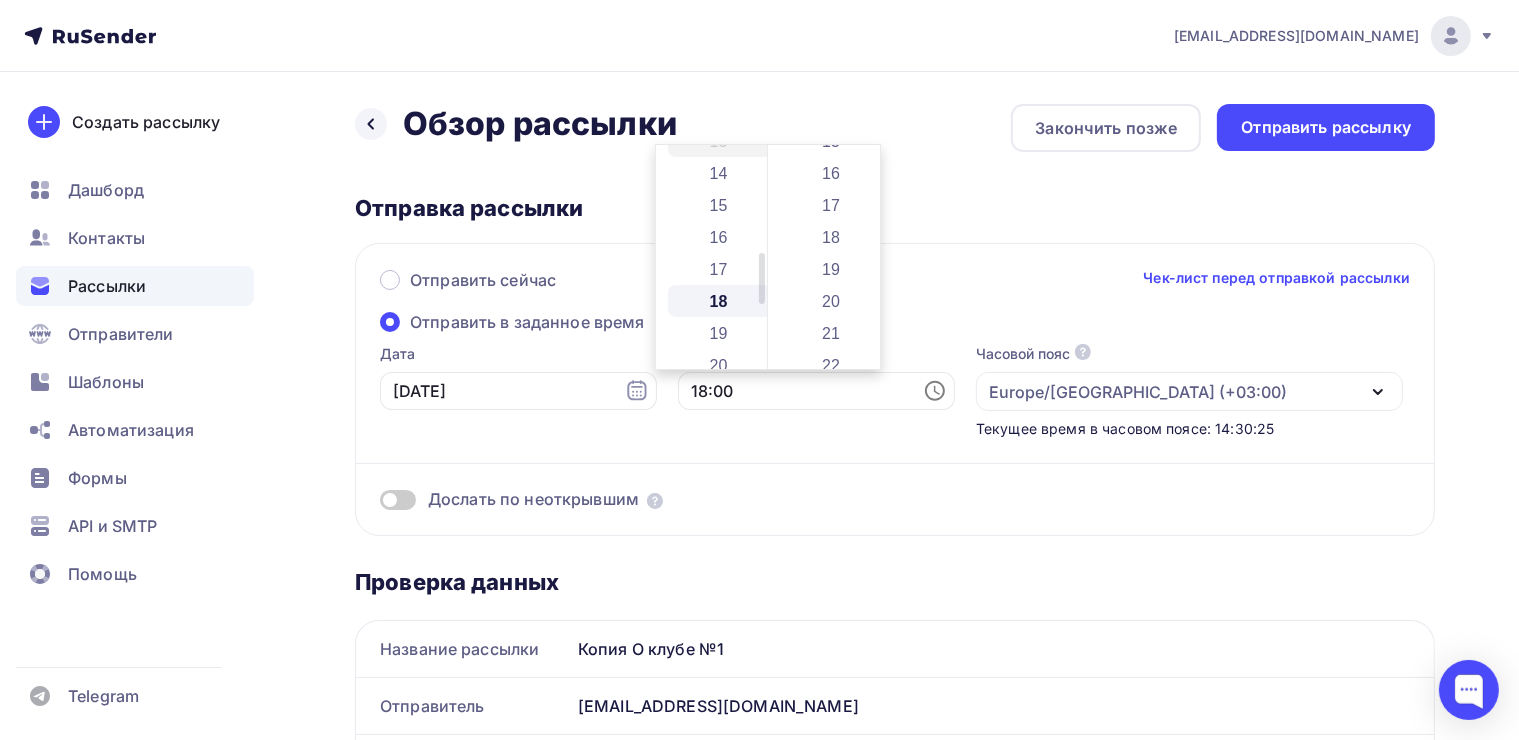 scroll, scrollTop: 518, scrollLeft: 0, axis: vertical 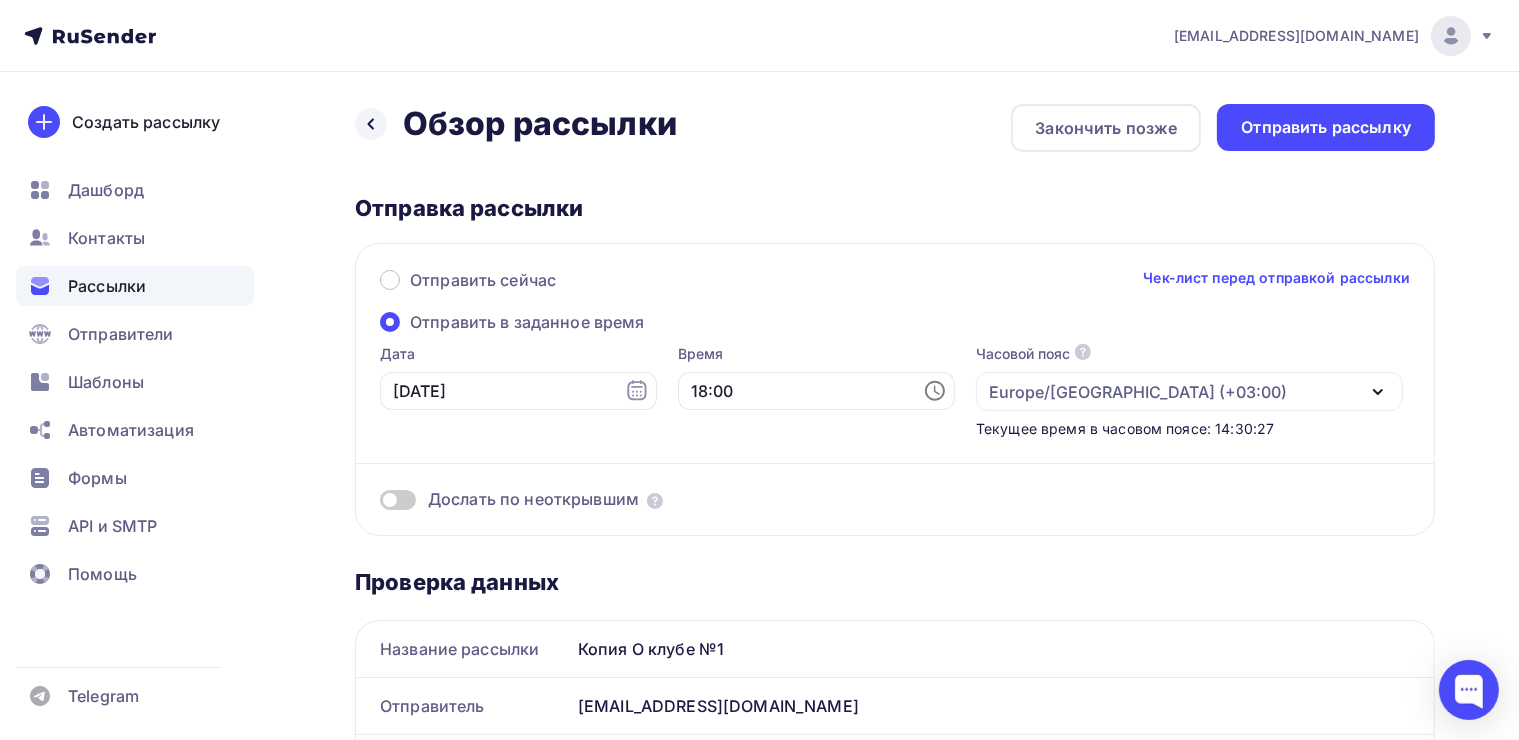 click on "Проверка данных
Название рассылки
Копия О клубе №1
Отправитель
hello@yasposoben.online
Имя
Клуб "ИИ в образованИИ"
Кому
Получателей:
2 686. Из списков:
«Список 21 200»,«Список 20 200»,«Список 19 200»,«Список 18 200»,«Список 17 400»,«Список 16 300»,«Список 15 300»,«Список 14 600»,«Список 13 300»,«Список 12 300».
Тема
Приносим свои извинения!
Прехедер
Нейросети для преподавателей
UTM-метки
utm_source=utm_source&utm_medium=utm_medium&utm_campaign=utm_comaign" at bounding box center (895, 1146) 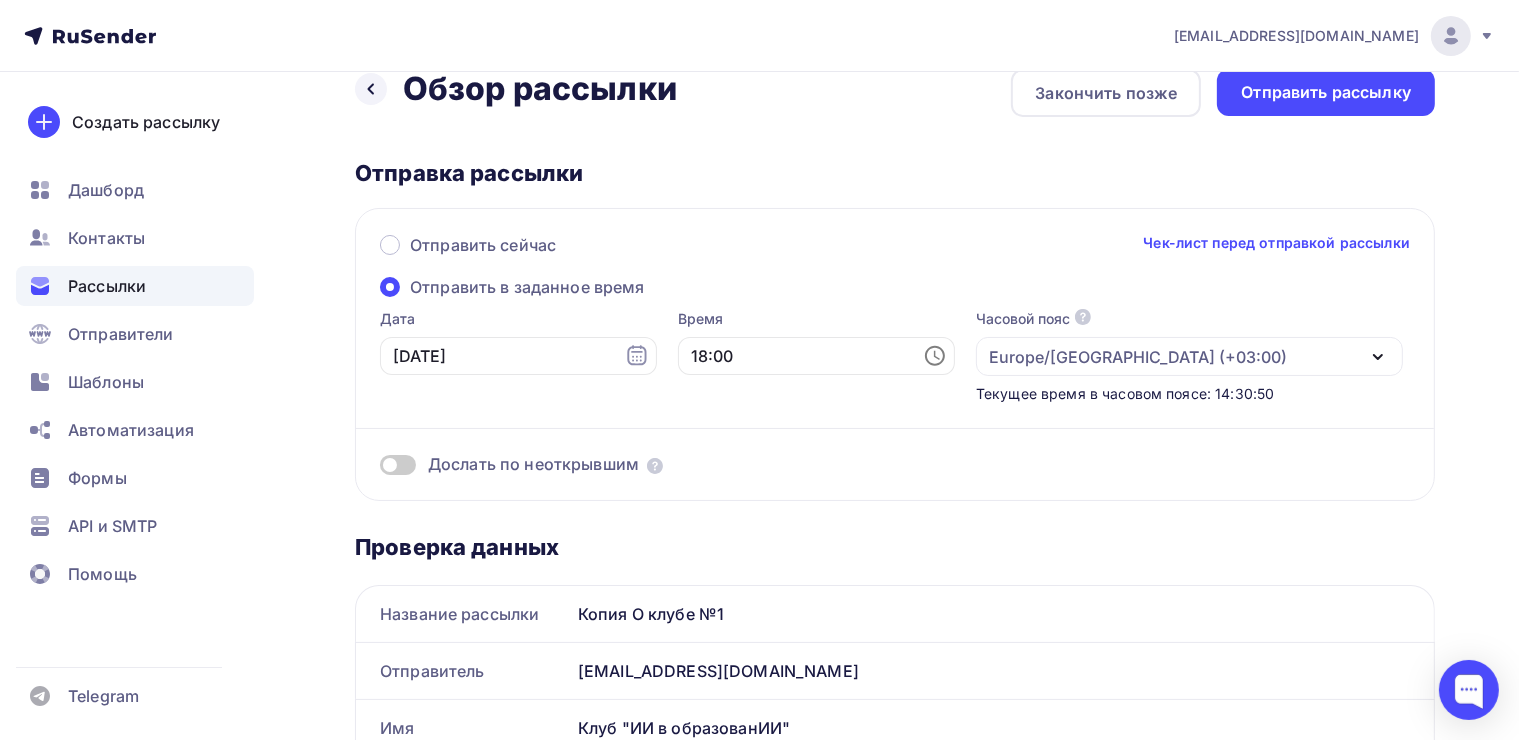 scroll, scrollTop: 0, scrollLeft: 0, axis: both 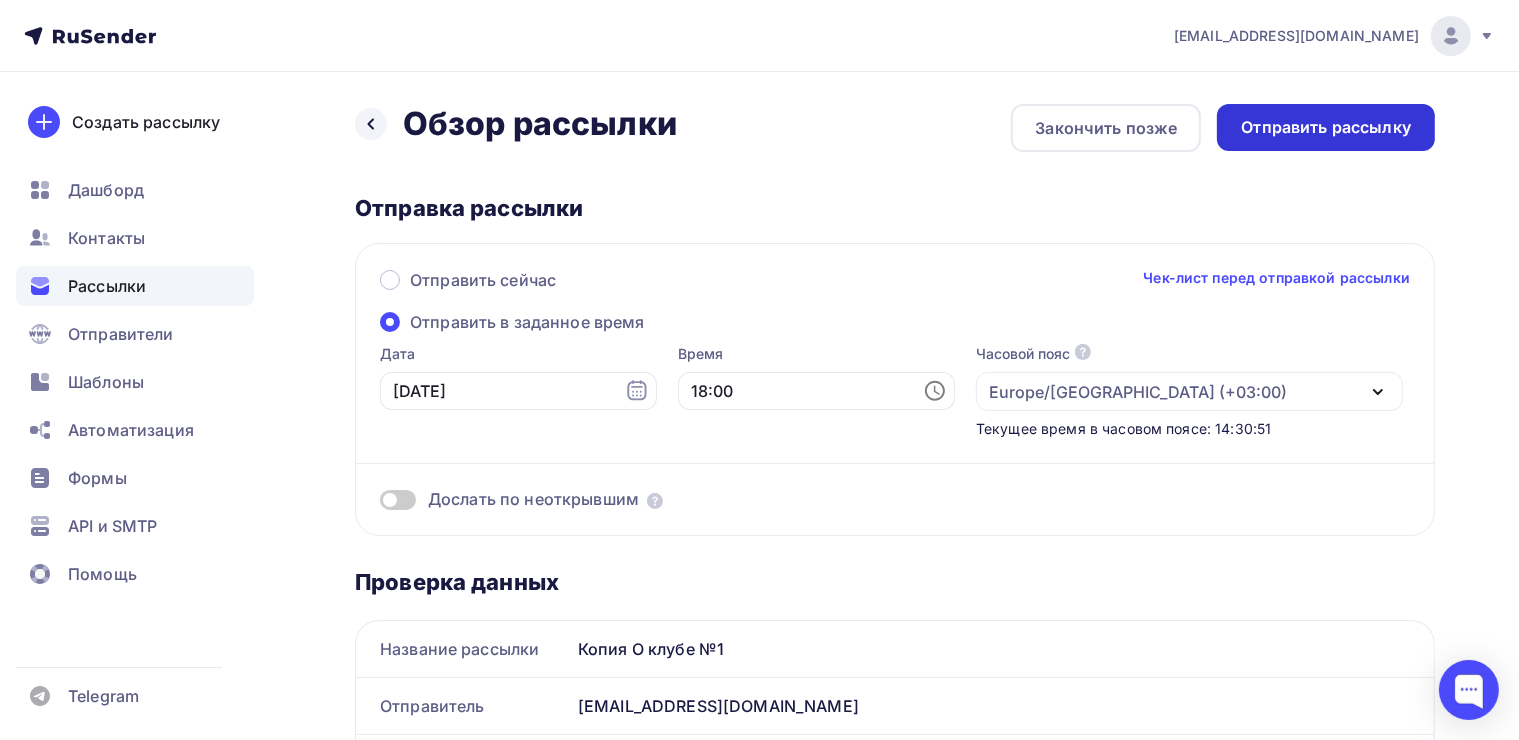 click on "Отправить рассылку" at bounding box center [1326, 127] 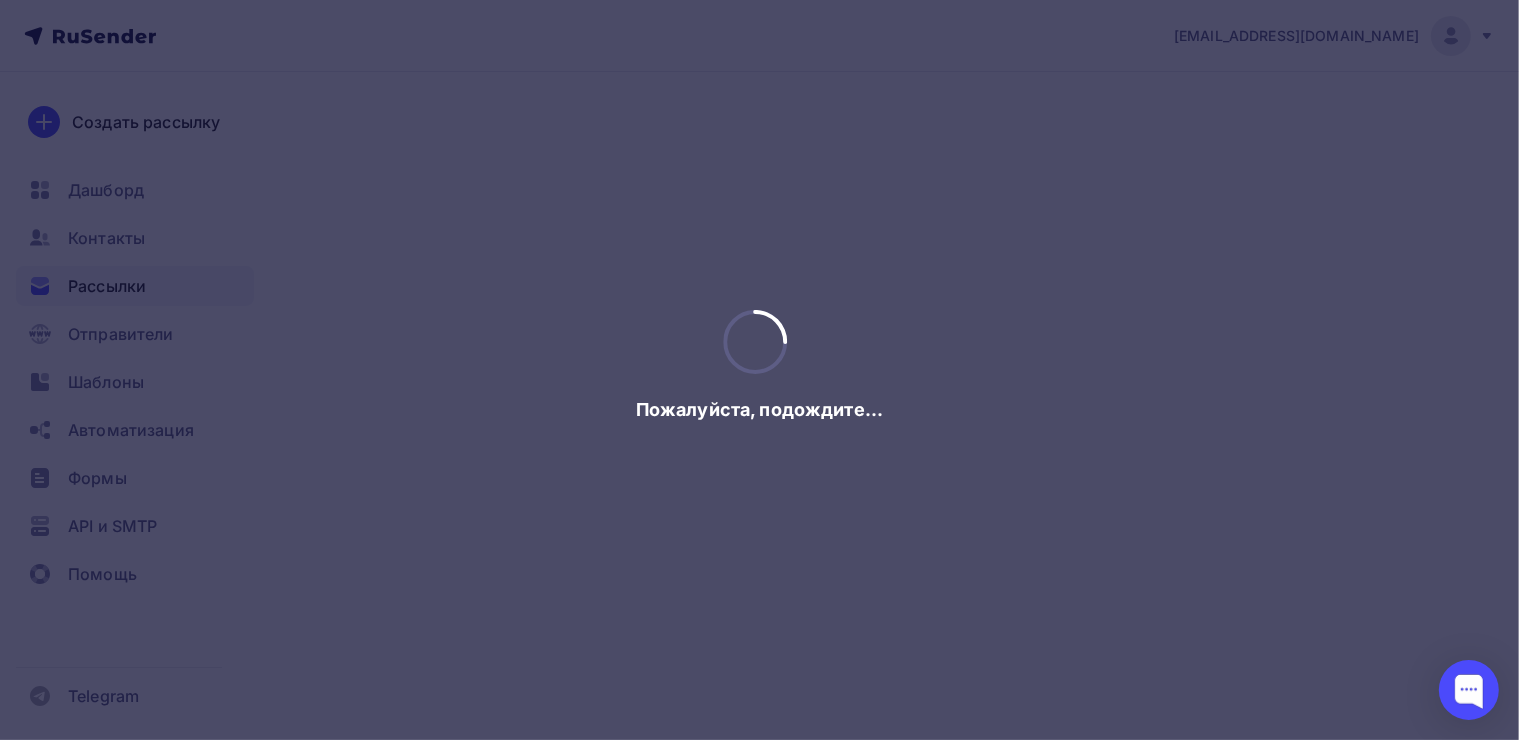 click at bounding box center (759, 370) 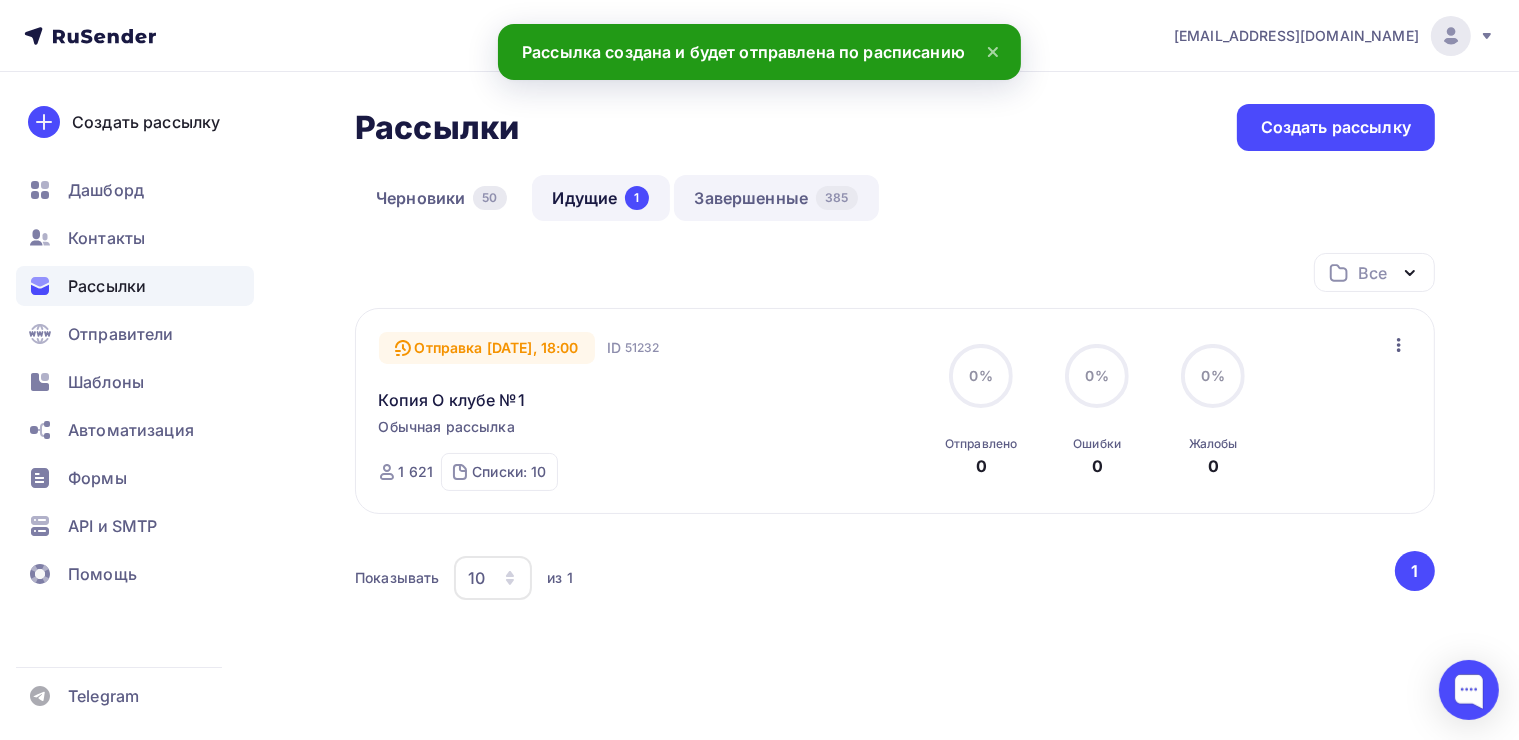 click on "Завершенные
385" at bounding box center [776, 198] 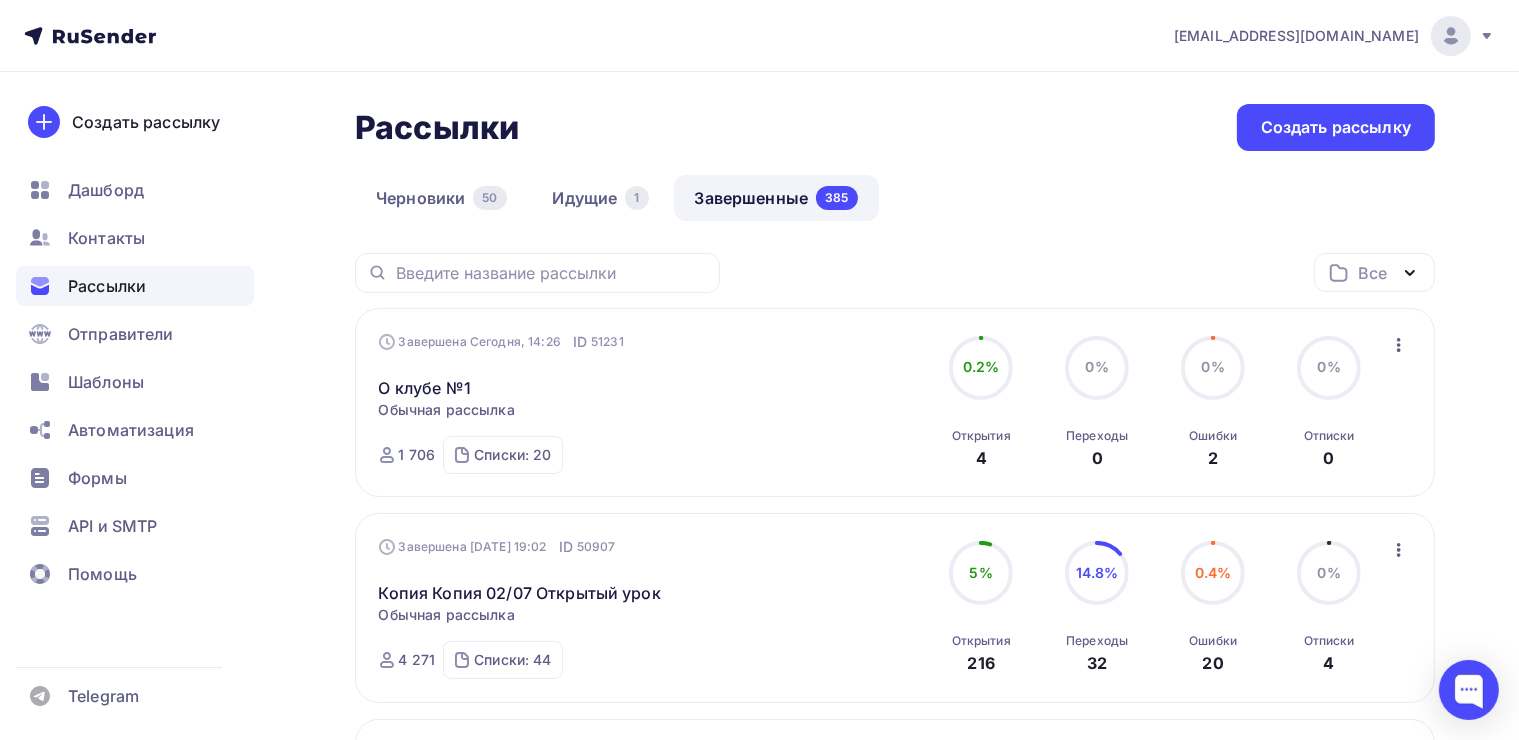 click 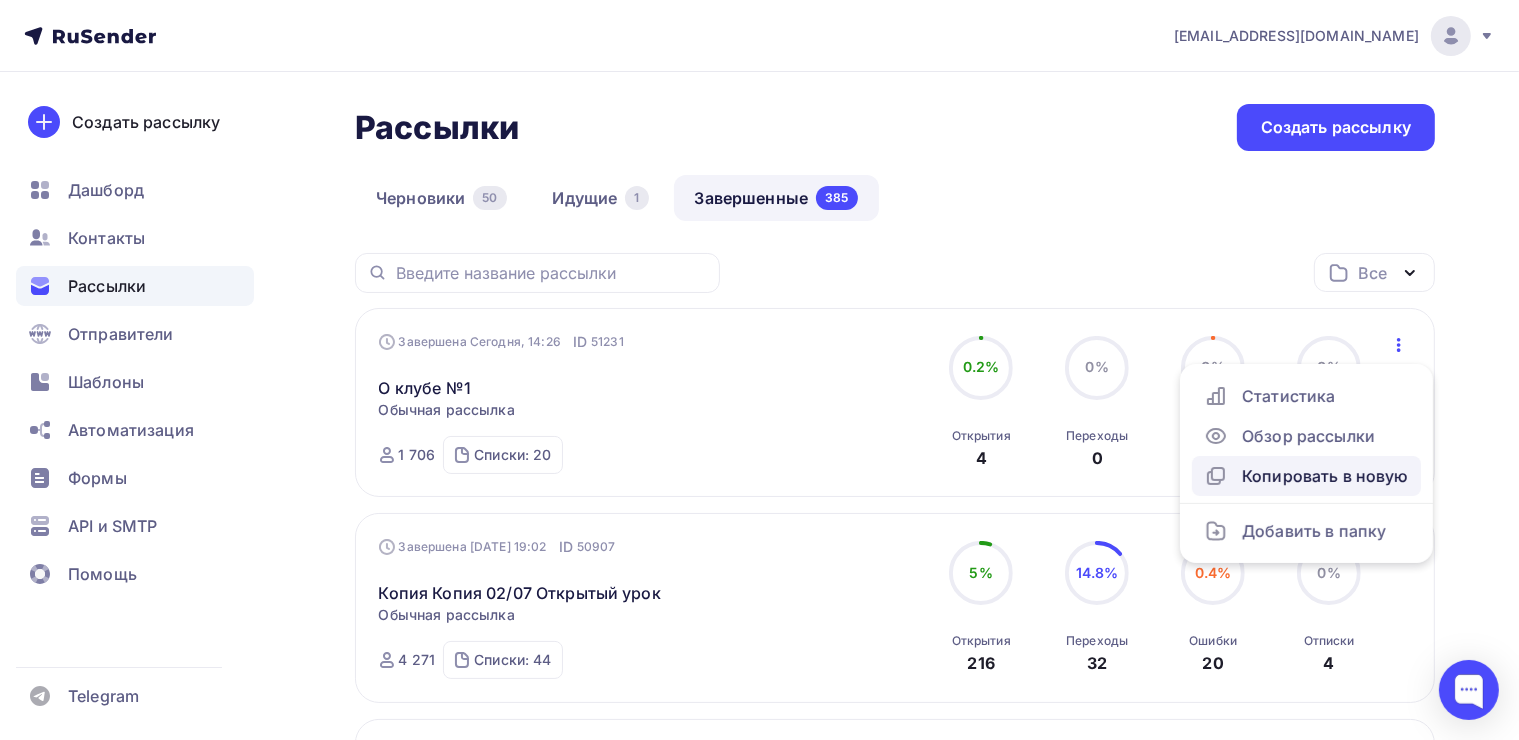 click on "Копировать в новую" at bounding box center [1306, 476] 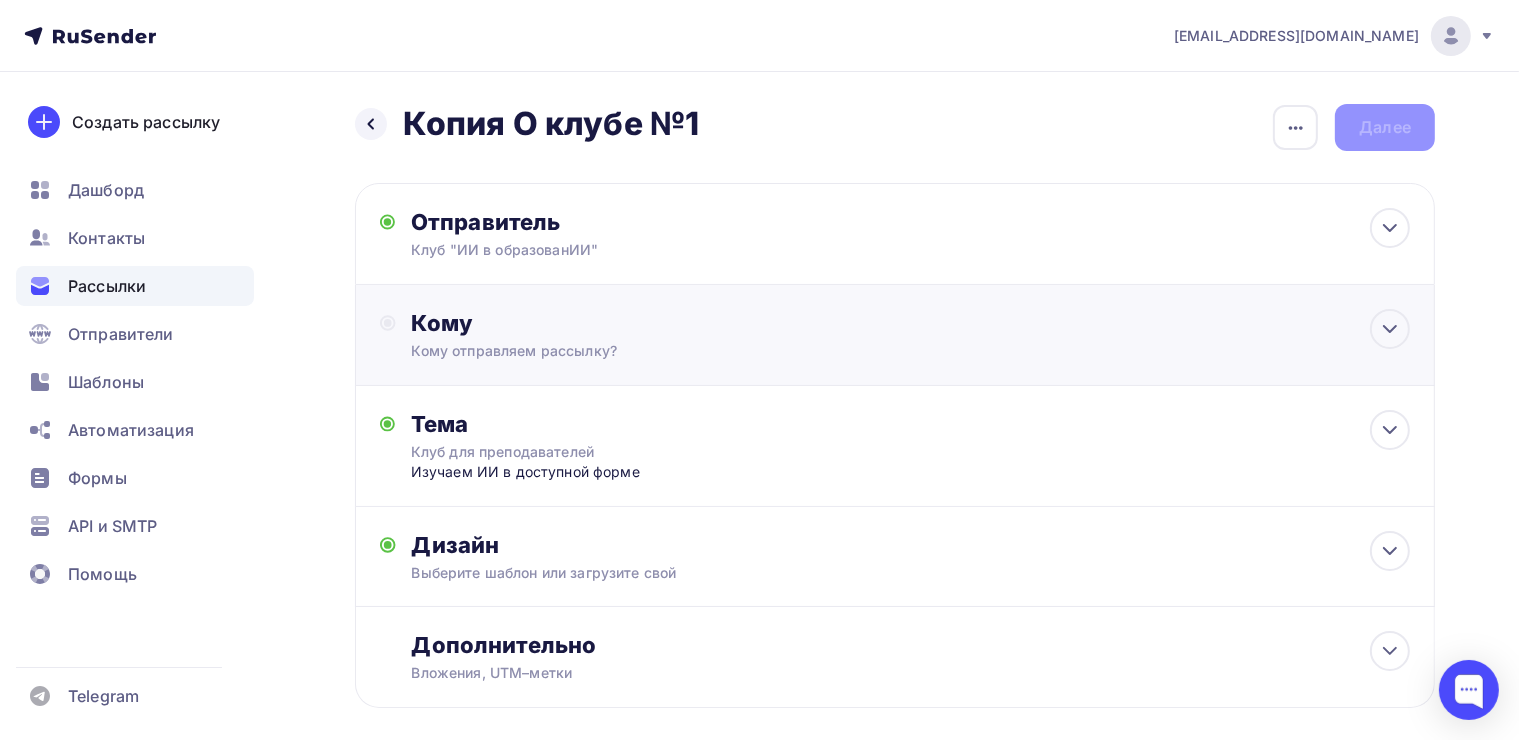 click on "Кому
Кому отправляем рассылку?
Списки получателей
Выберите список
Все списки
id
консульт 24-25 мая
(59)
#22884
тильда овз база
(191)
#22529
яспособен нейро
(166)
#22273
ИТМО
(13)
#19628
Вебинар 22.02.2025
(22)
#19543
Техникум
(15)
#19542
(24)" at bounding box center [895, 335] 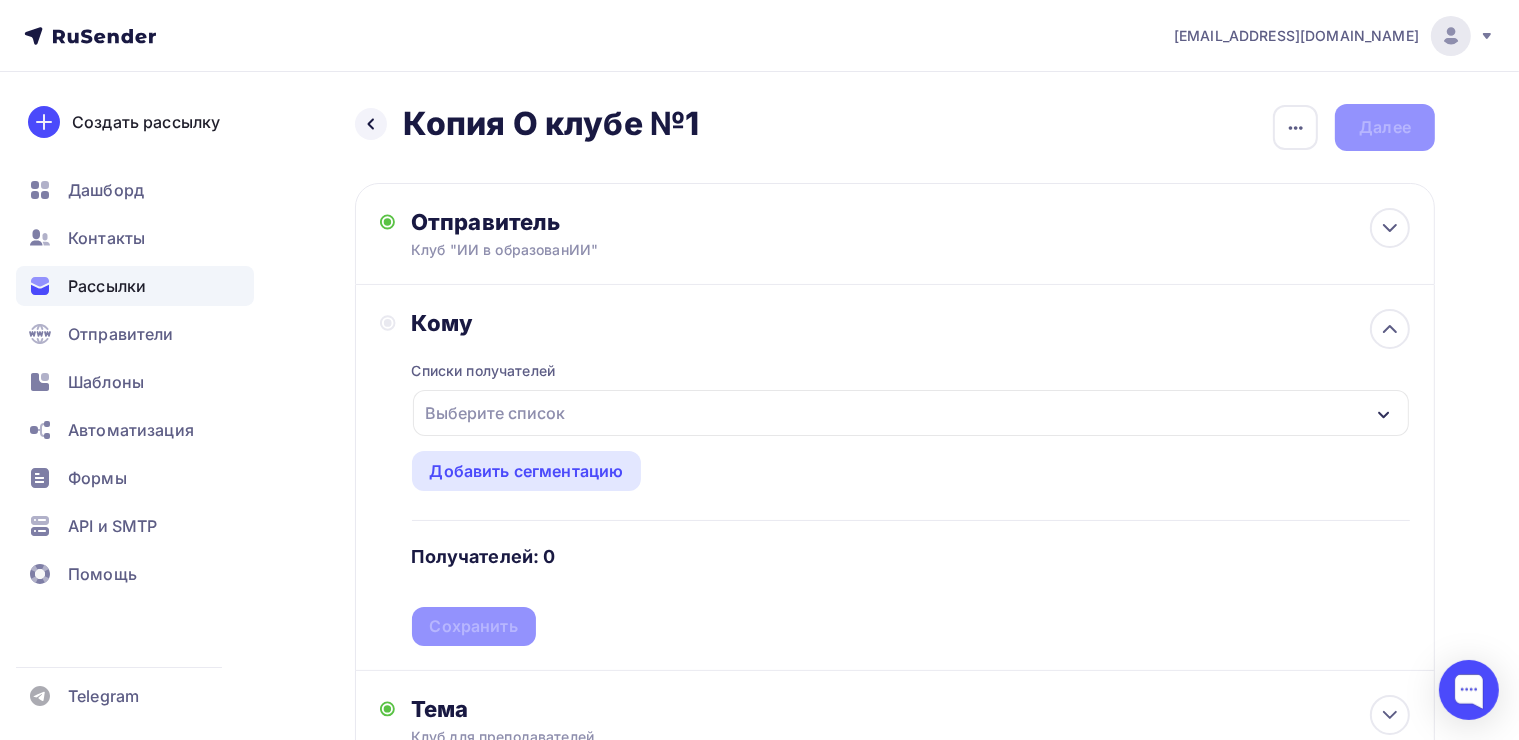 click on "Выберите список" at bounding box center [496, 413] 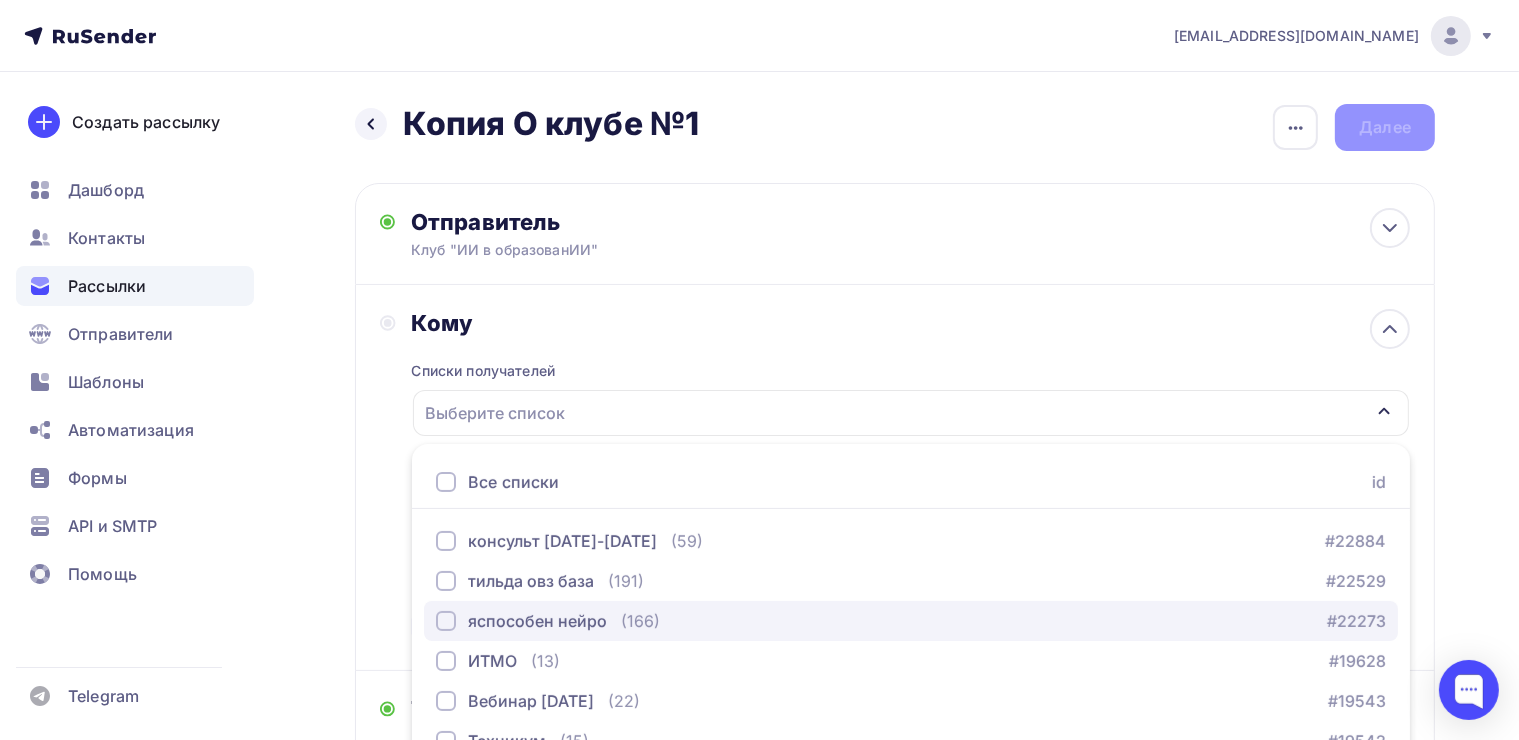 scroll, scrollTop: 220, scrollLeft: 0, axis: vertical 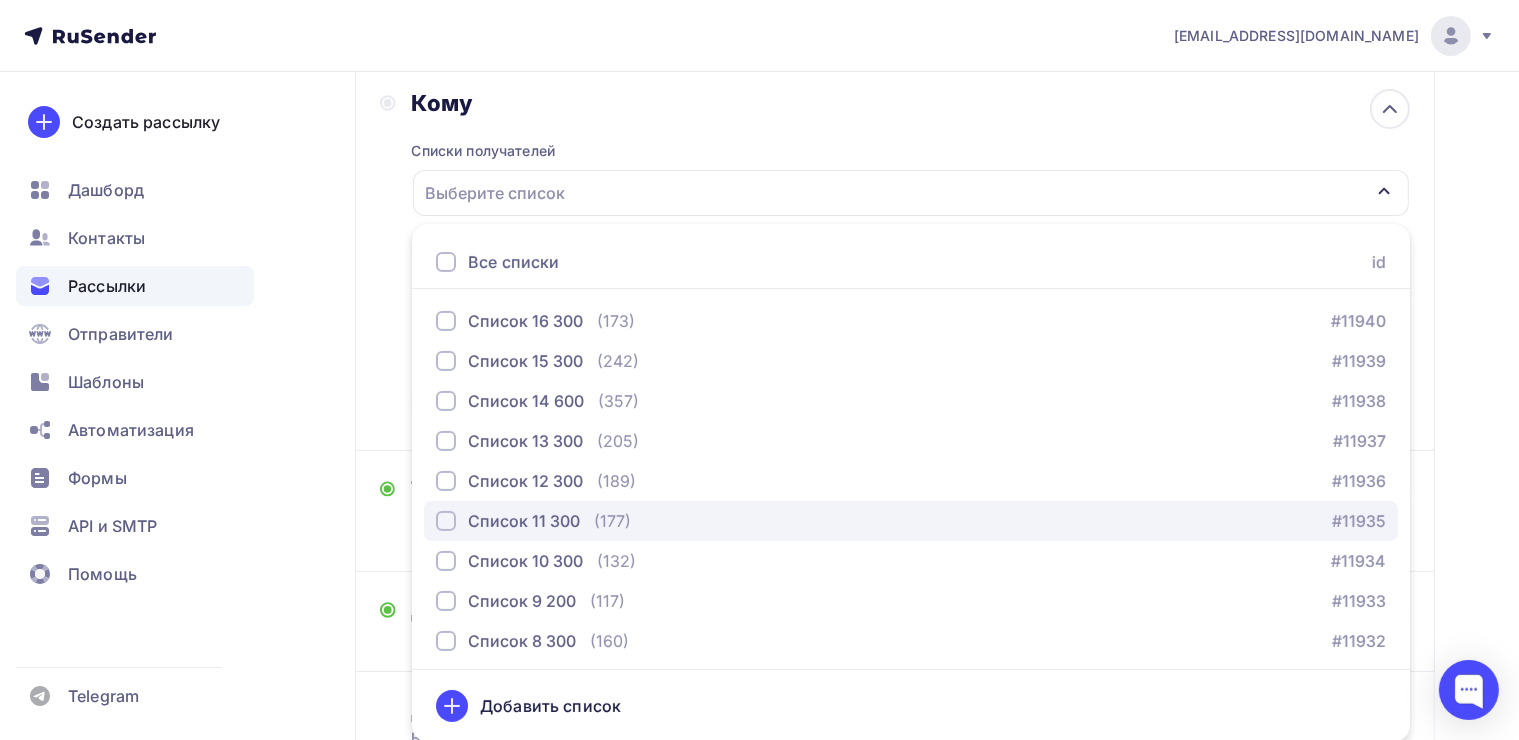 click on "Список 11 300" at bounding box center (524, 521) 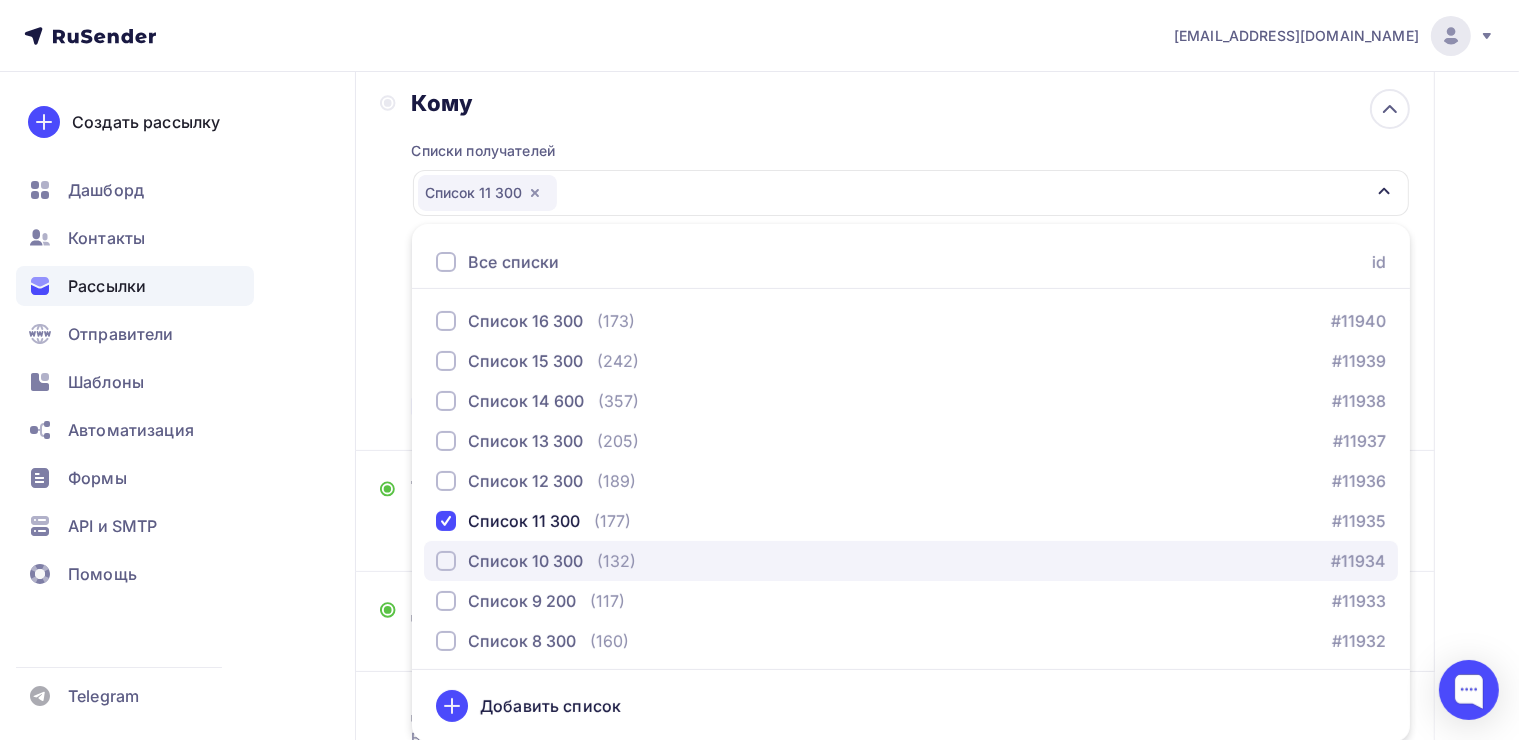 click on "Список 10 300" at bounding box center (525, 561) 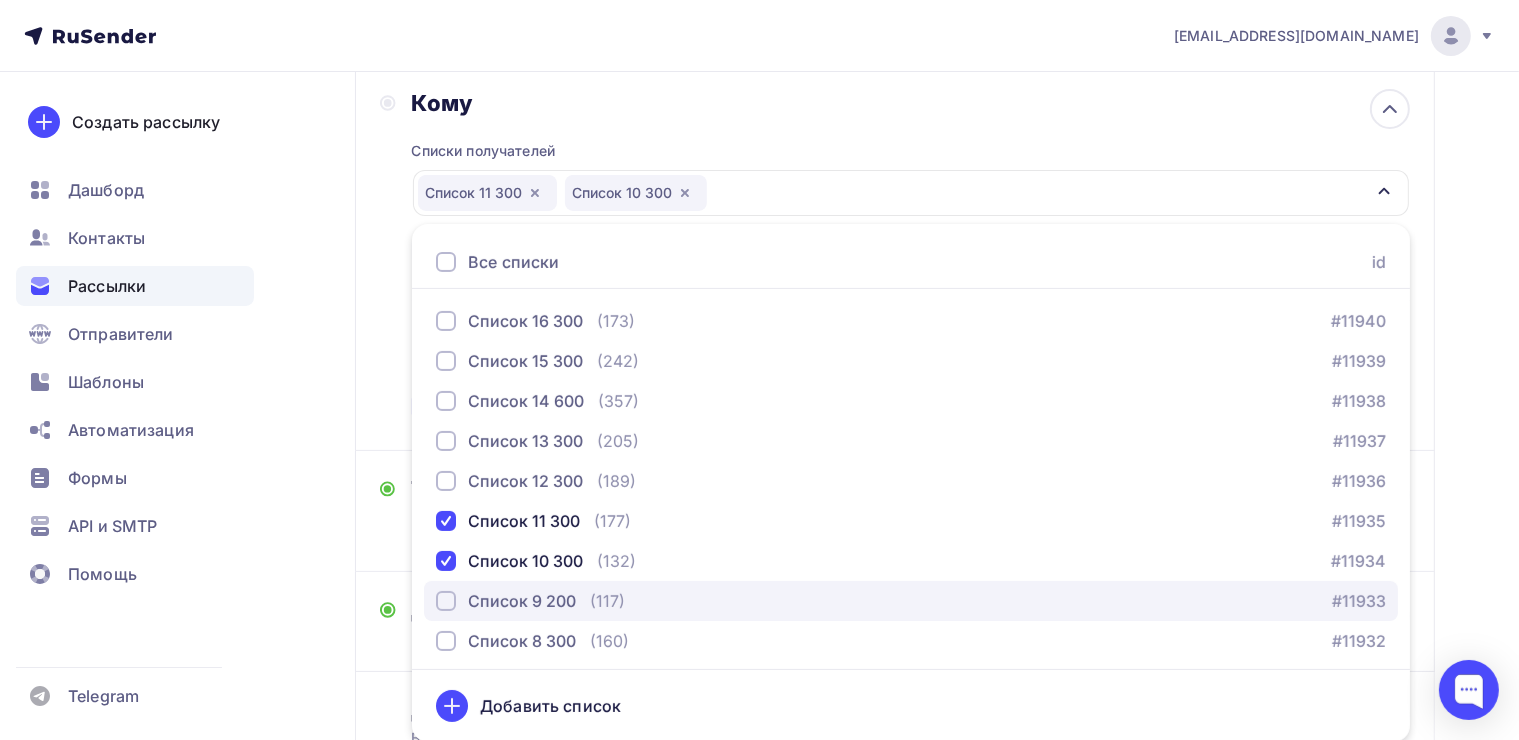 click on "Список 9 200" at bounding box center [522, 601] 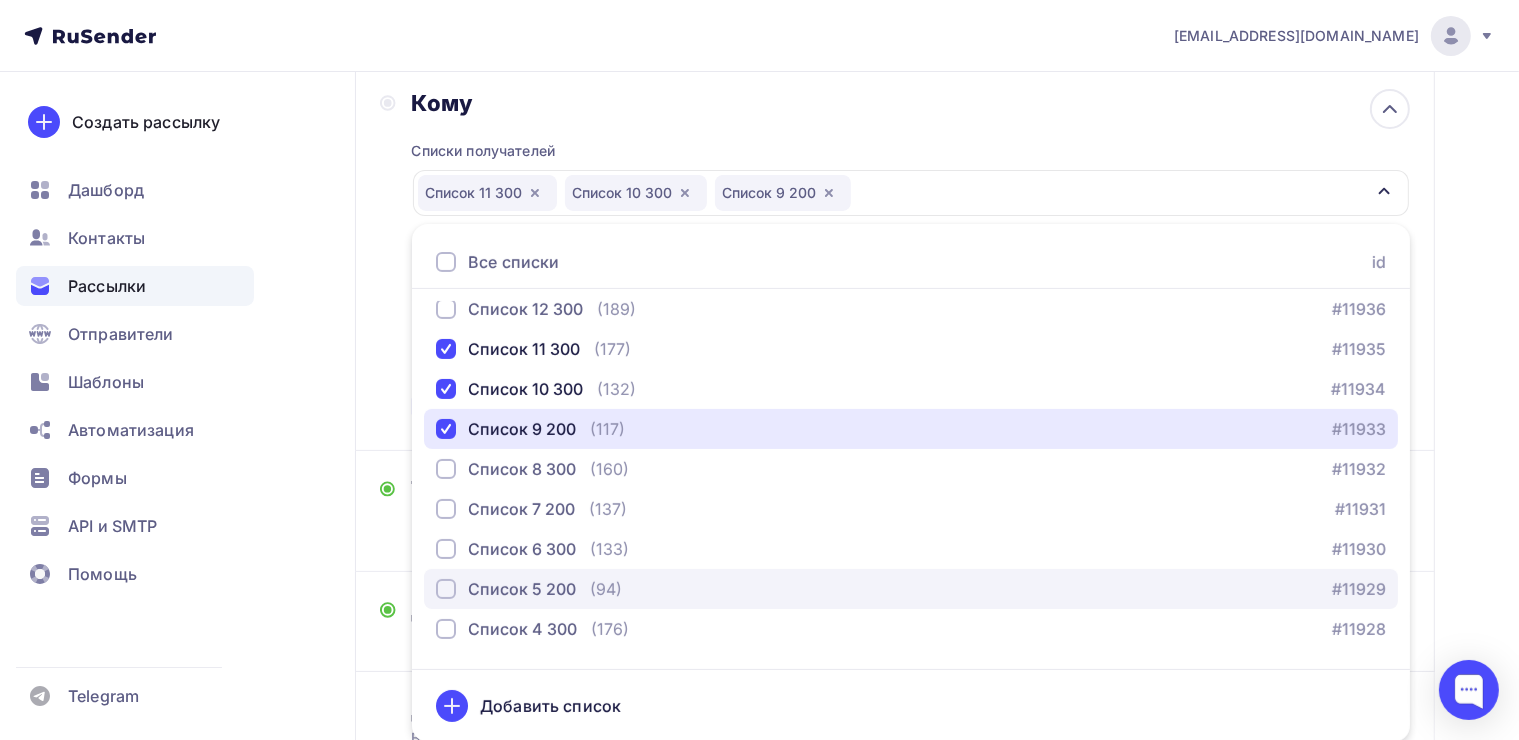 scroll, scrollTop: 1400, scrollLeft: 0, axis: vertical 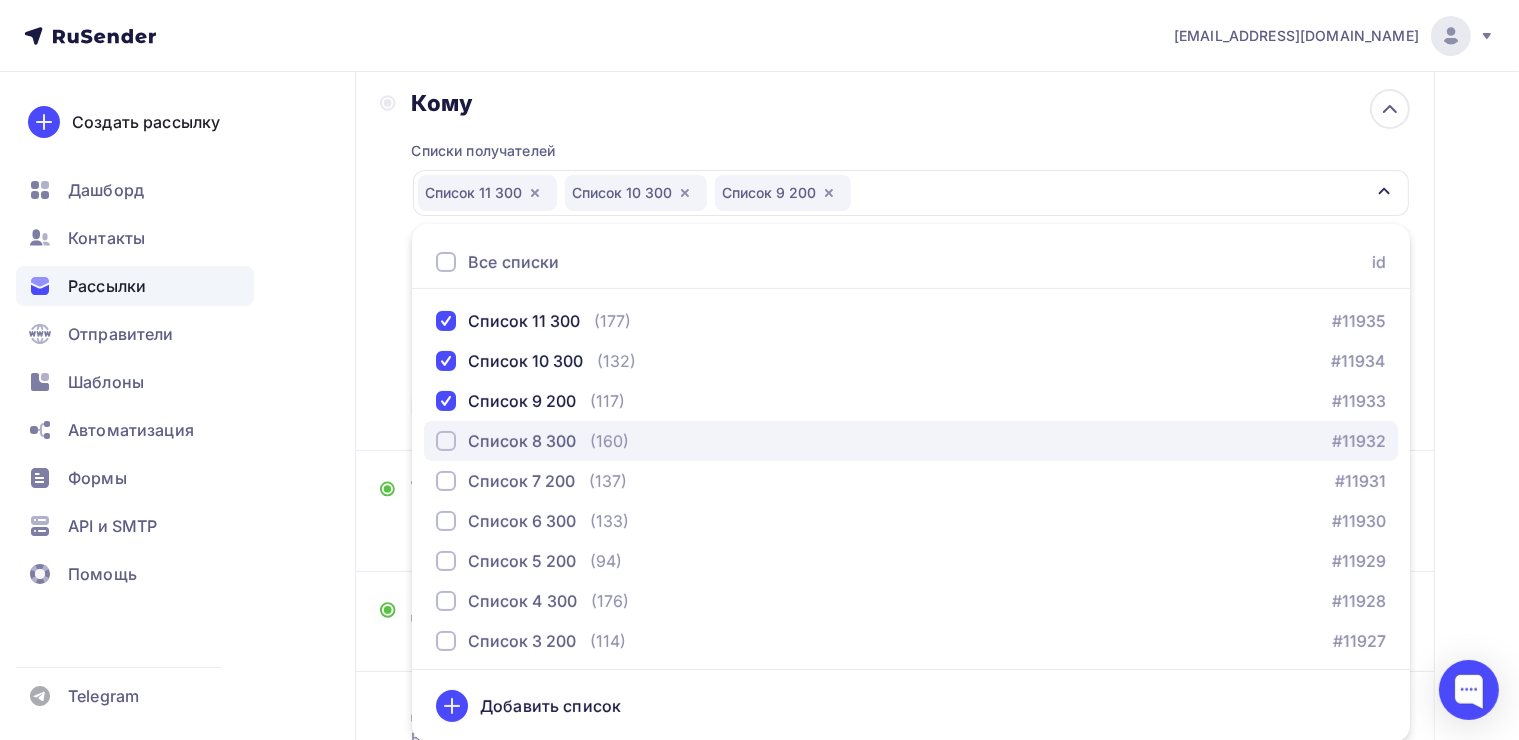 click on "Список 8 300
(160)
#11932" at bounding box center [911, 441] 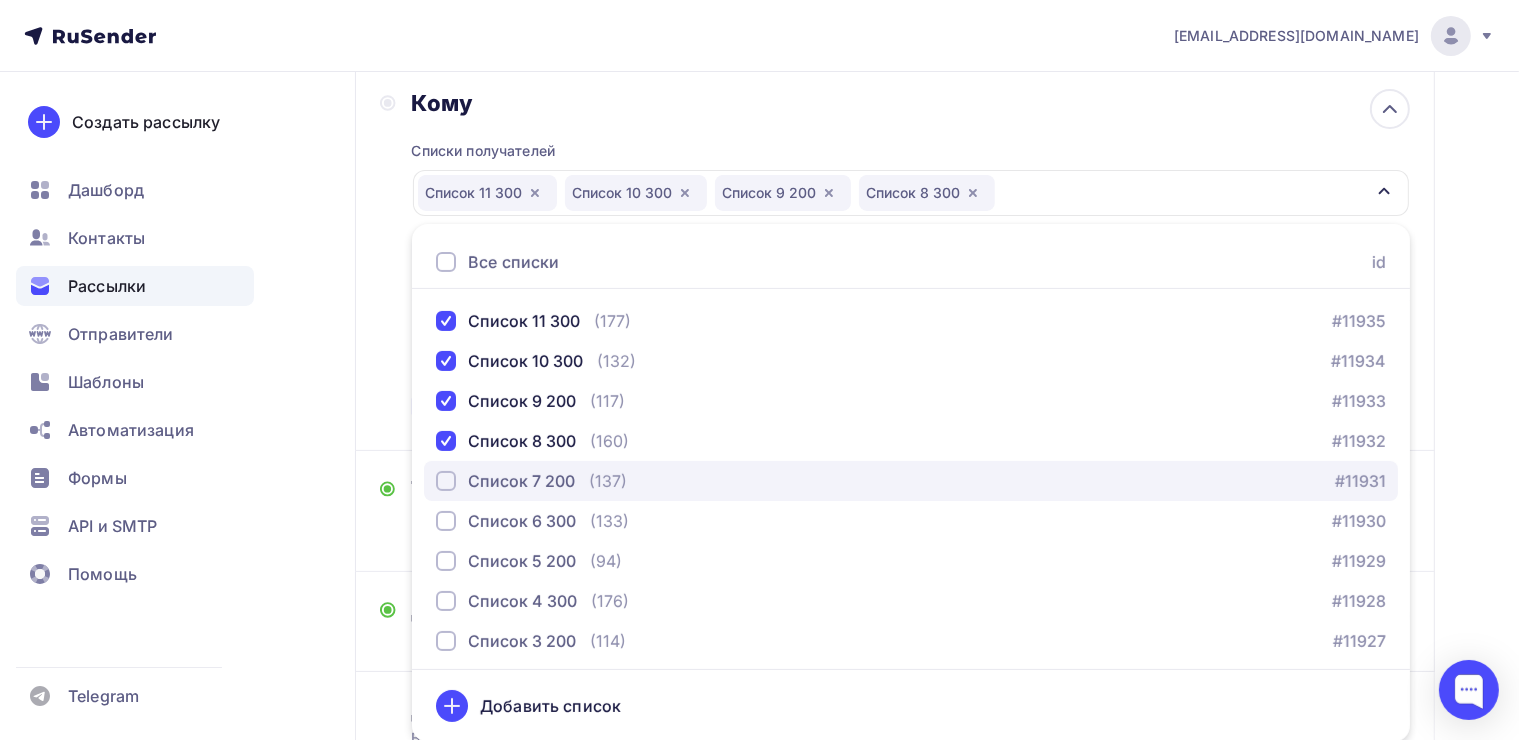 click on "Список 7 200" at bounding box center (521, 481) 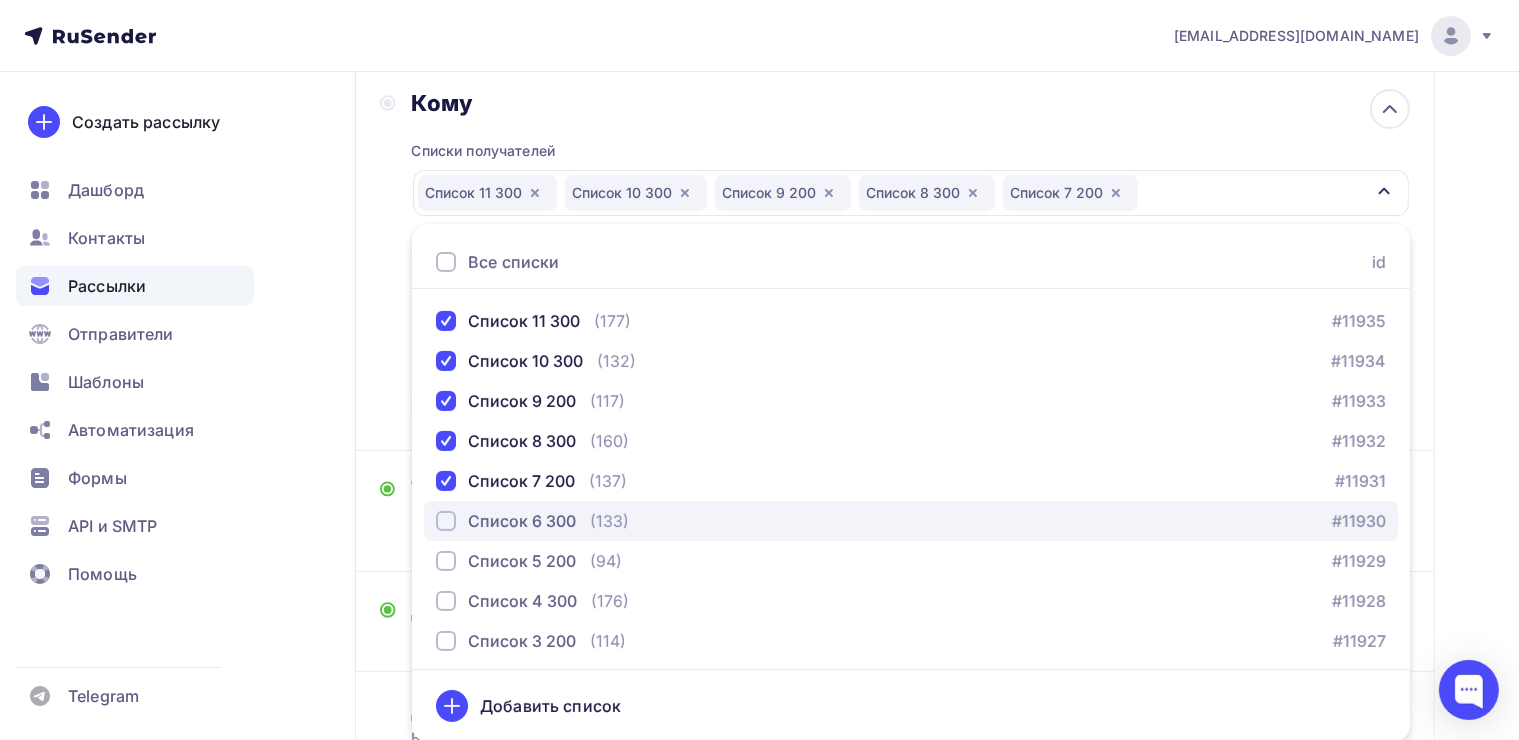 click on "Список 6 300" at bounding box center [522, 521] 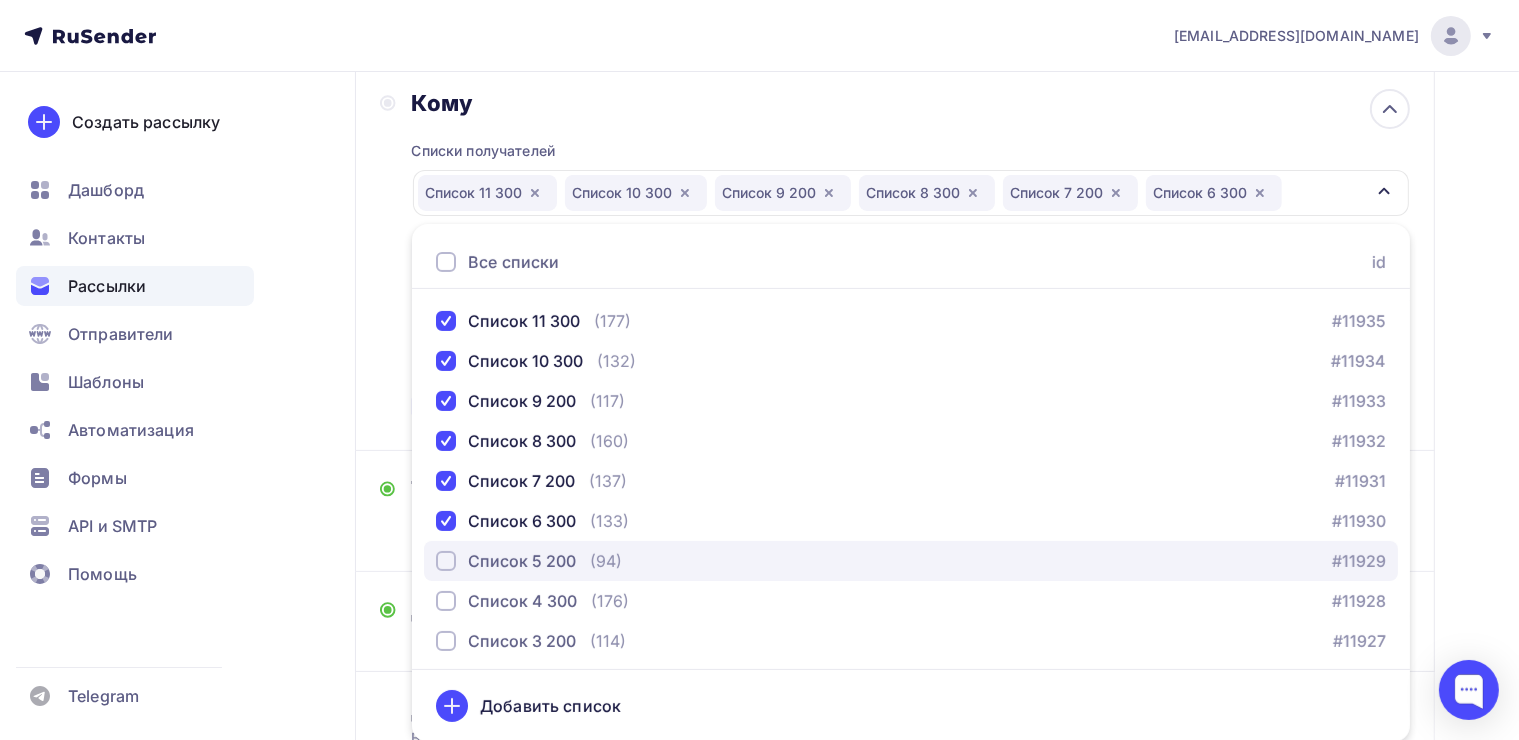 click on "Список 5 200" at bounding box center [522, 561] 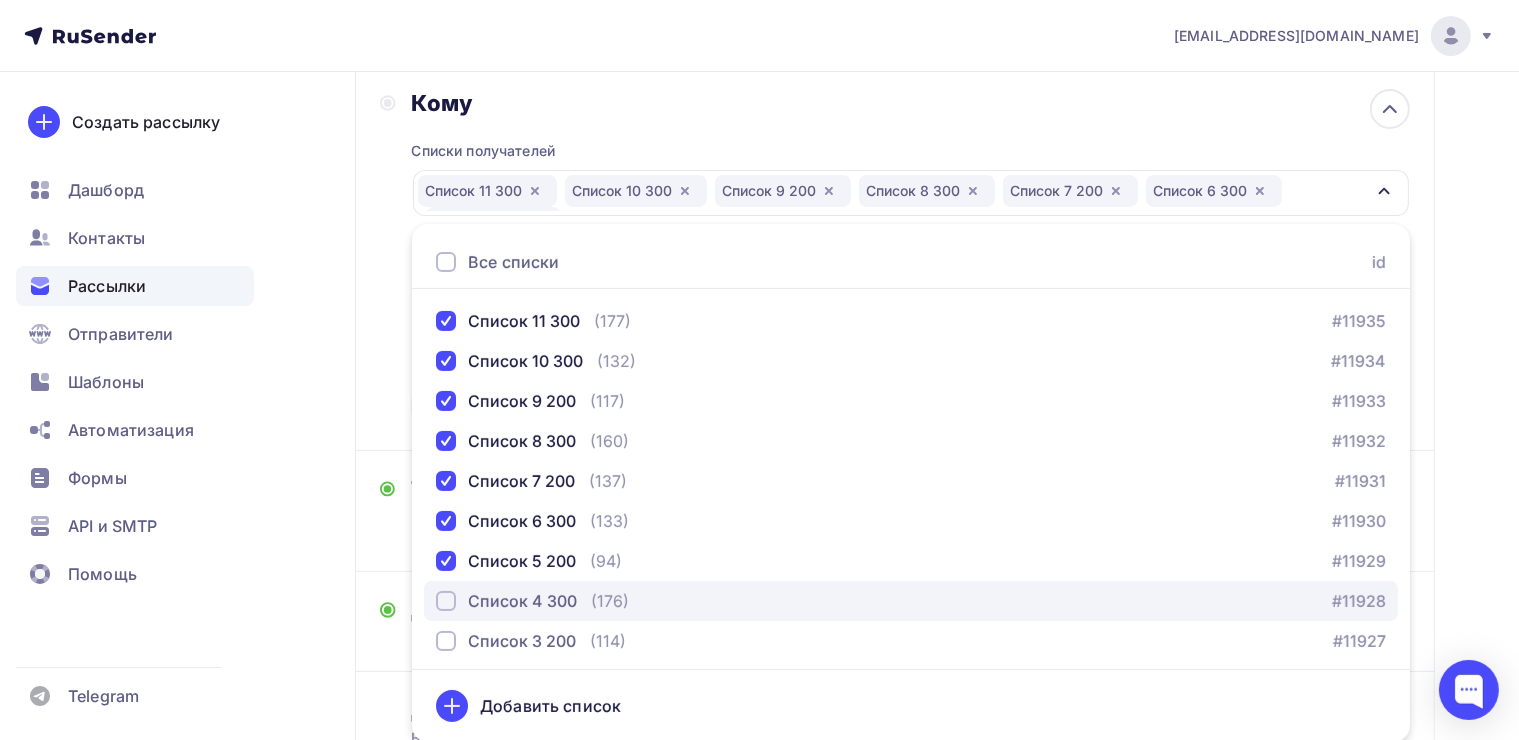 click on "Список 4 300" at bounding box center [522, 601] 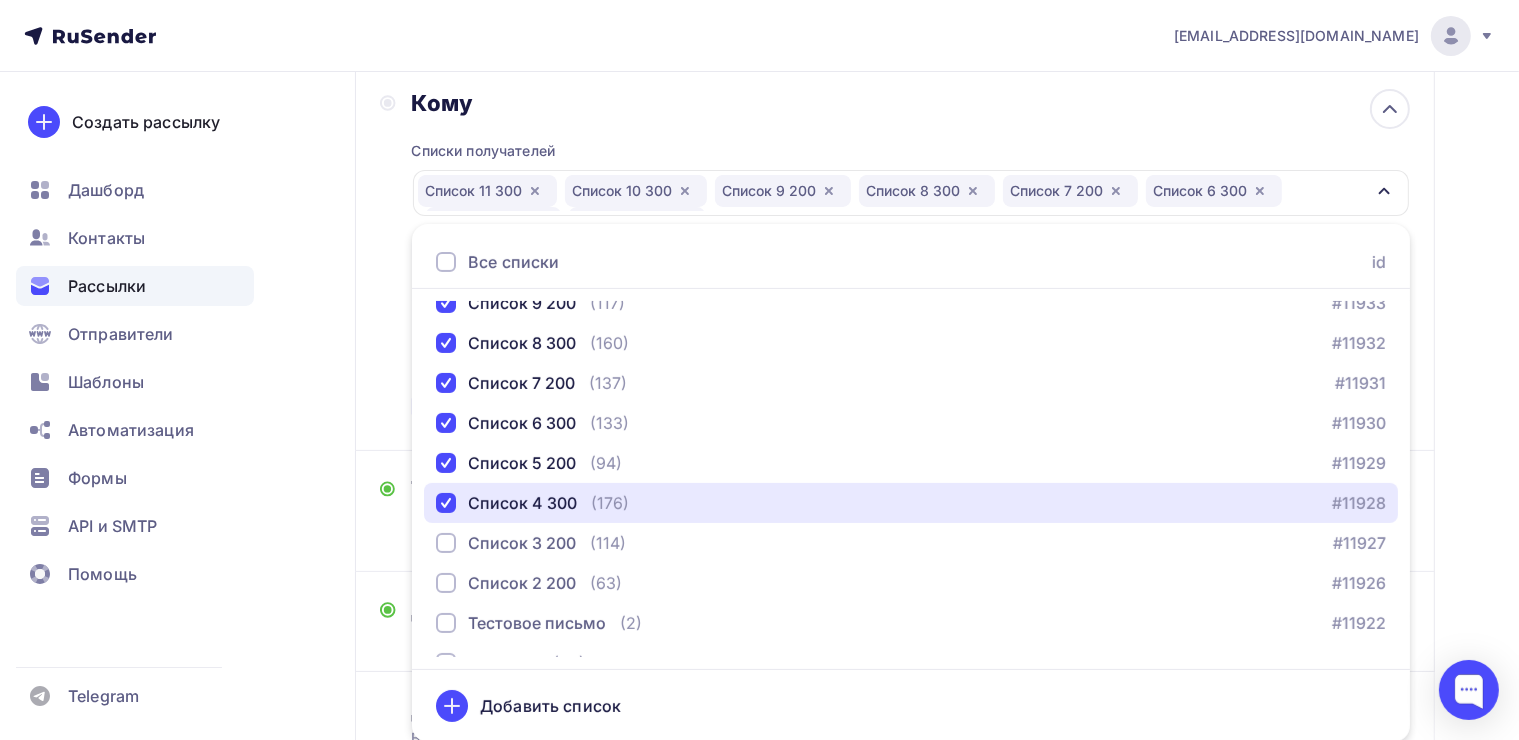 scroll, scrollTop: 1600, scrollLeft: 0, axis: vertical 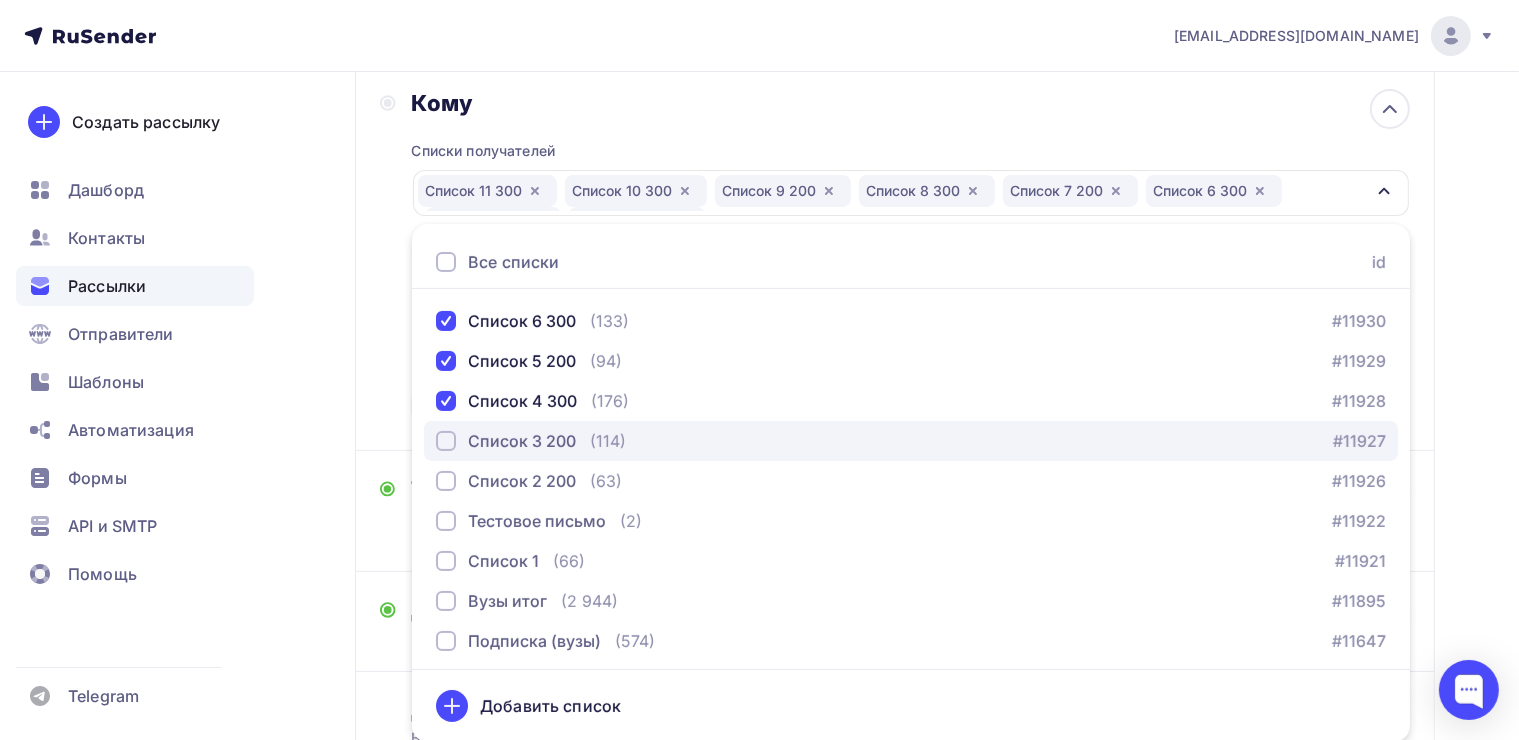 click on "Список 3 200" at bounding box center [522, 441] 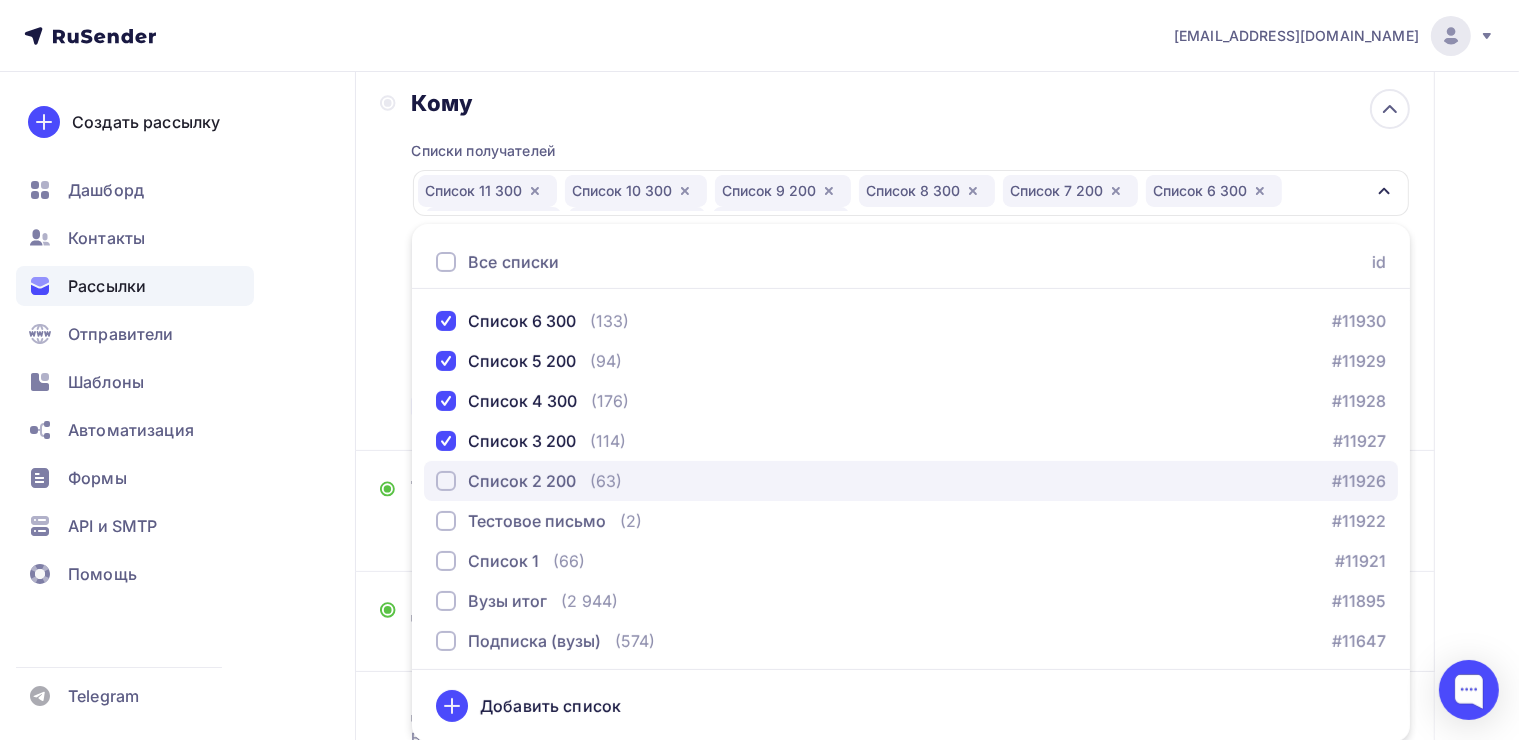 click on "Список 2 200" at bounding box center (522, 481) 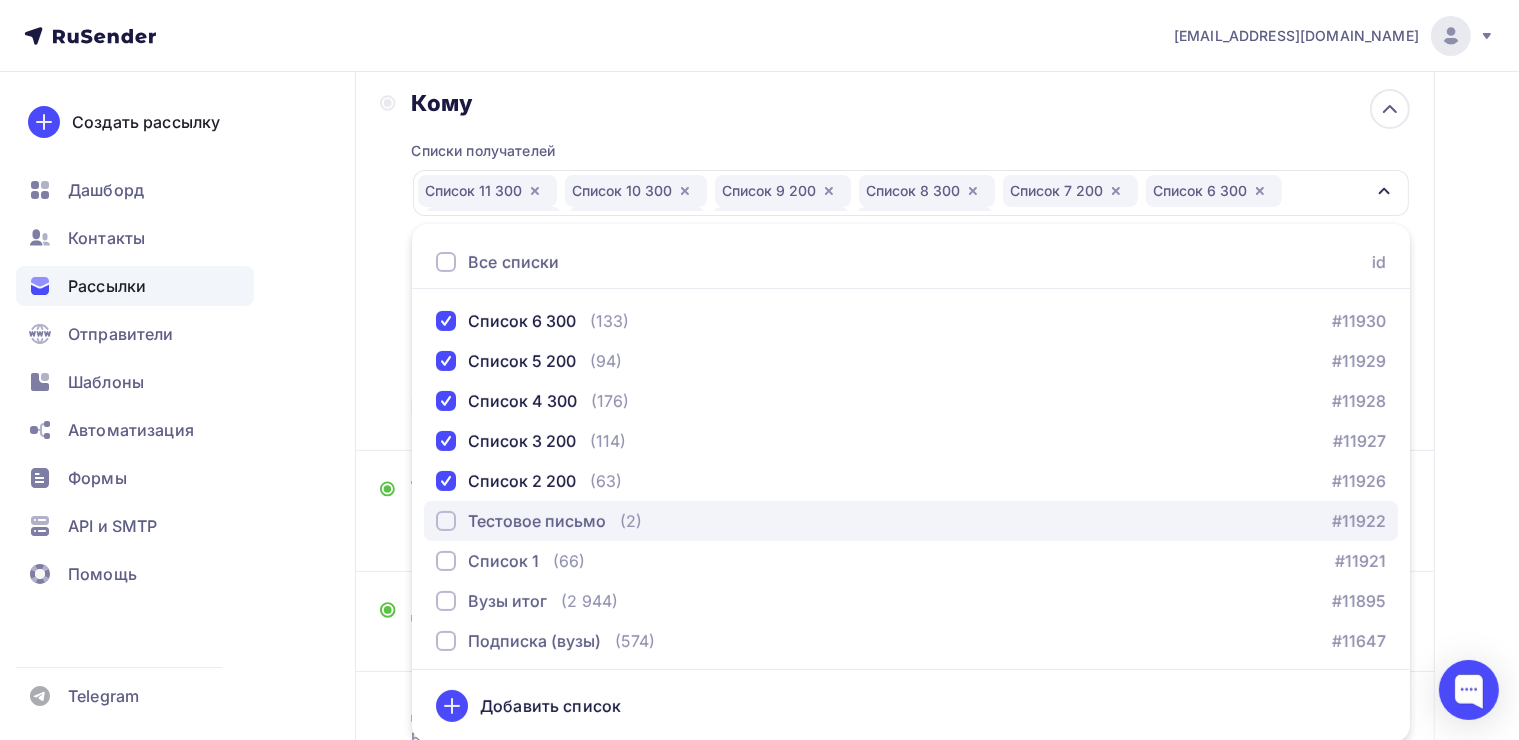 click on "Тестовое письмо" at bounding box center [537, 521] 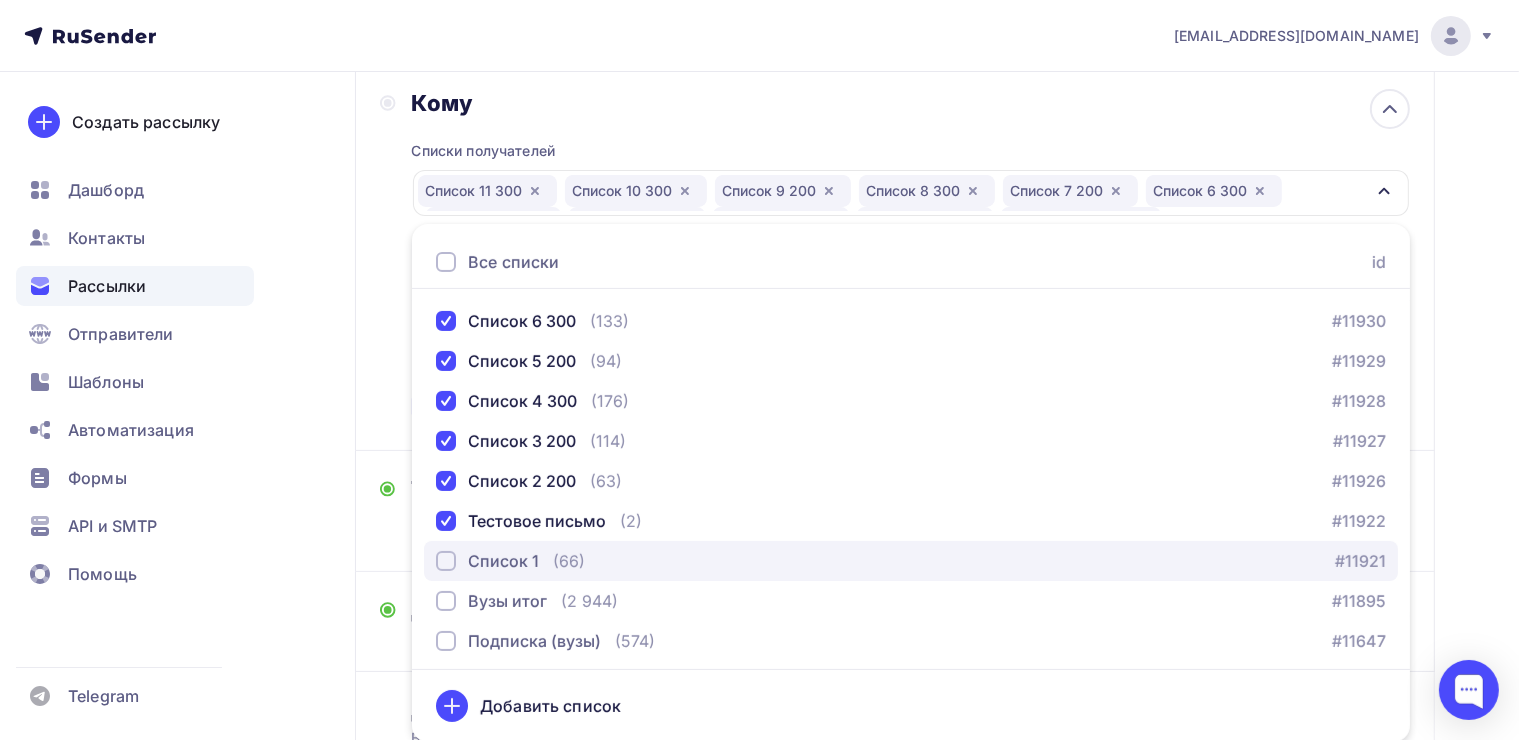 click on "Список 1" at bounding box center (503, 561) 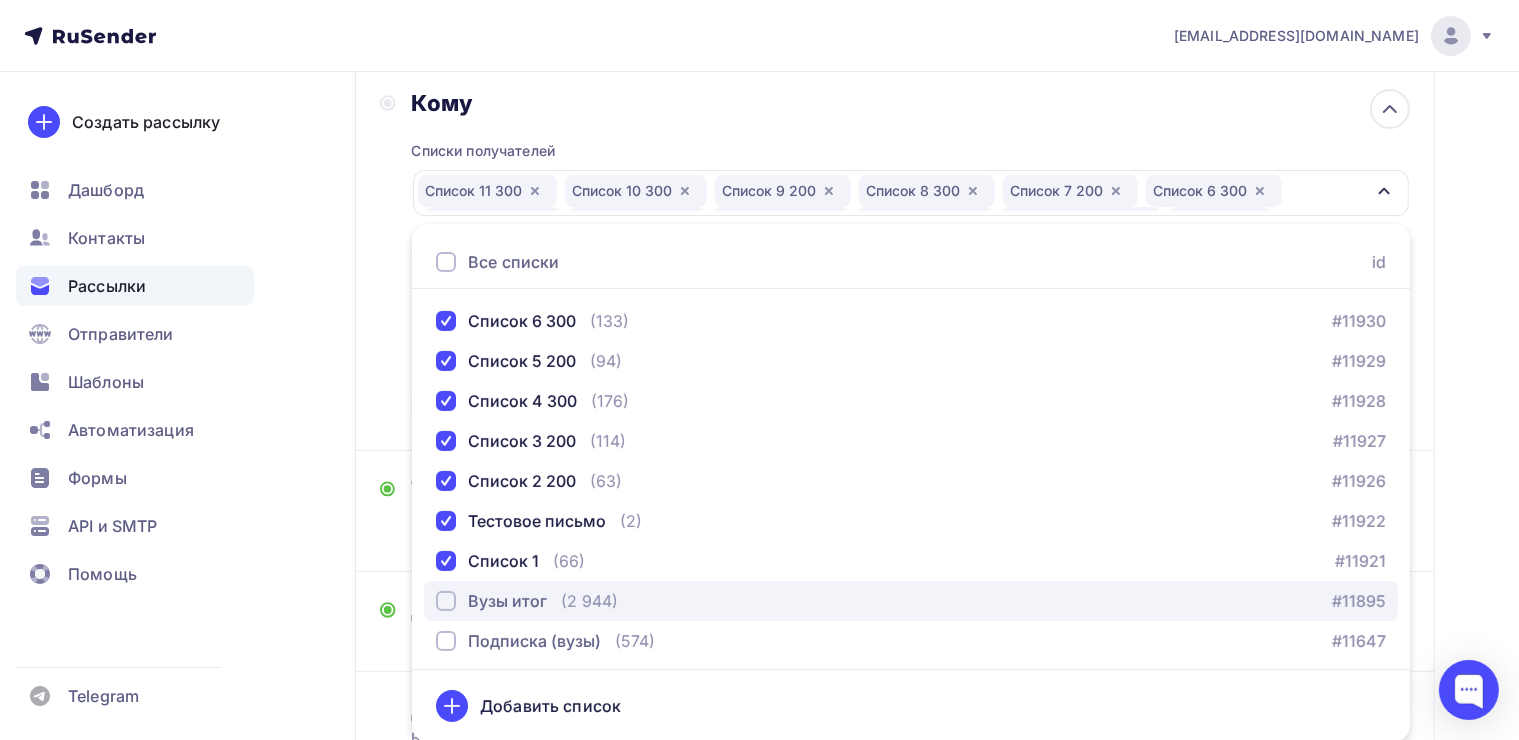 click on "Вузы итог" at bounding box center (507, 601) 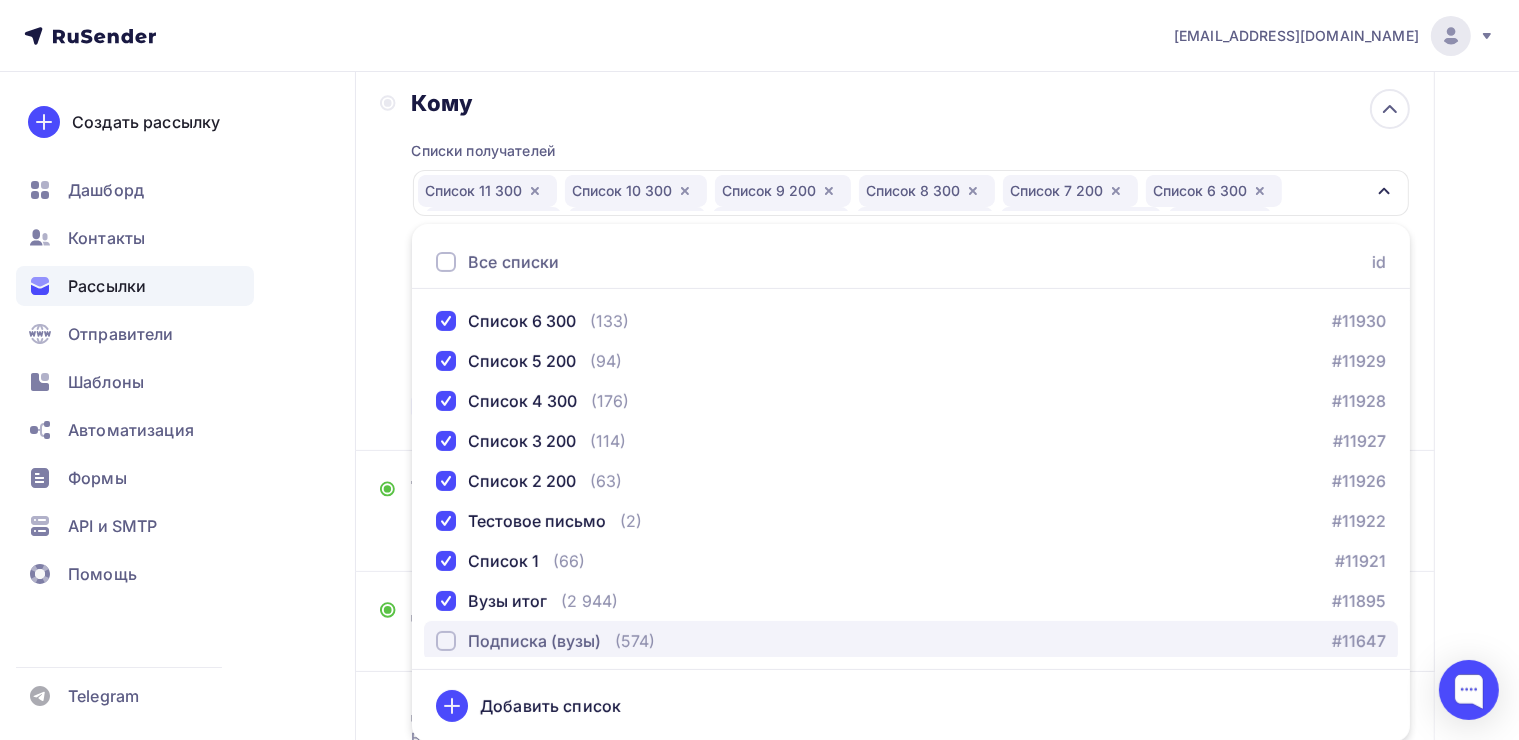 click on "Подписка (вузы)
(574)
#11647" at bounding box center (911, 641) 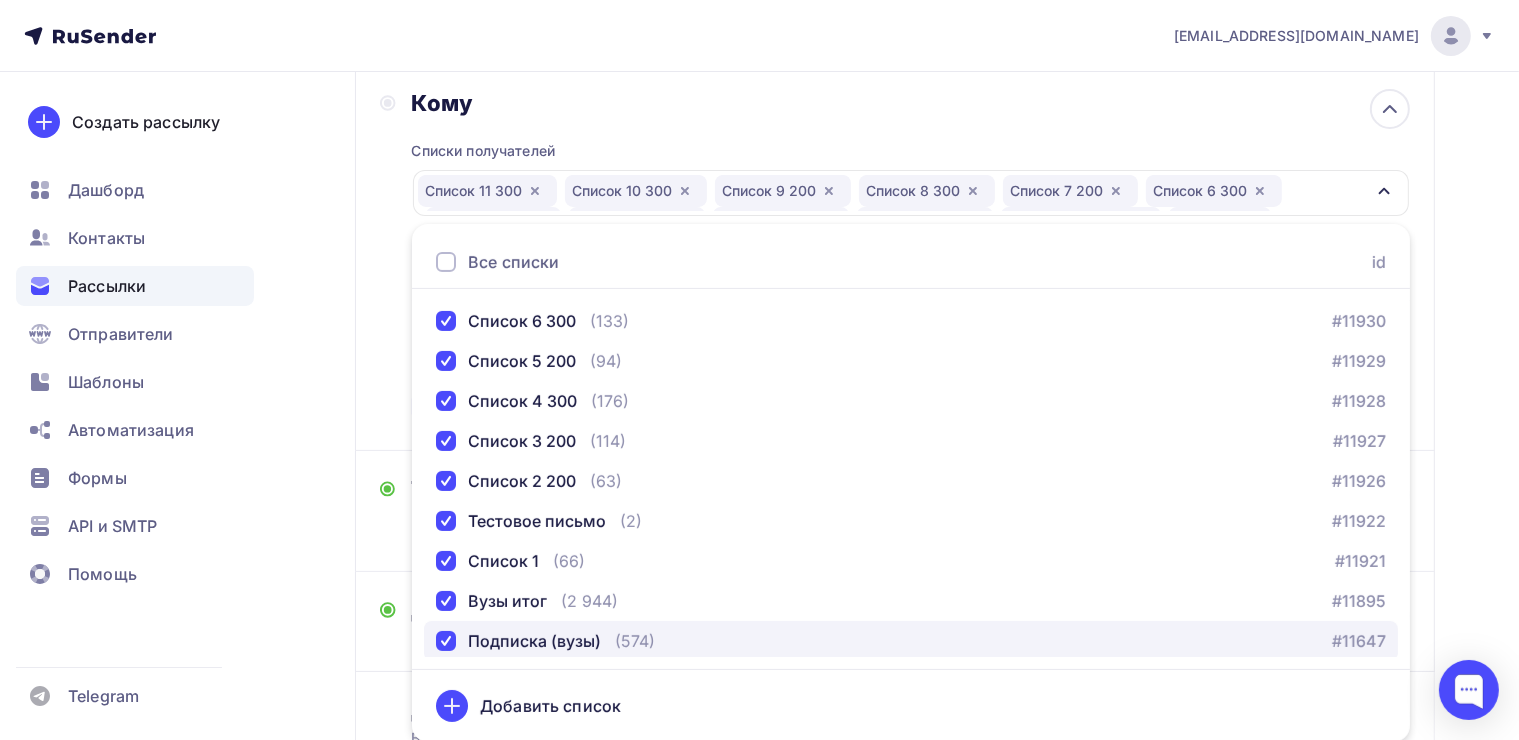 scroll, scrollTop: 1644, scrollLeft: 0, axis: vertical 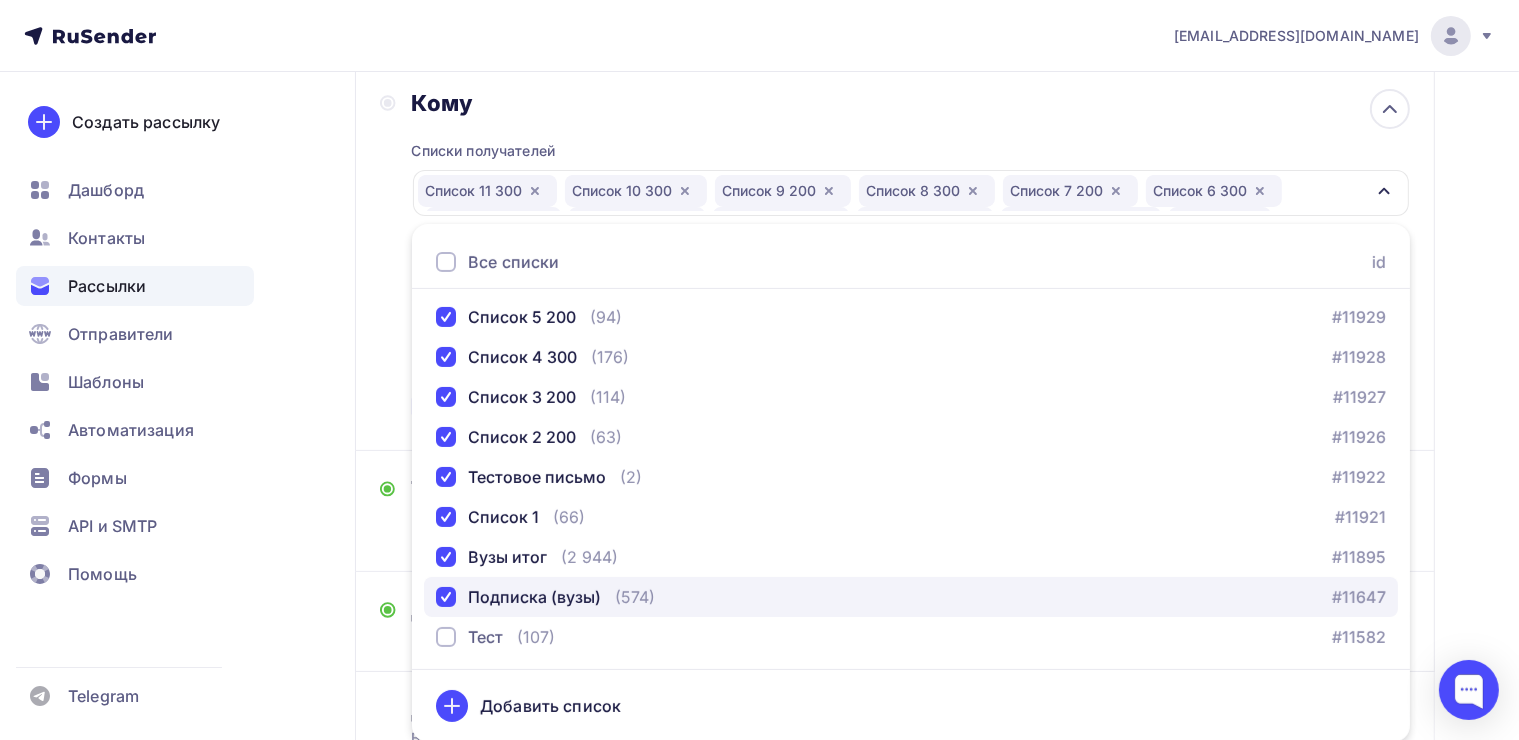 click on "Подписка (вузы)" at bounding box center [534, 597] 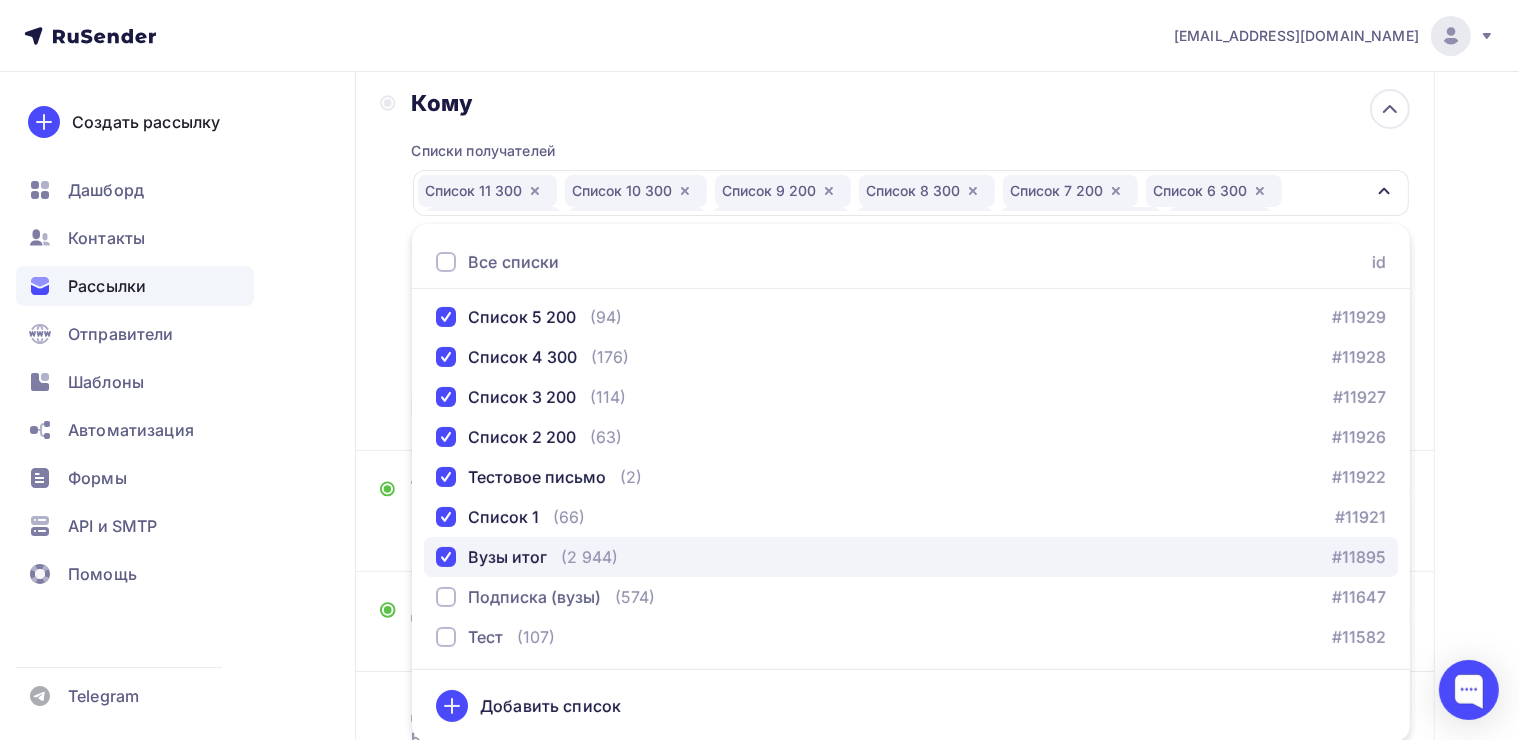 click on "Вузы итог" at bounding box center [507, 557] 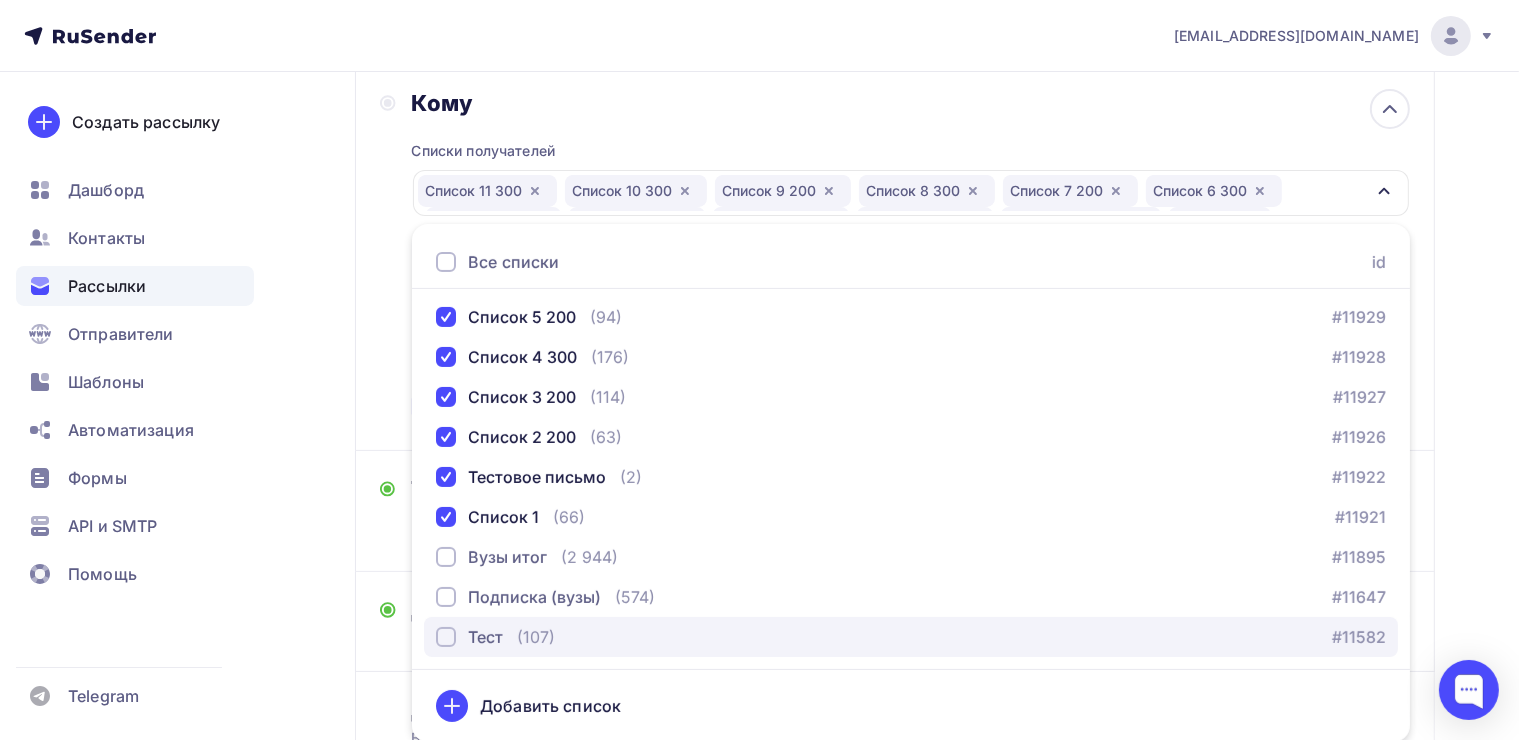 click on "Тест" at bounding box center [485, 637] 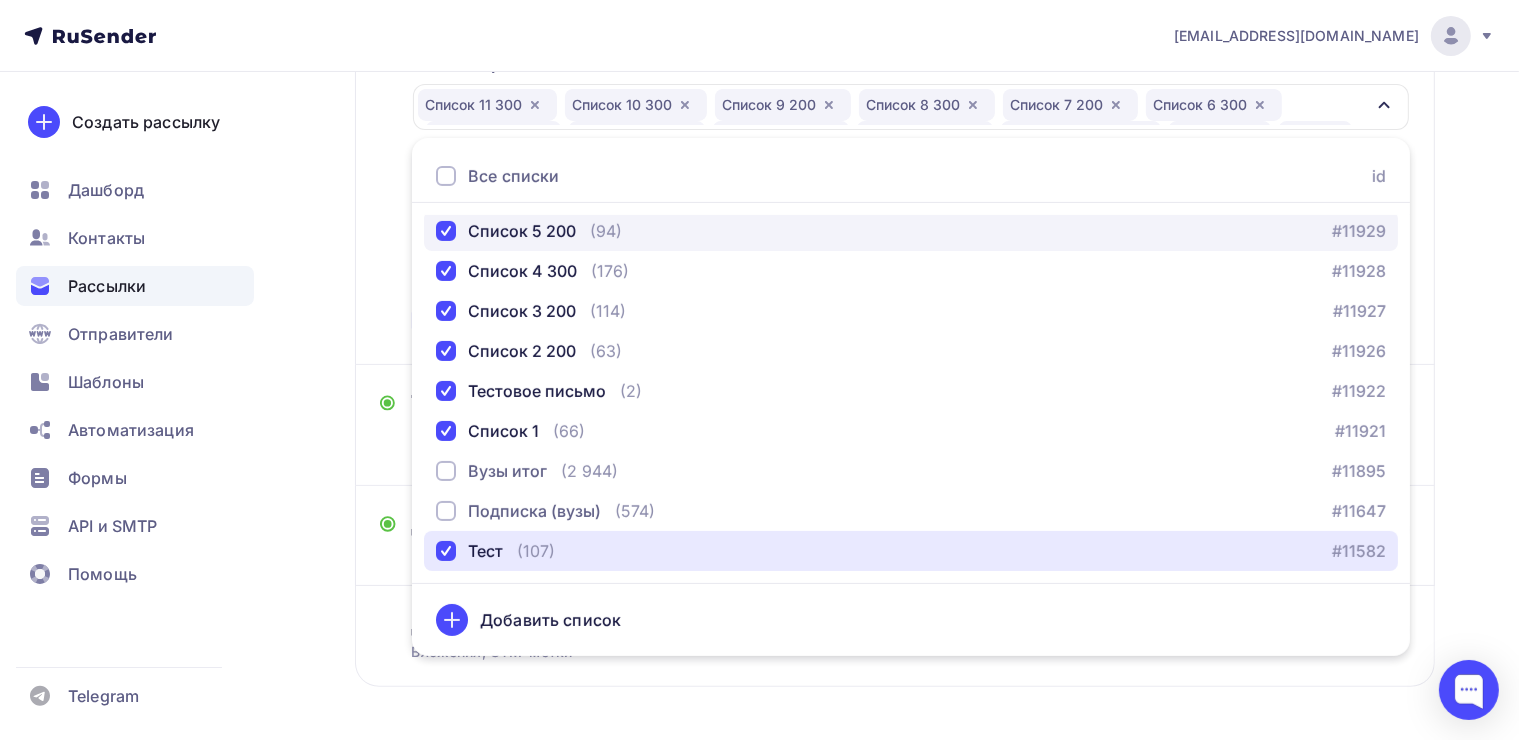scroll, scrollTop: 0, scrollLeft: 0, axis: both 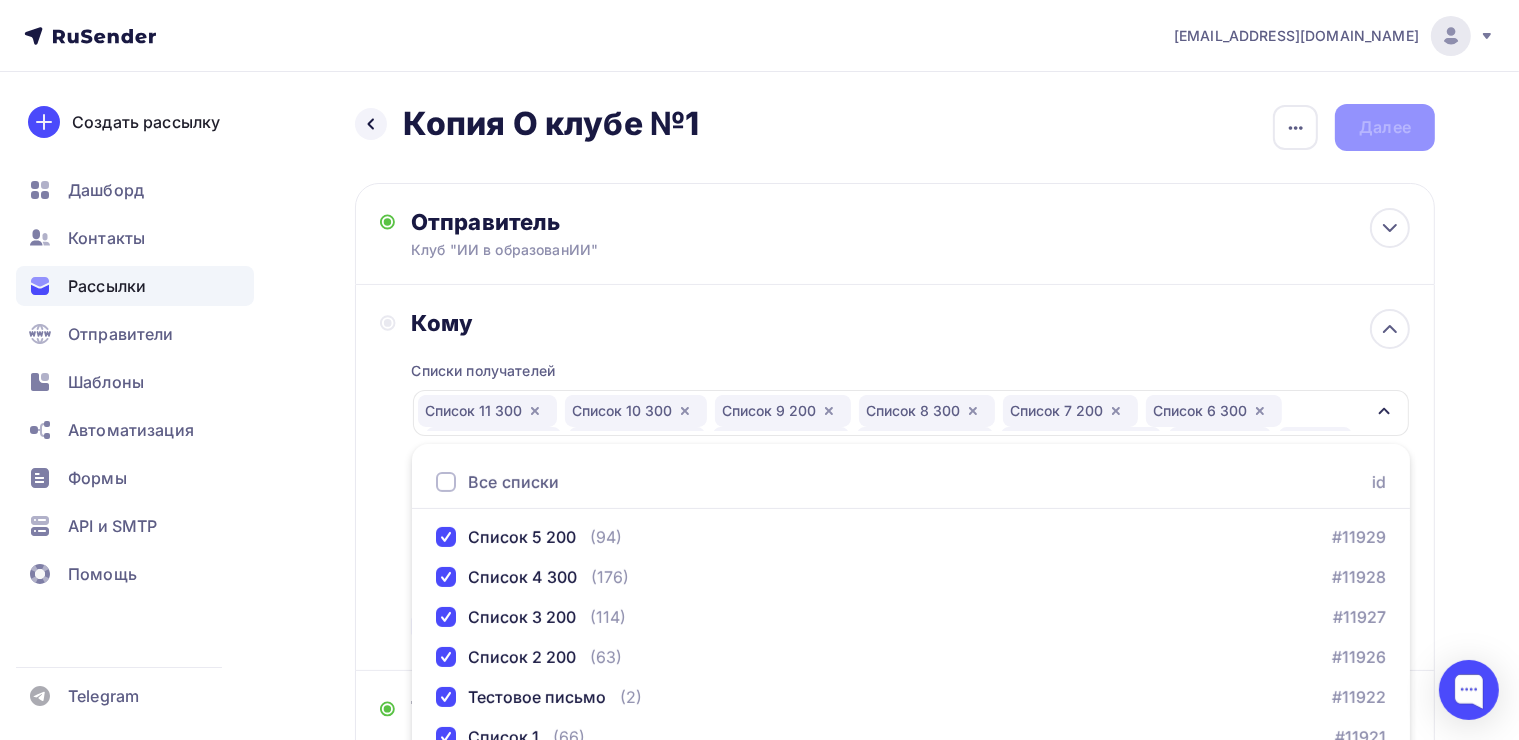 click on "Назад
Копия О клубе №1
Копия О клубе №1
Закончить позже
Переименовать рассылку
Удалить
Далее
Отправитель
Клуб "ИИ в образованИИ"
Email  *
[EMAIL_ADDRESS][DOMAIN_NAME]
[EMAIL_ADDRESS][DOMAIN_NAME]           [EMAIL_ADDRESS][DOMAIN_NAME]               Добавить отправителя
Рекомендуем  добавить почту на домене , чтобы рассылка не попала в «Спам»
Имя                 Сохранить
12:45         Кому               id" at bounding box center (759, 597) 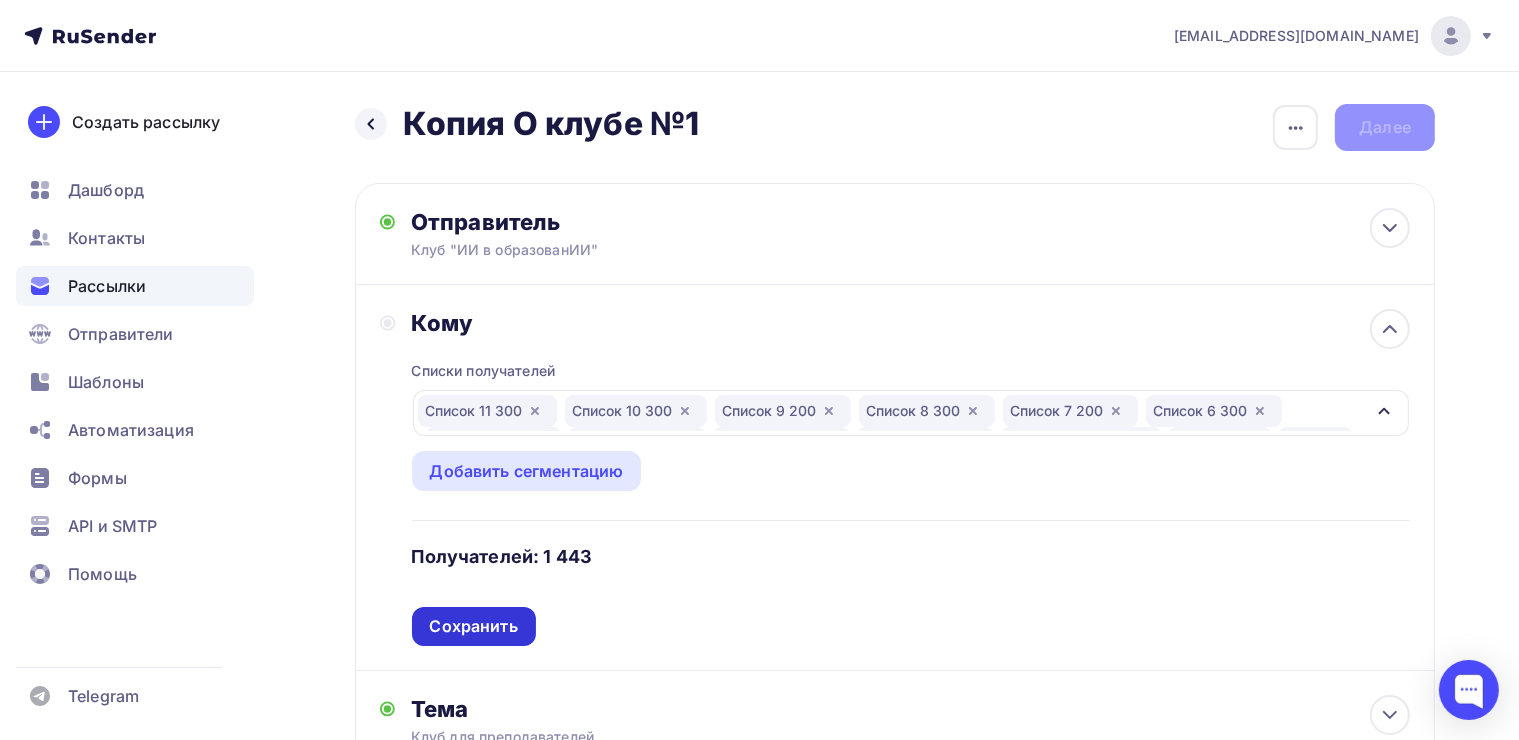 click on "Сохранить" at bounding box center [474, 626] 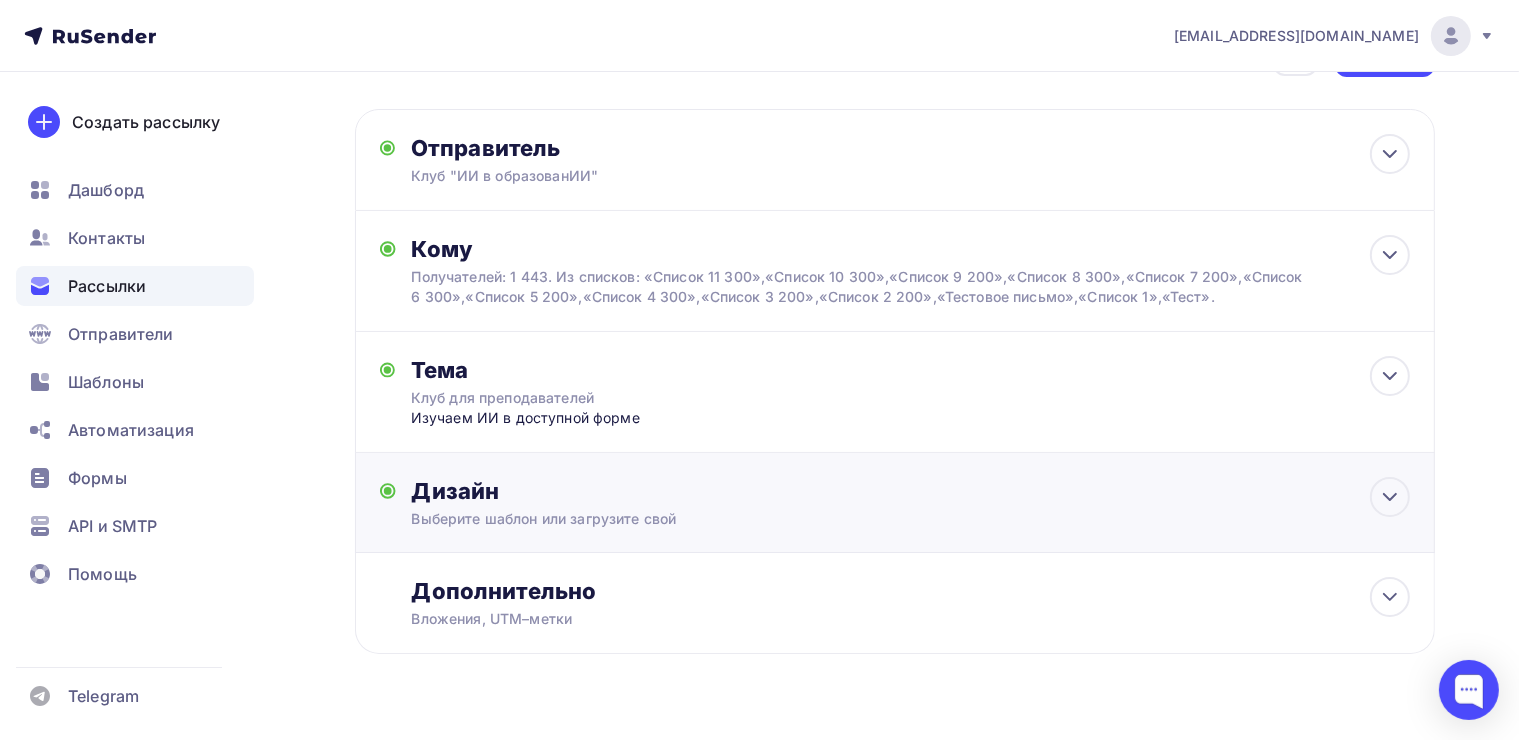scroll, scrollTop: 116, scrollLeft: 0, axis: vertical 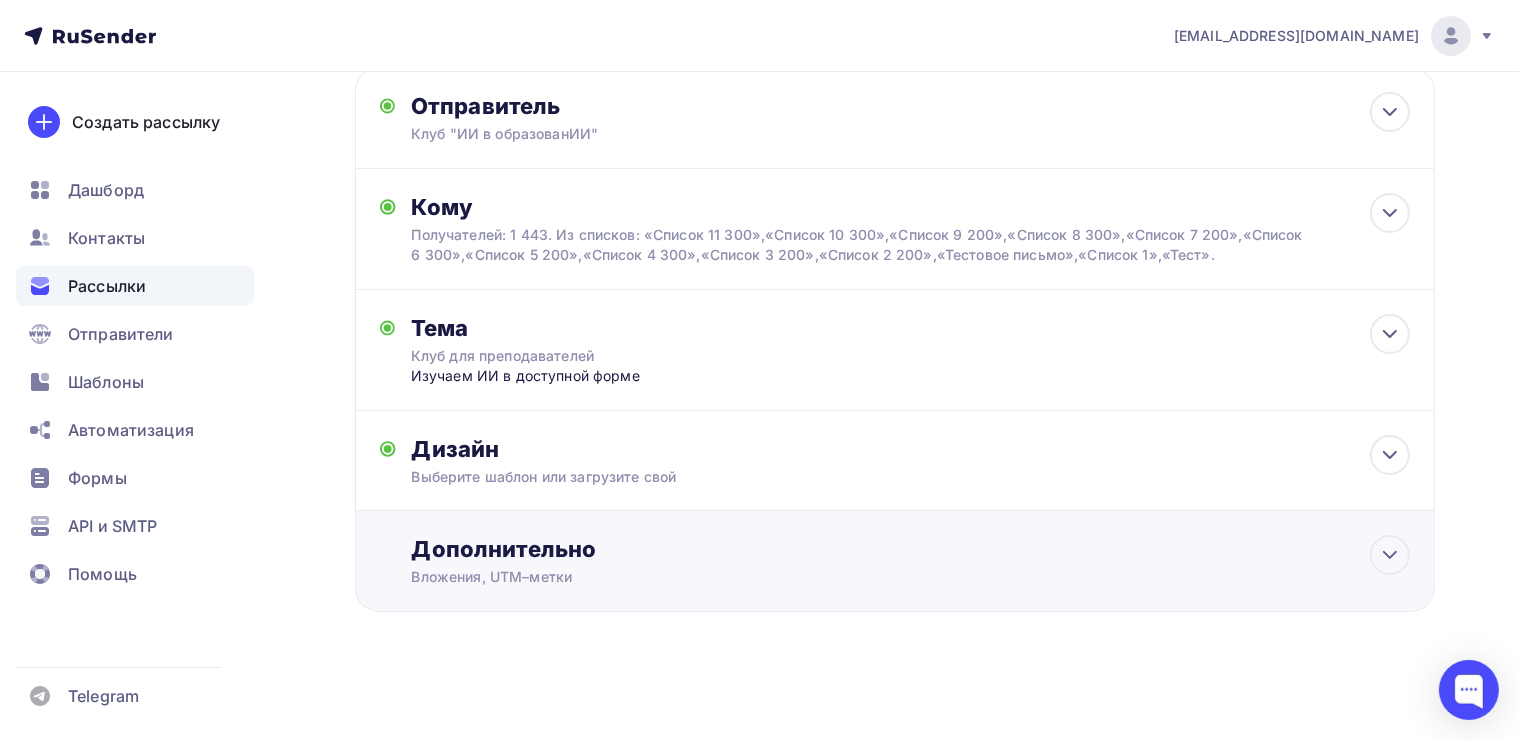 click on "Дополнительно" at bounding box center [911, 549] 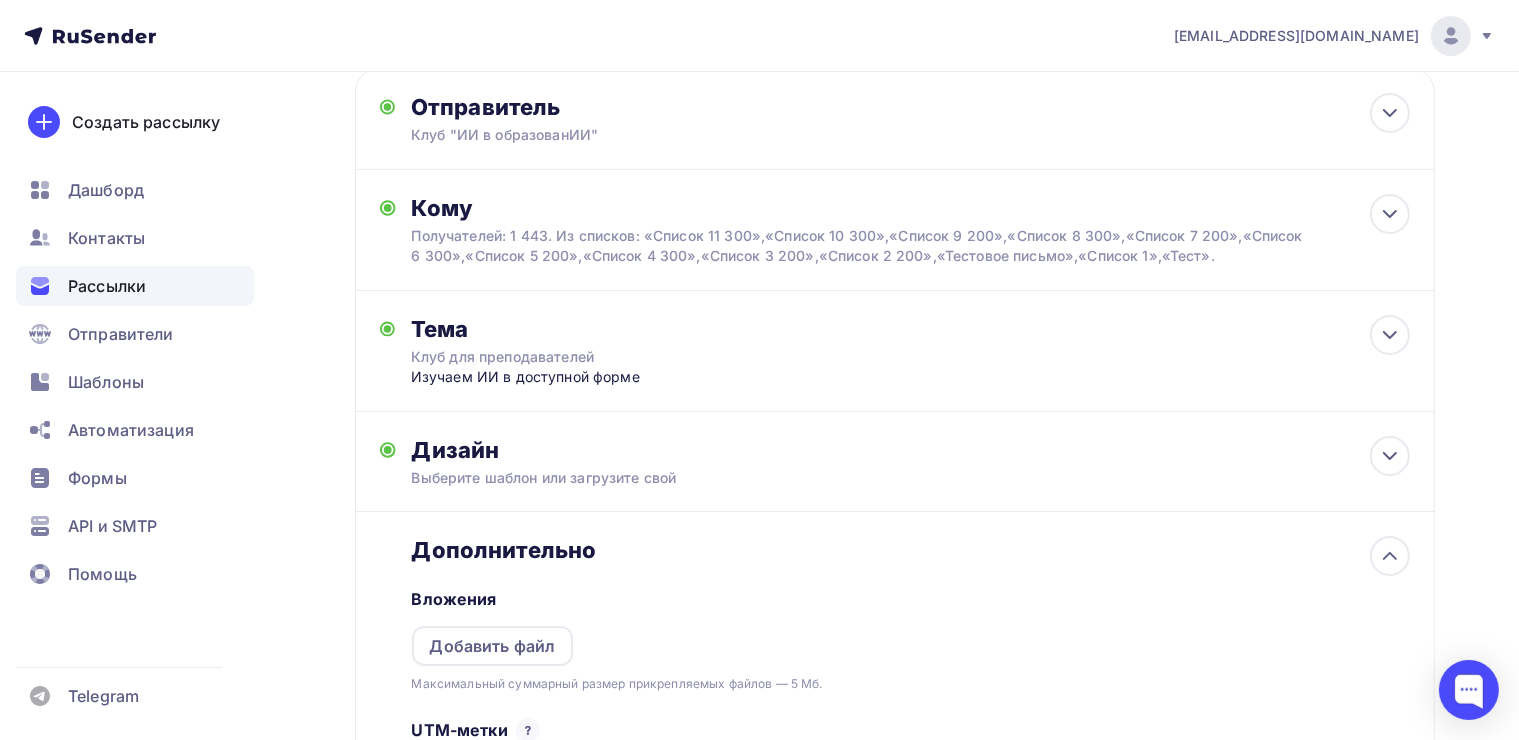 scroll, scrollTop: 0, scrollLeft: 0, axis: both 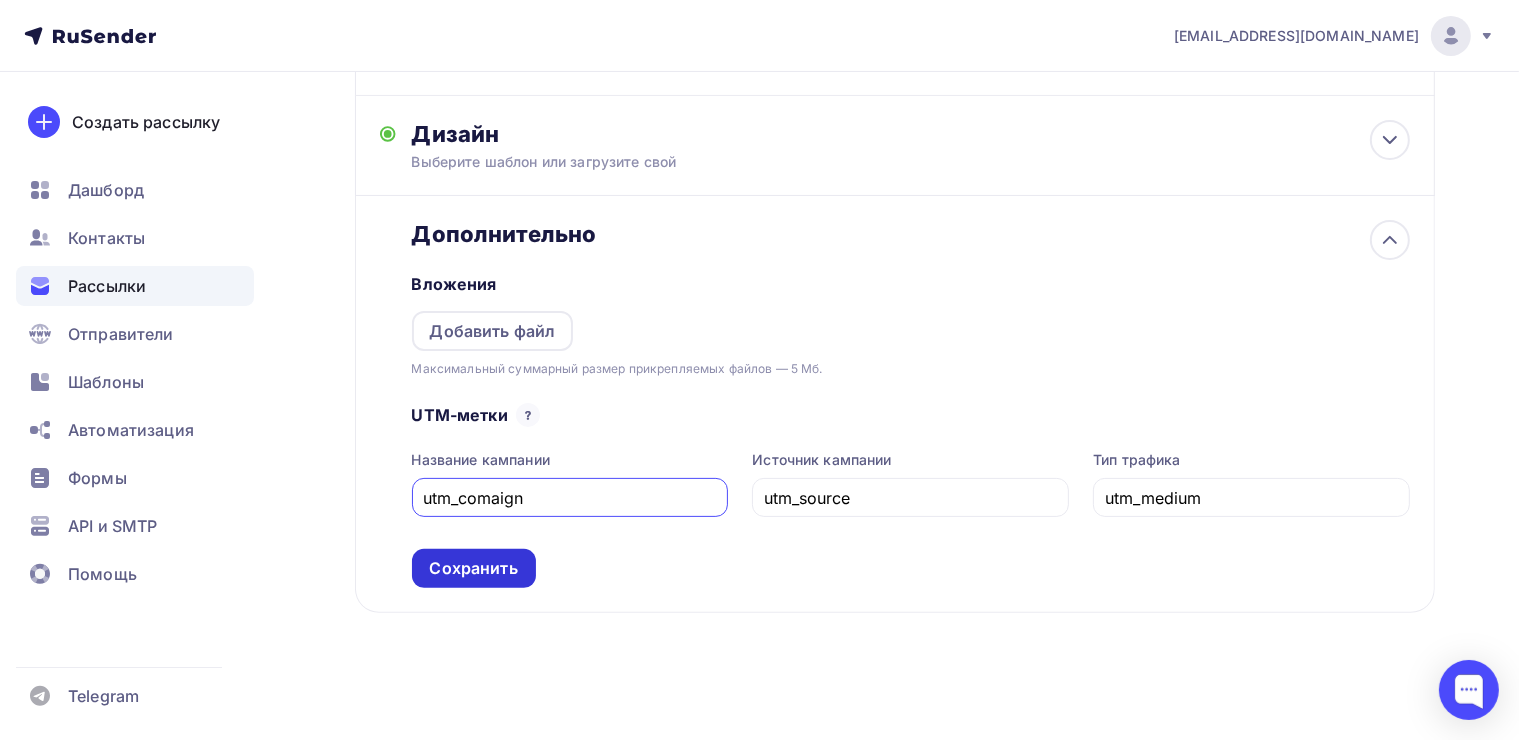 click on "Сохранить" at bounding box center (474, 568) 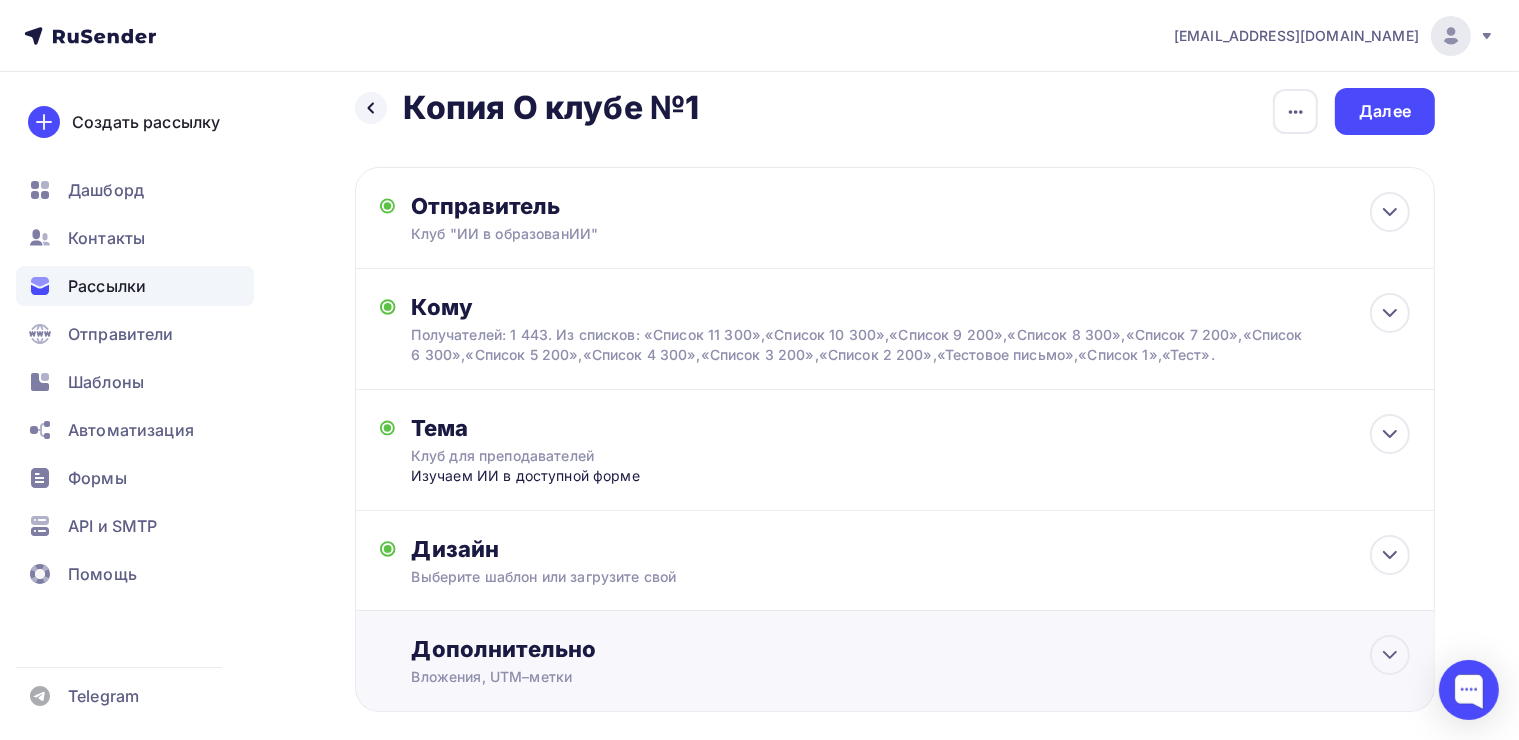 scroll, scrollTop: 0, scrollLeft: 0, axis: both 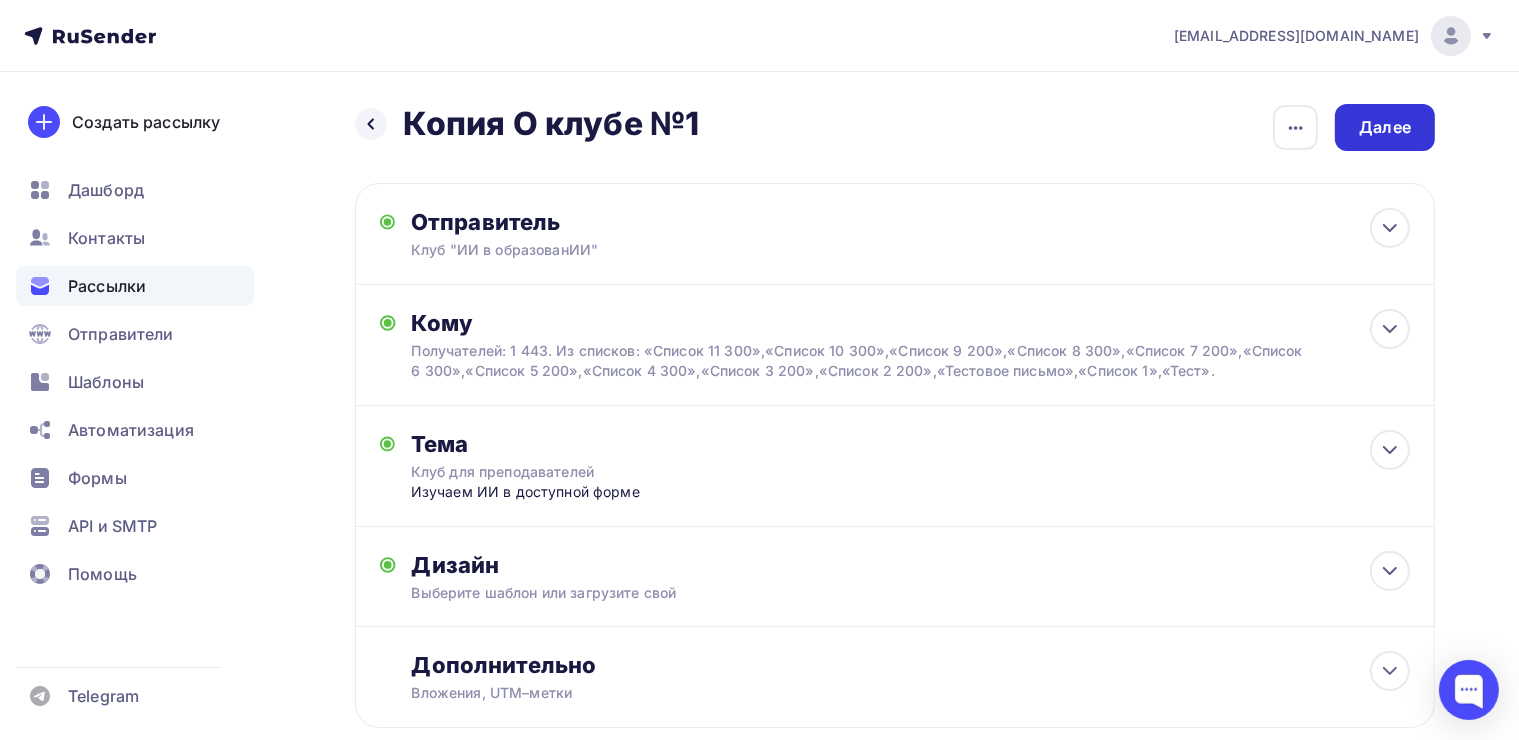 click on "Далее" at bounding box center (1385, 127) 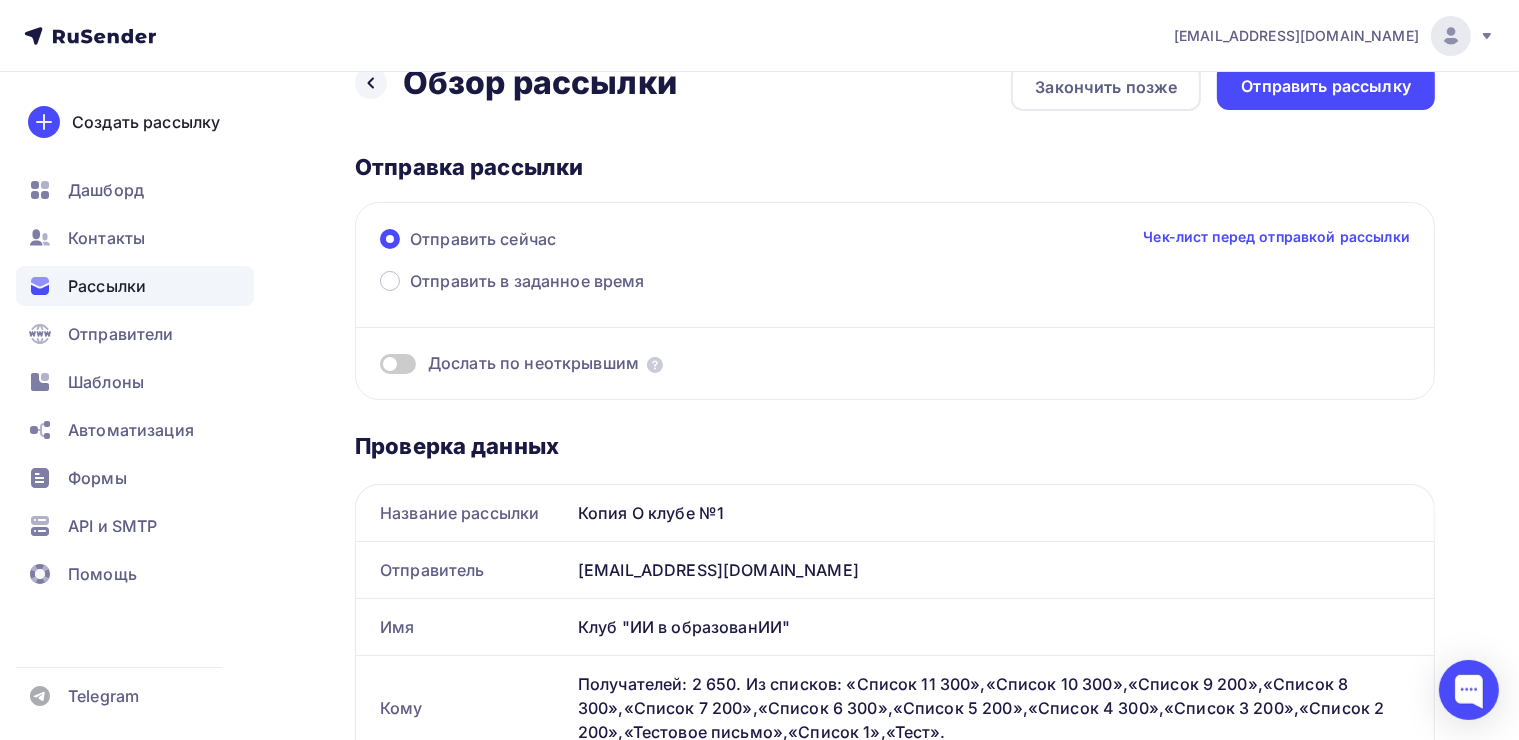 scroll, scrollTop: 0, scrollLeft: 0, axis: both 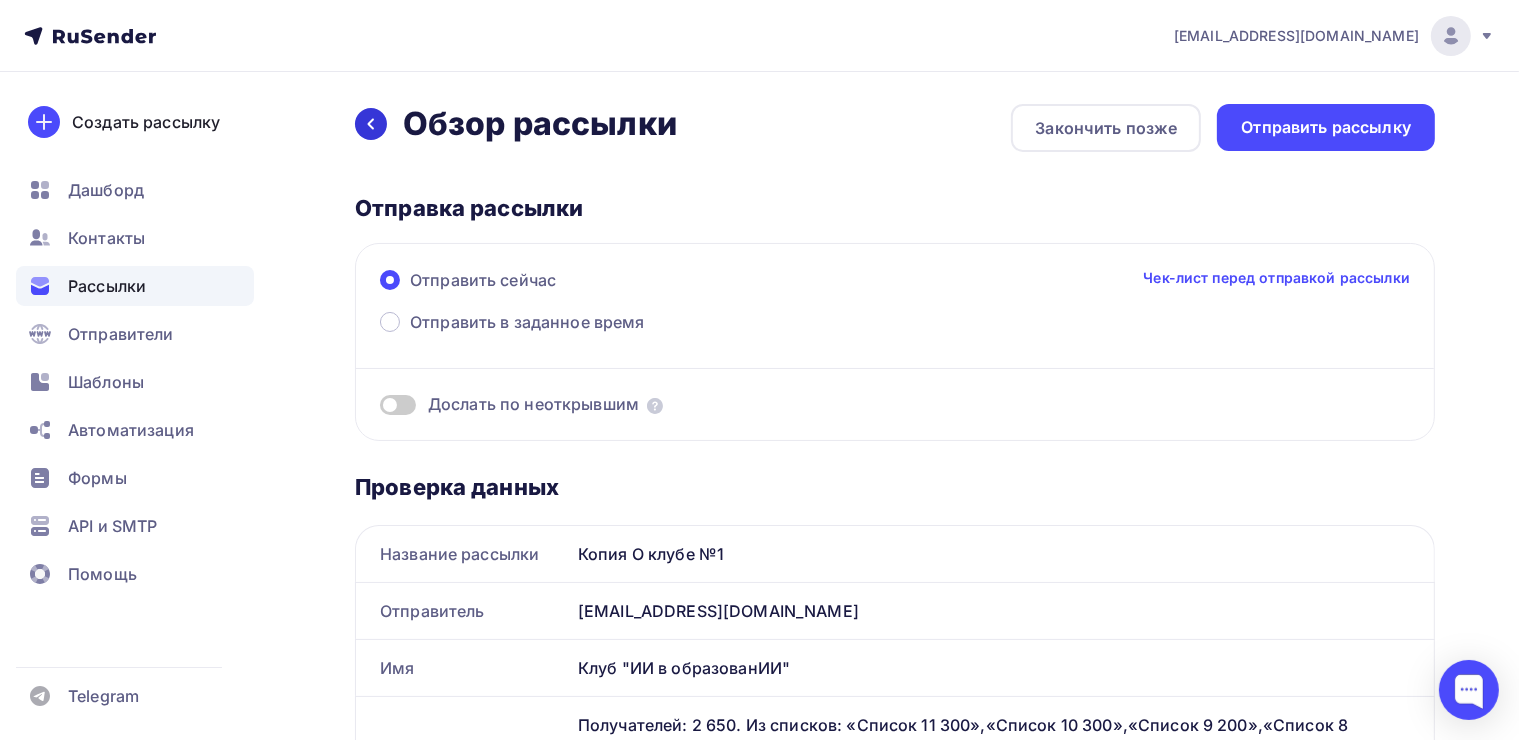 click 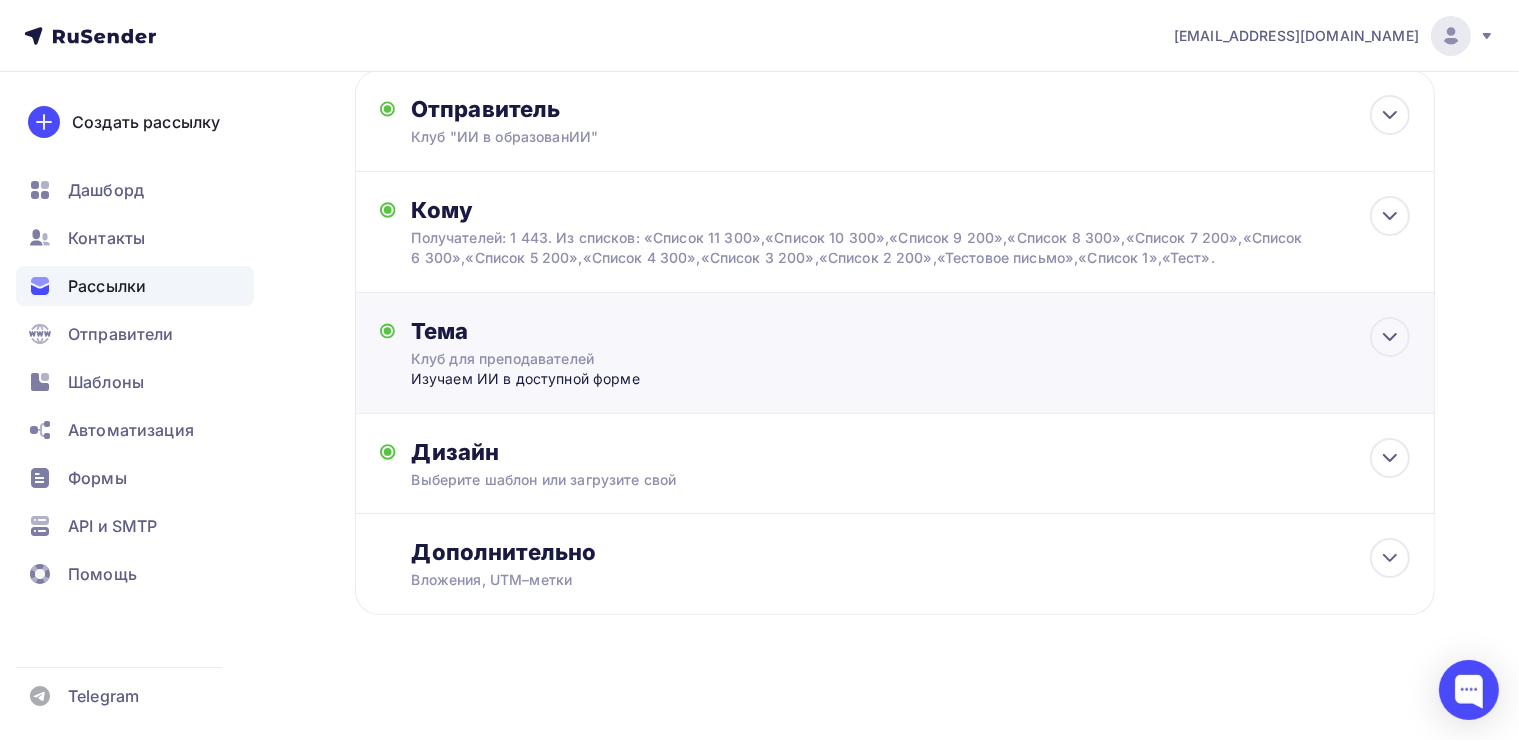 scroll, scrollTop: 116, scrollLeft: 0, axis: vertical 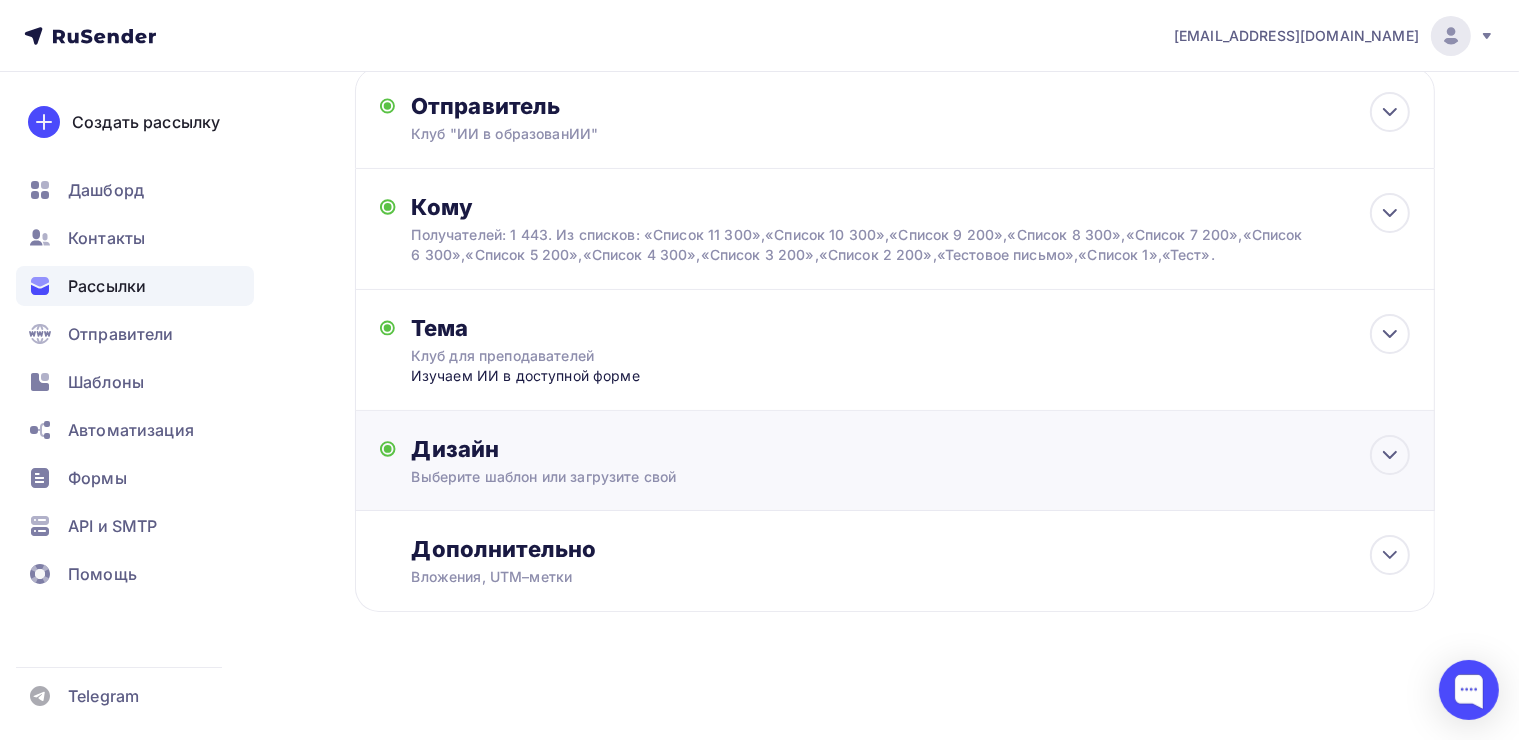 click on "Выберите шаблон или загрузите свой" at bounding box center [861, 477] 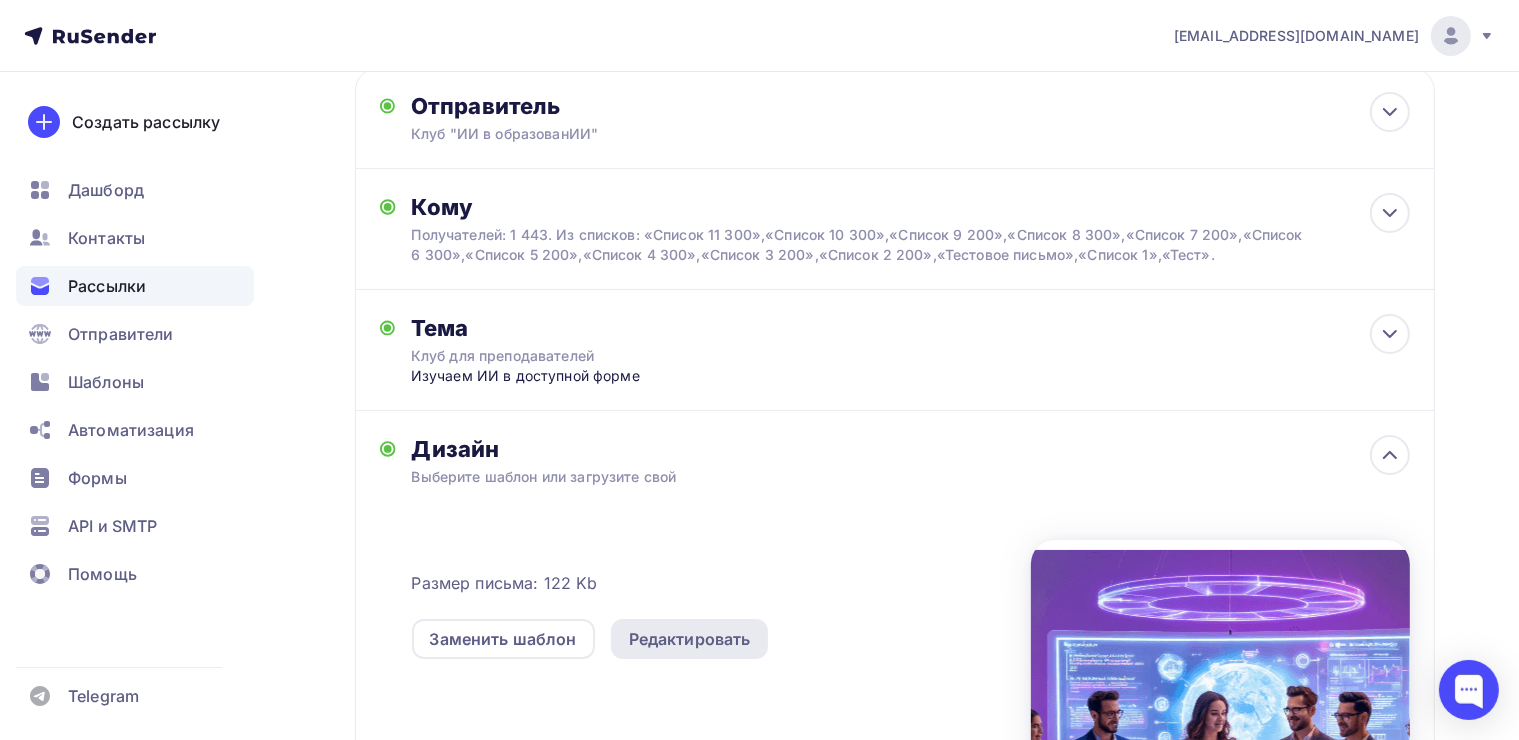 click on "Редактировать" at bounding box center [690, 639] 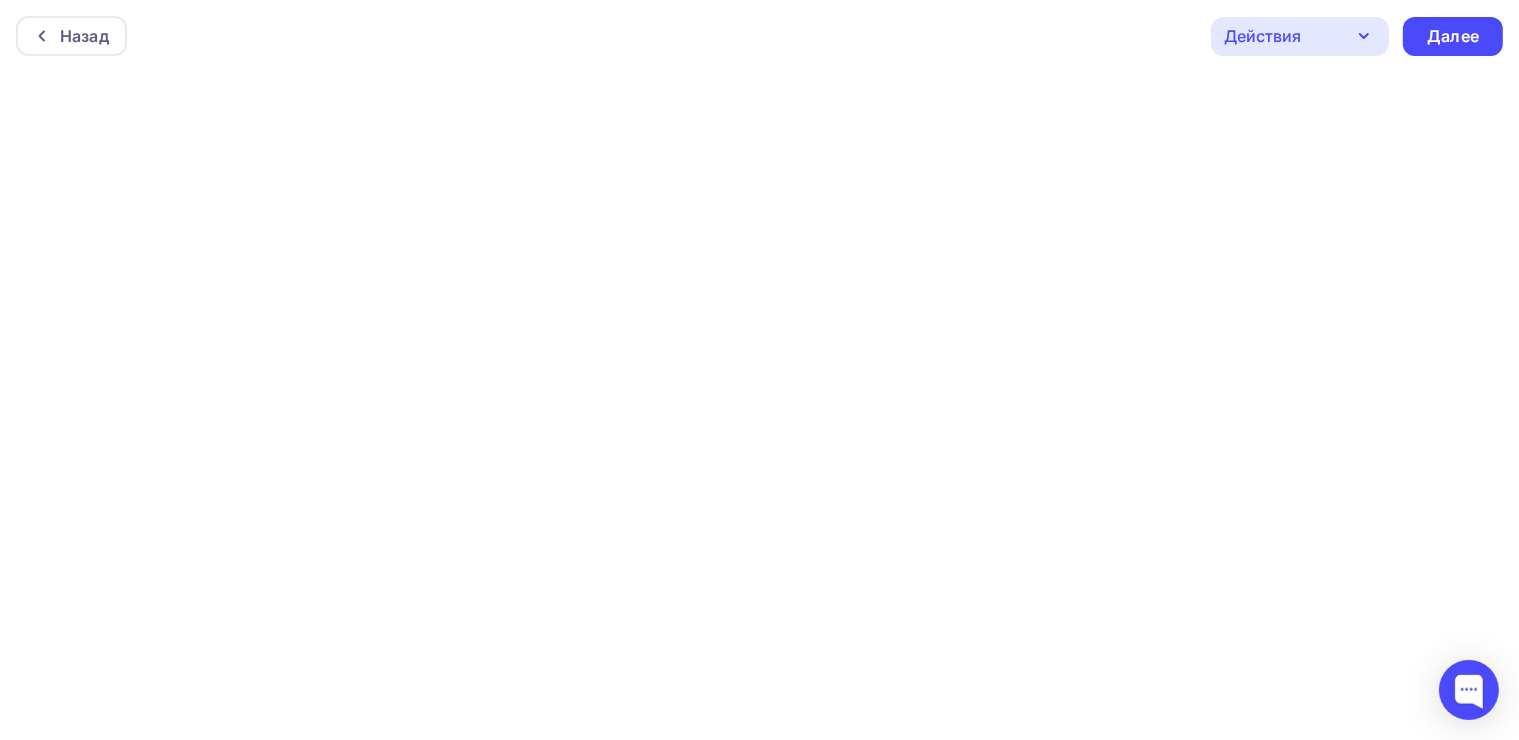 scroll, scrollTop: 4, scrollLeft: 0, axis: vertical 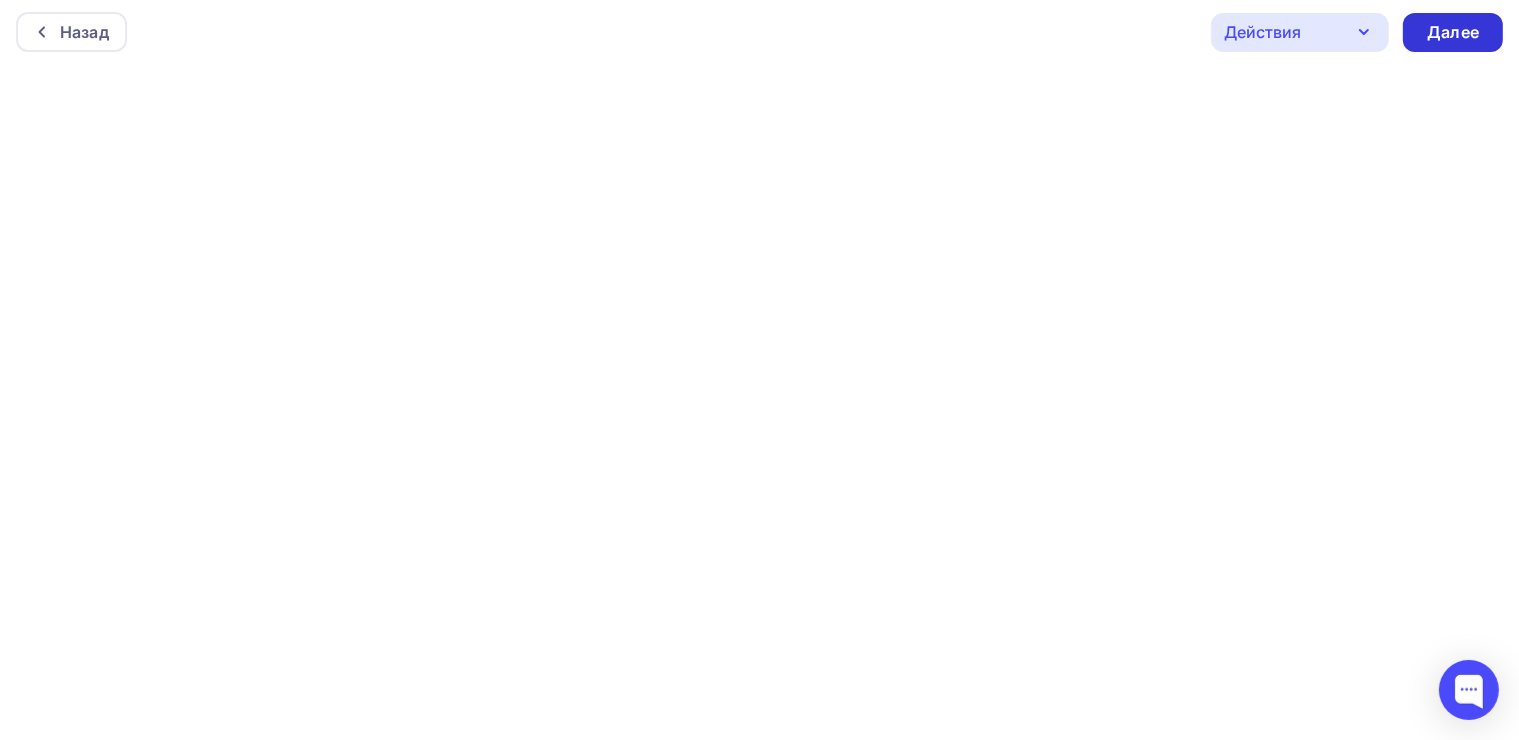 click on "Далее" at bounding box center (1453, 32) 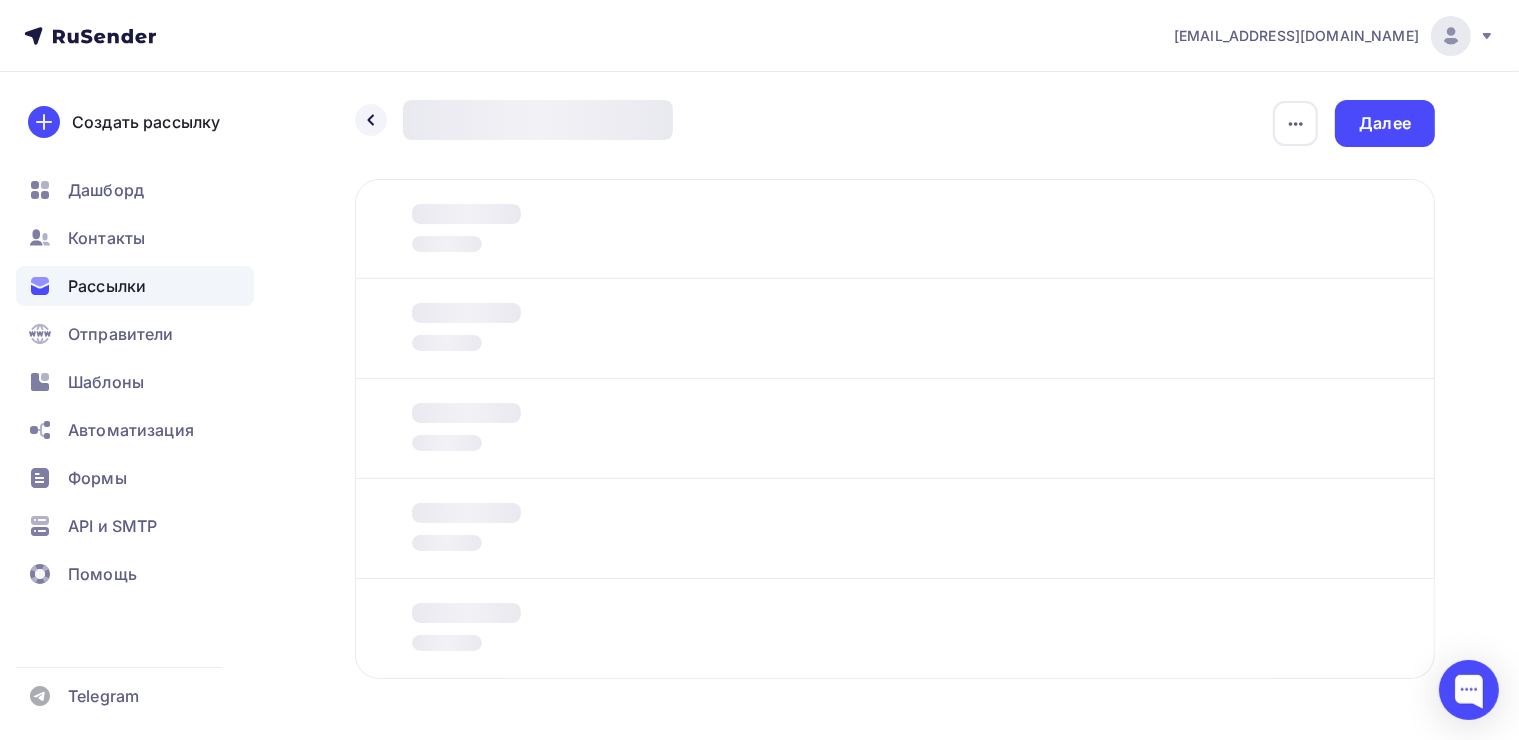scroll, scrollTop: 0, scrollLeft: 0, axis: both 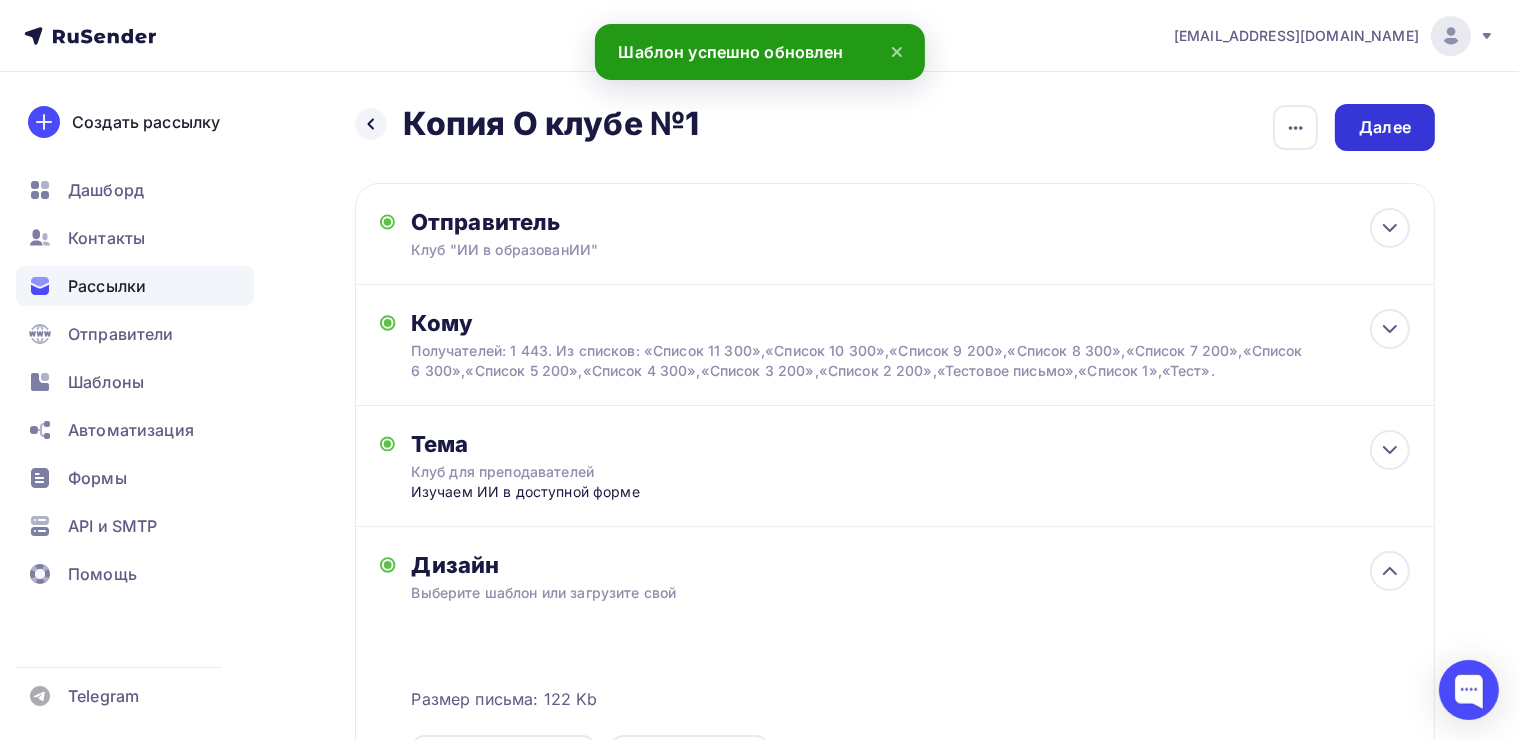 click on "Далее" at bounding box center (1385, 127) 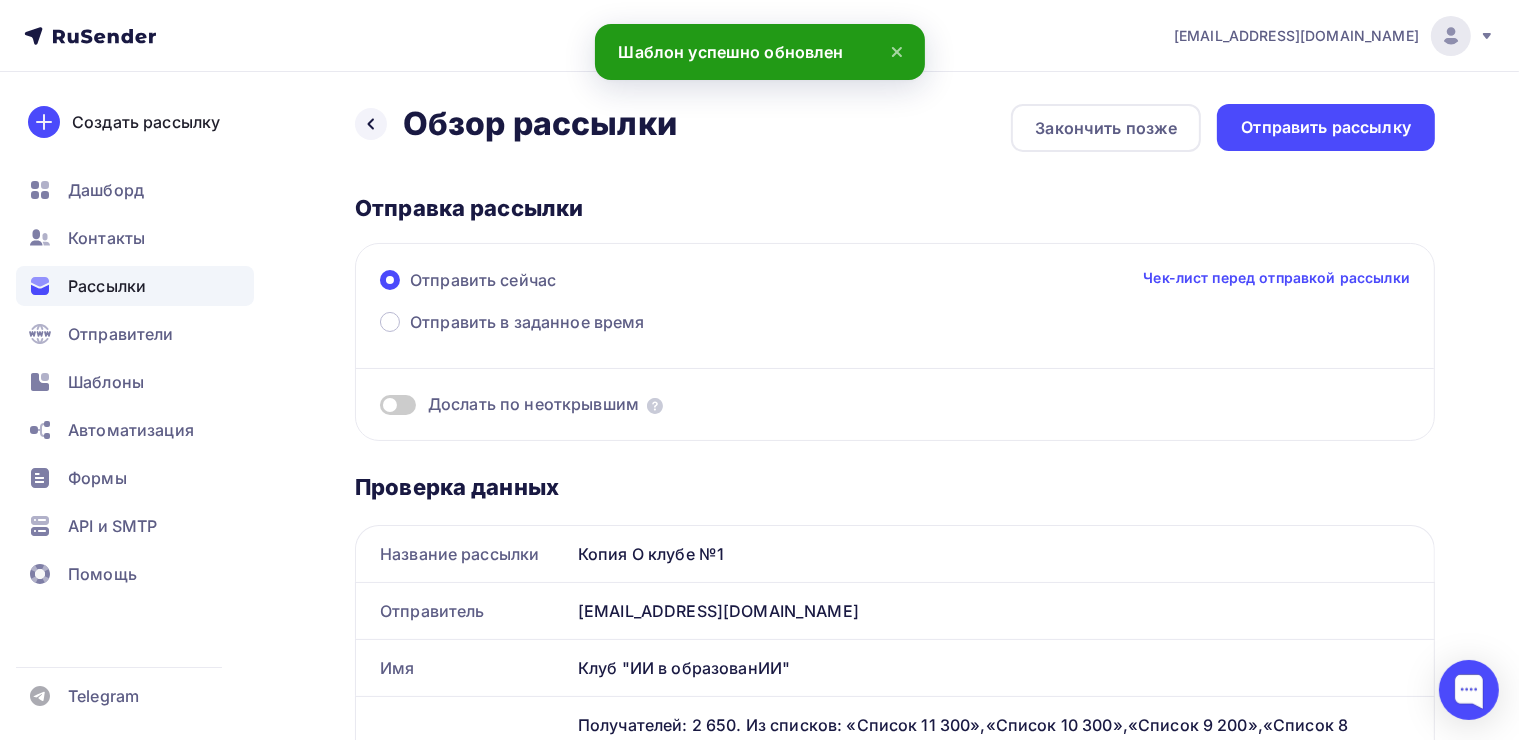 scroll, scrollTop: 0, scrollLeft: 0, axis: both 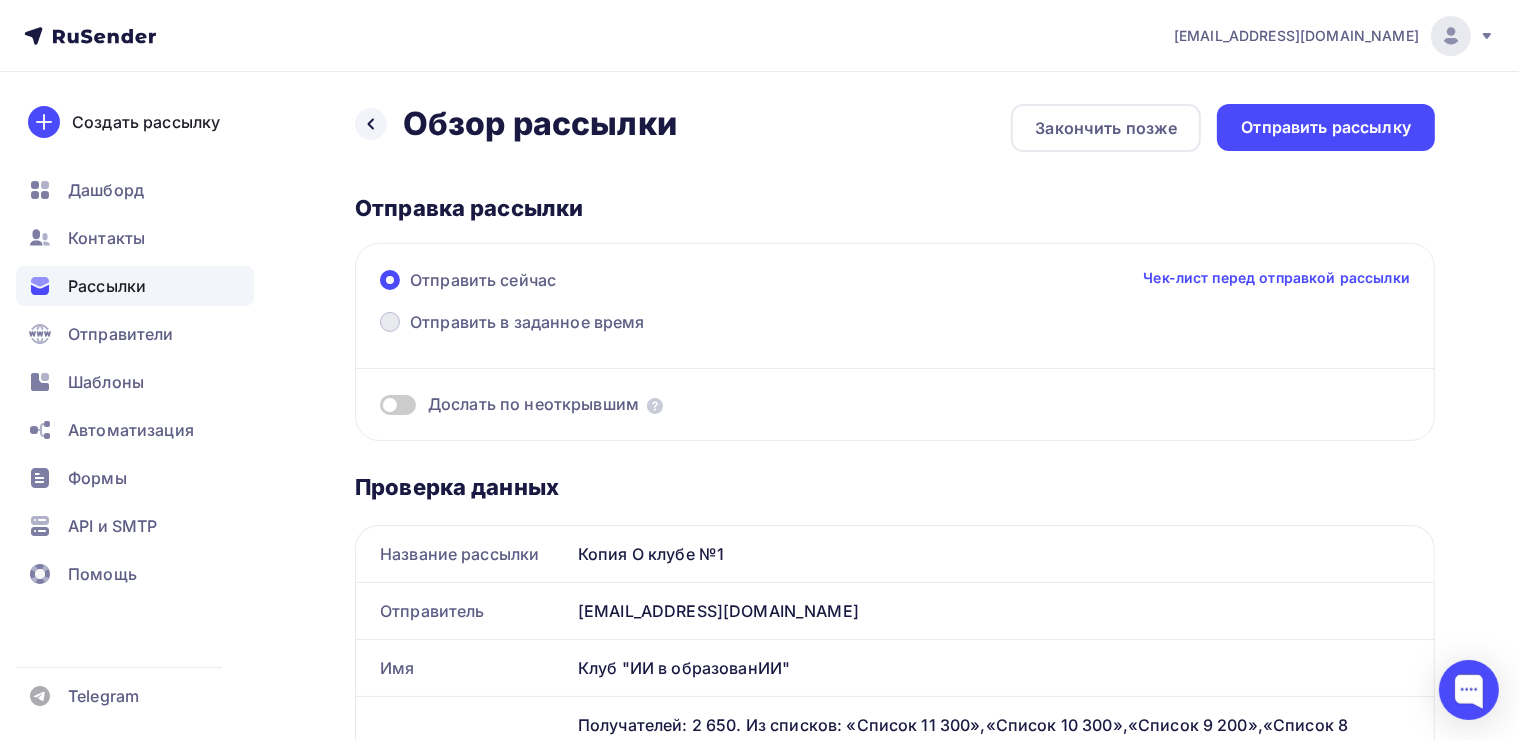 click on "Отправить в заданное время" at bounding box center (512, 324) 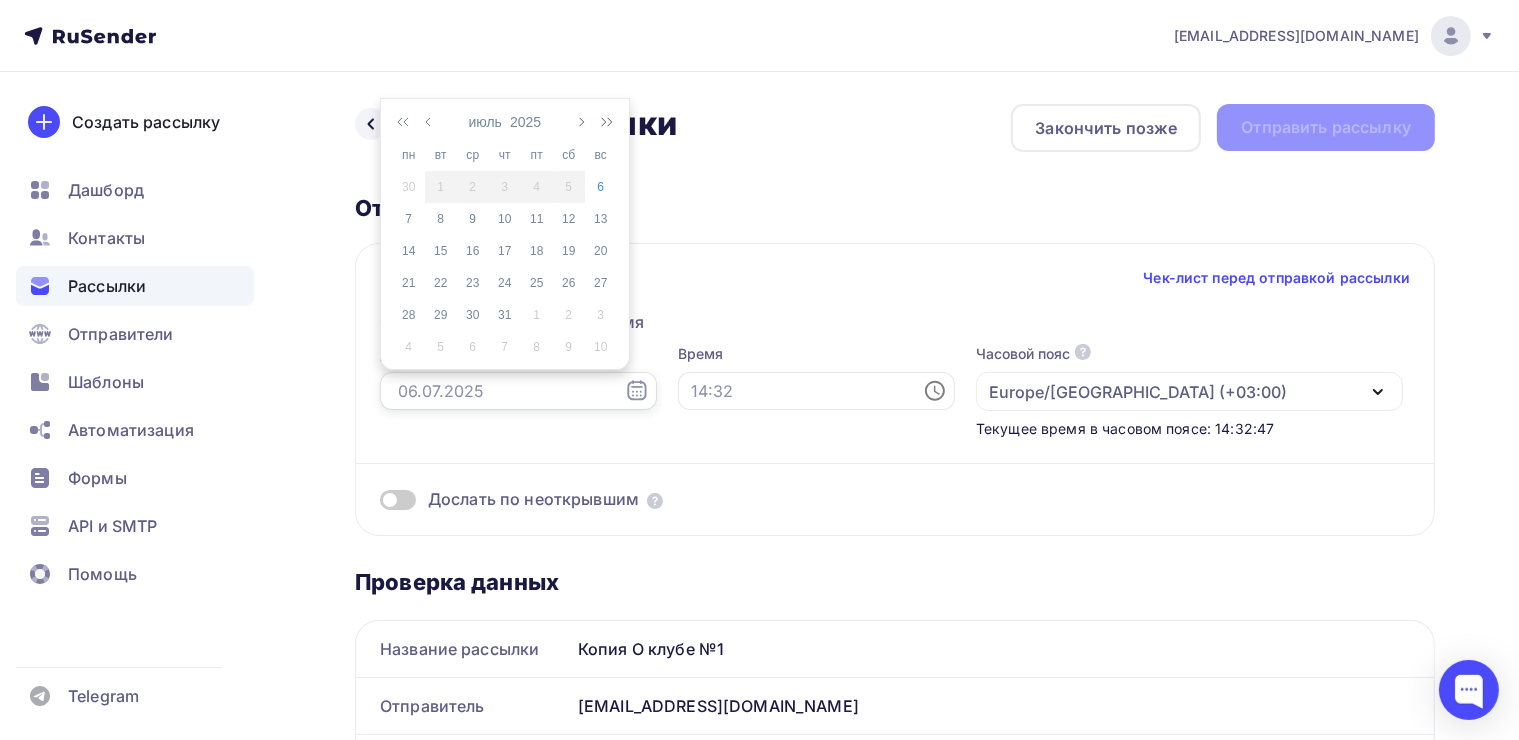click at bounding box center [518, 391] 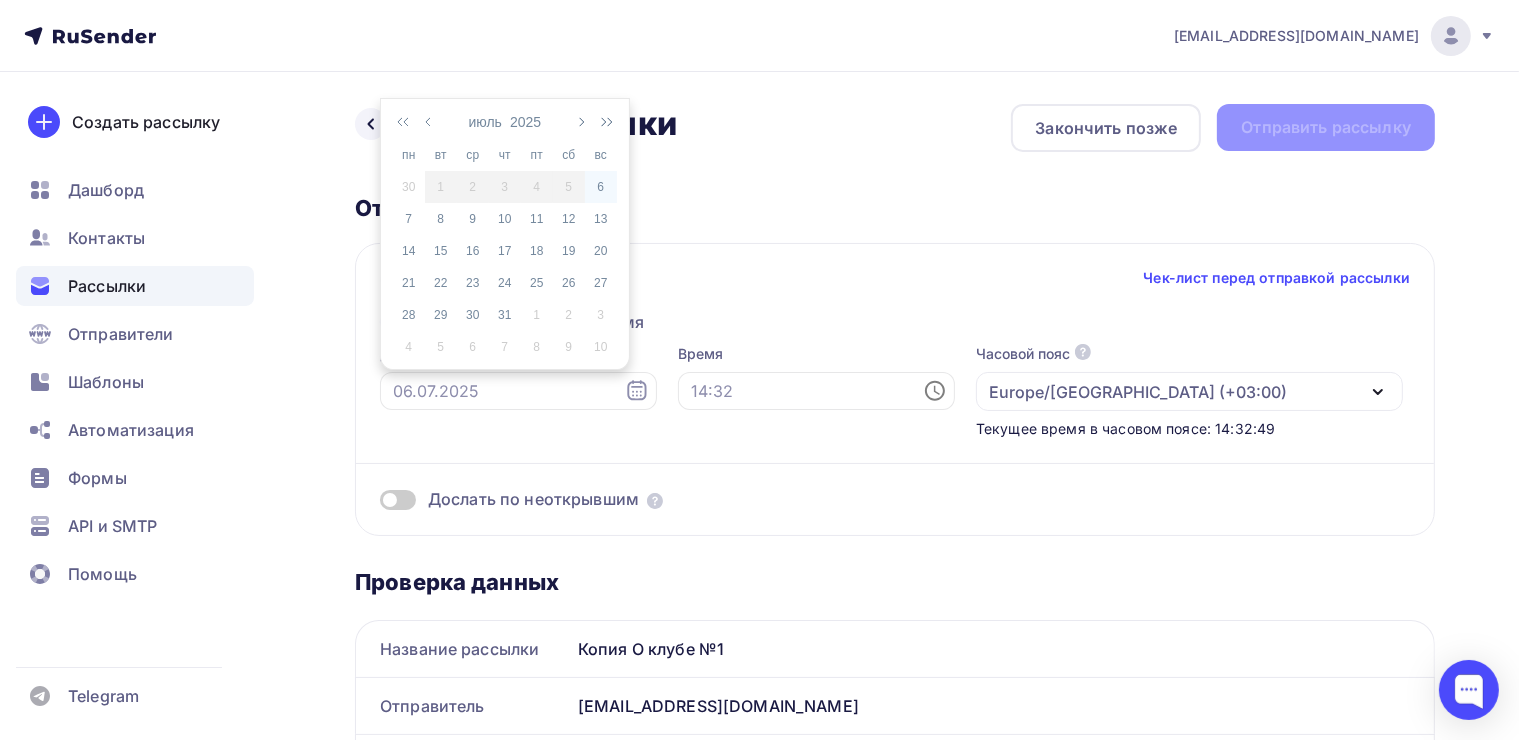 click on "6" at bounding box center (601, 187) 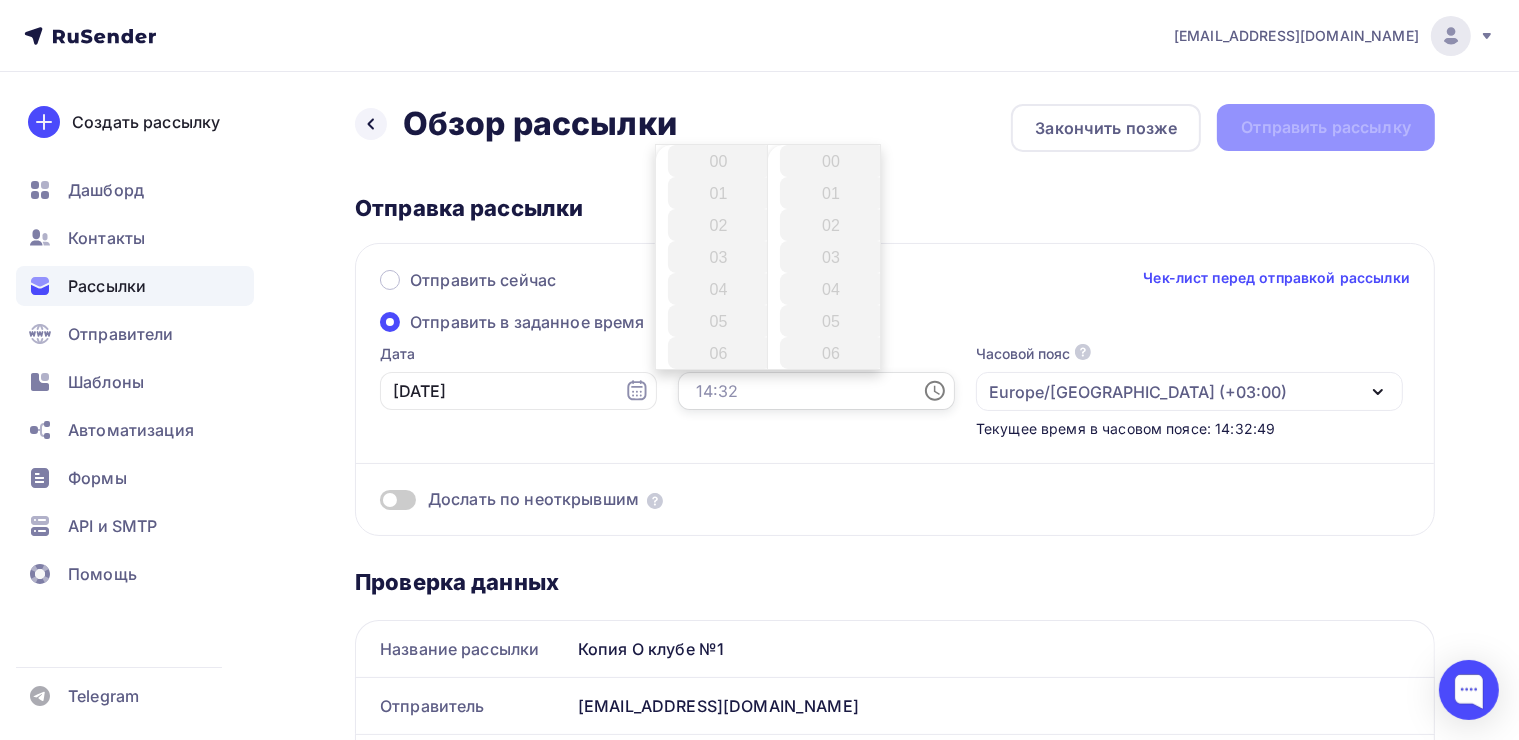 click at bounding box center (816, 391) 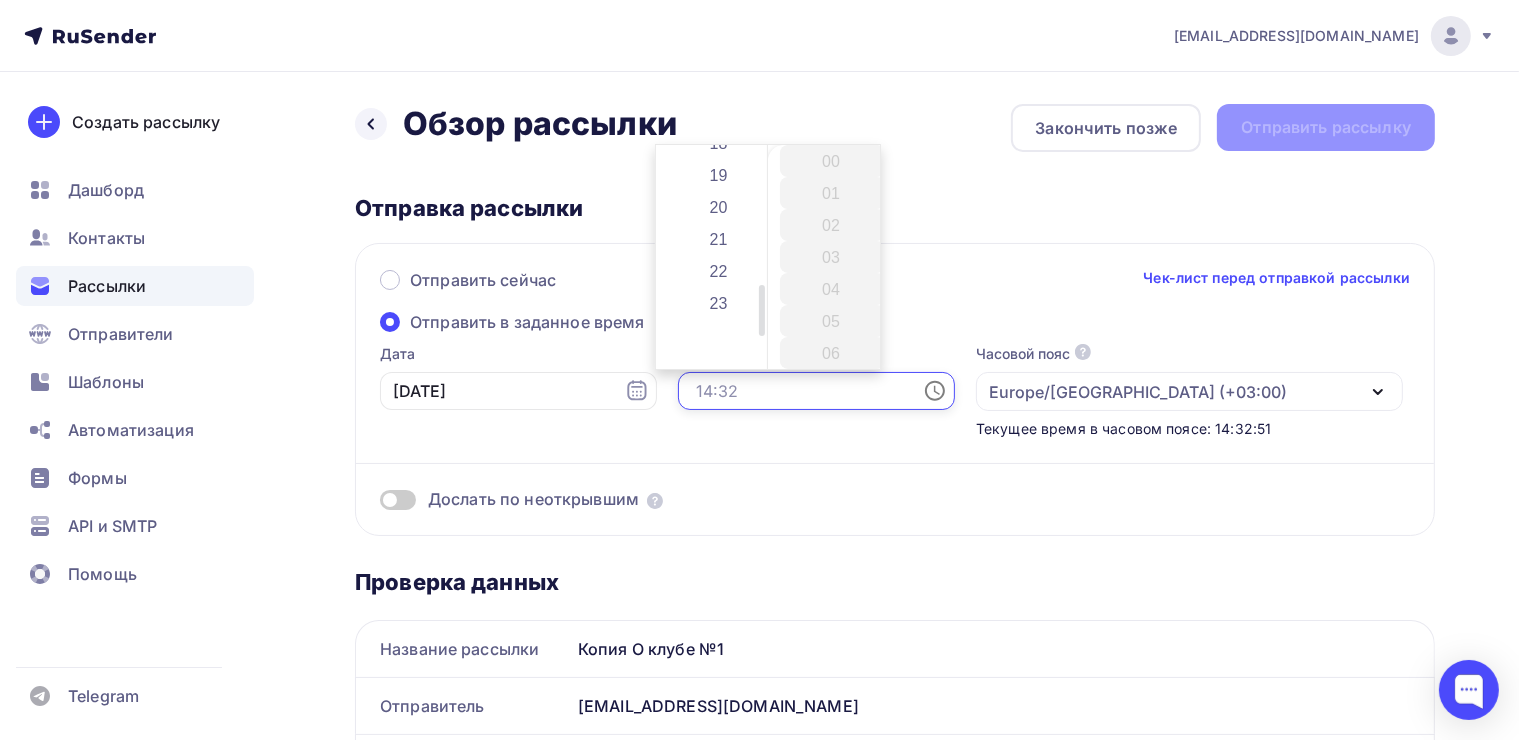 scroll, scrollTop: 400, scrollLeft: 0, axis: vertical 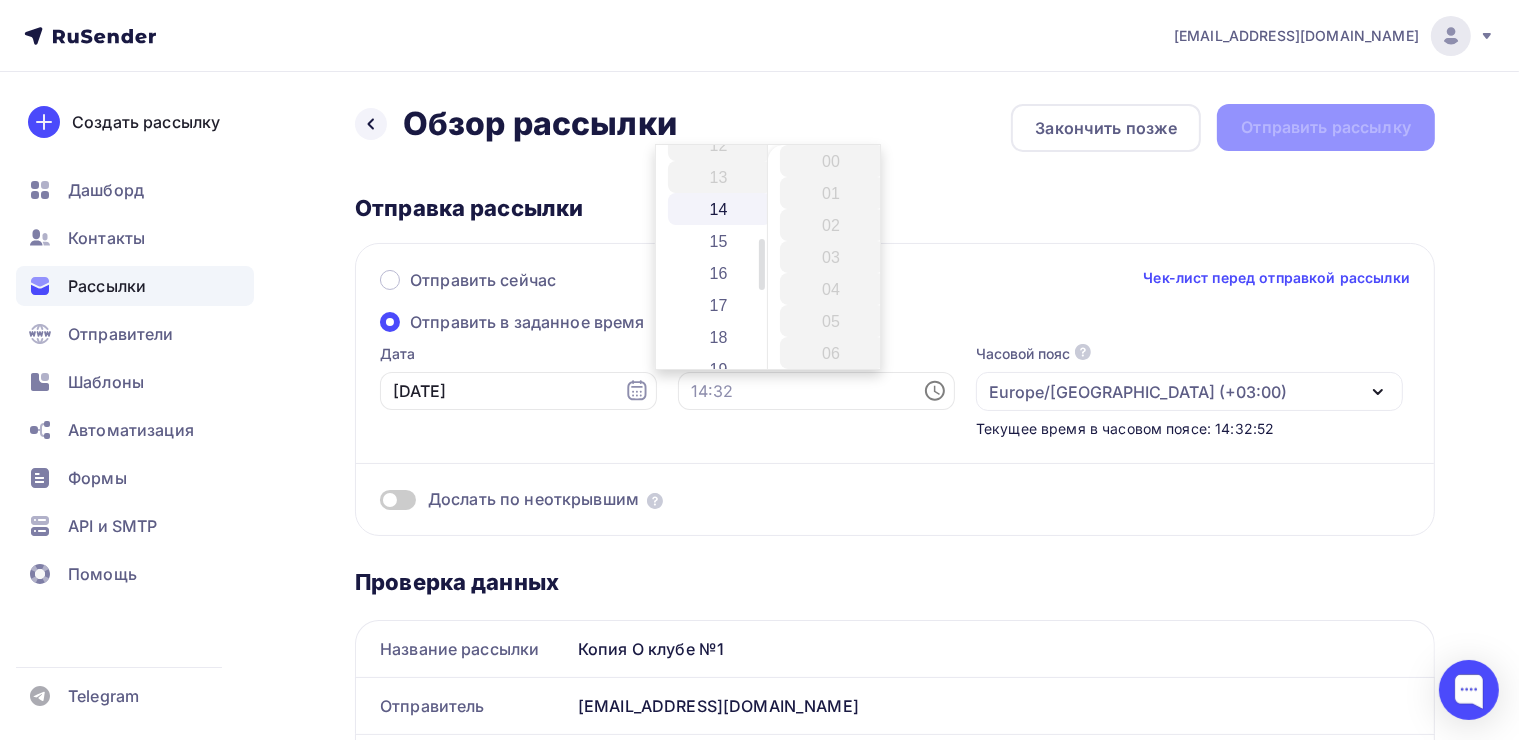 click on "14" at bounding box center [720, 209] 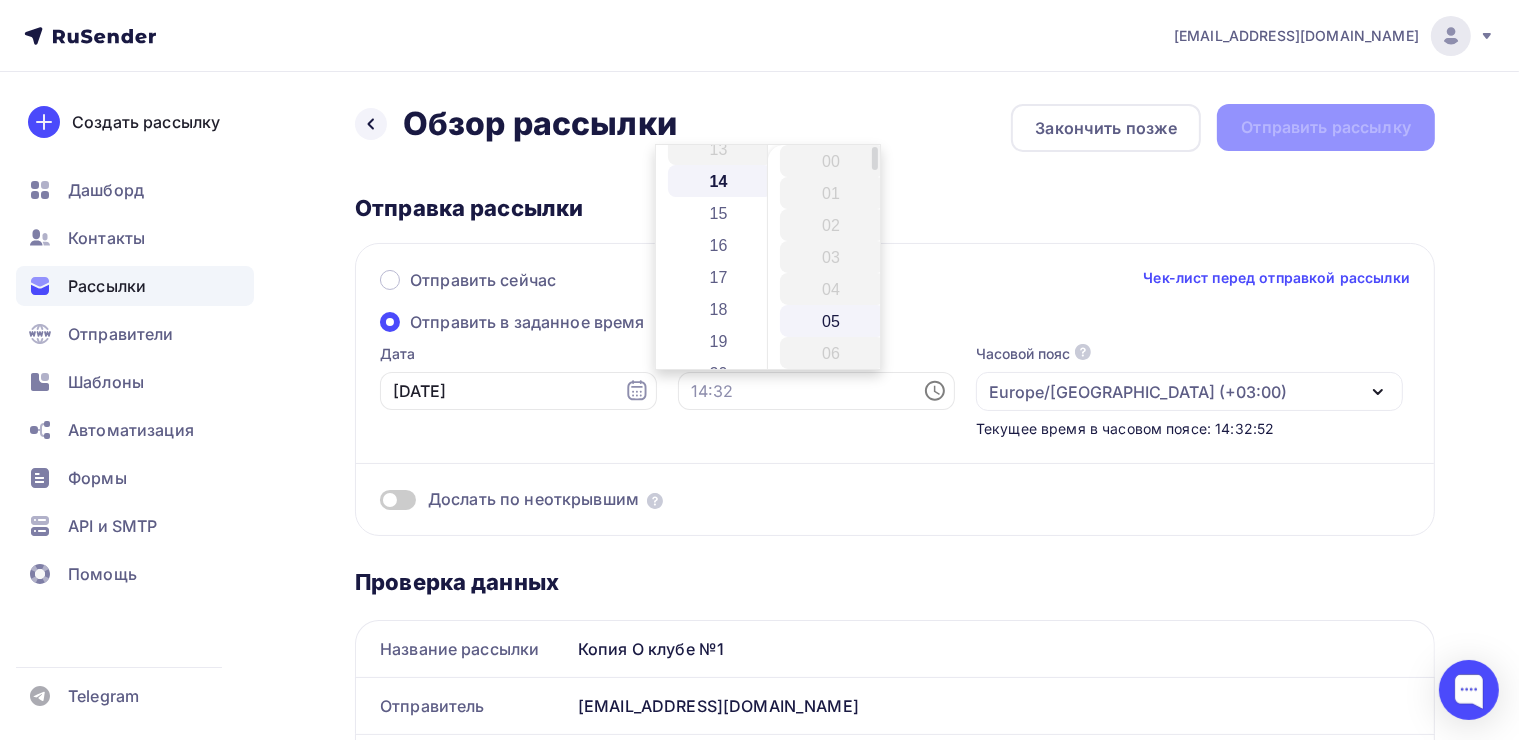 scroll, scrollTop: 448, scrollLeft: 0, axis: vertical 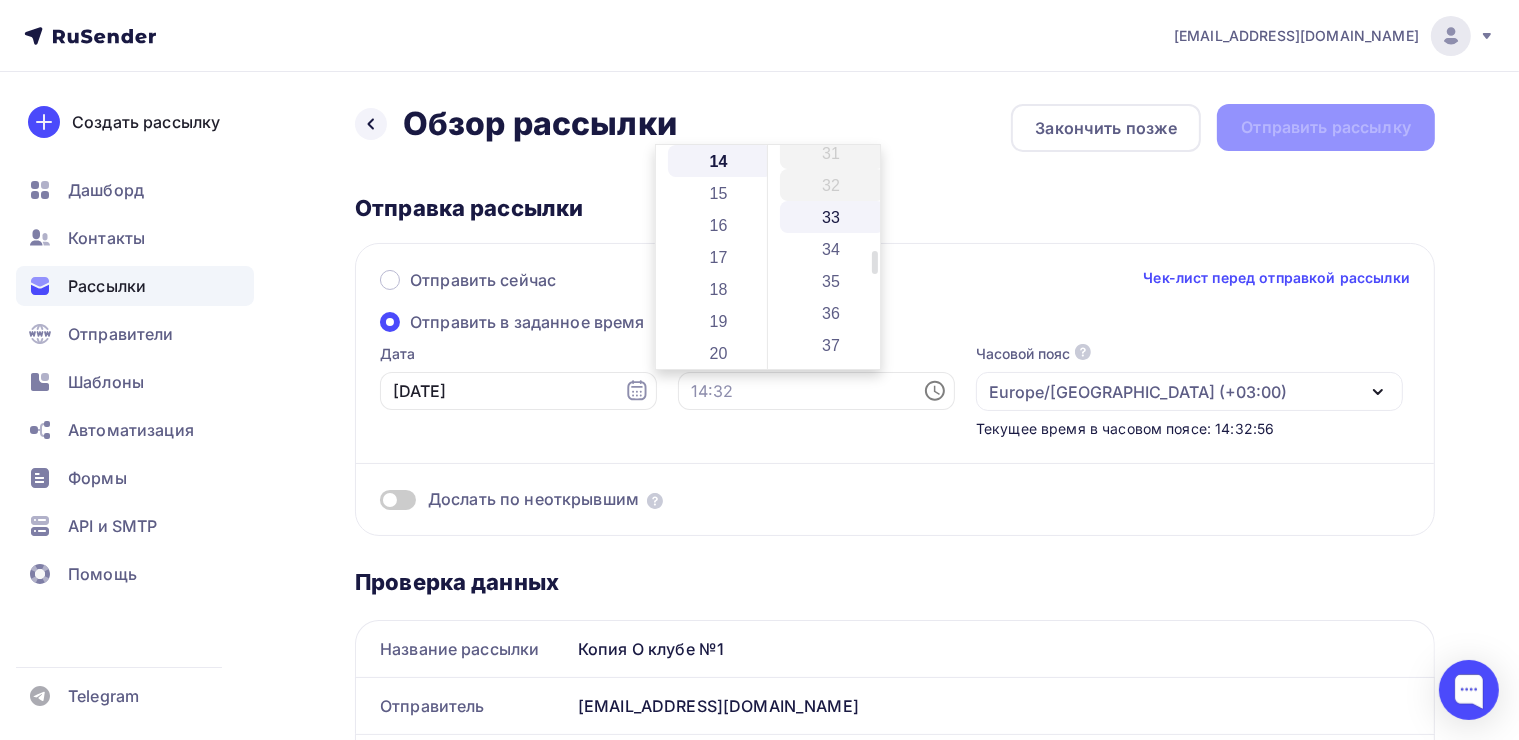 click on "33" at bounding box center [832, 217] 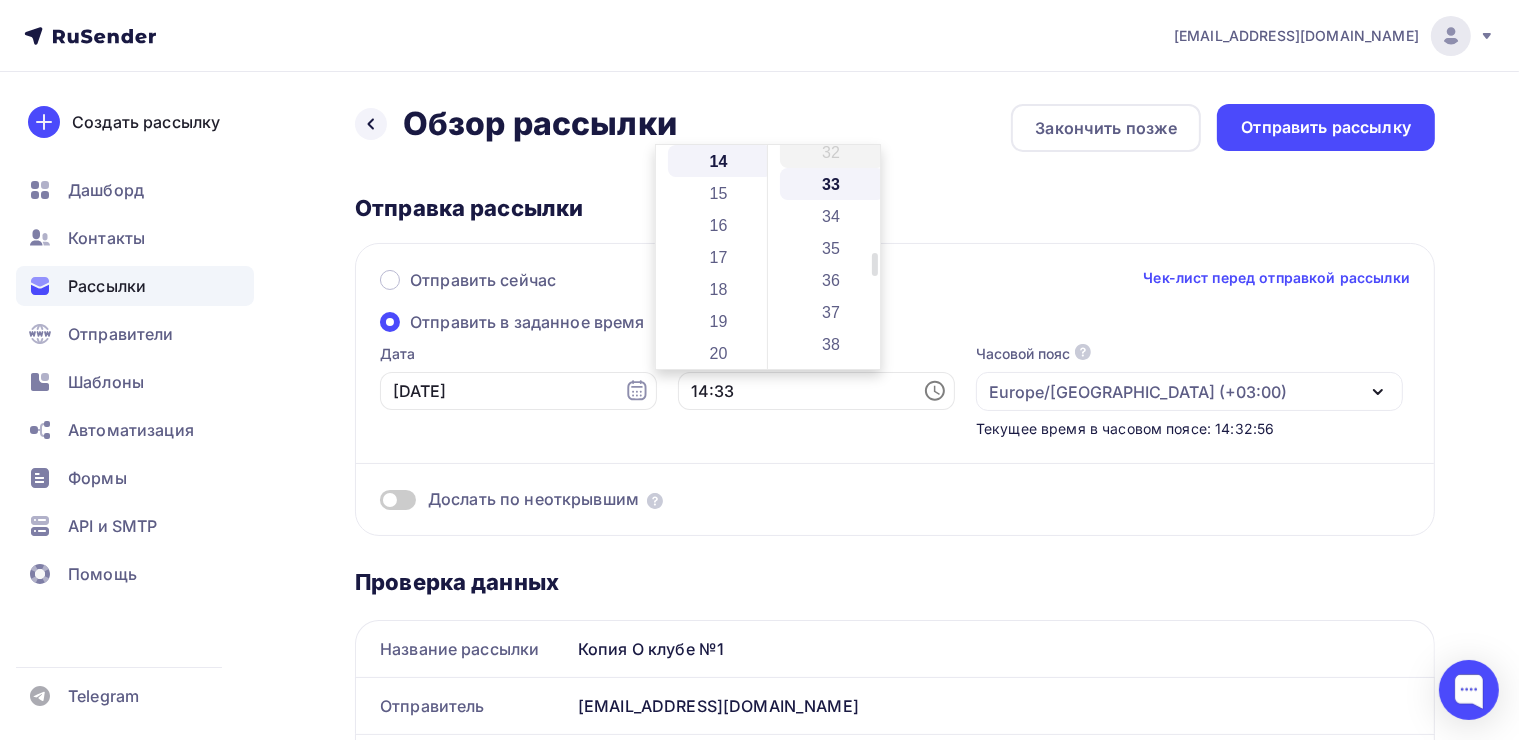 scroll, scrollTop: 1056, scrollLeft: 0, axis: vertical 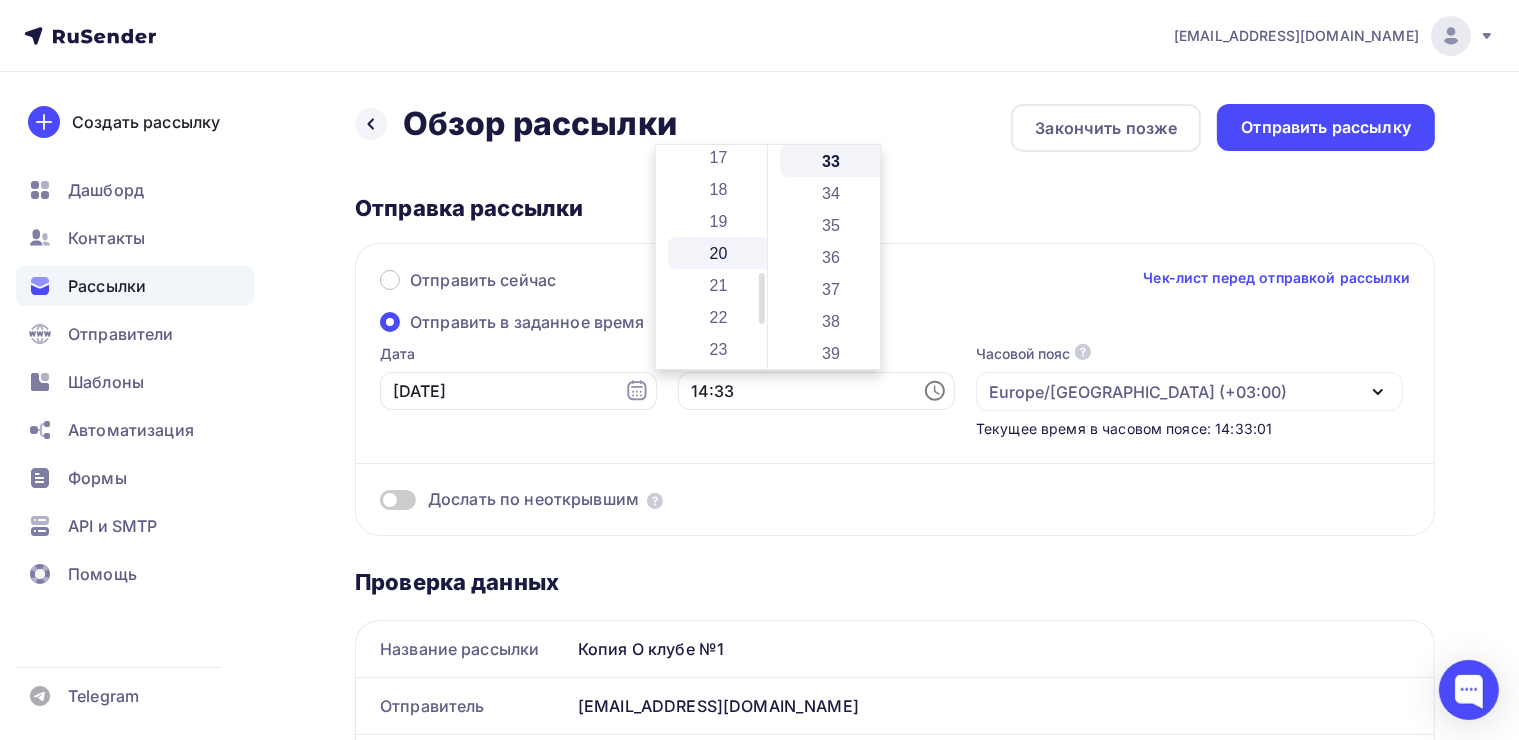 click on "20" at bounding box center [720, 253] 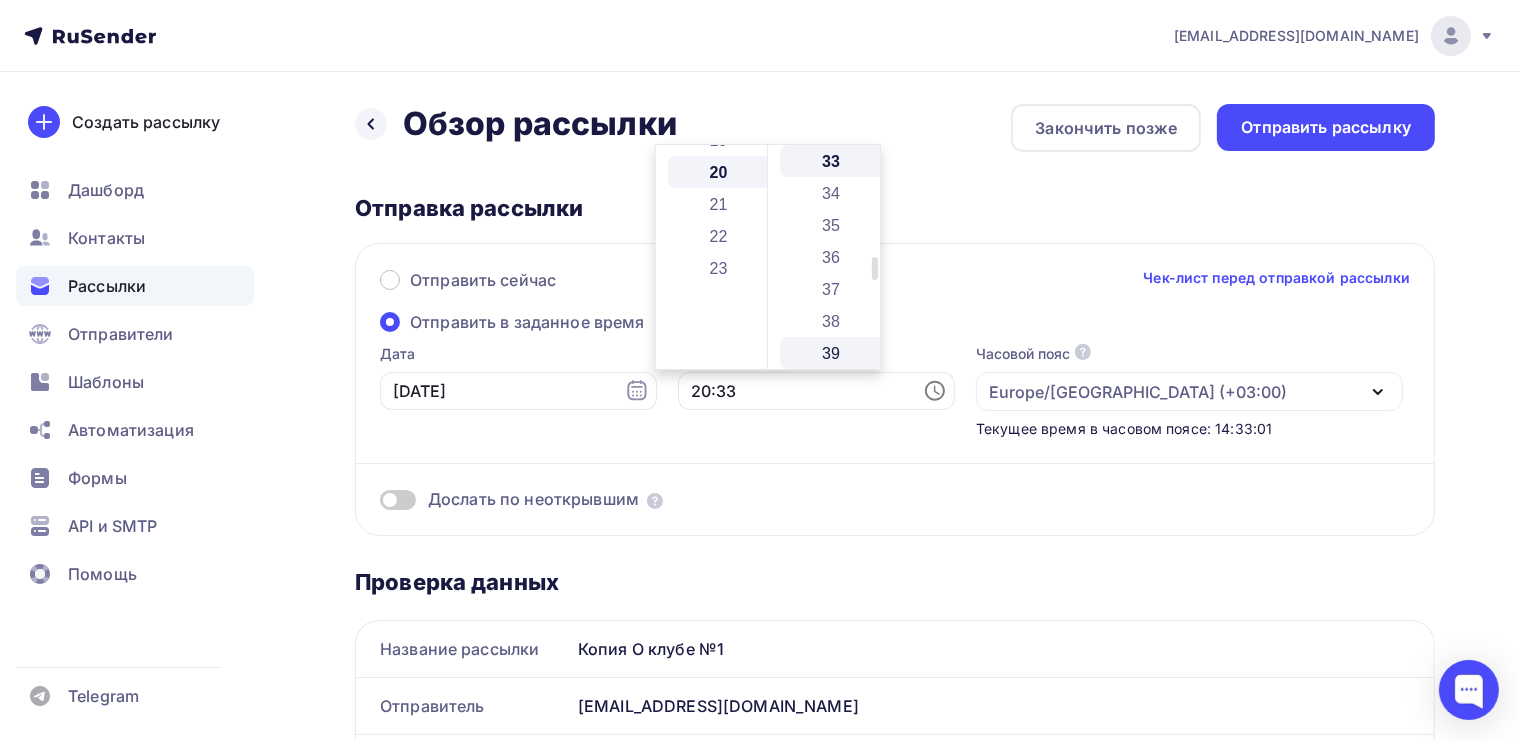 scroll, scrollTop: 640, scrollLeft: 0, axis: vertical 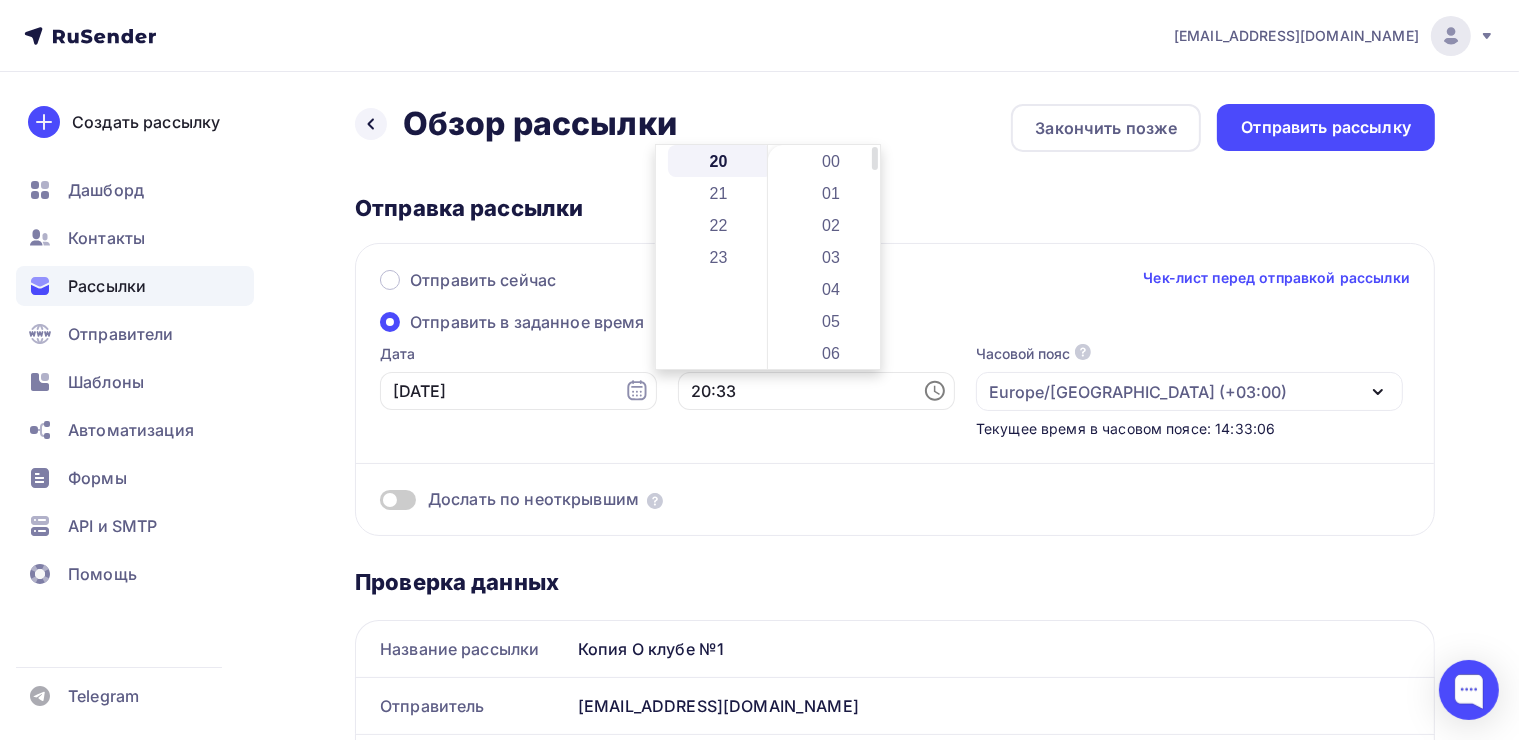 drag, startPoint x: 873, startPoint y: 272, endPoint x: 828, endPoint y: 155, distance: 125.35549 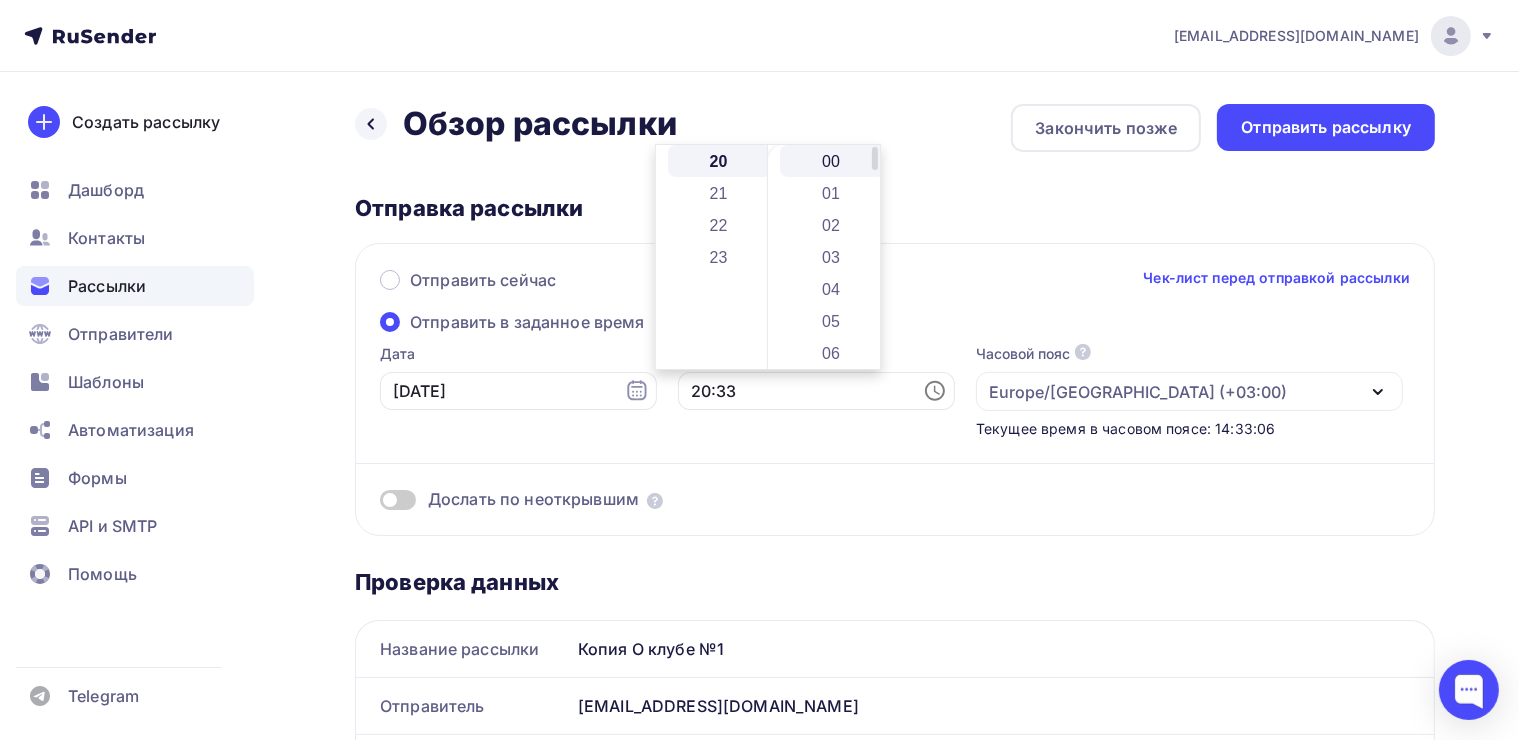 click at bounding box center (875, 158) 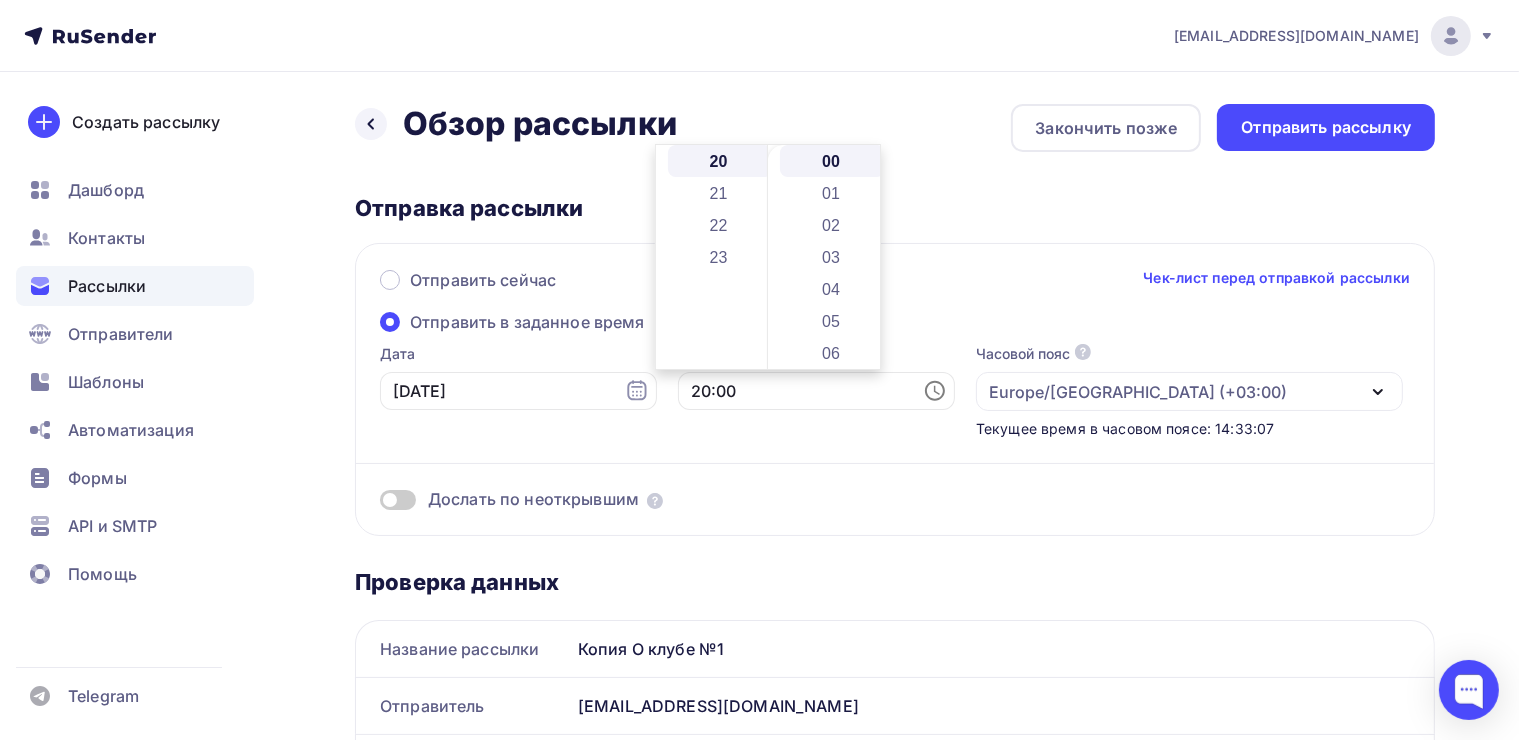 click on "Отправка рассылки" at bounding box center (895, 208) 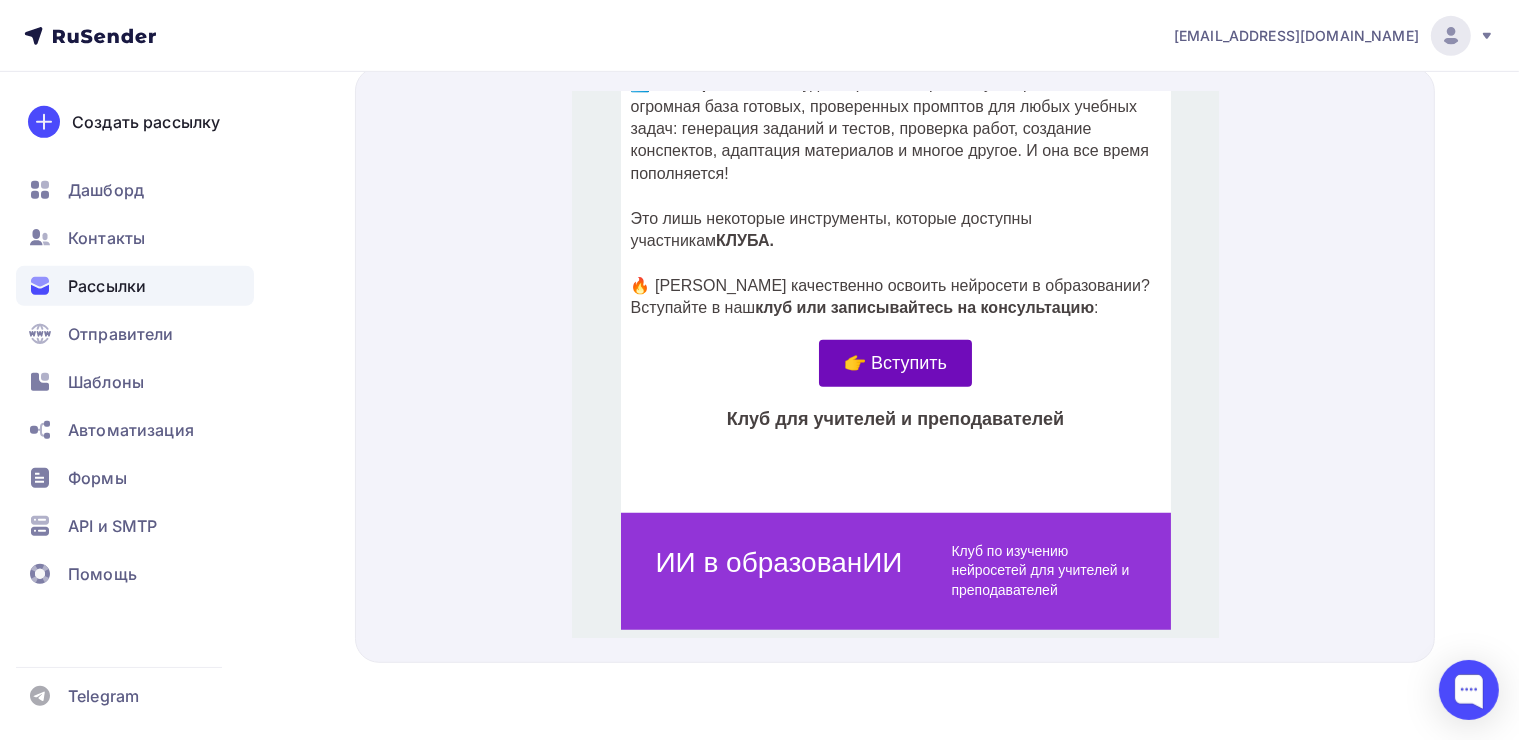 scroll, scrollTop: 1507, scrollLeft: 0, axis: vertical 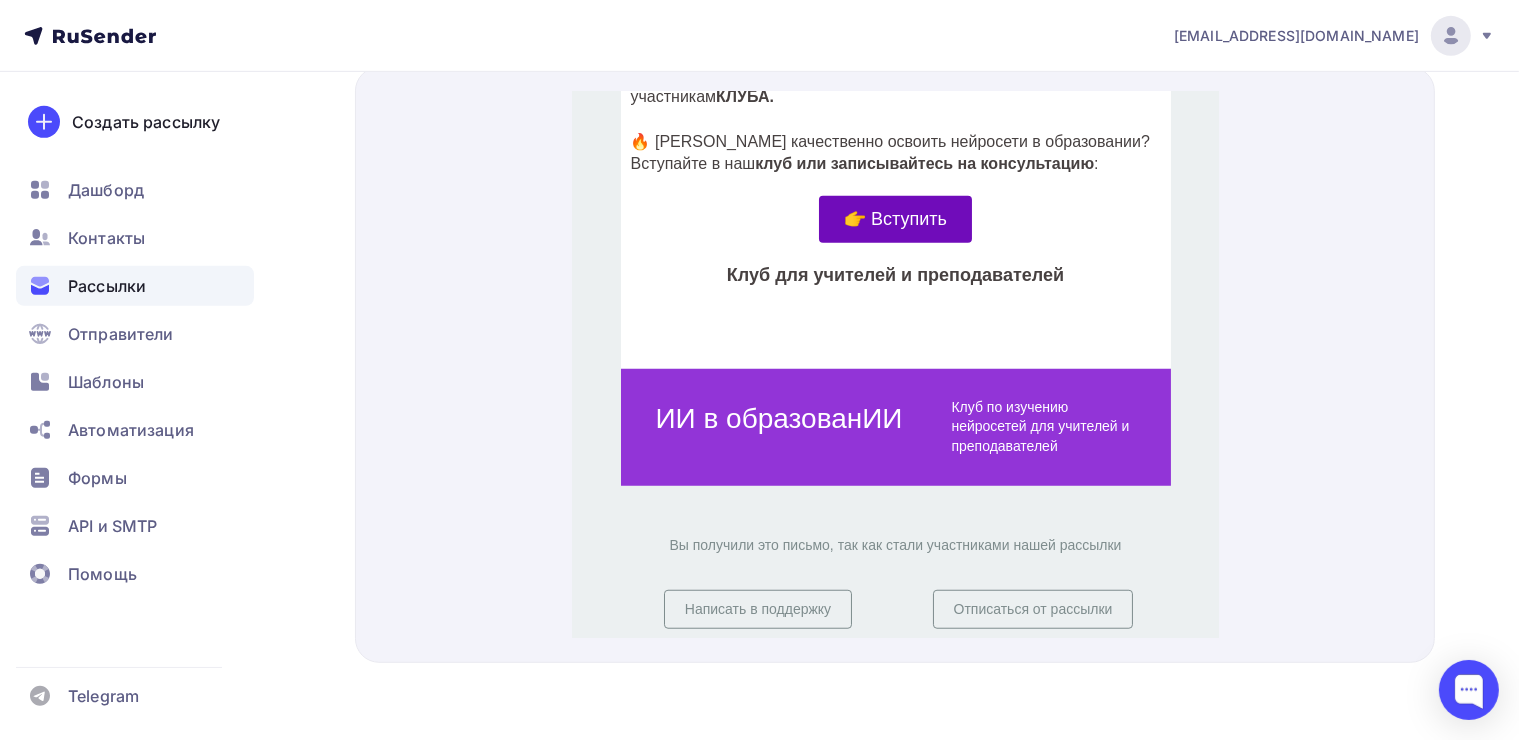 click on "👉 Вступить" at bounding box center [894, 195] 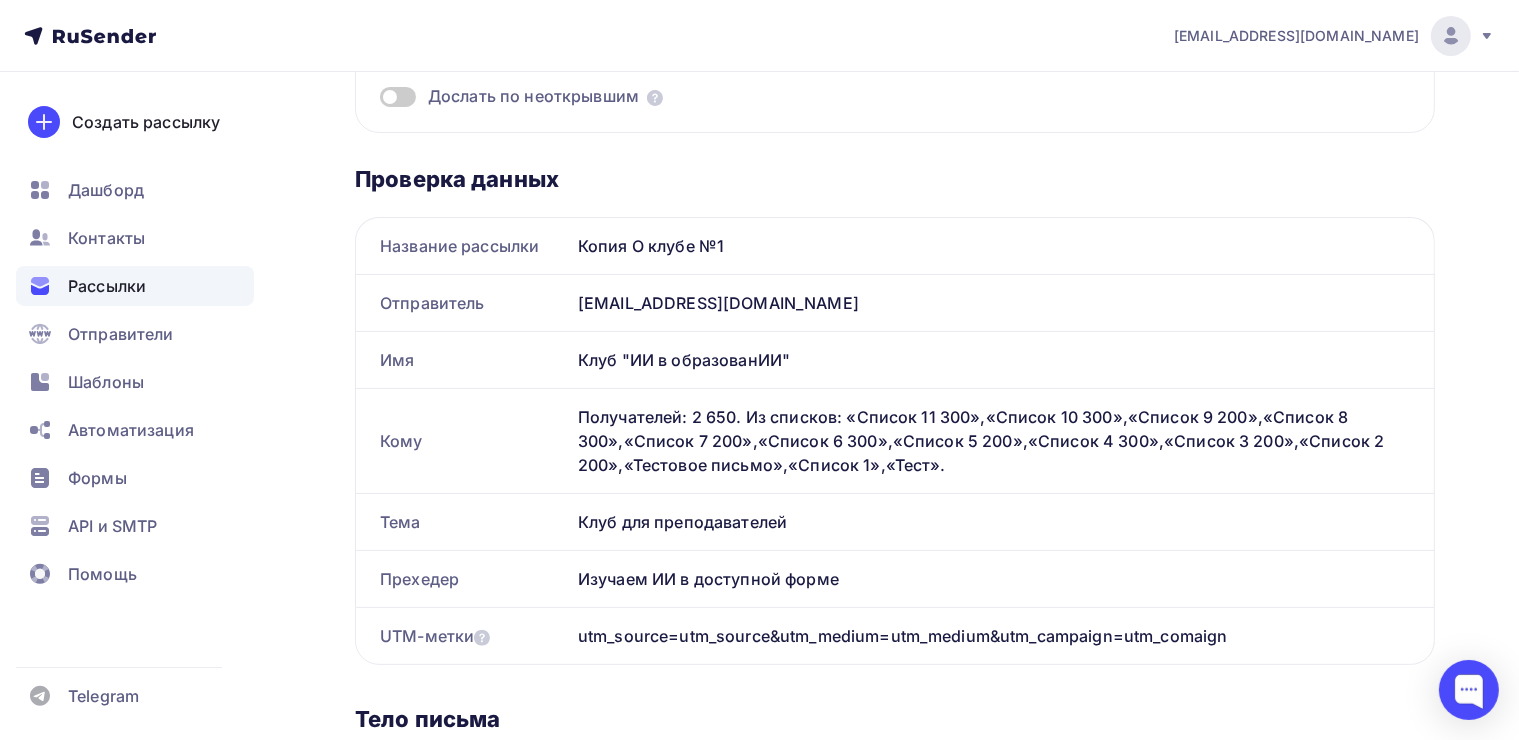 scroll, scrollTop: 0, scrollLeft: 0, axis: both 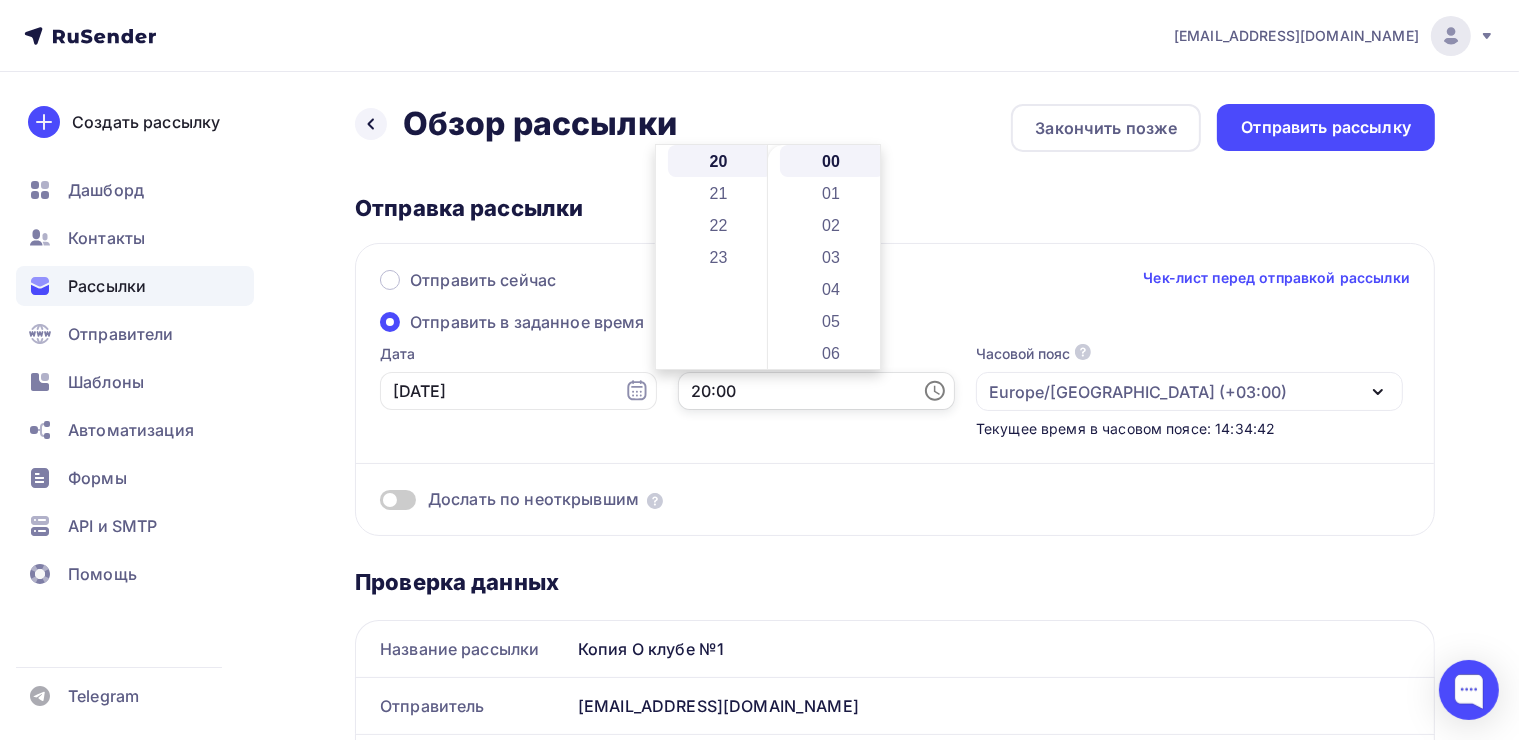 drag, startPoint x: 708, startPoint y: 390, endPoint x: 652, endPoint y: 390, distance: 56 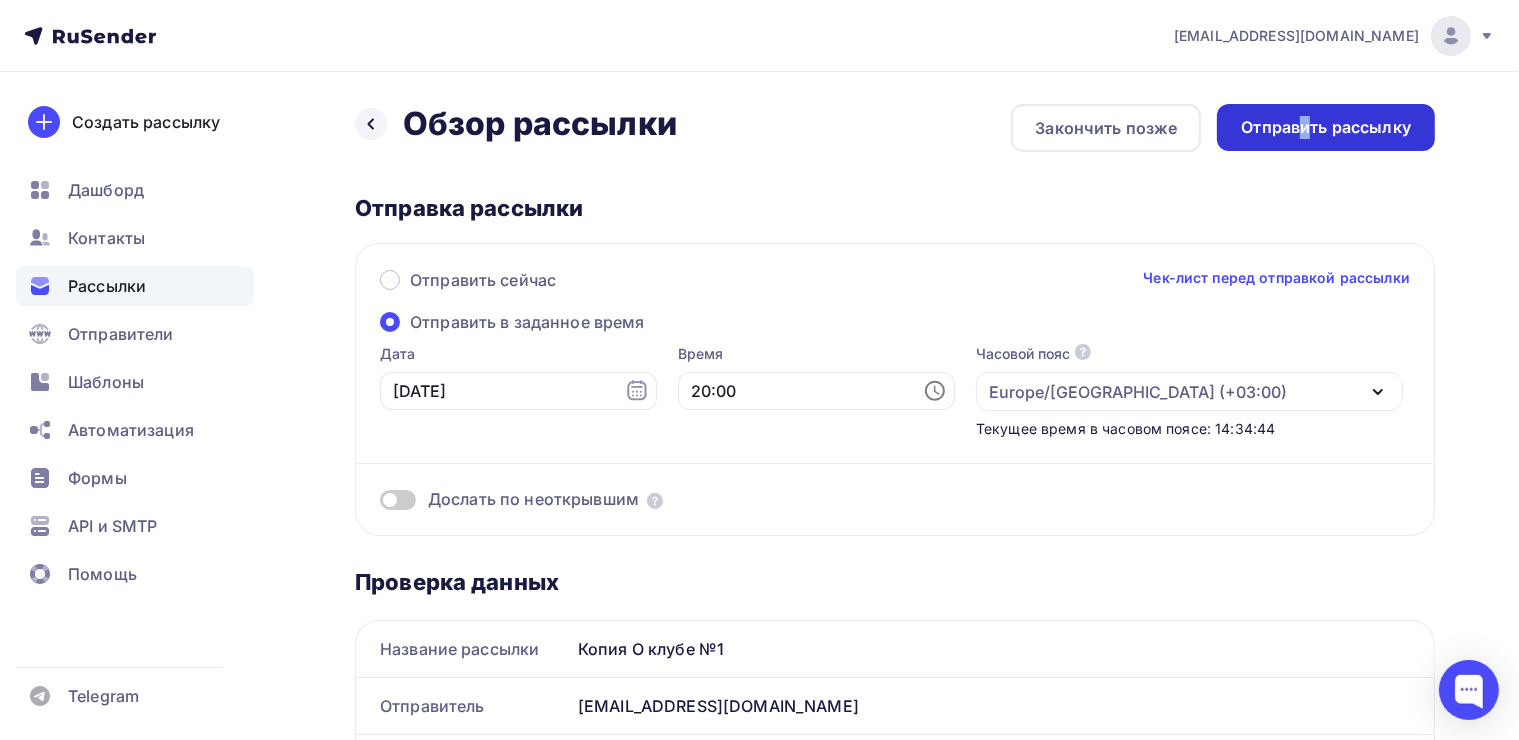 click on "Отправить рассылку" at bounding box center (1326, 127) 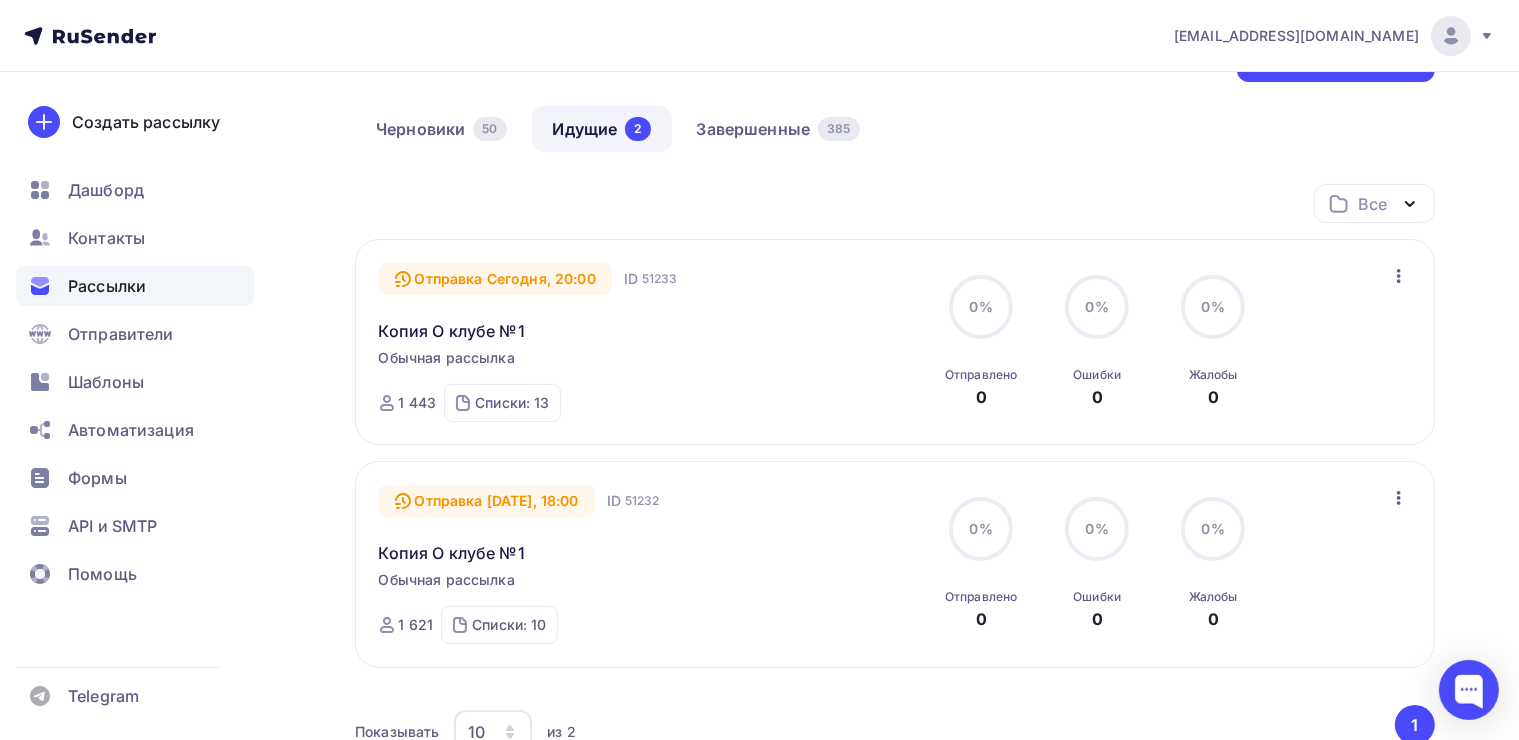scroll, scrollTop: 0, scrollLeft: 0, axis: both 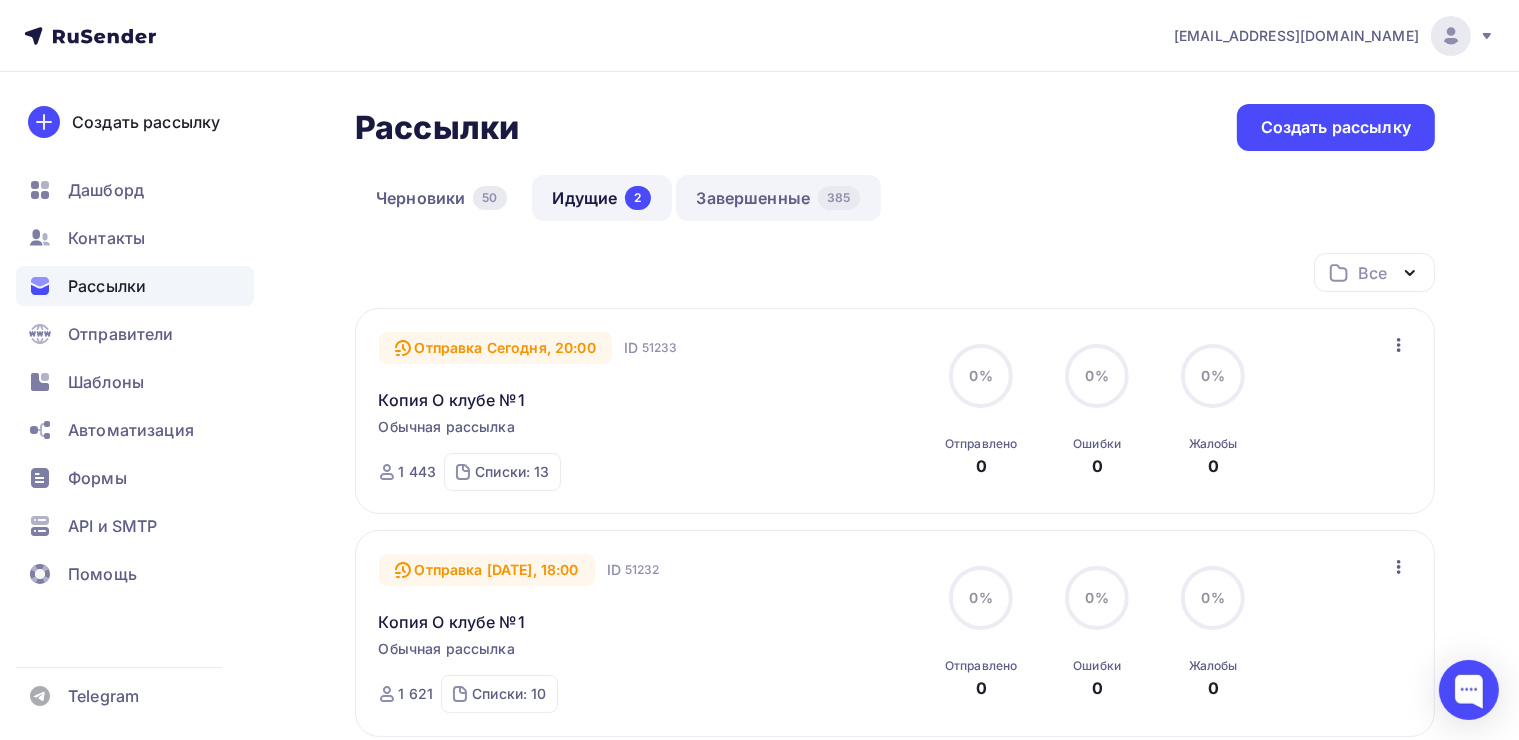 click on "Завершенные
385" at bounding box center (778, 198) 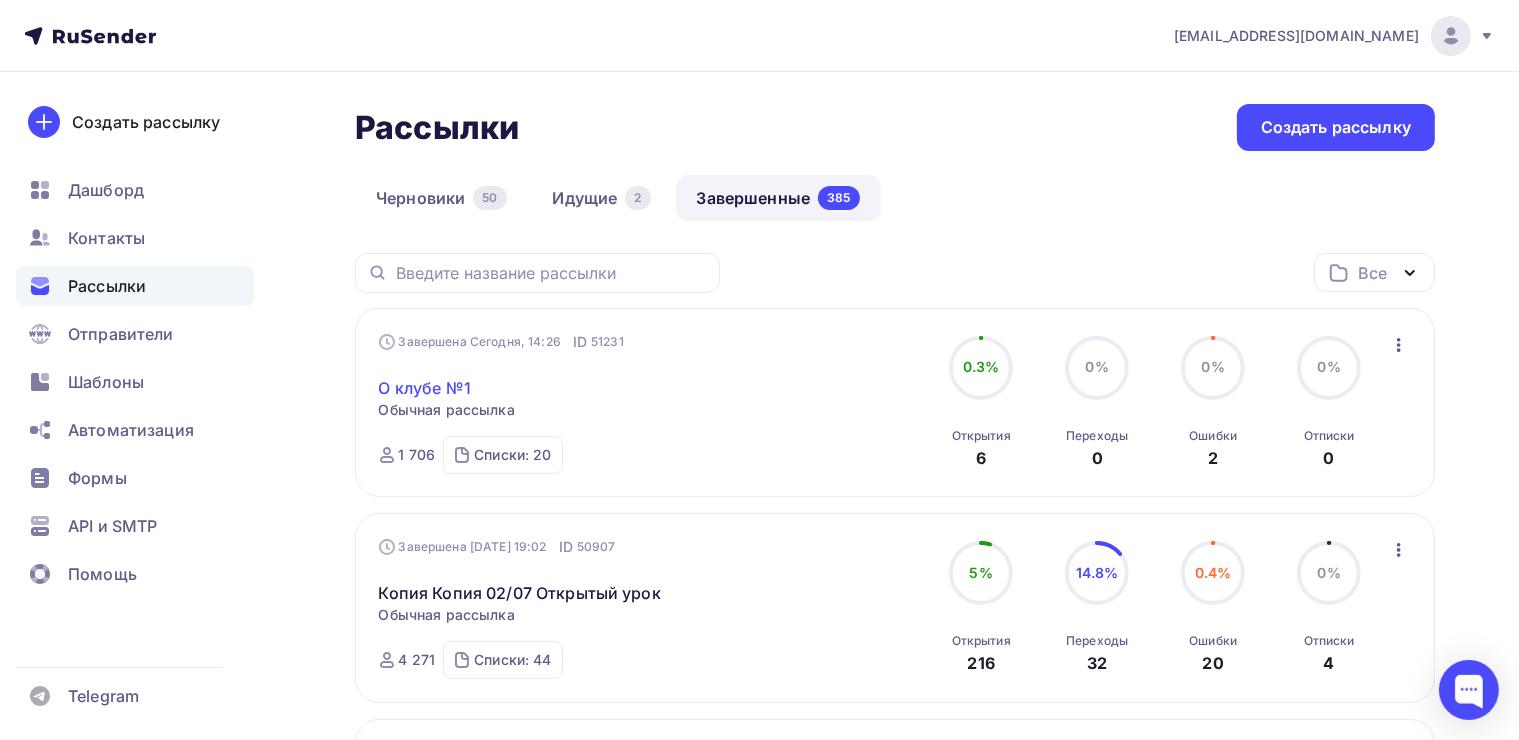 click on "О клубе №1" at bounding box center (425, 388) 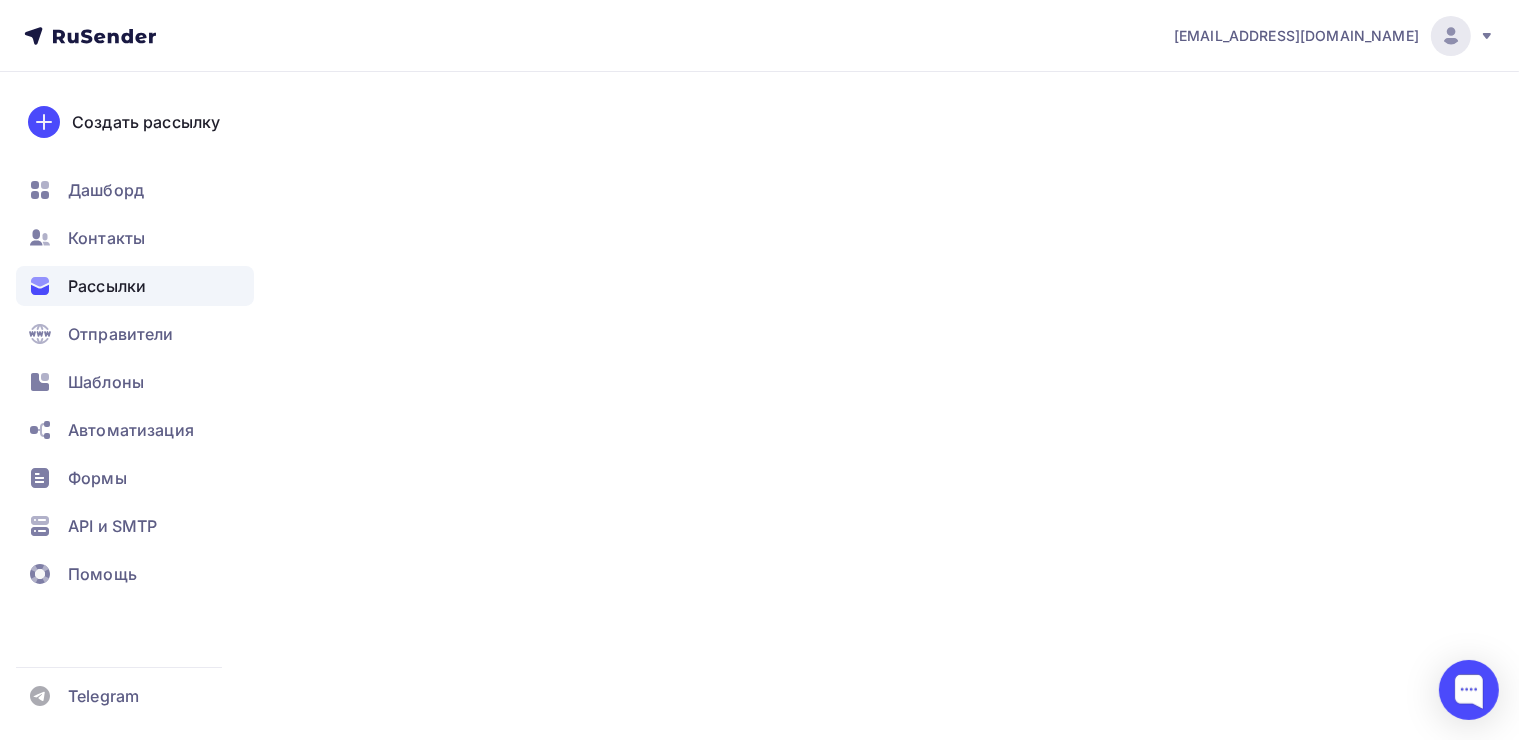 drag, startPoint x: 442, startPoint y: 386, endPoint x: 465, endPoint y: 386, distance: 23 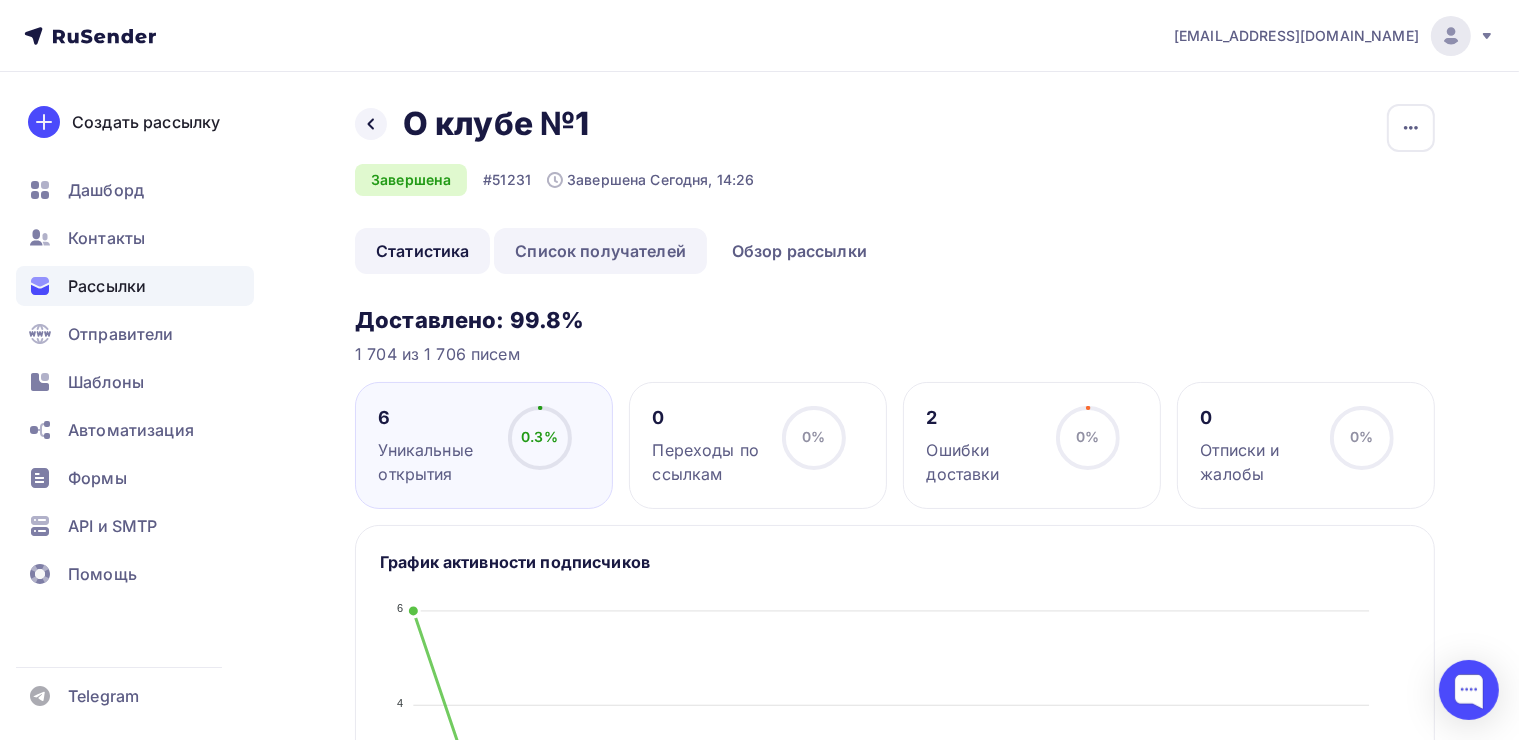 click on "Список получателей" at bounding box center (600, 251) 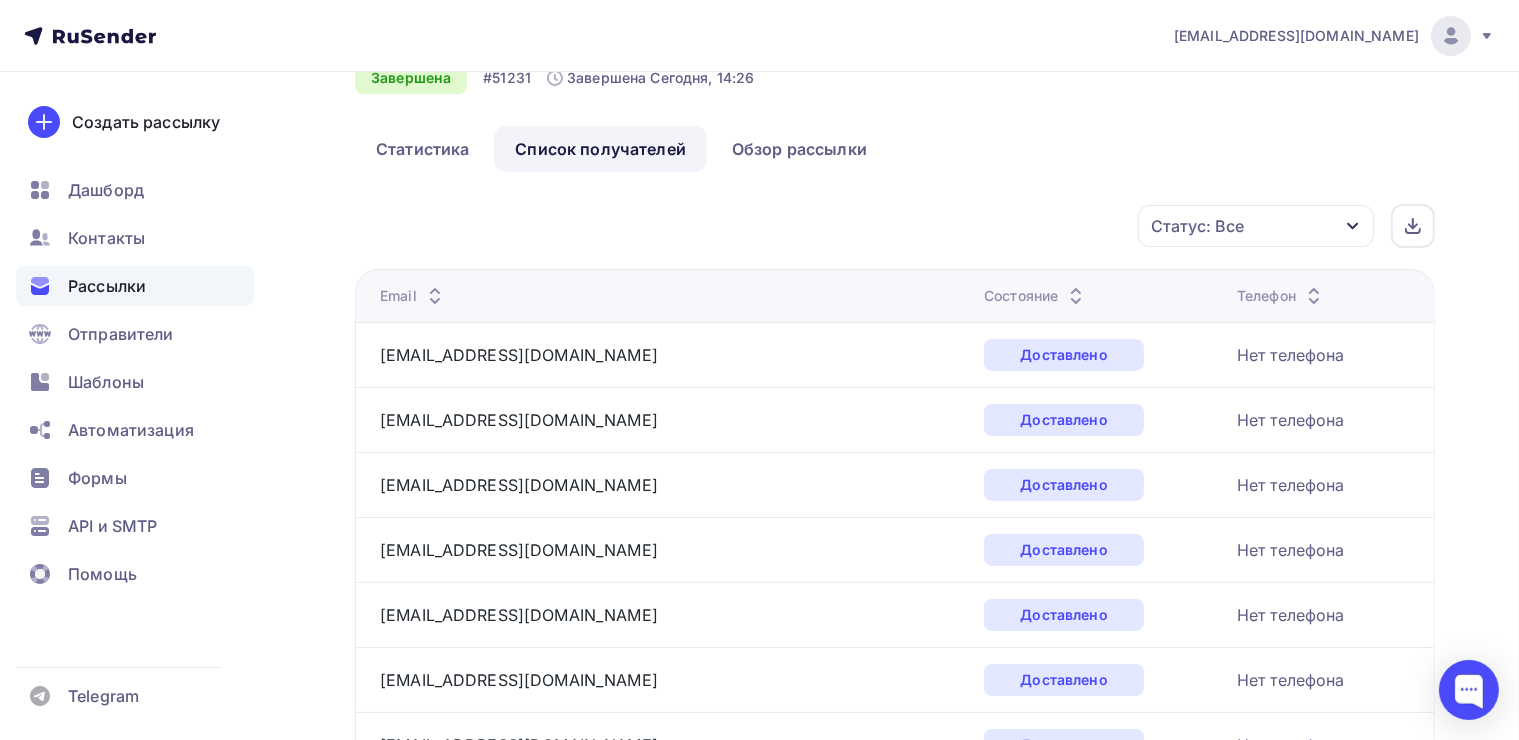 scroll, scrollTop: 0, scrollLeft: 0, axis: both 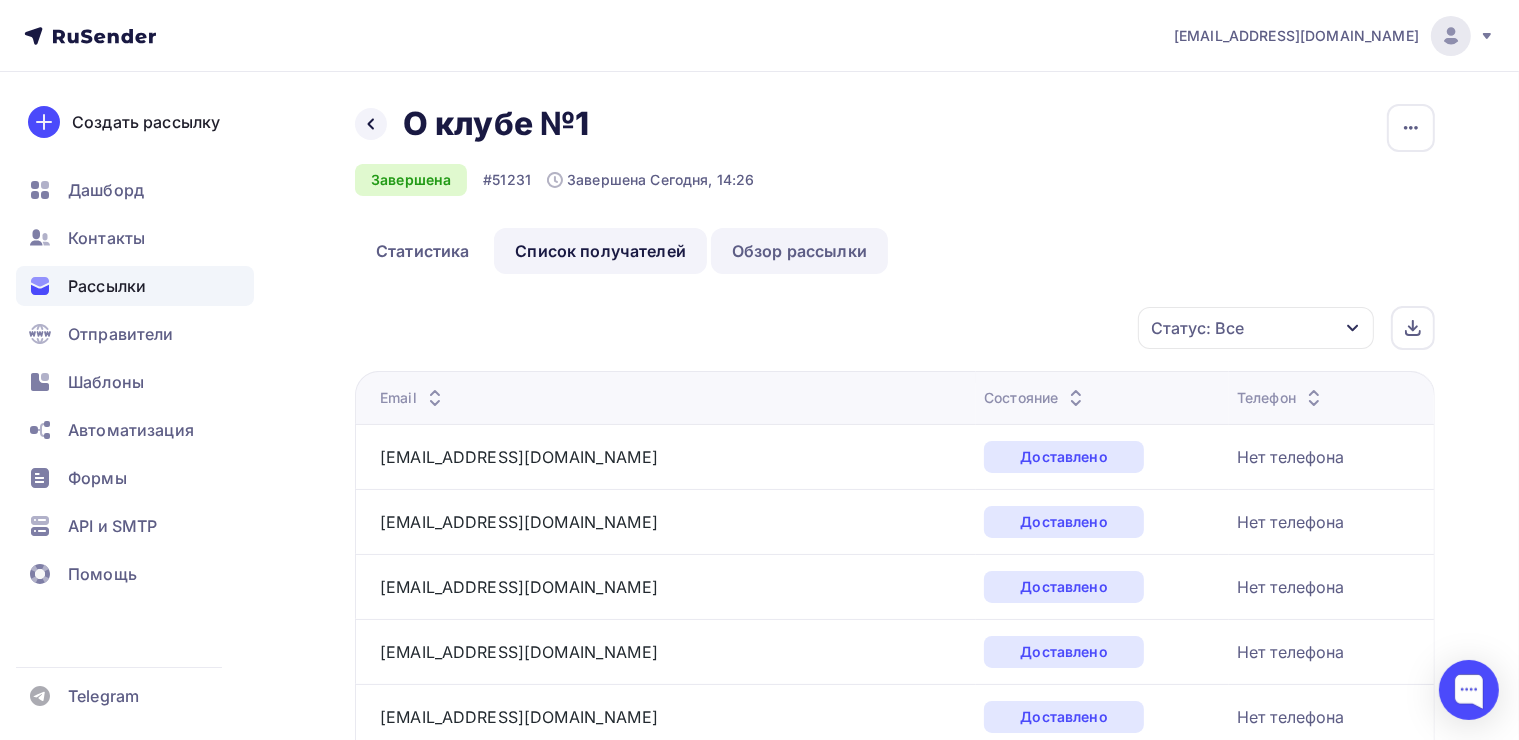 click on "Обзор рассылки" at bounding box center [799, 251] 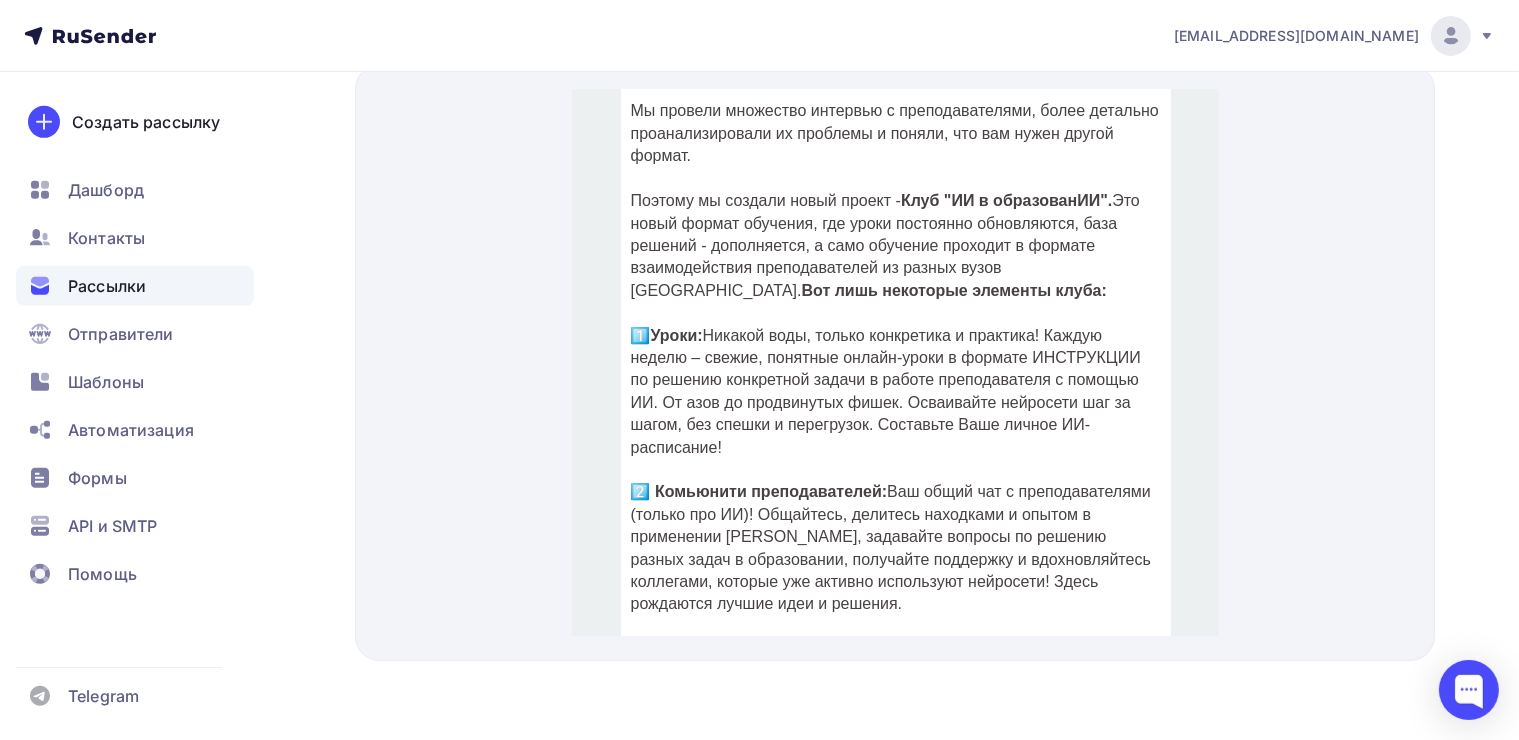scroll, scrollTop: 700, scrollLeft: 0, axis: vertical 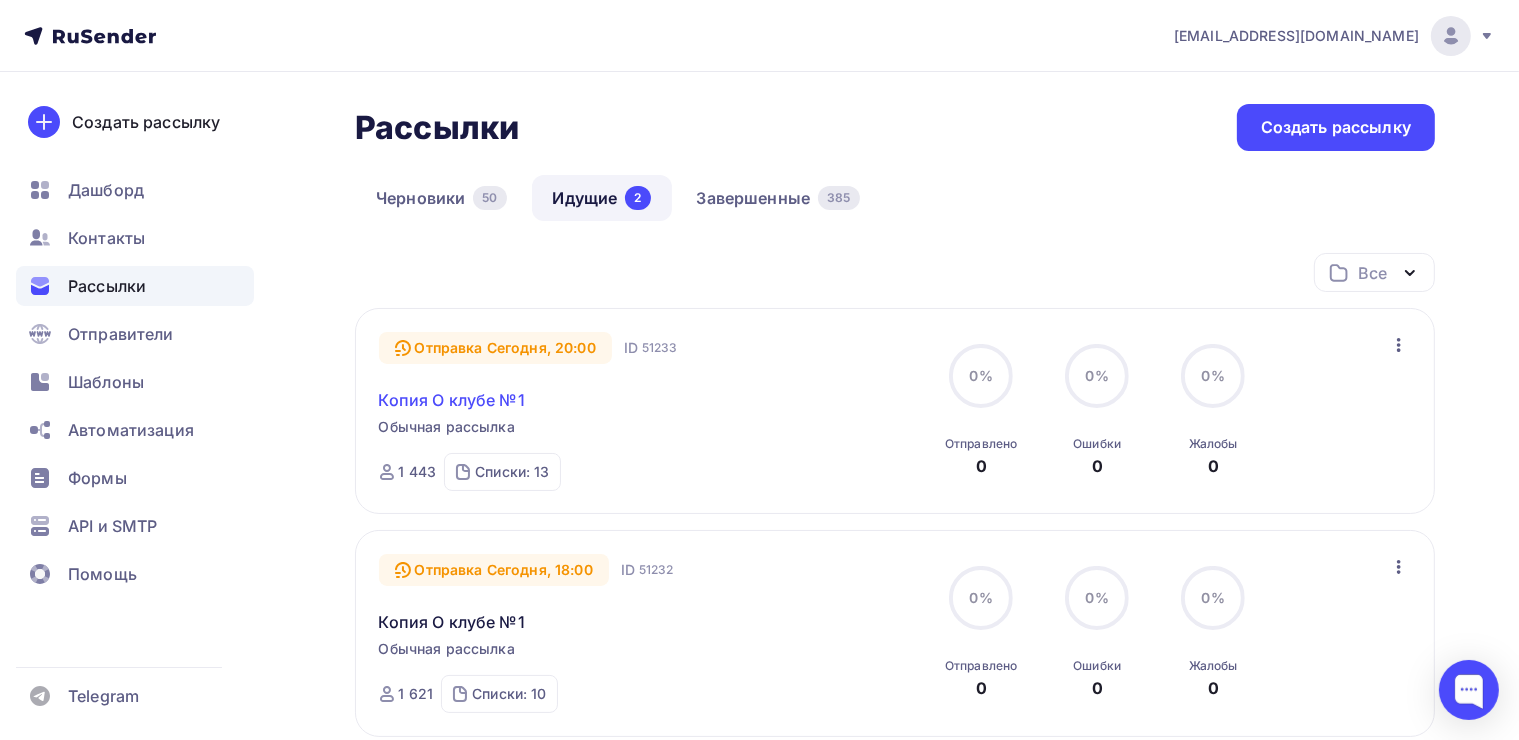 click on "Копия О клубе №1" at bounding box center (452, 400) 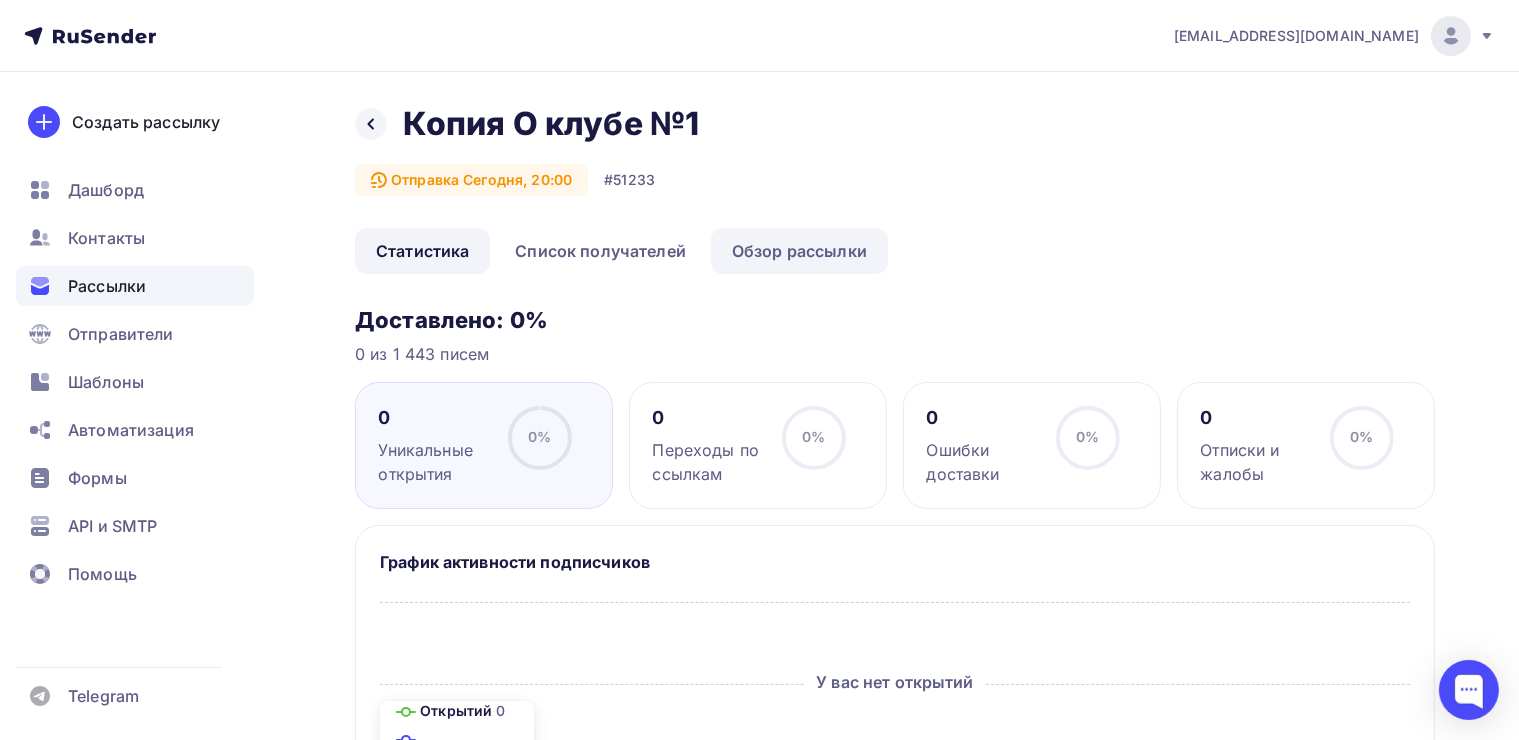 click on "Обзор рассылки" at bounding box center (799, 251) 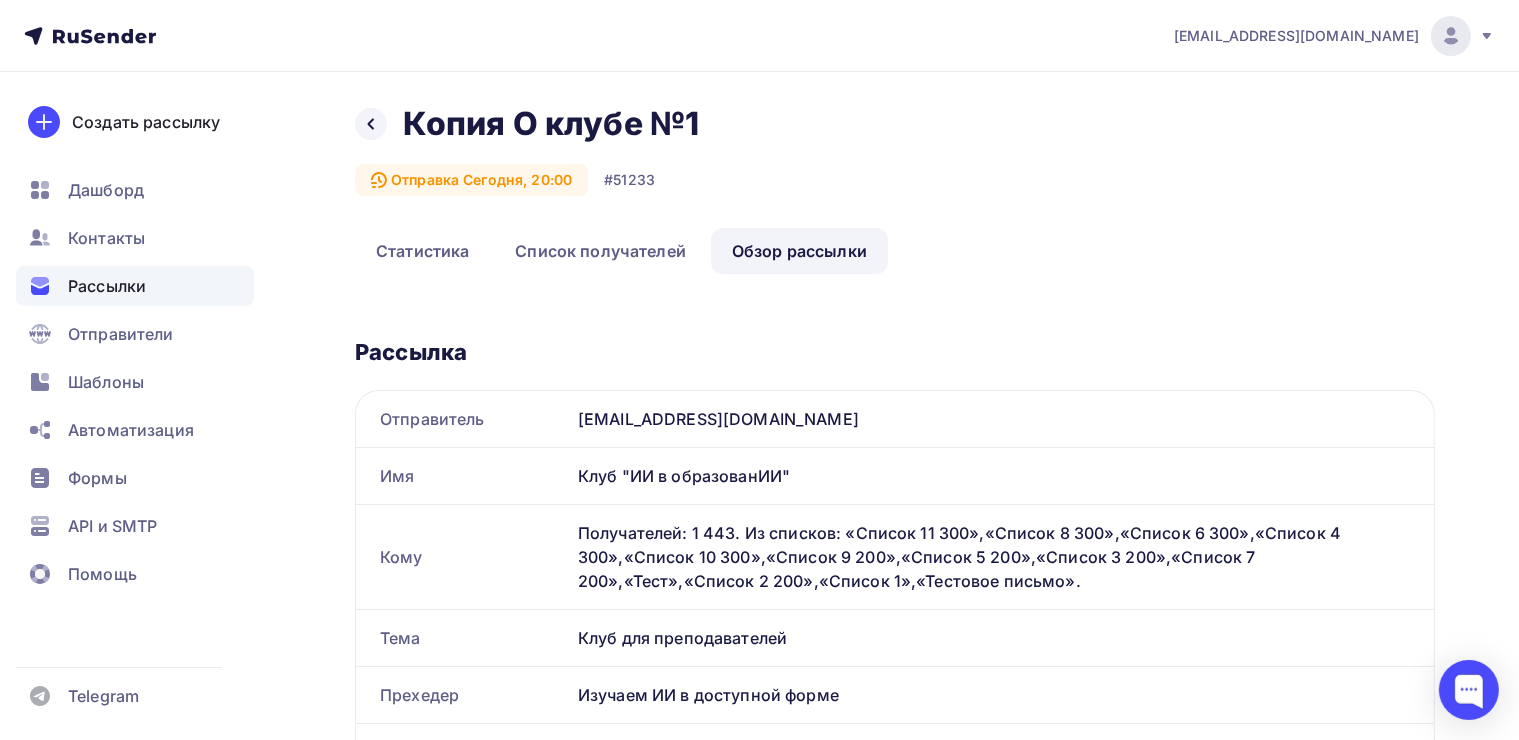 scroll, scrollTop: 0, scrollLeft: 0, axis: both 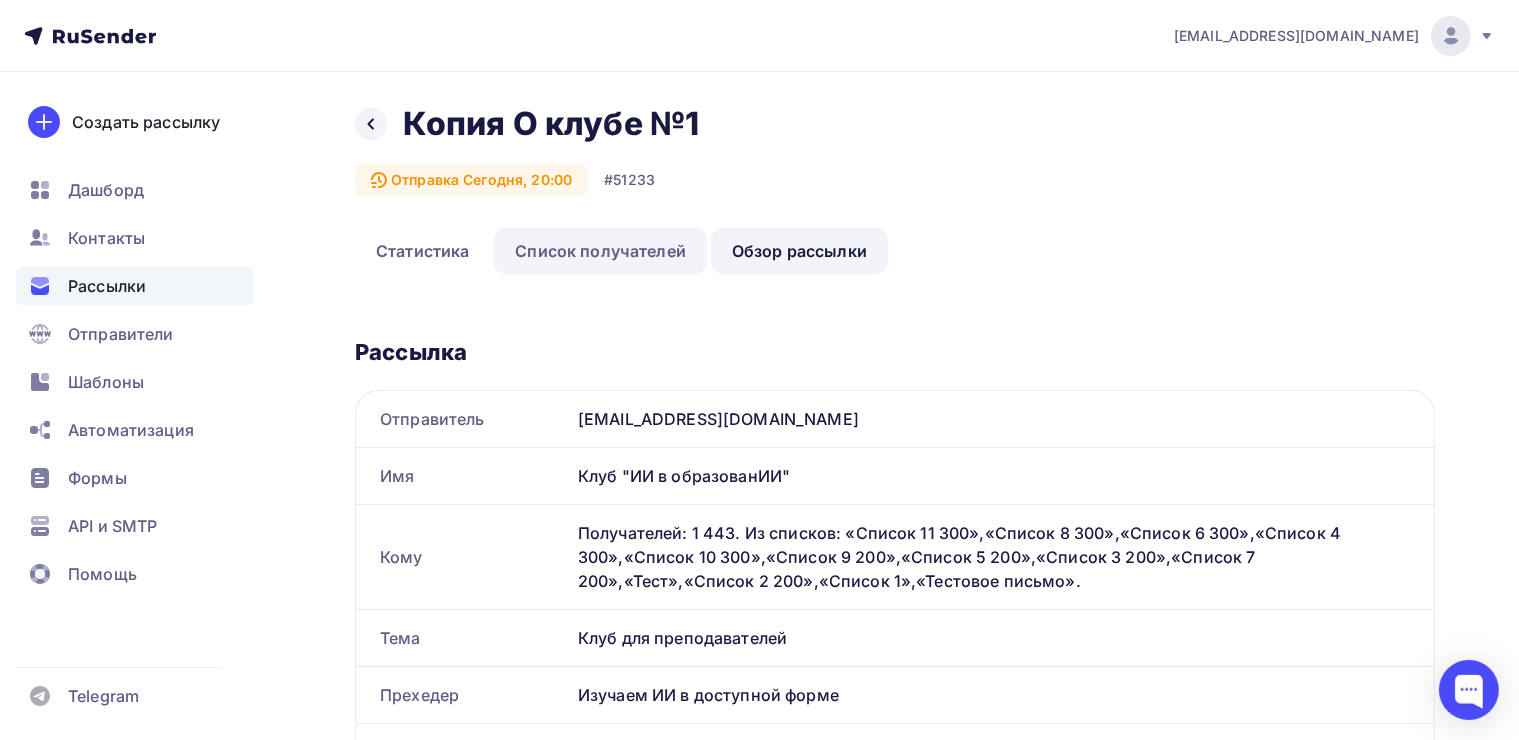 click on "Список получателей" at bounding box center [600, 251] 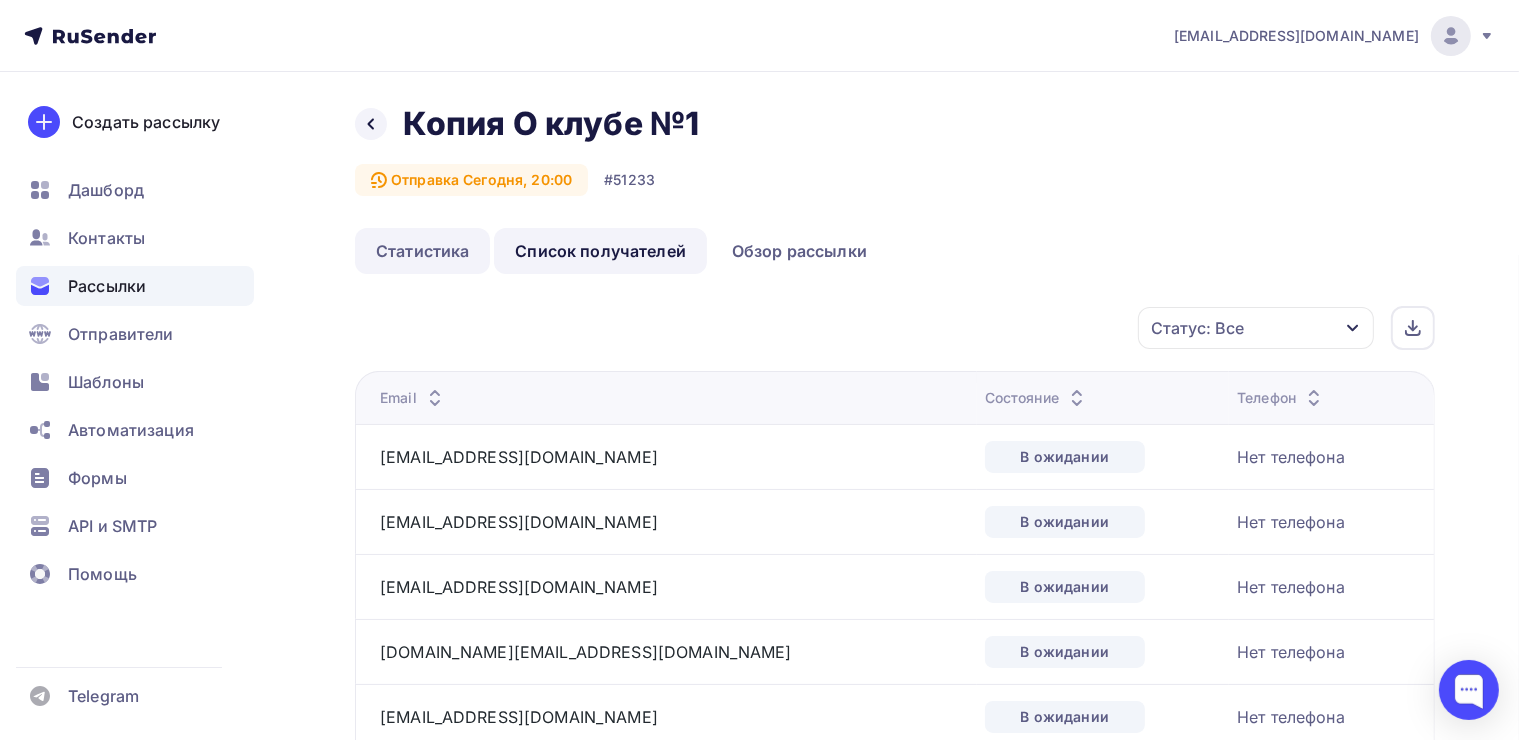 click on "Статистика" at bounding box center (422, 251) 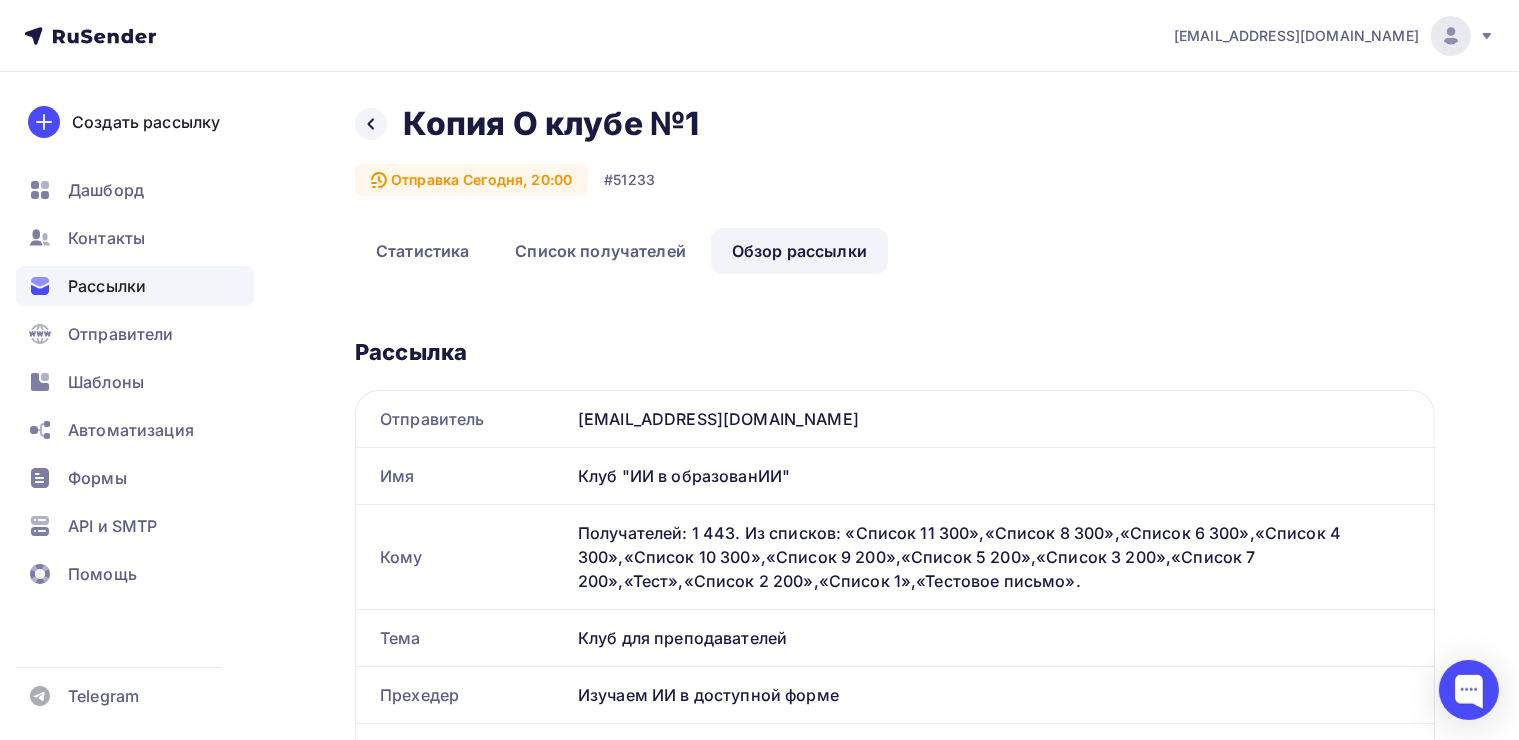 scroll, scrollTop: 0, scrollLeft: 0, axis: both 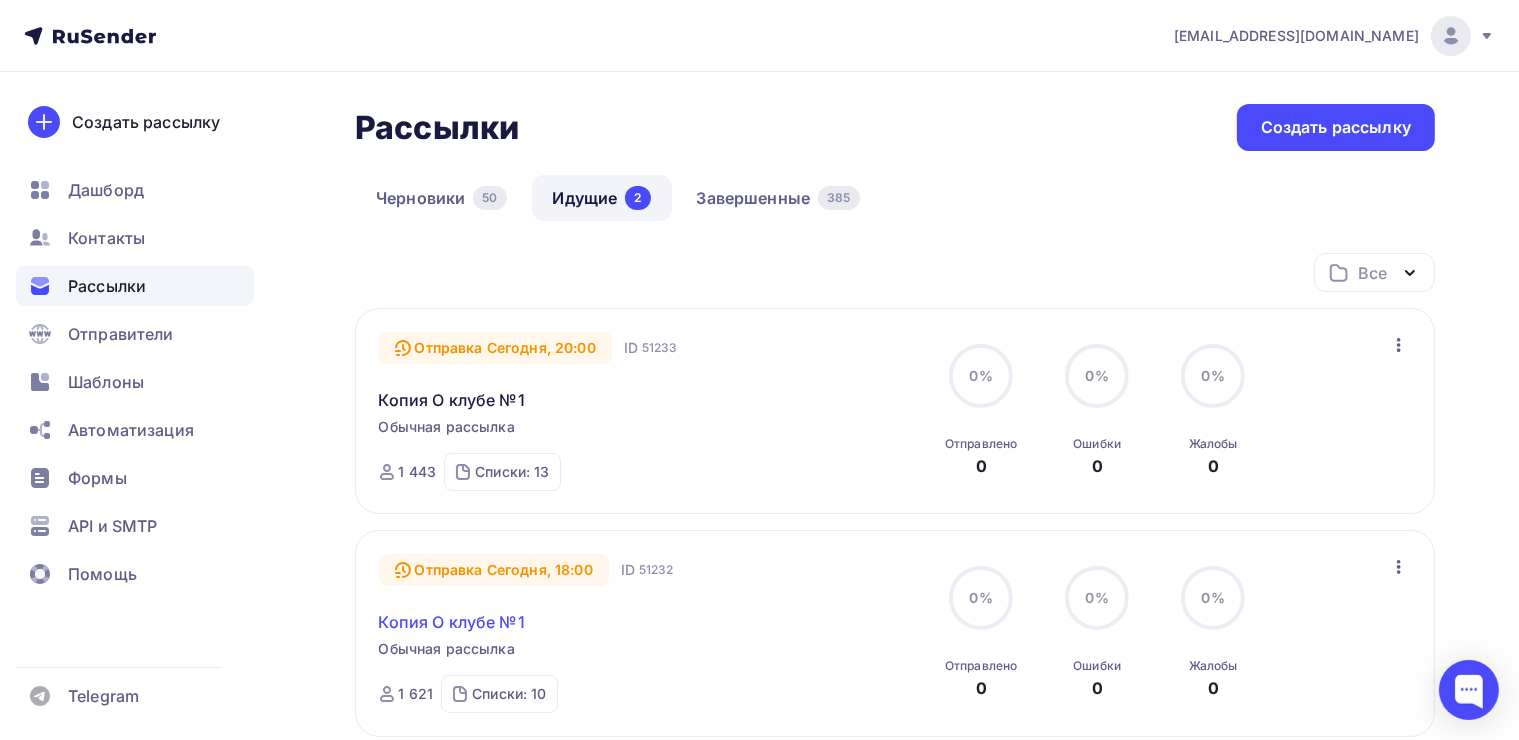 click on "Копия О клубе №1" at bounding box center (452, 622) 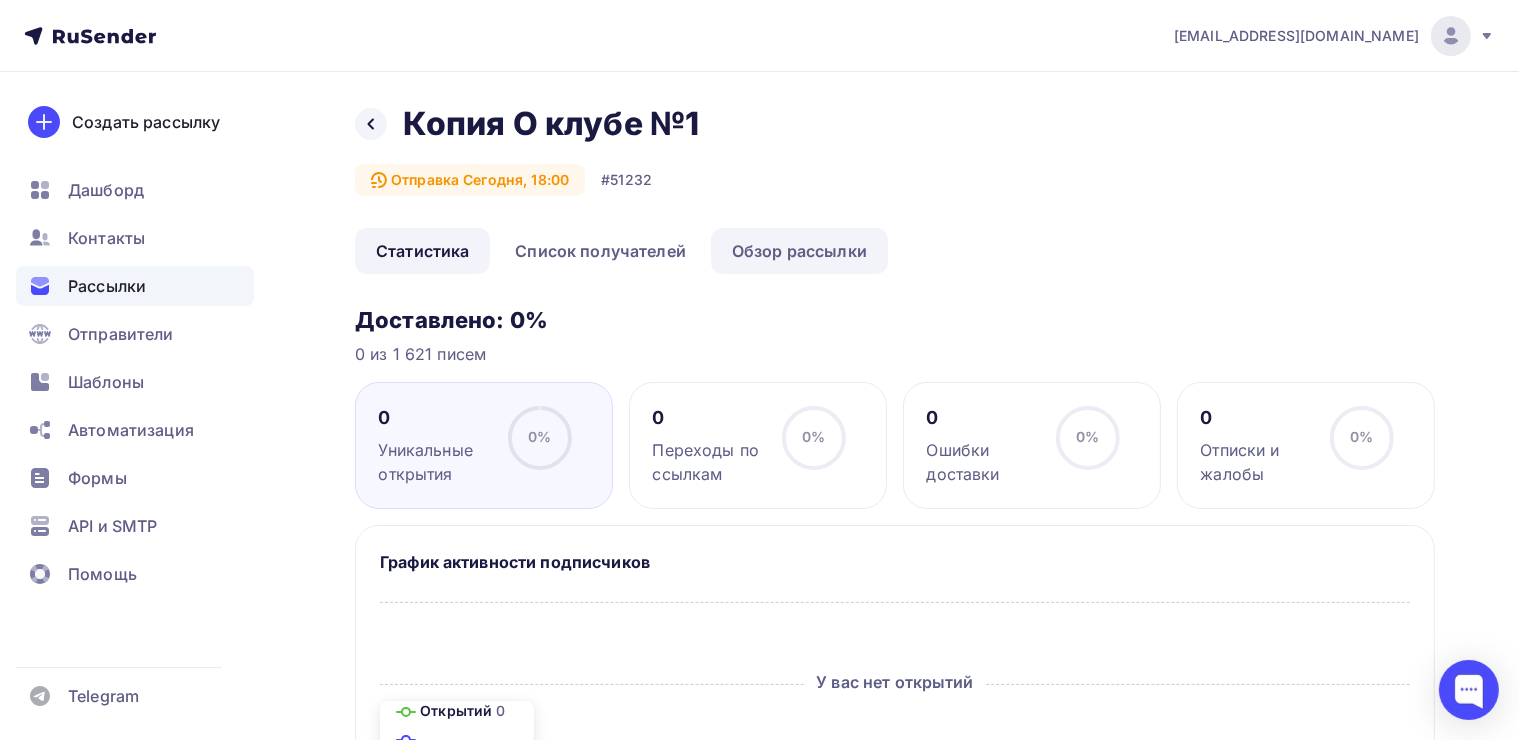 click on "Обзор рассылки" at bounding box center (799, 251) 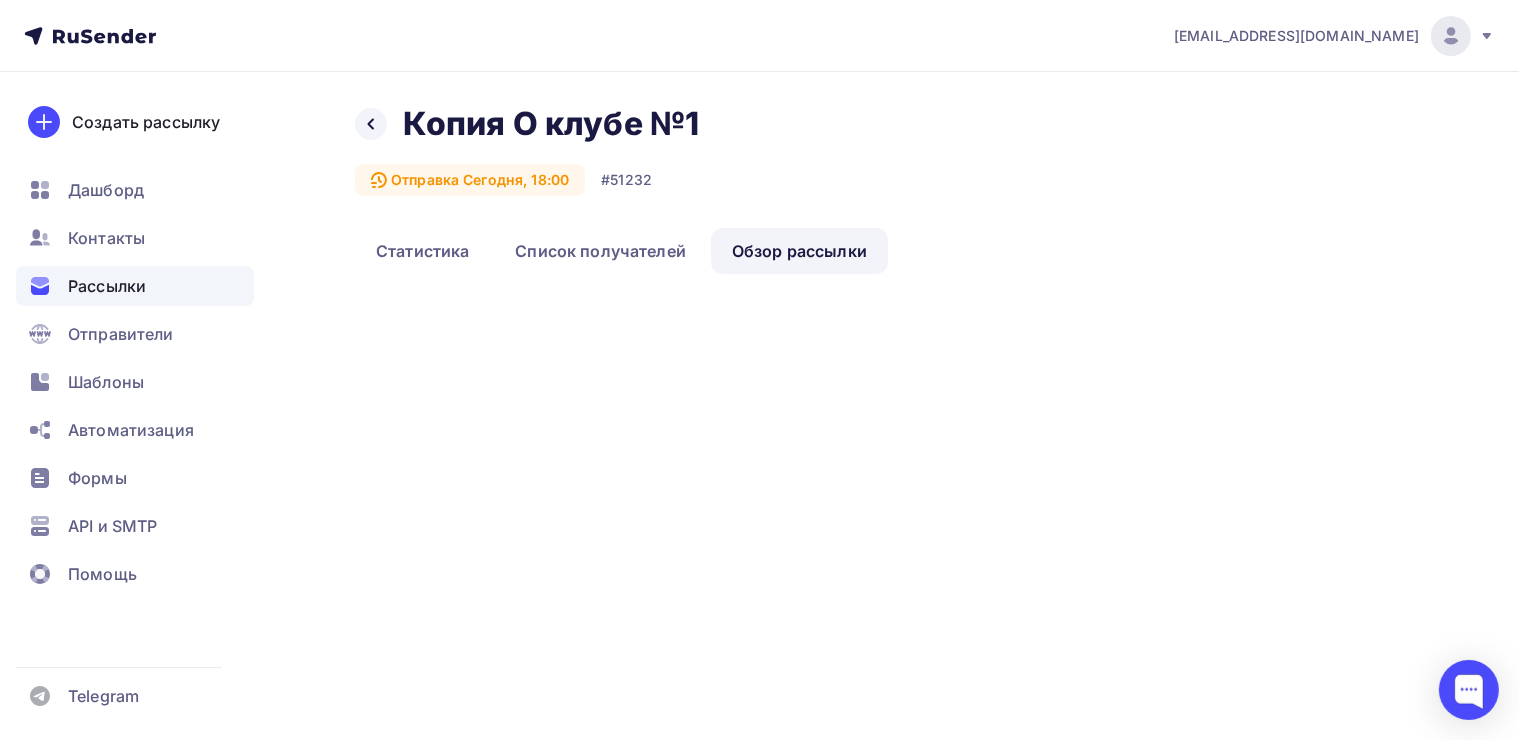 scroll, scrollTop: 0, scrollLeft: 0, axis: both 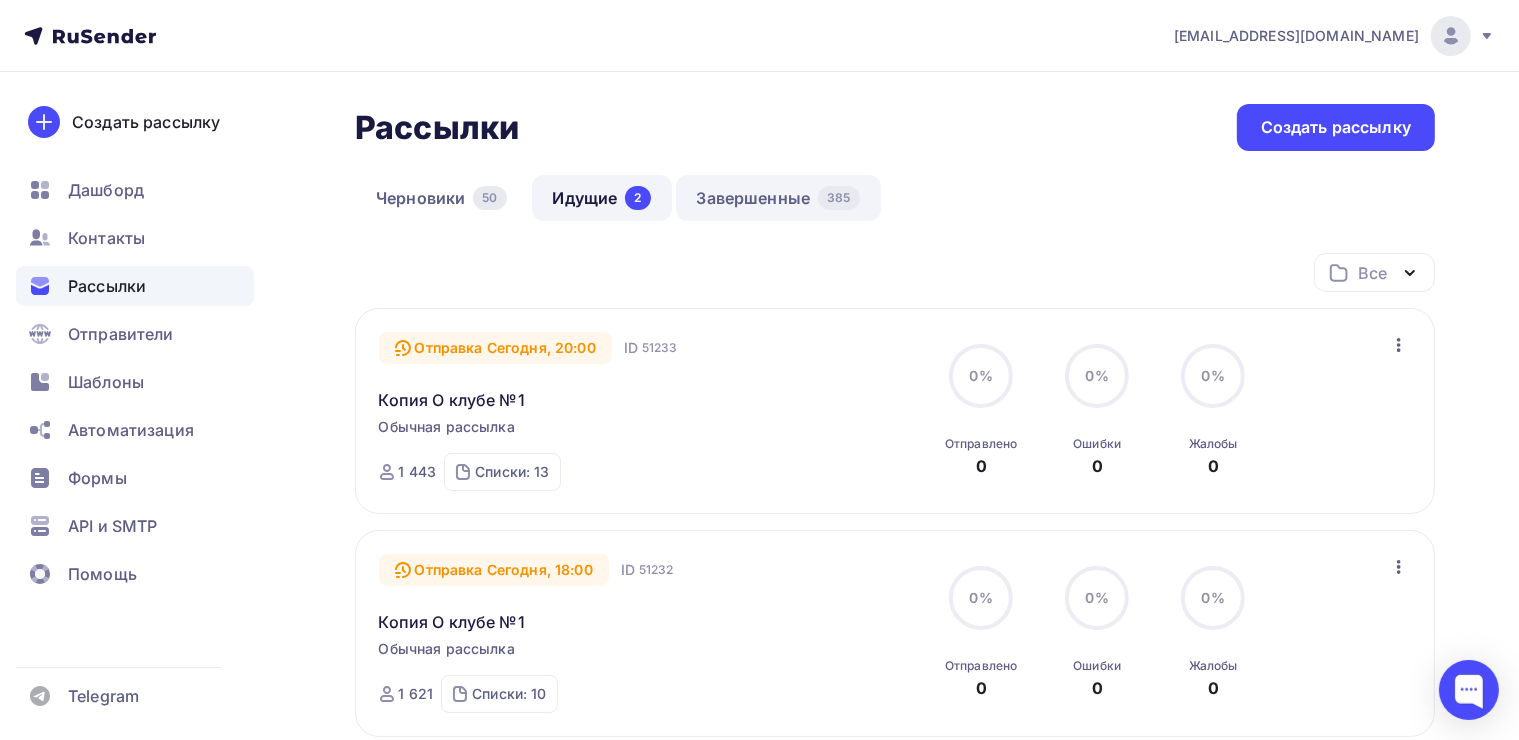 click on "Завершенные
385" at bounding box center (778, 198) 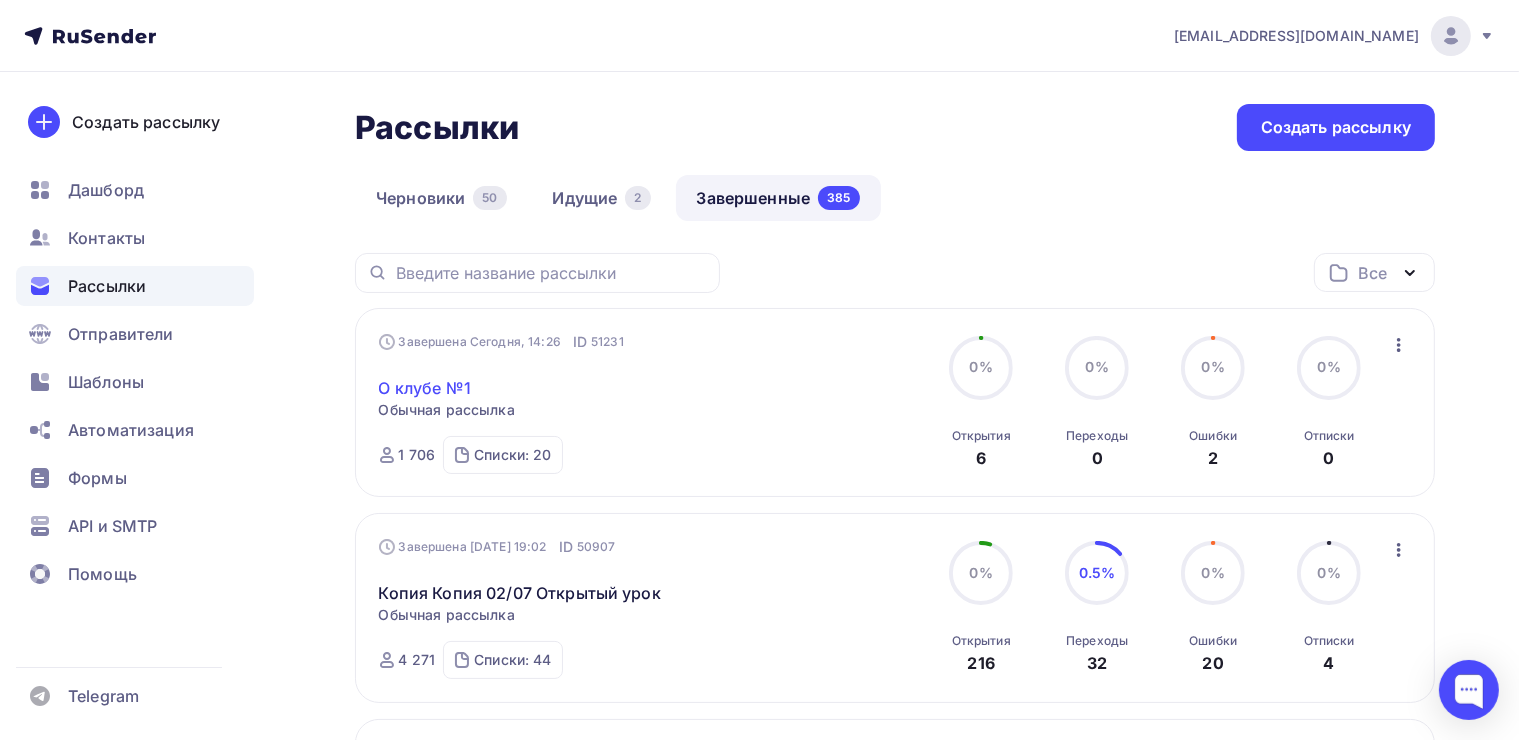 click on "О клубе №1" at bounding box center (425, 388) 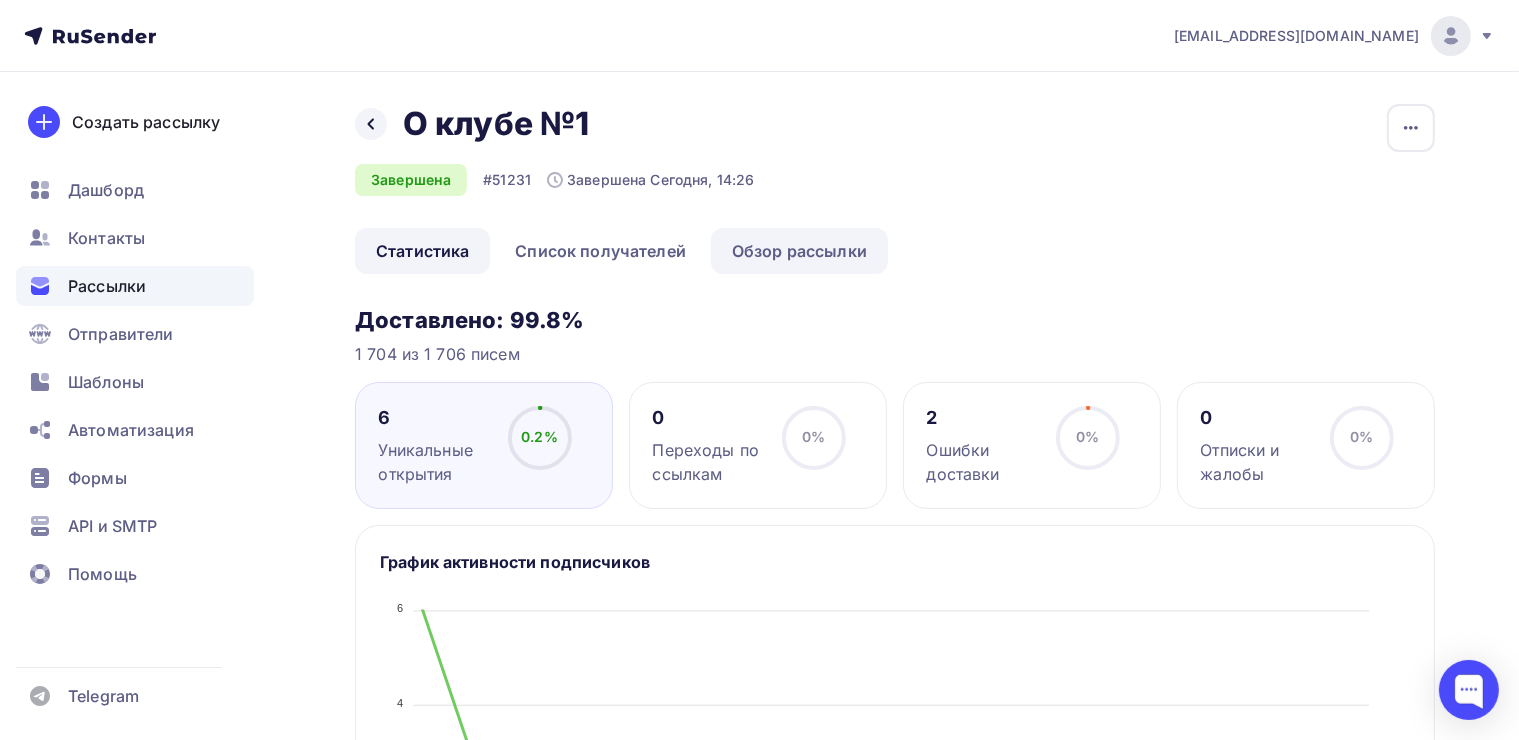 click on "Обзор рассылки" at bounding box center [799, 251] 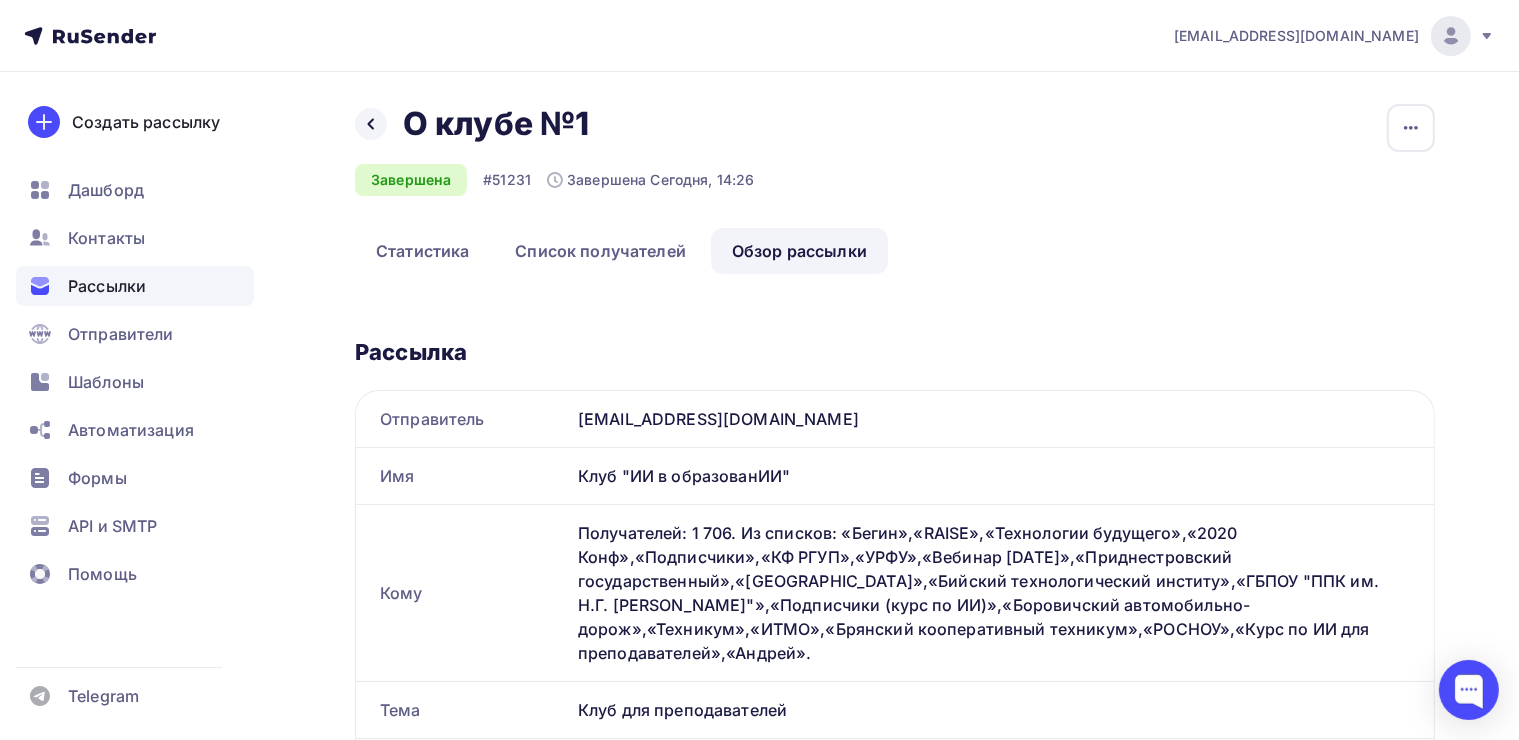 scroll, scrollTop: 0, scrollLeft: 0, axis: both 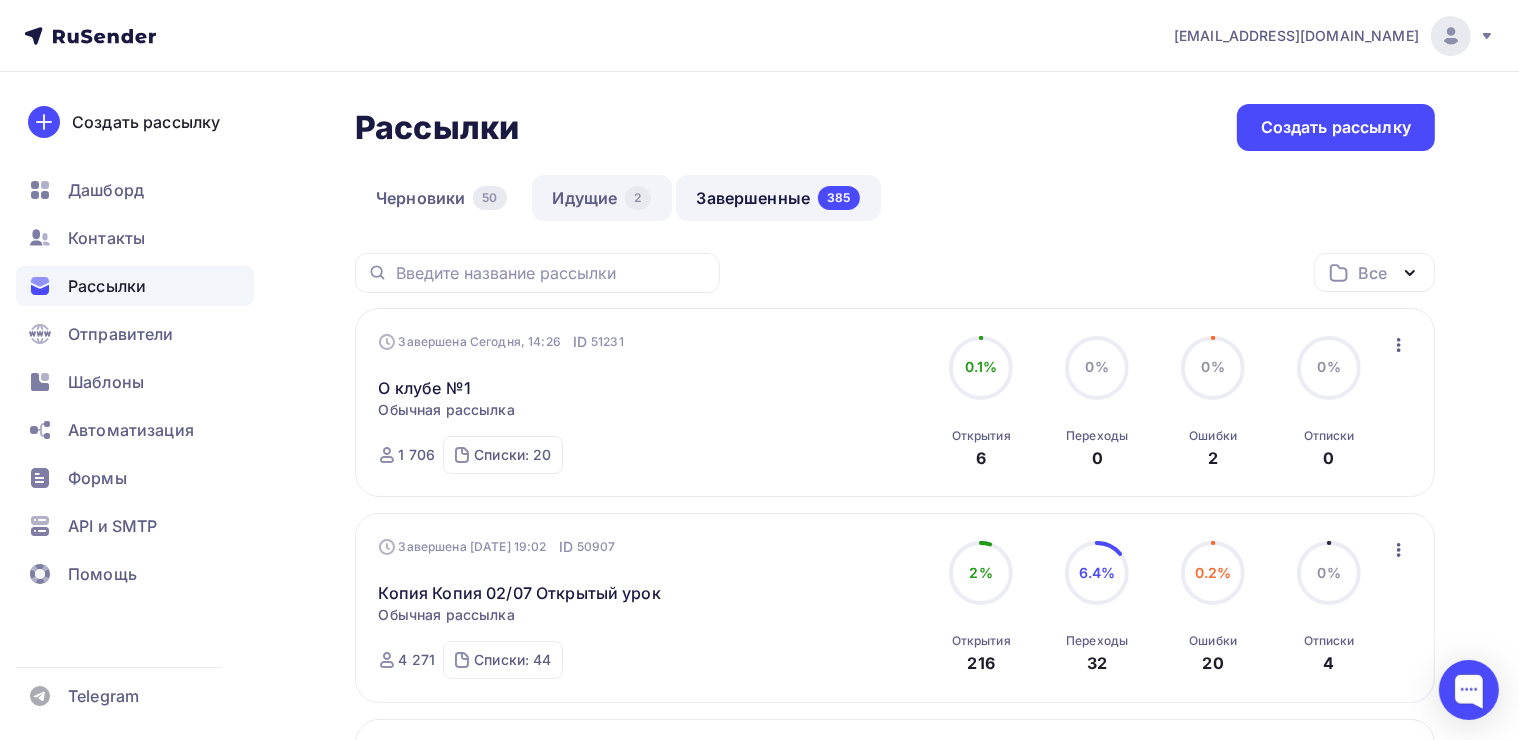 click on "Идущие
2" at bounding box center (602, 198) 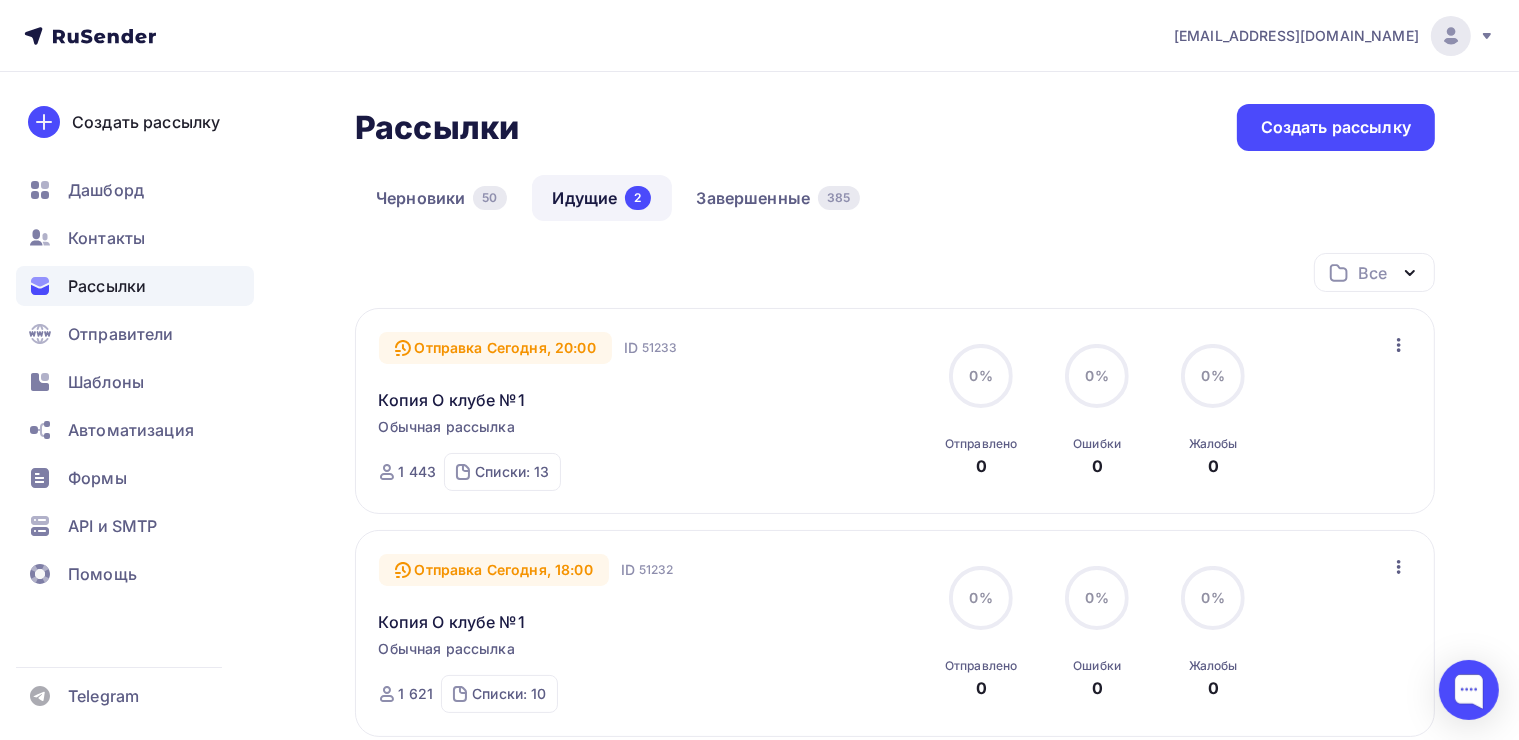 click 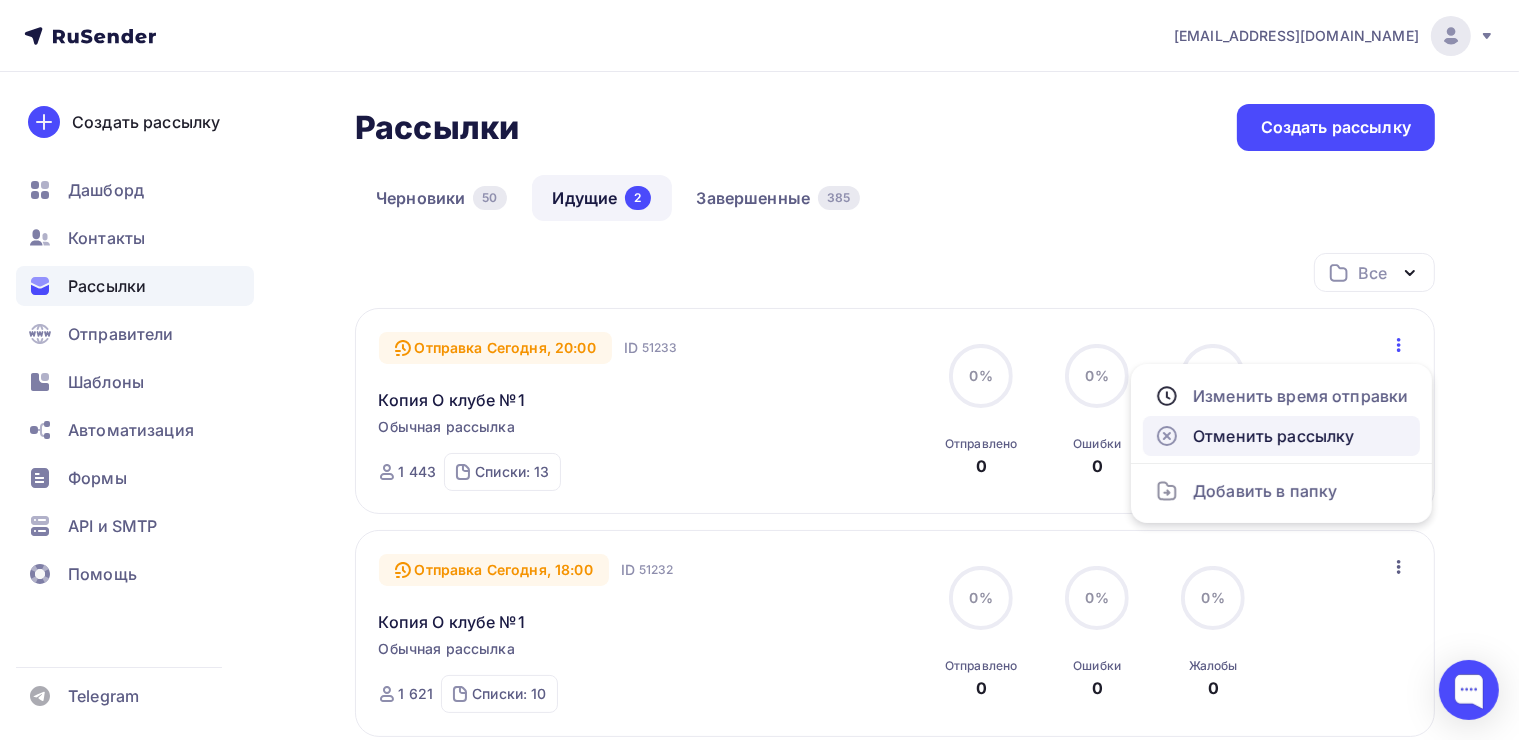 click on "Отменить рассылку" at bounding box center (1281, 436) 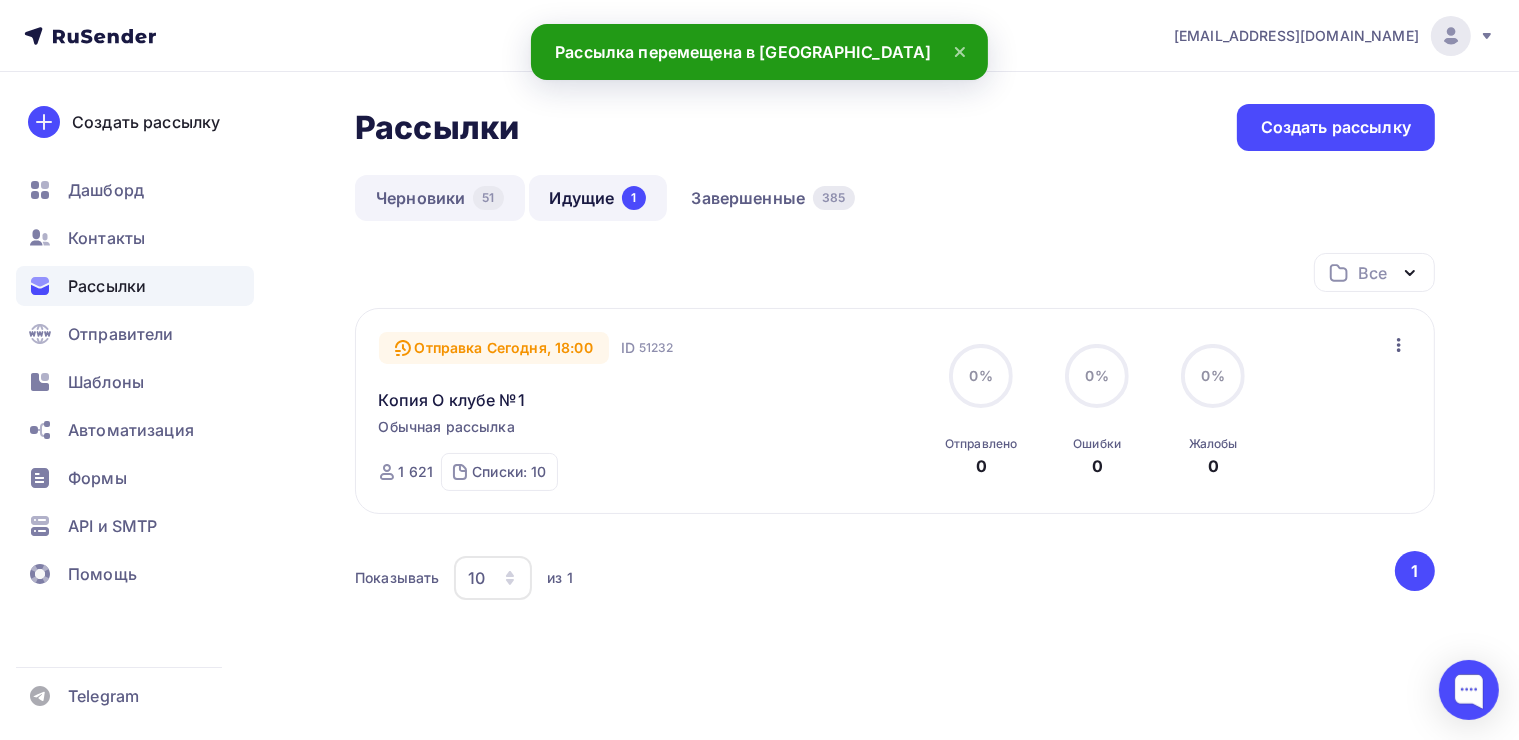 click on "Черновики
51" at bounding box center [440, 198] 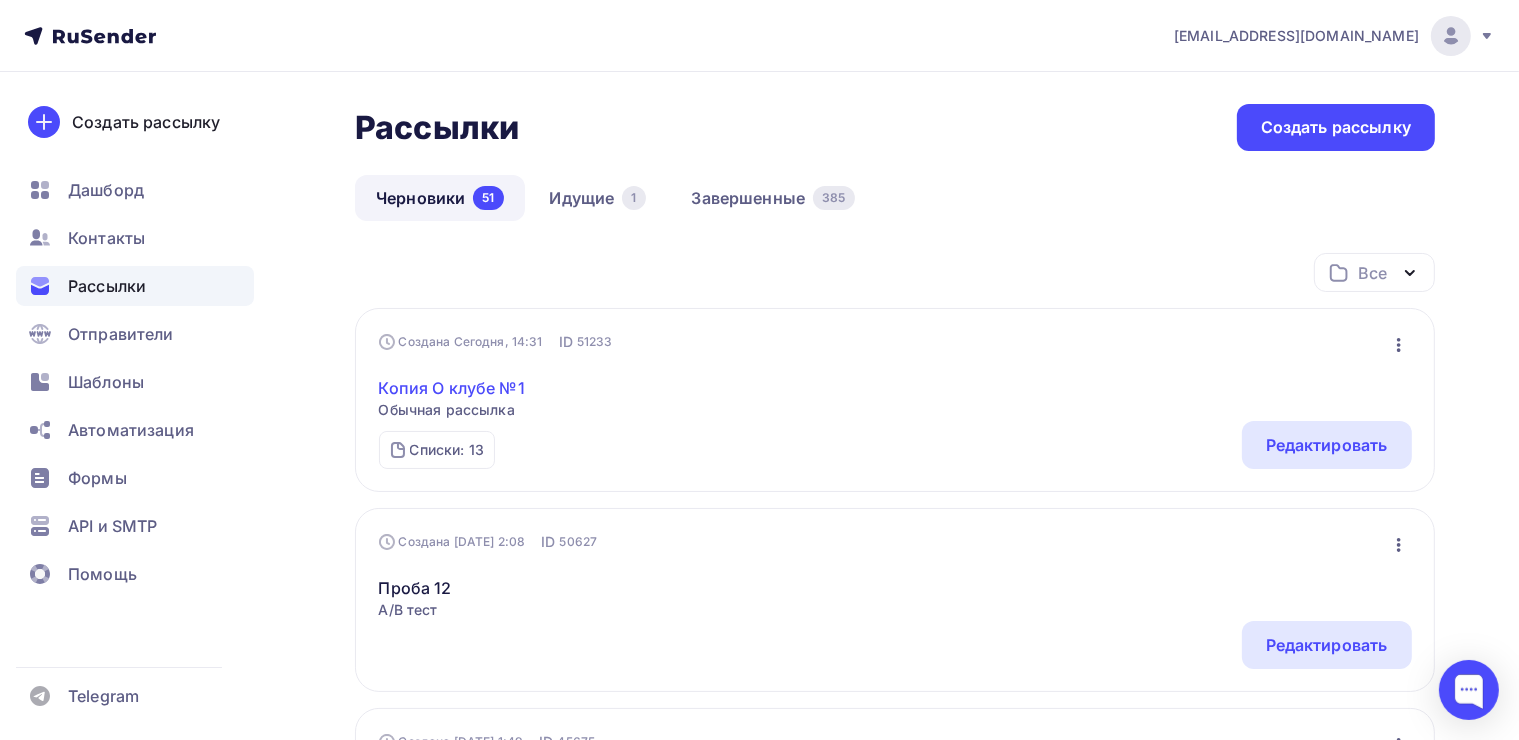 click on "Копия О клубе №1" at bounding box center (452, 388) 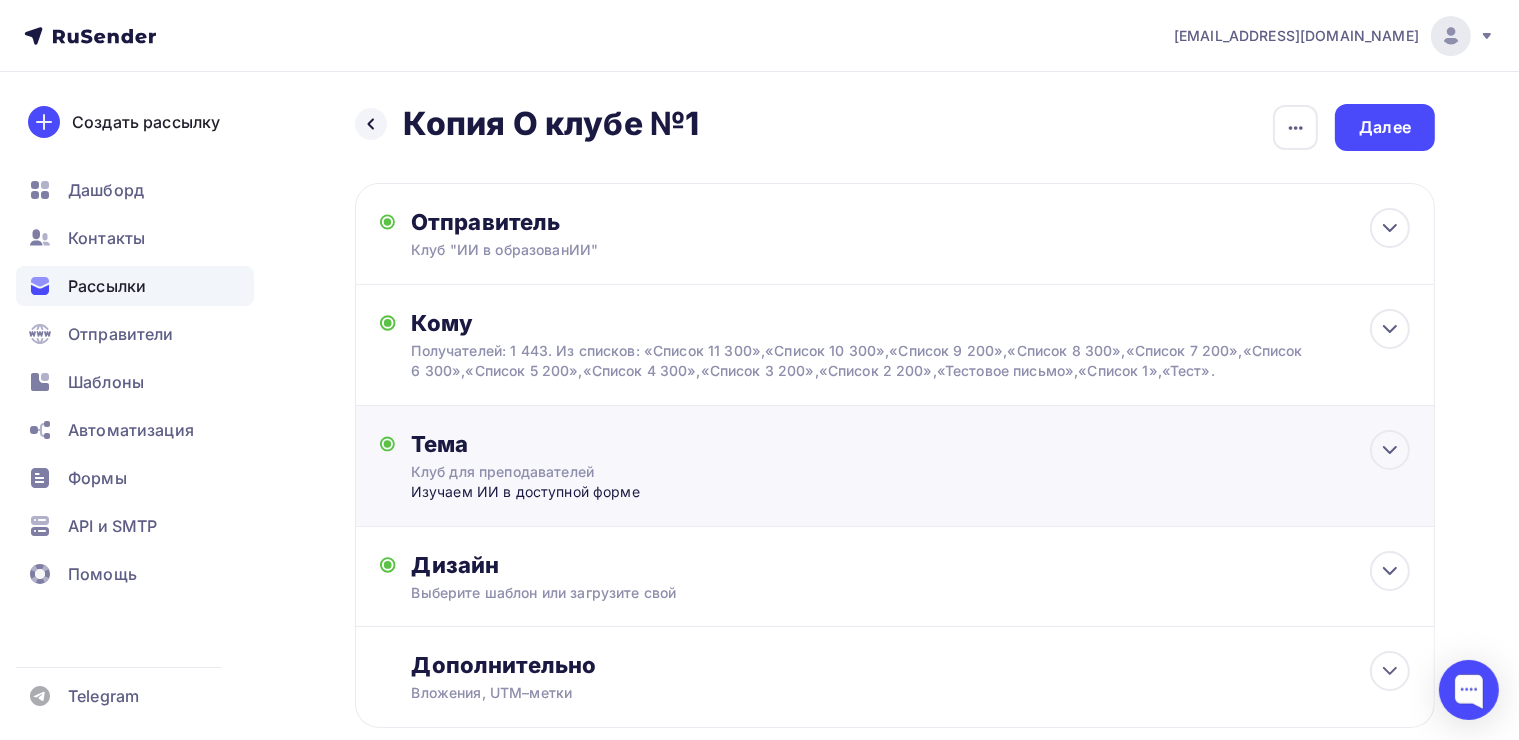 click on "Клуб для преподавателей" at bounding box center (589, 472) 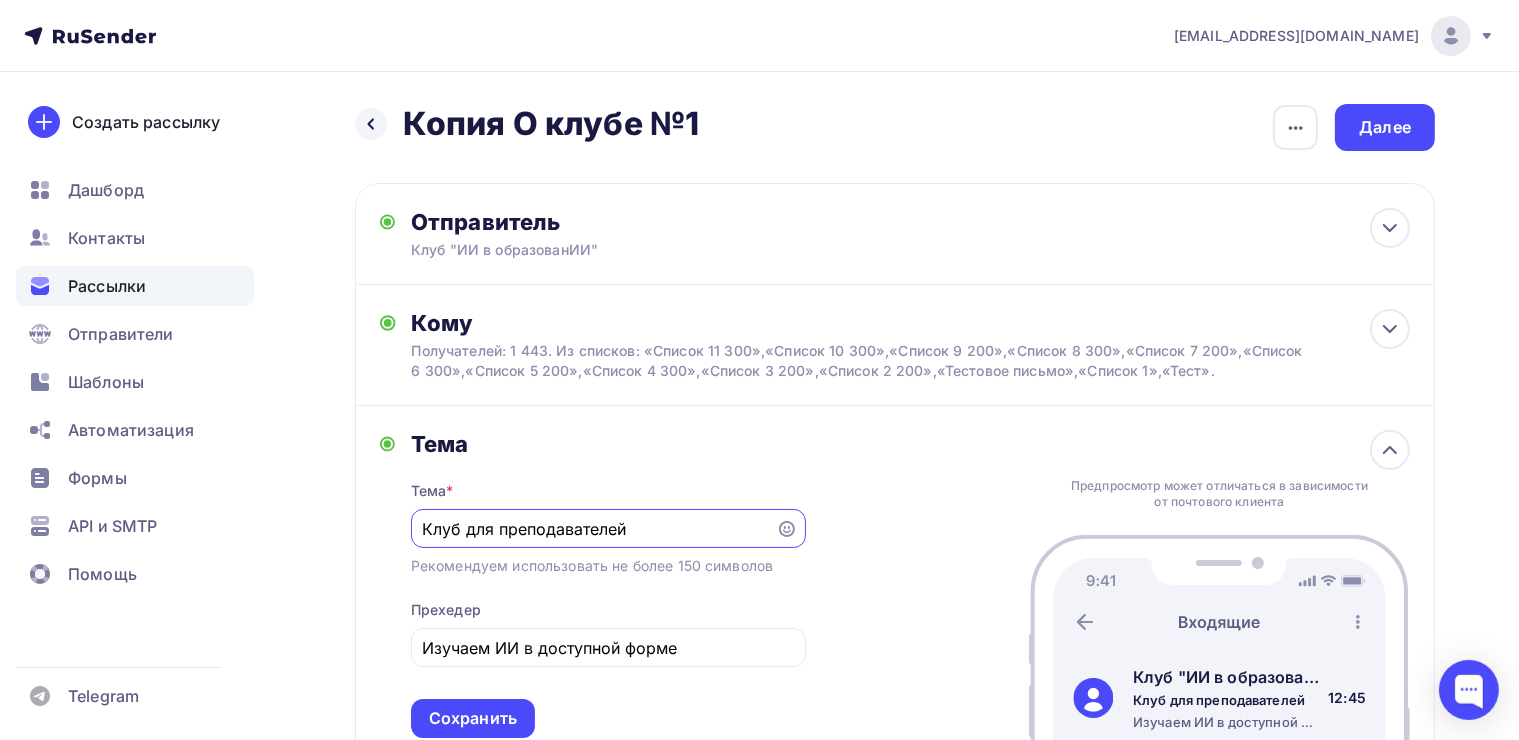 scroll, scrollTop: 0, scrollLeft: 0, axis: both 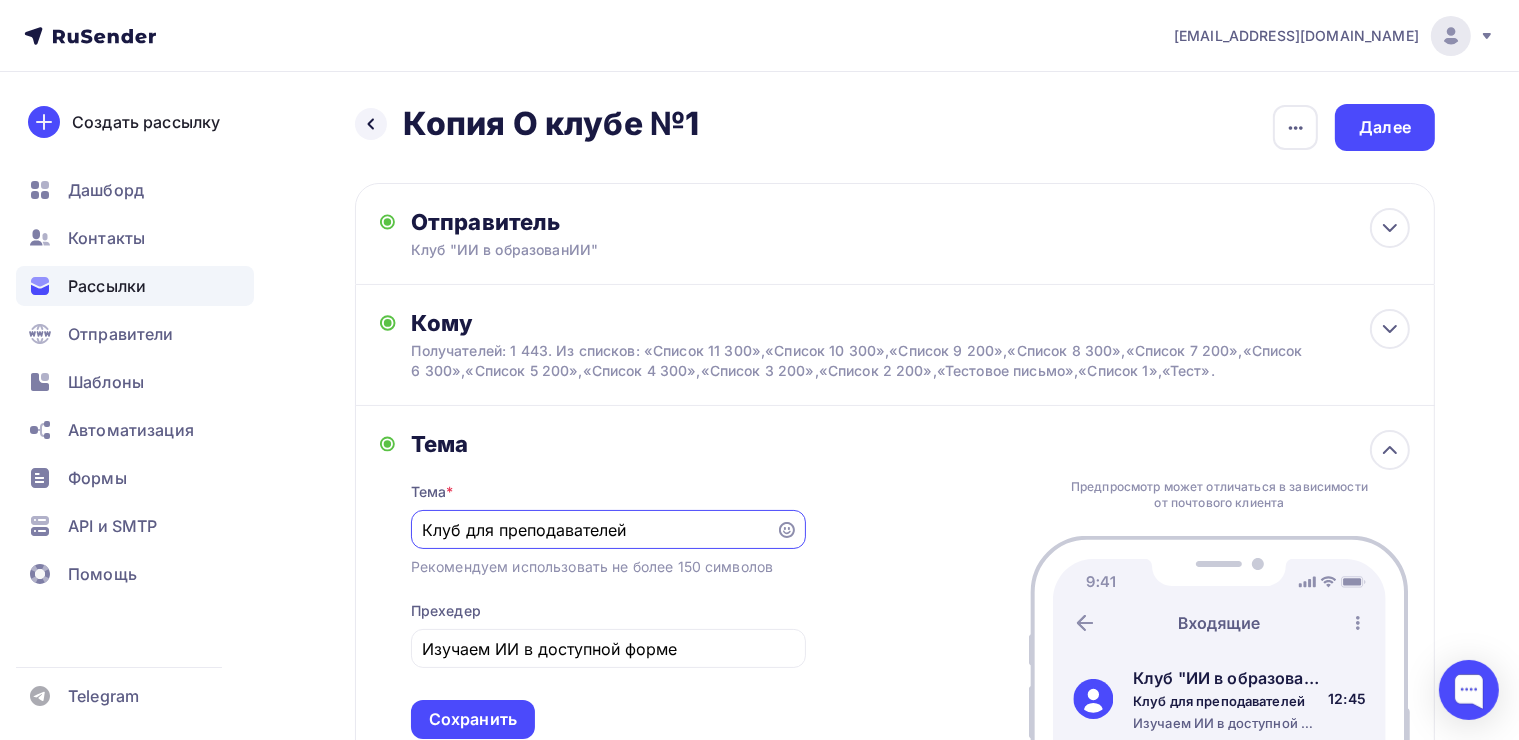 drag, startPoint x: 656, startPoint y: 518, endPoint x: 390, endPoint y: 522, distance: 266.03006 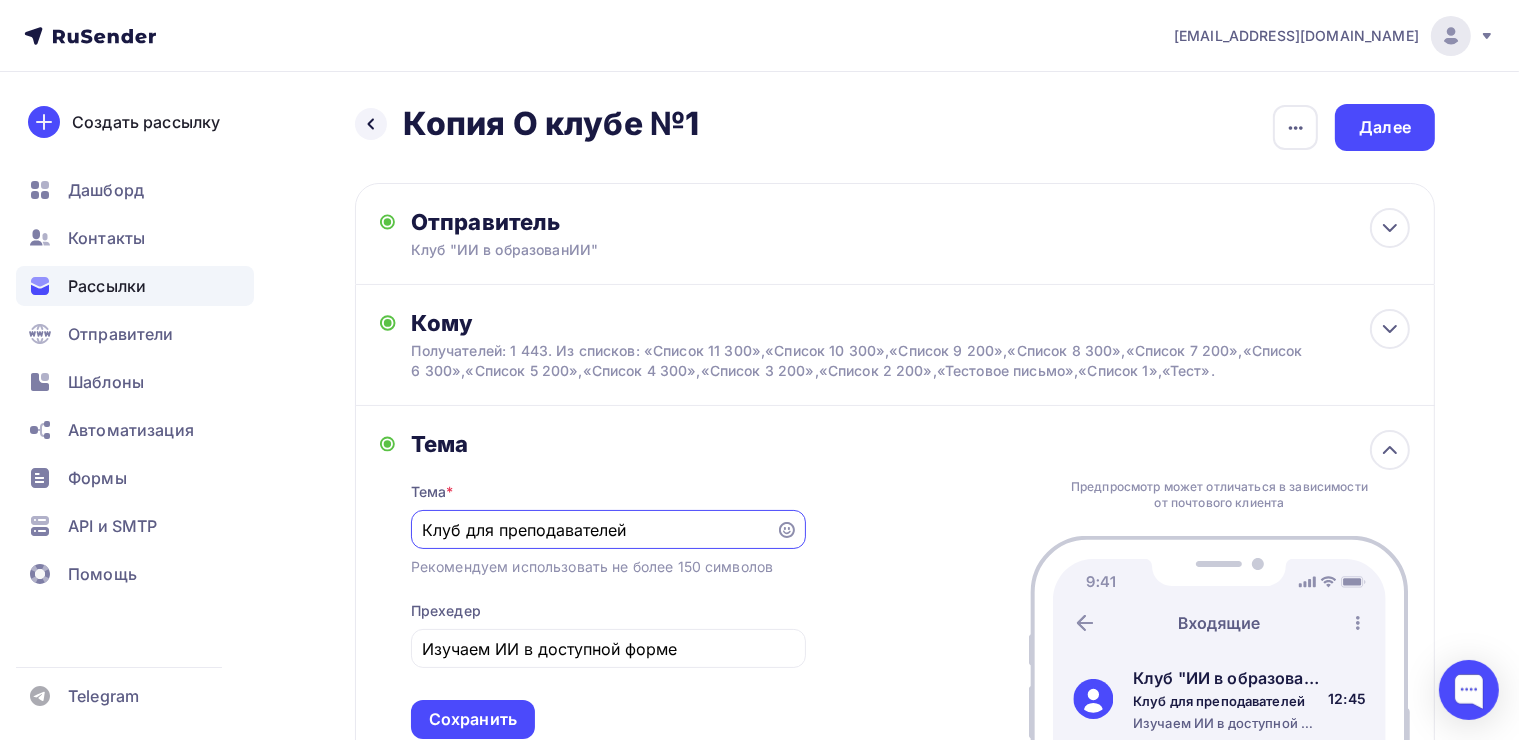 click on "Тема
Тема  *     Клуб для преподавателей
Рекомендуем использовать не более 150 символов
Прехедер     Изучаем ИИ в доступной форме           Сохранить" at bounding box center (593, 584) 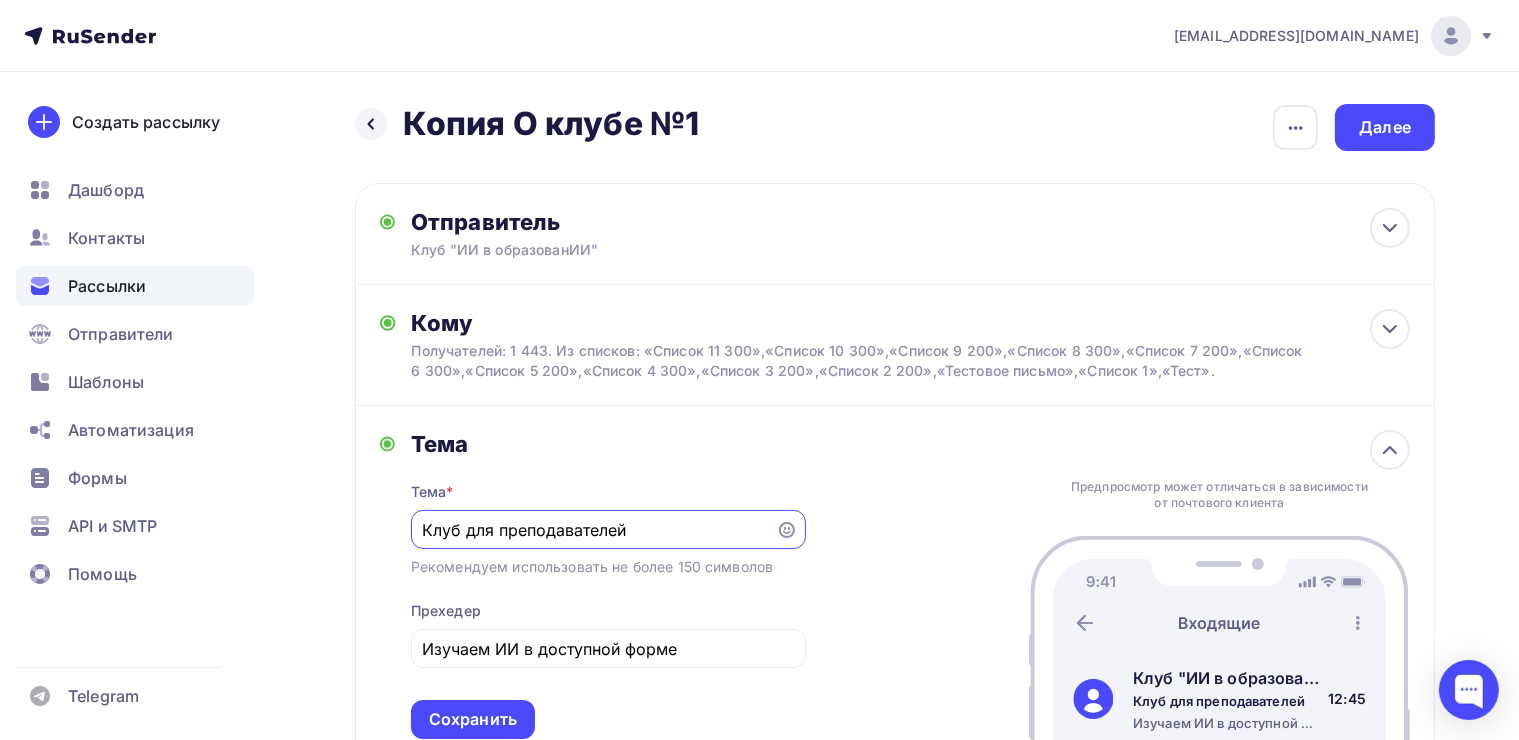 type on "[PERSON_NAME]" 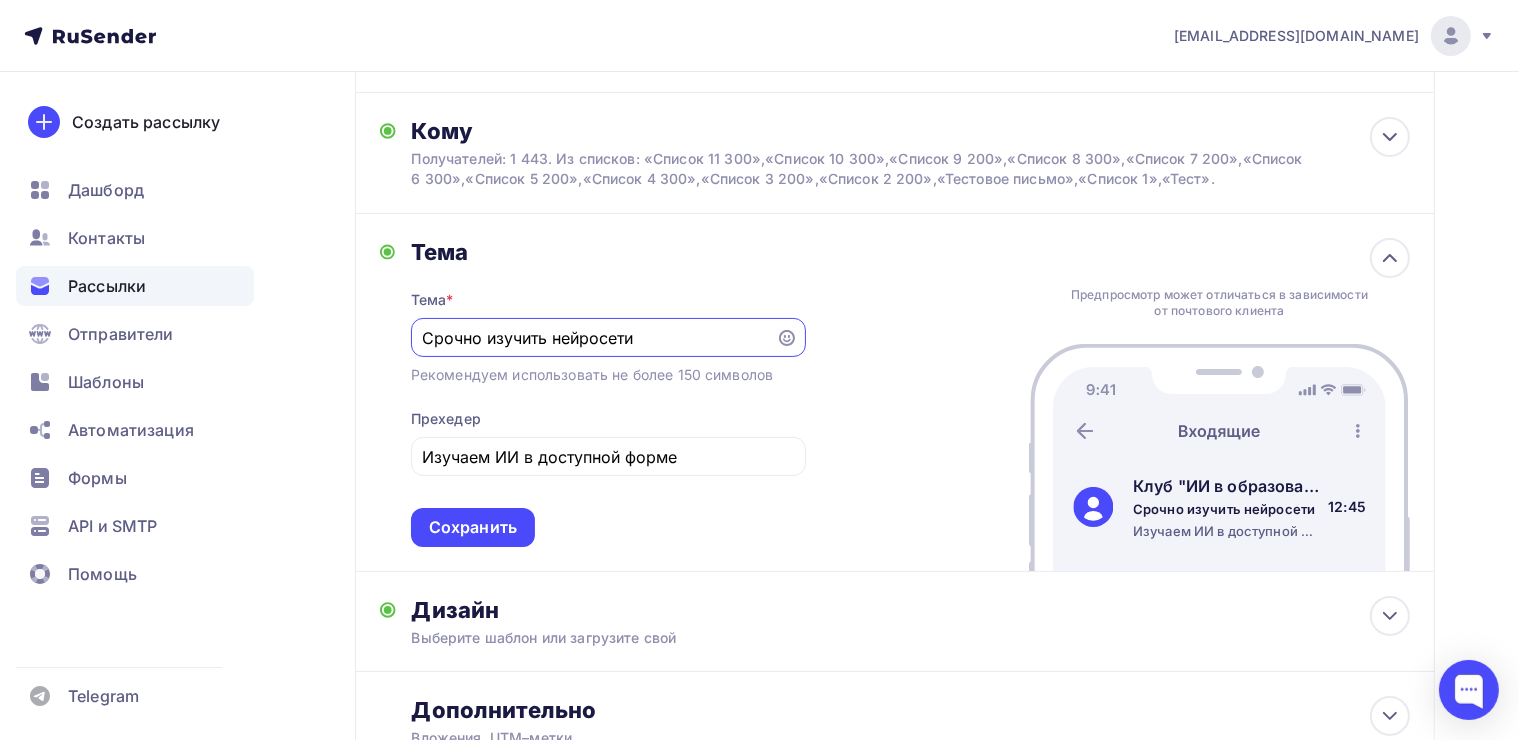 scroll, scrollTop: 200, scrollLeft: 0, axis: vertical 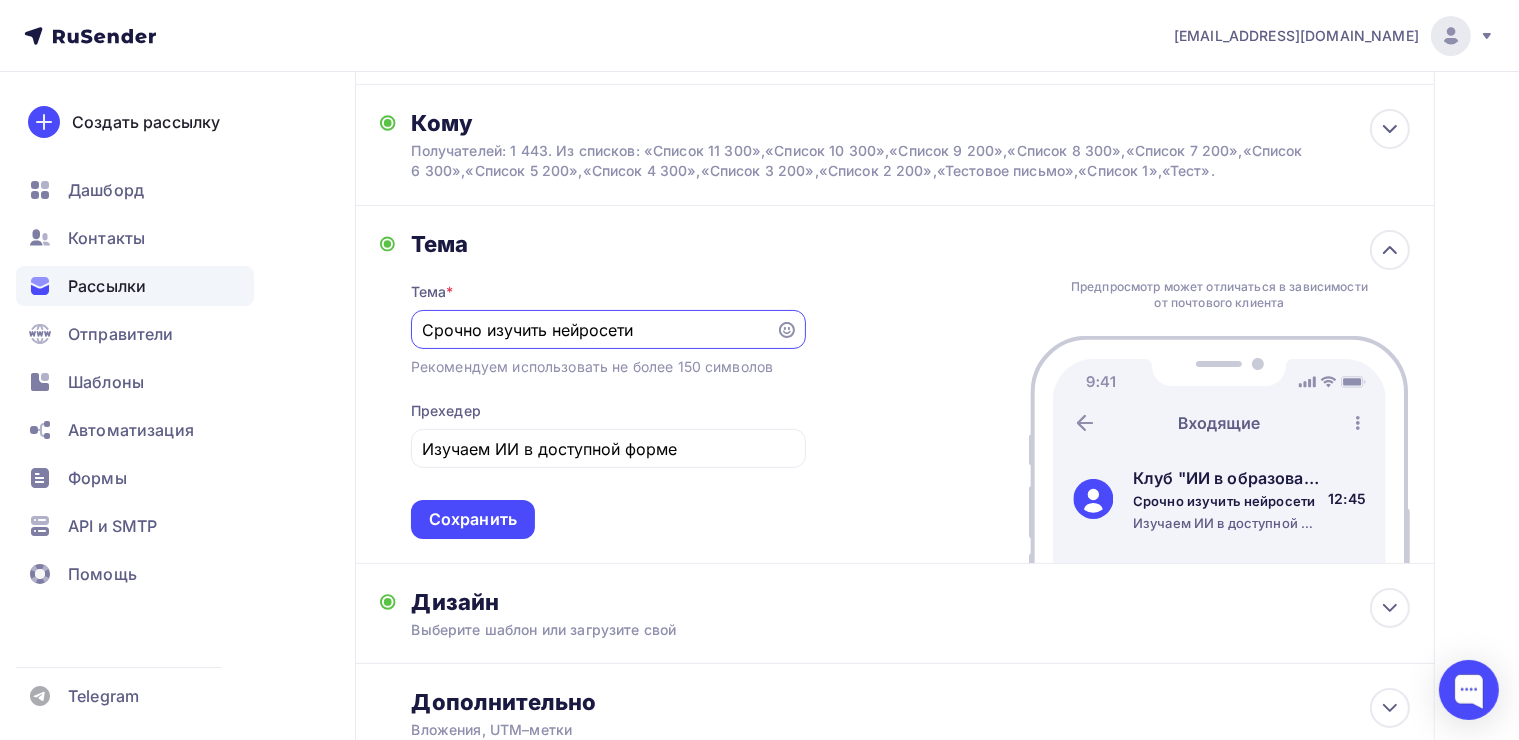 drag, startPoint x: 645, startPoint y: 324, endPoint x: 350, endPoint y: 328, distance: 295.02713 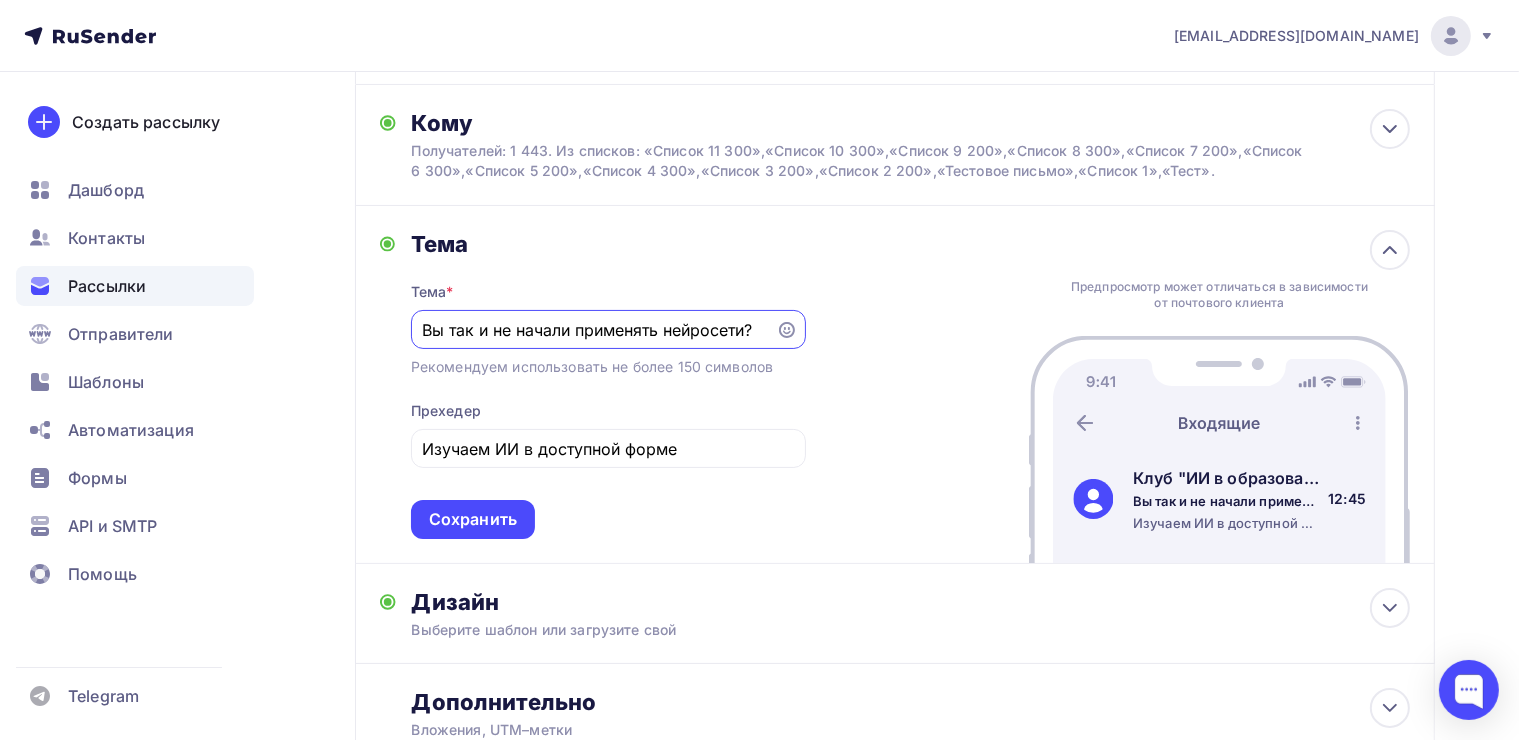drag, startPoint x: 516, startPoint y: 328, endPoint x: 656, endPoint y: 330, distance: 140.01428 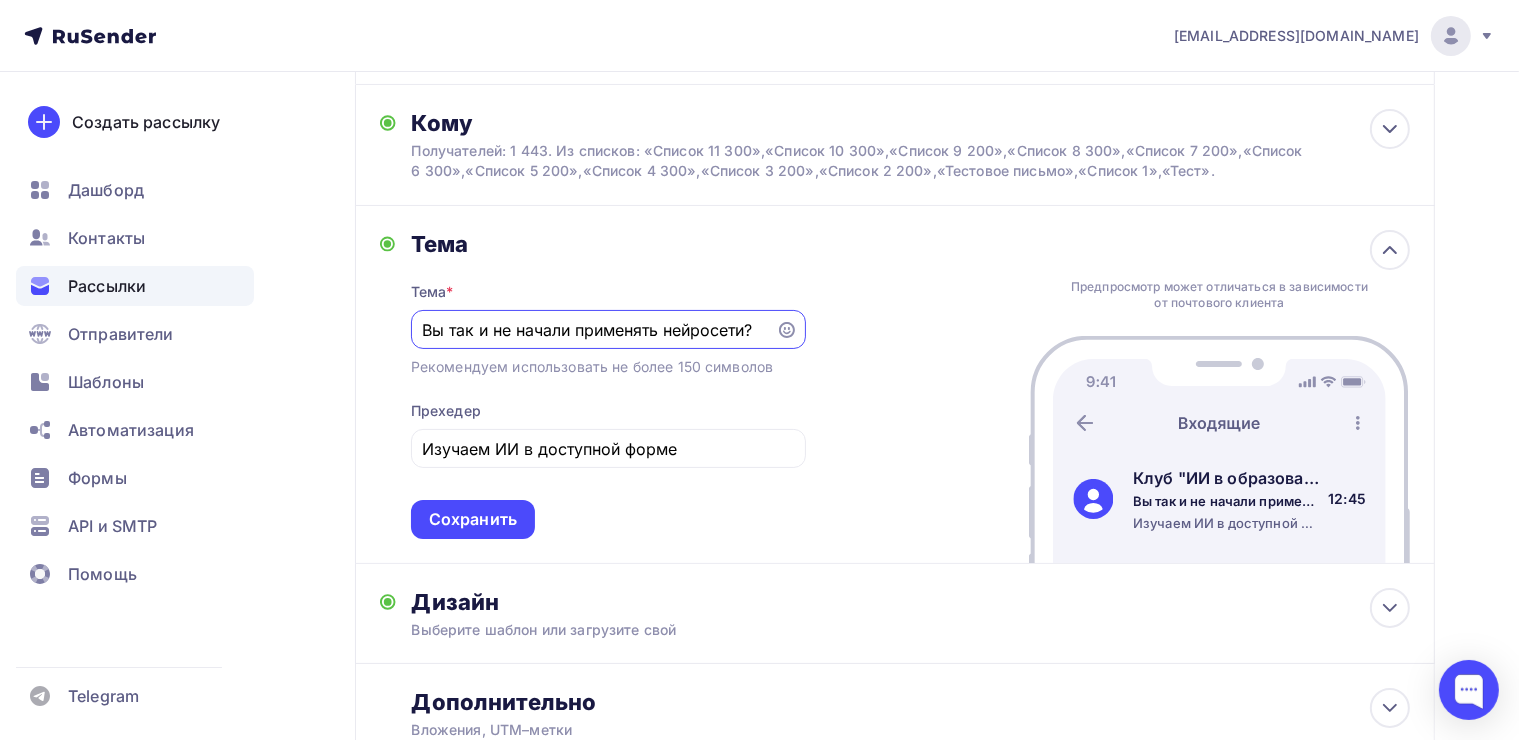 click on "Вы так и не начали применять нейросети?" at bounding box center (593, 330) 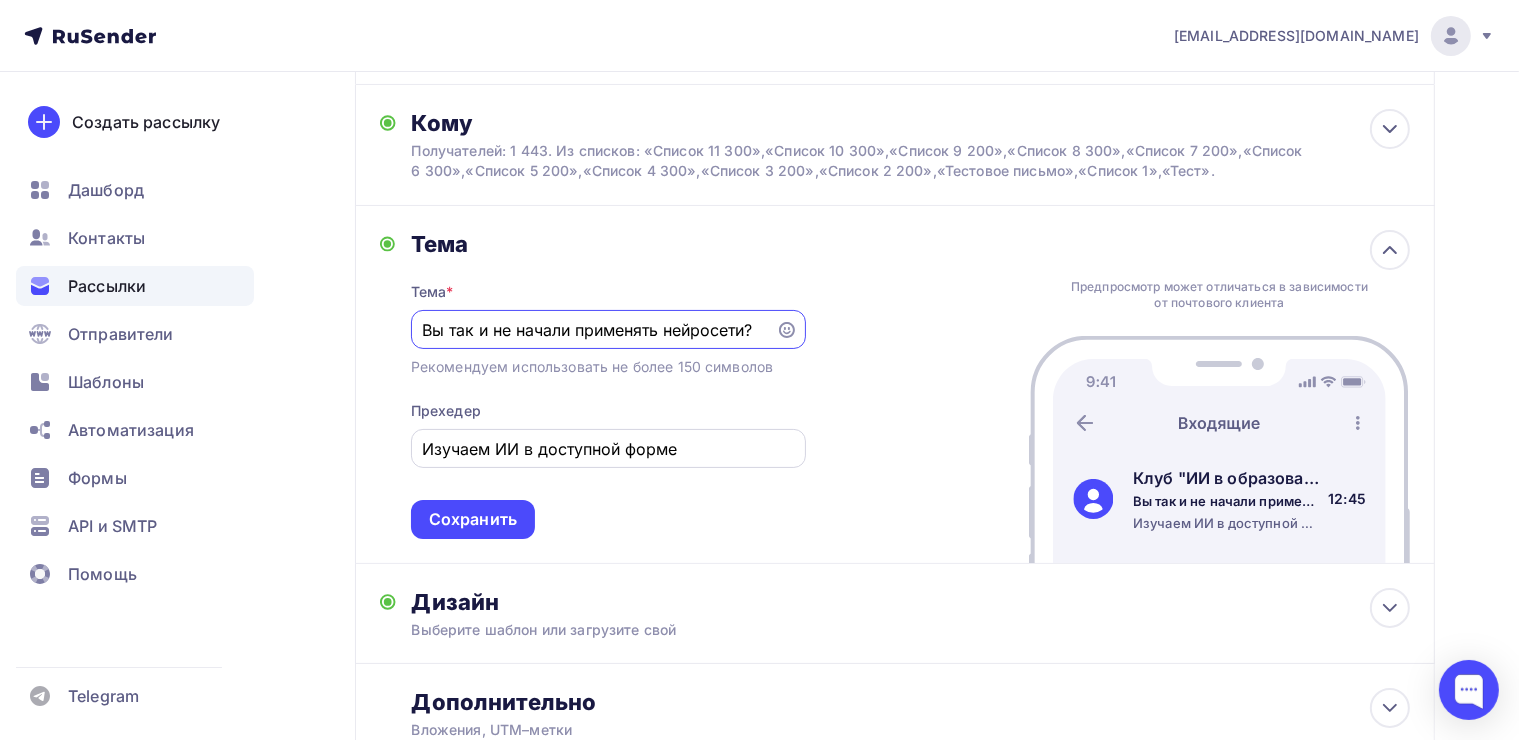 type on "Вы так и не начали применять нейросети?" 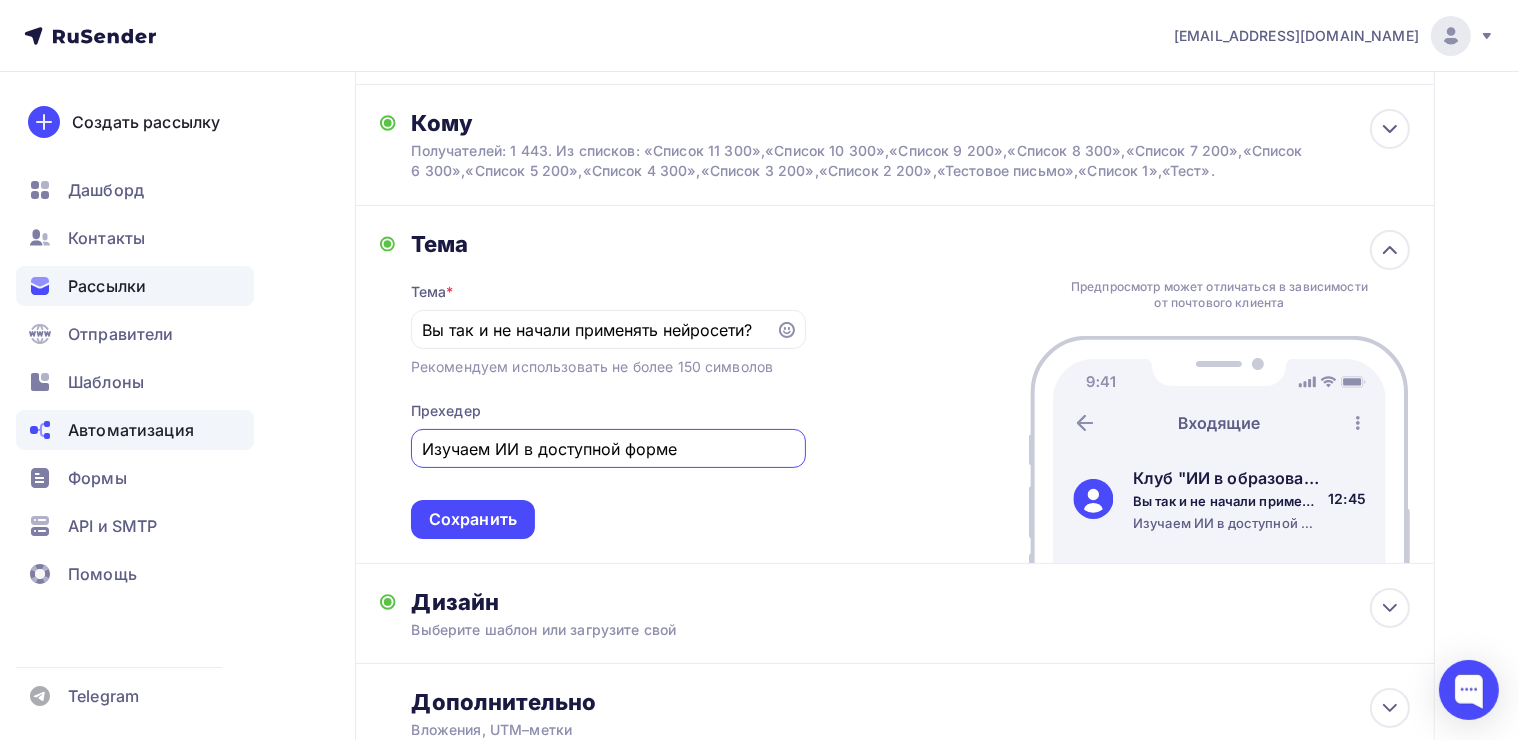 drag, startPoint x: 692, startPoint y: 448, endPoint x: 232, endPoint y: 449, distance: 460.0011 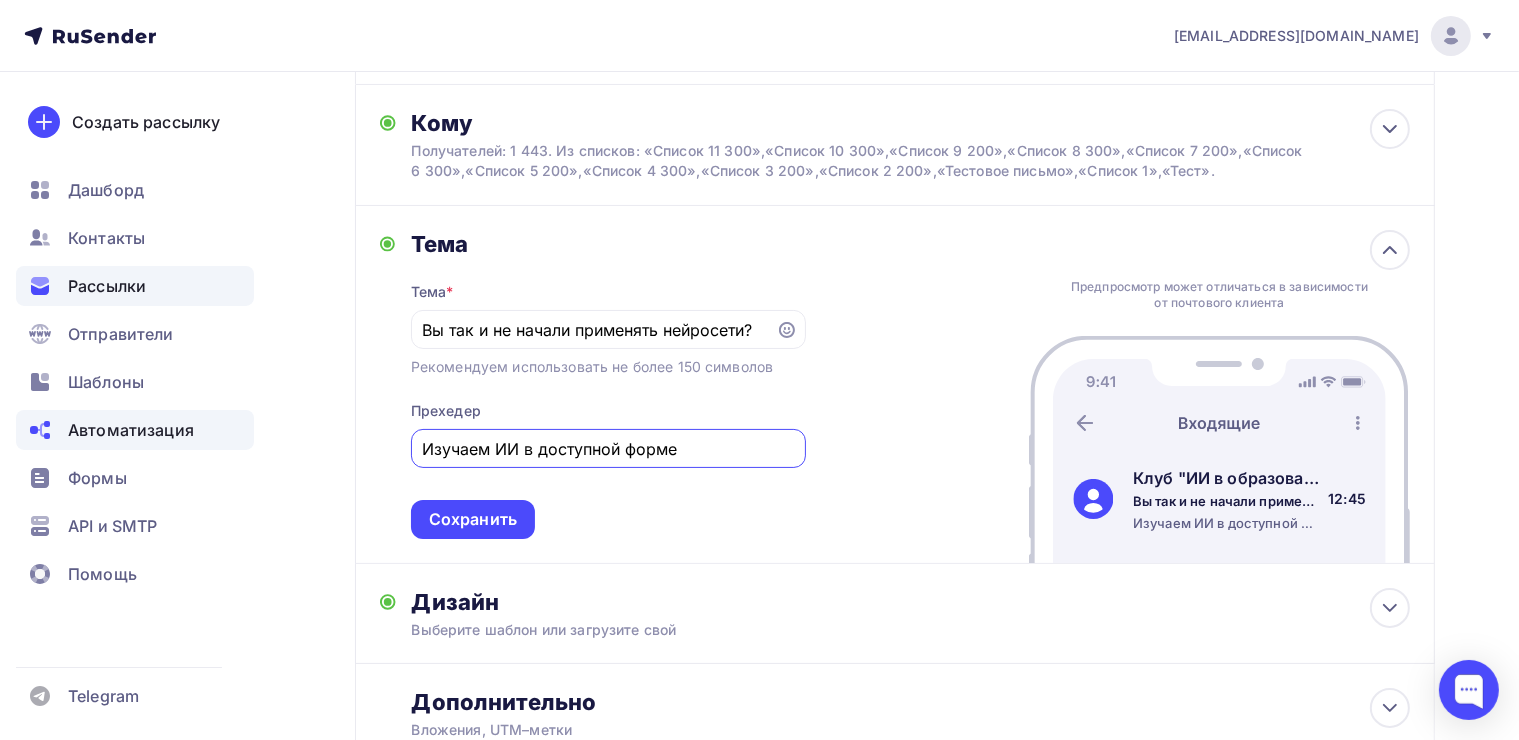 click on "[EMAIL_ADDRESS][DOMAIN_NAME]             Аккаунт         Тарифы       Выйти
Создать рассылку
[GEOGRAPHIC_DATA]
Контакты
Рассылки
Отправители
Шаблоны
Автоматизация
Формы
API и SMTP
Помощь
Telegram
Аккаунт         Тарифы                   Помощь       Выйти       Назад
Копия О клубе №1
Копия О клубе №1
Закончить позже
Удалить" at bounding box center (759, 347) 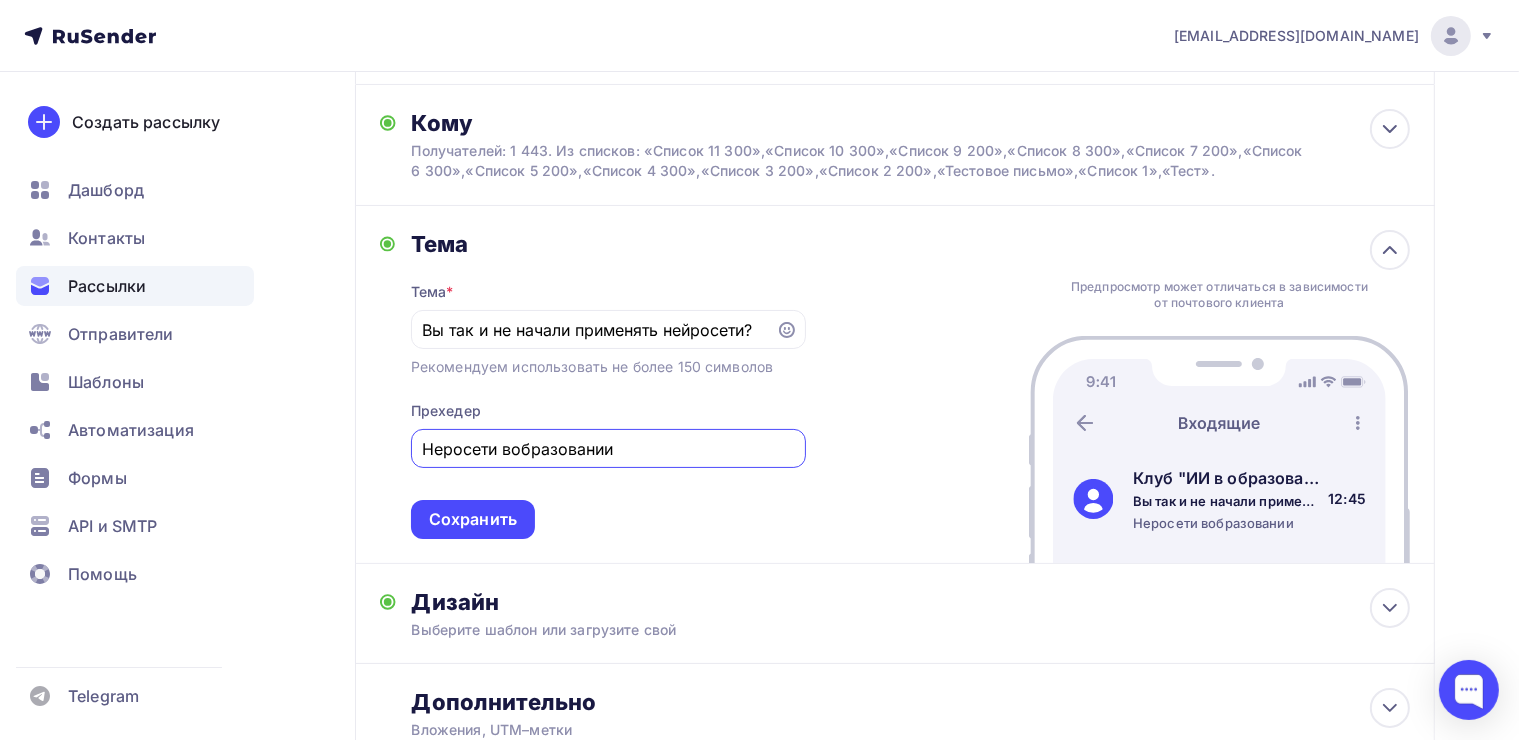 click on "Неросети вобразовании" at bounding box center (608, 449) 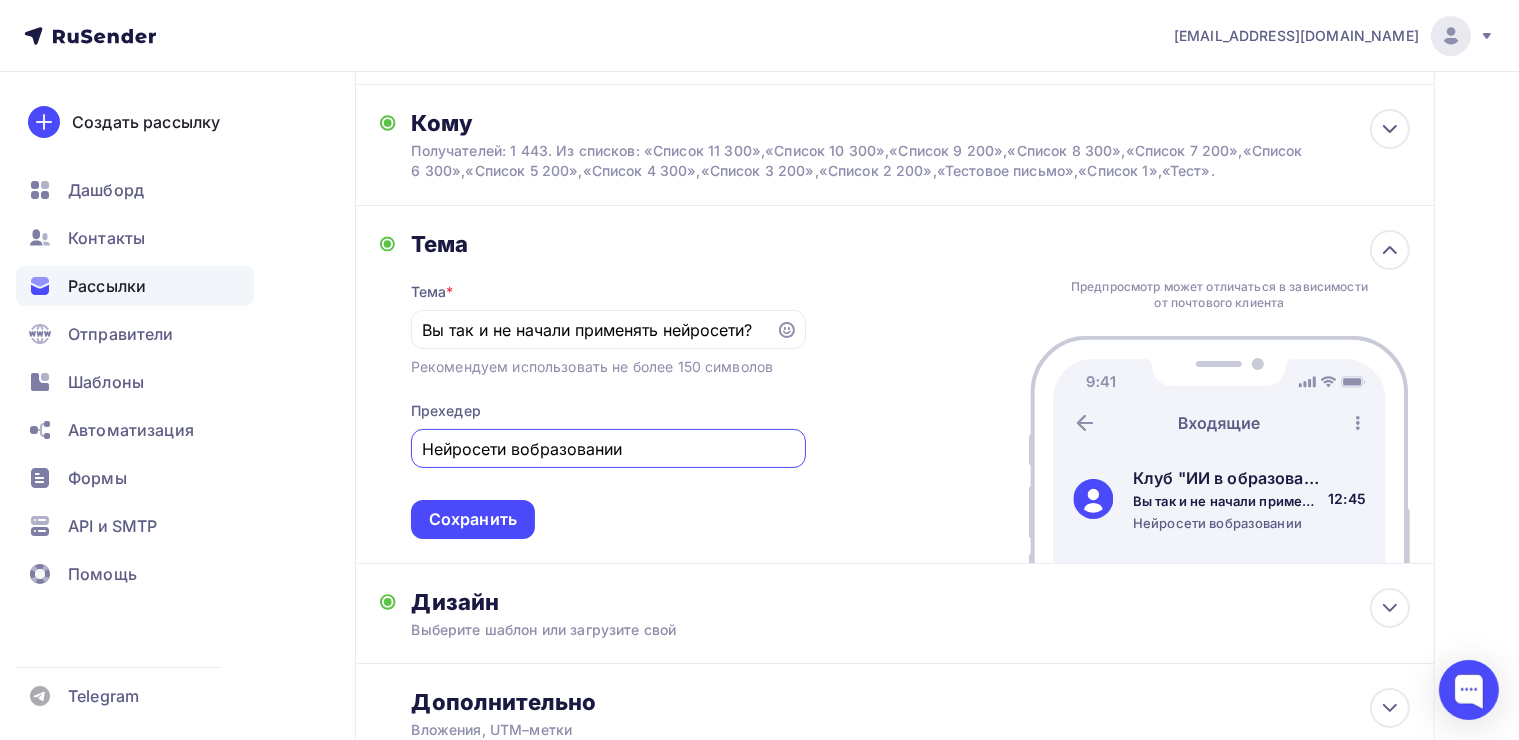 drag, startPoint x: 680, startPoint y: 460, endPoint x: 384, endPoint y: 457, distance: 296.0152 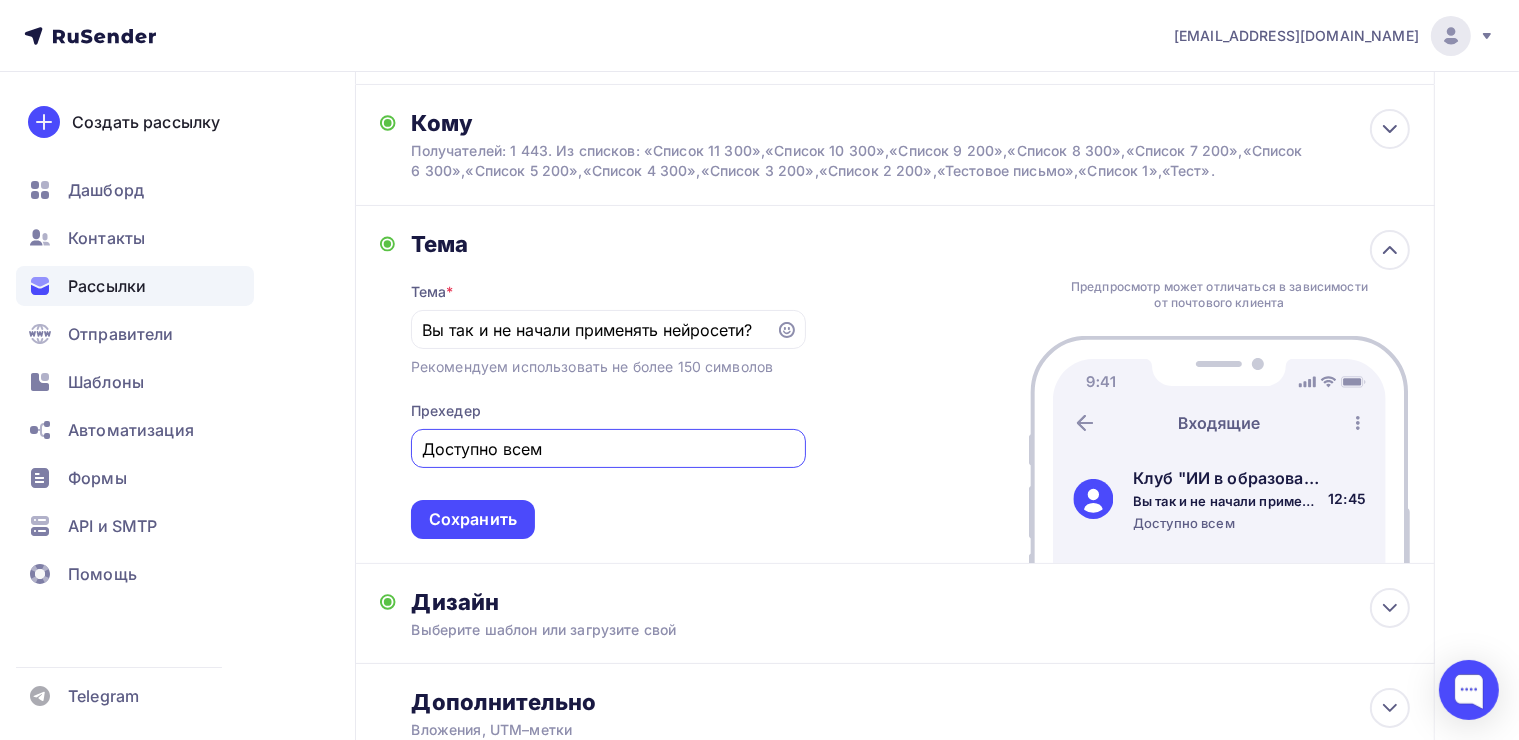 type on "Доступно всем" 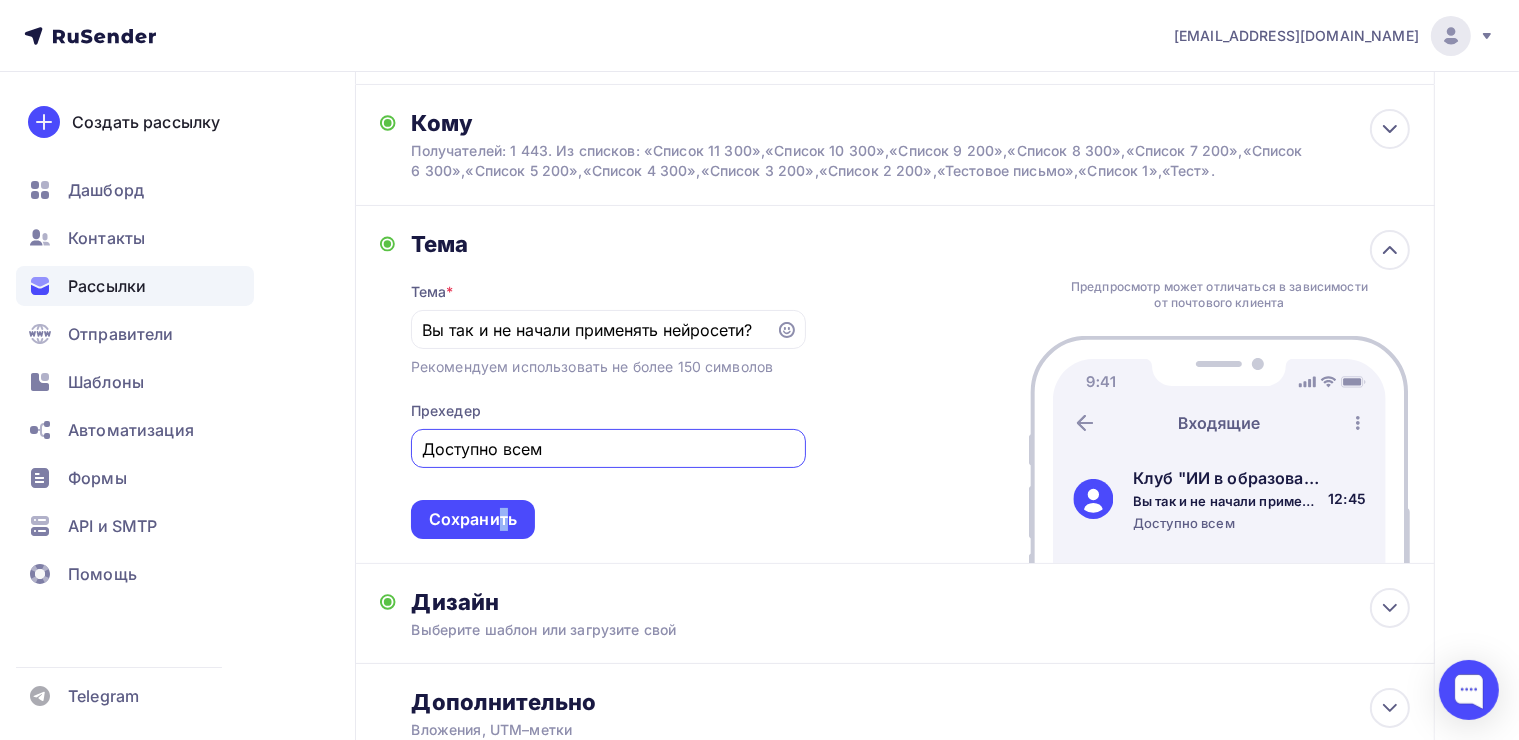 click on "Сохранить" at bounding box center (473, 519) 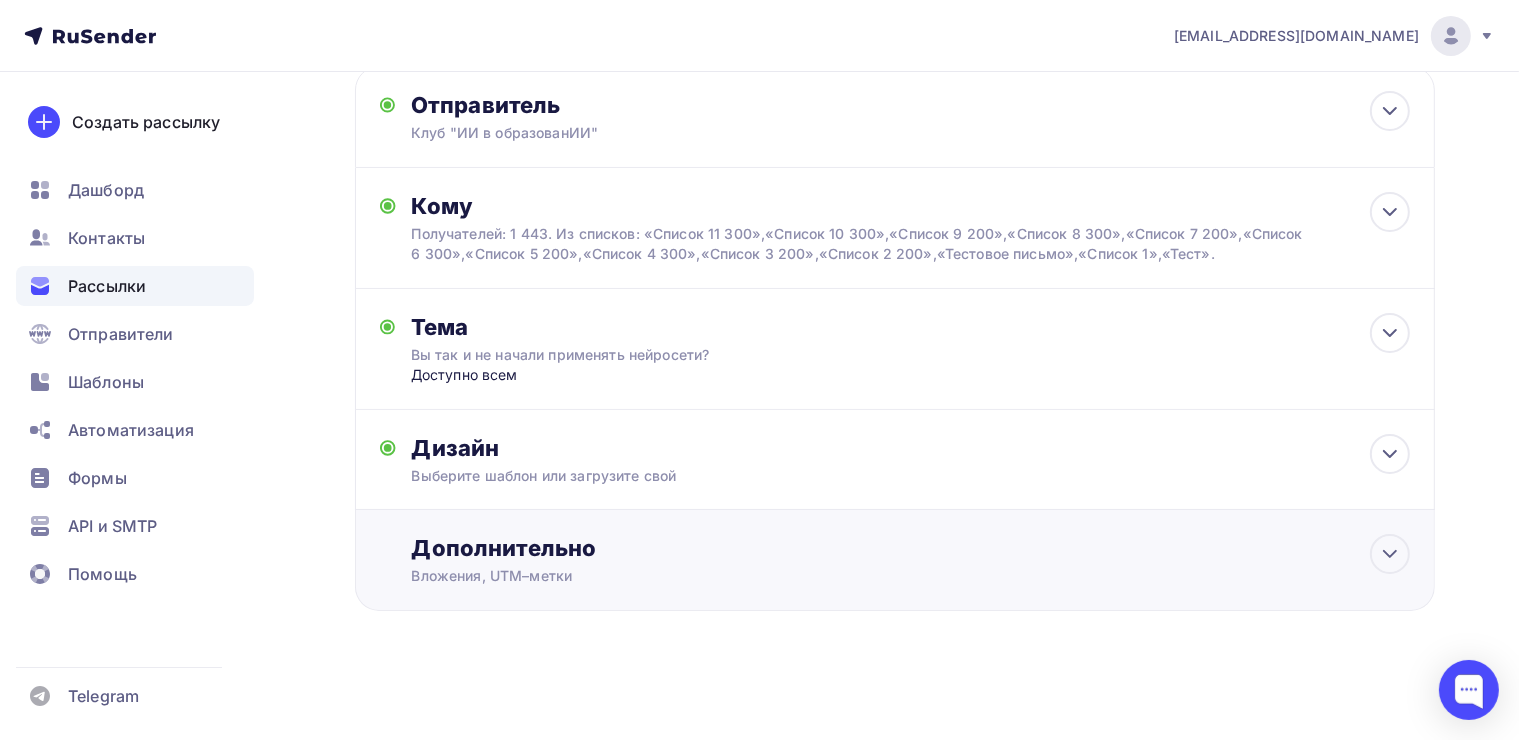 scroll, scrollTop: 116, scrollLeft: 0, axis: vertical 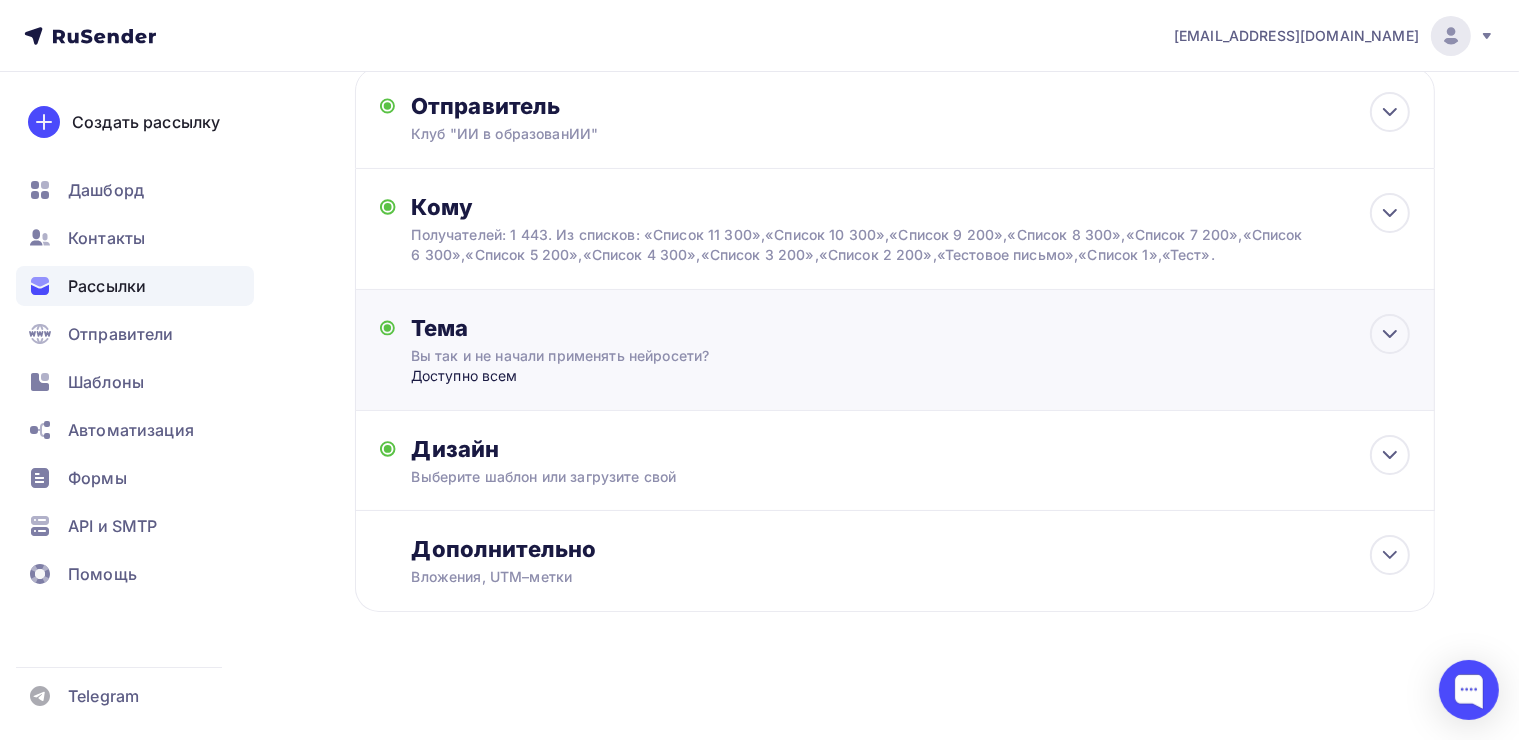 click on "Вы так и не начали применять нейросети?" at bounding box center [589, 356] 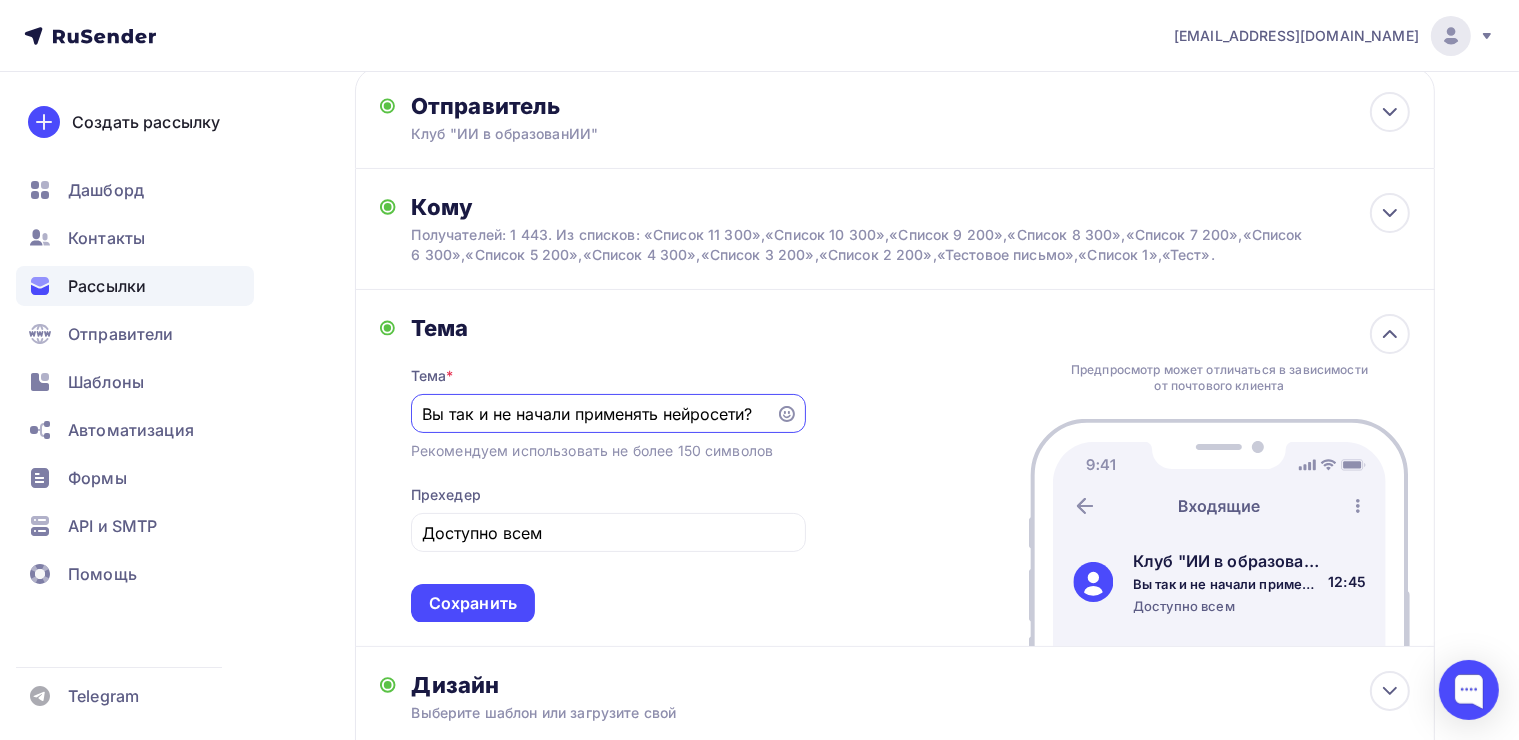 scroll, scrollTop: 95, scrollLeft: 0, axis: vertical 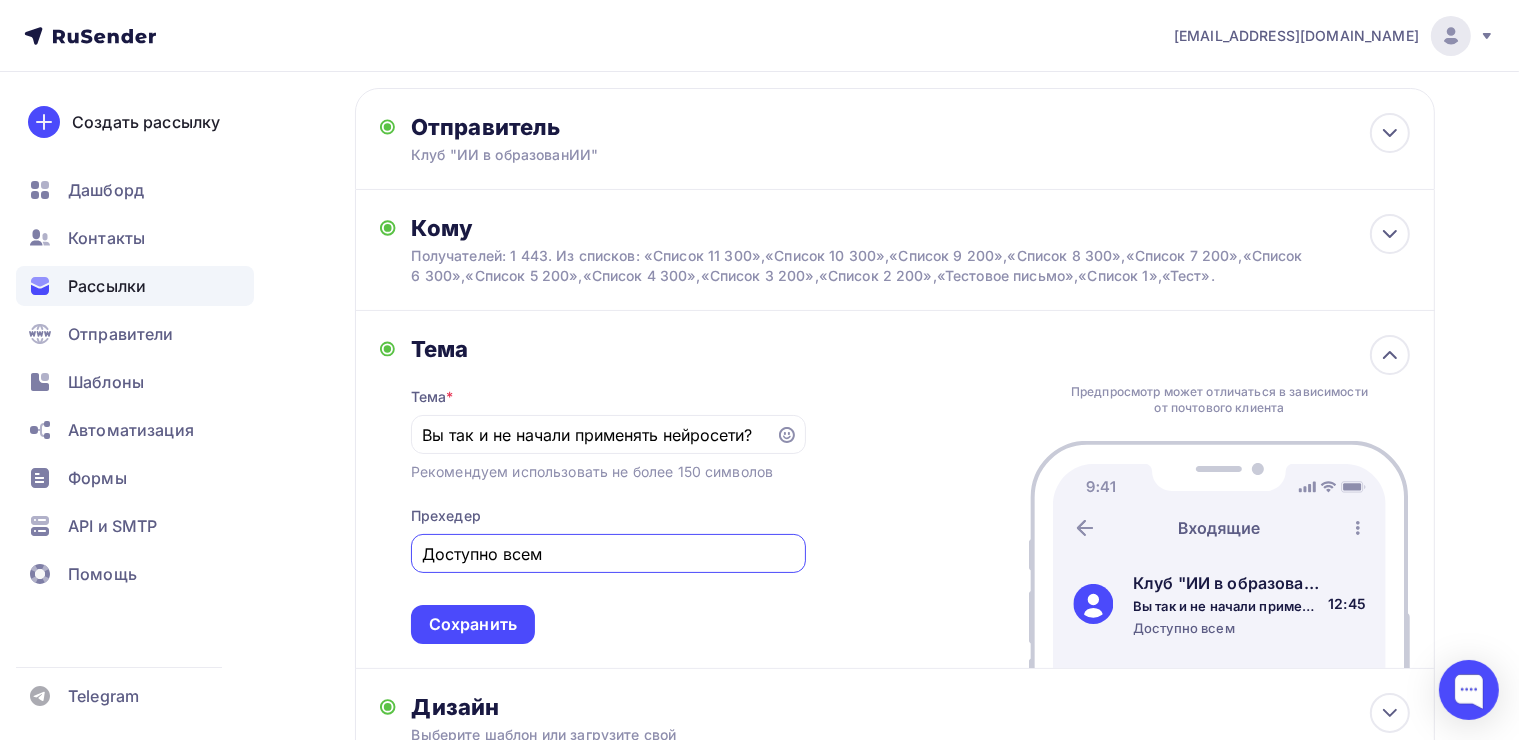 drag, startPoint x: 560, startPoint y: 556, endPoint x: 419, endPoint y: 551, distance: 141.08862 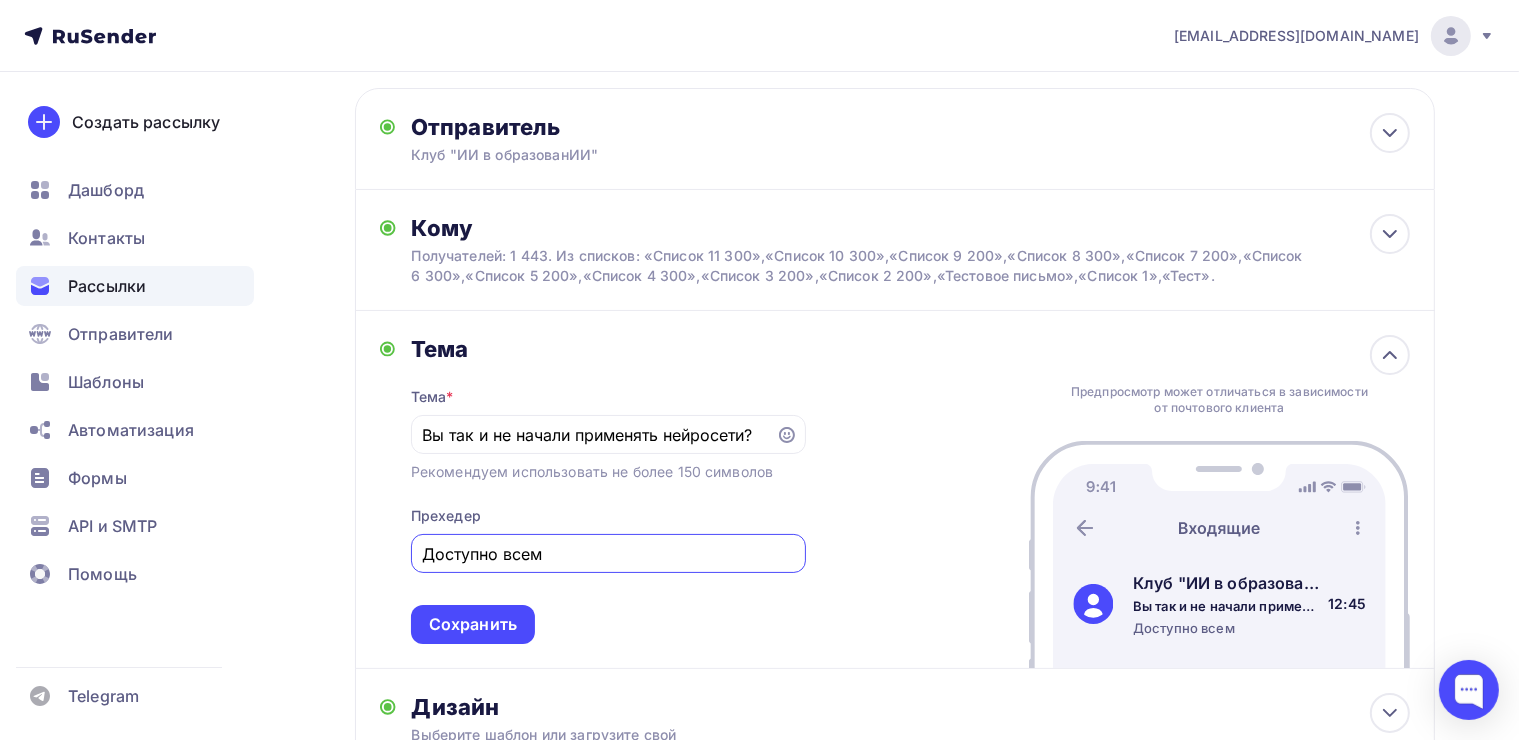 click on "Доступно всем" at bounding box center [608, 553] 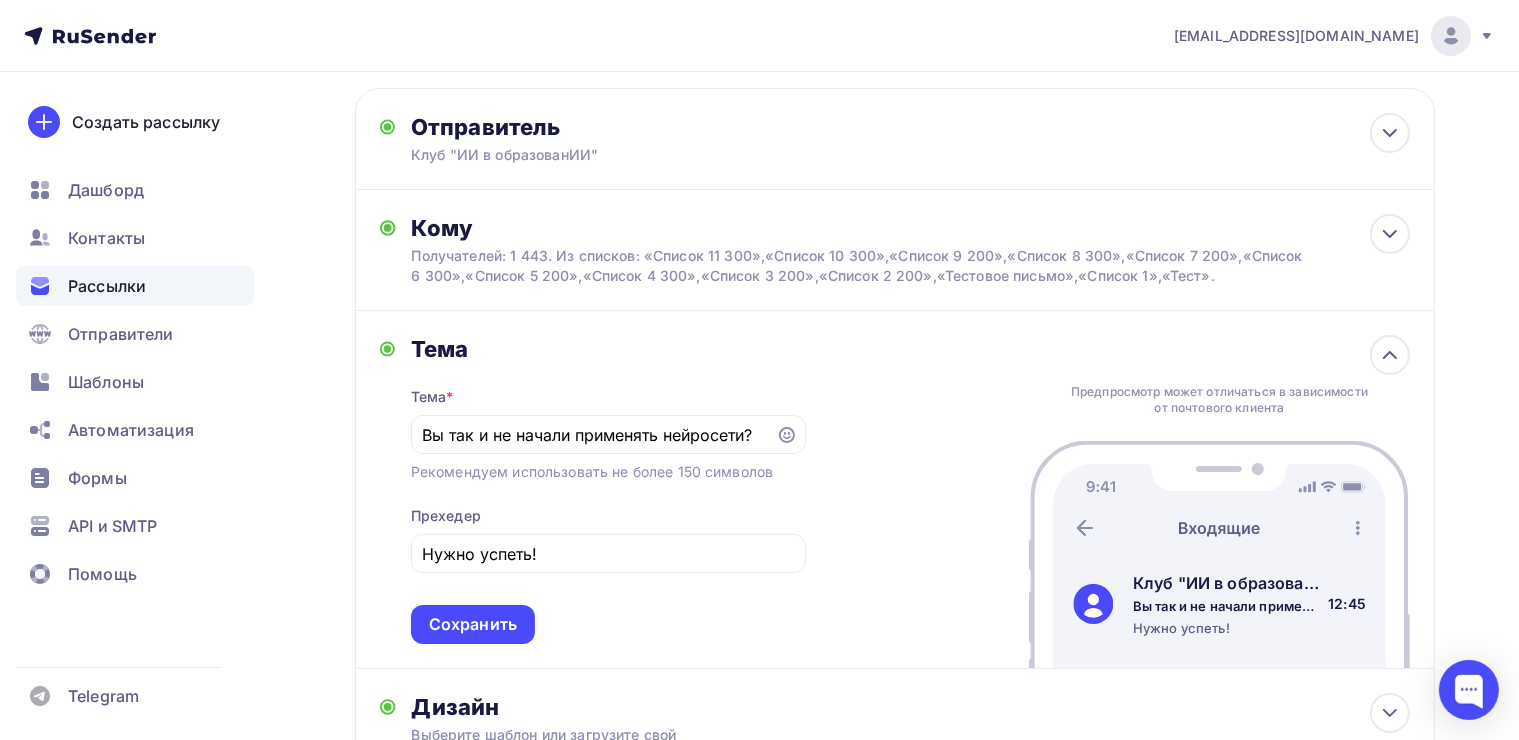 click on "Тема
Тема  *     Вы так и не начали применять нейросети?
Рекомендуем использовать не более 150 символов
Прехедер     Нужно успеть!           Сохранить
Предпросмотр может отличаться  в зависимости от почтового клиента
Клуб "ИИ в образованИИ"
Вы так и не начали применять нейросети?
Нужно успеть!
12:45" at bounding box center (895, 490) 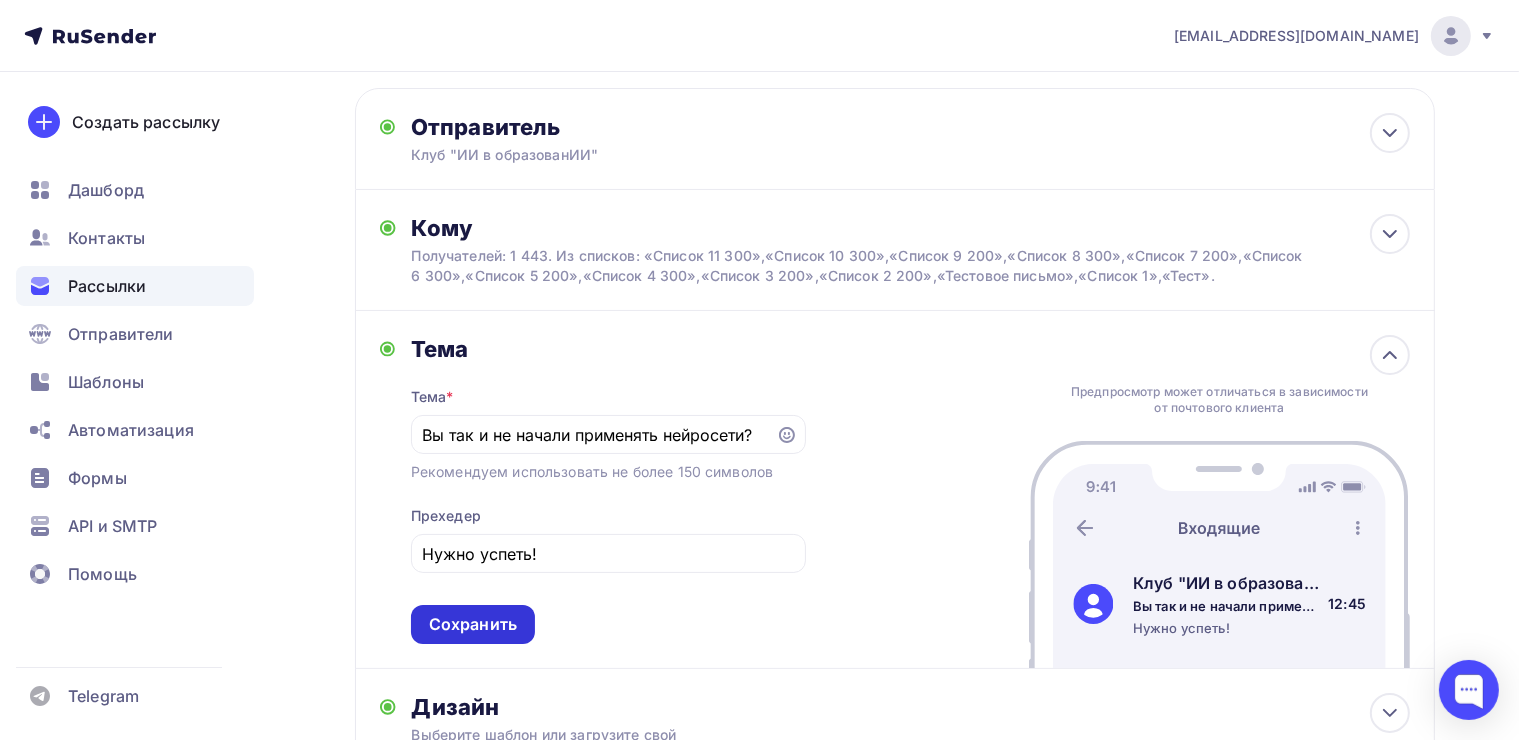 click on "Сохранить" at bounding box center (473, 624) 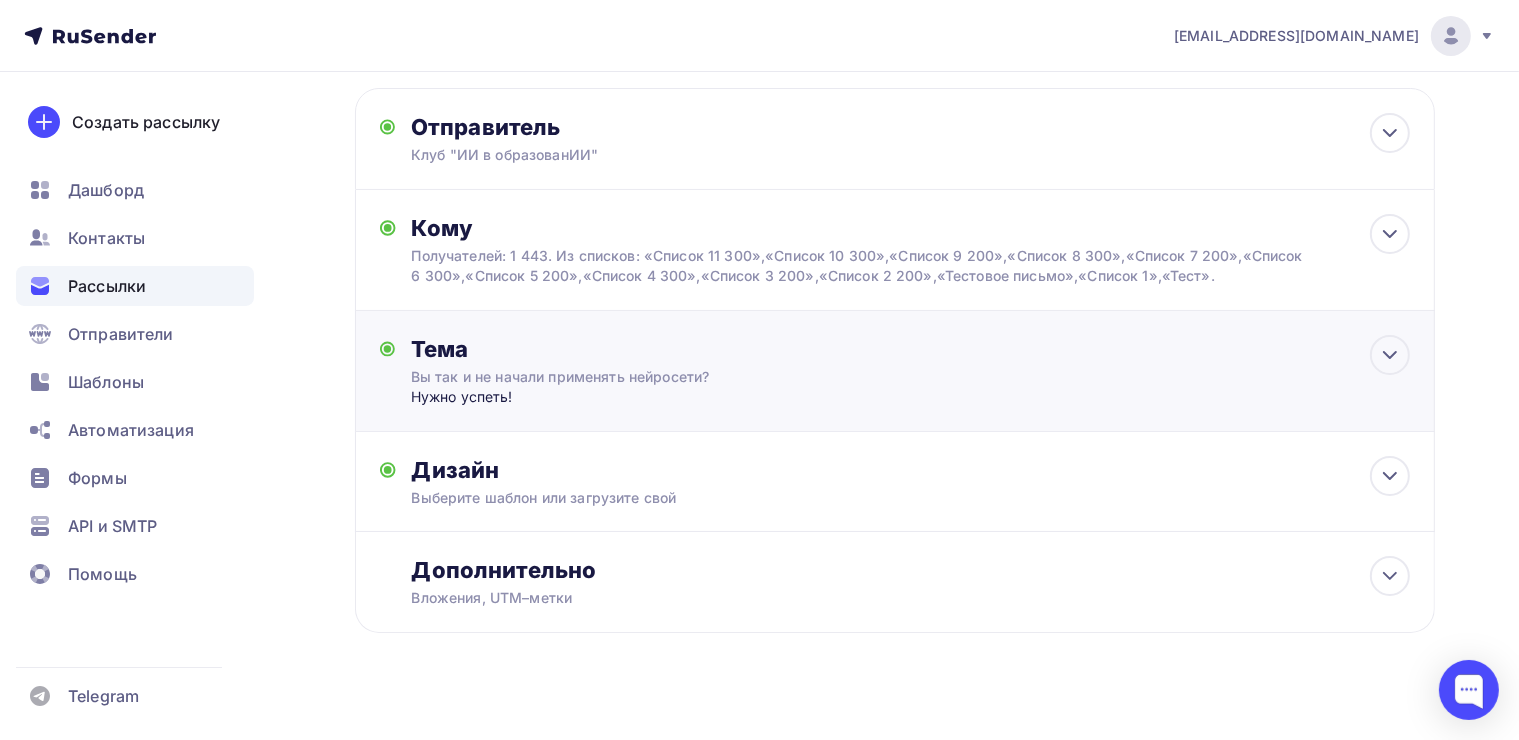 click on "Вы так и не начали применять нейросети?" at bounding box center [589, 377] 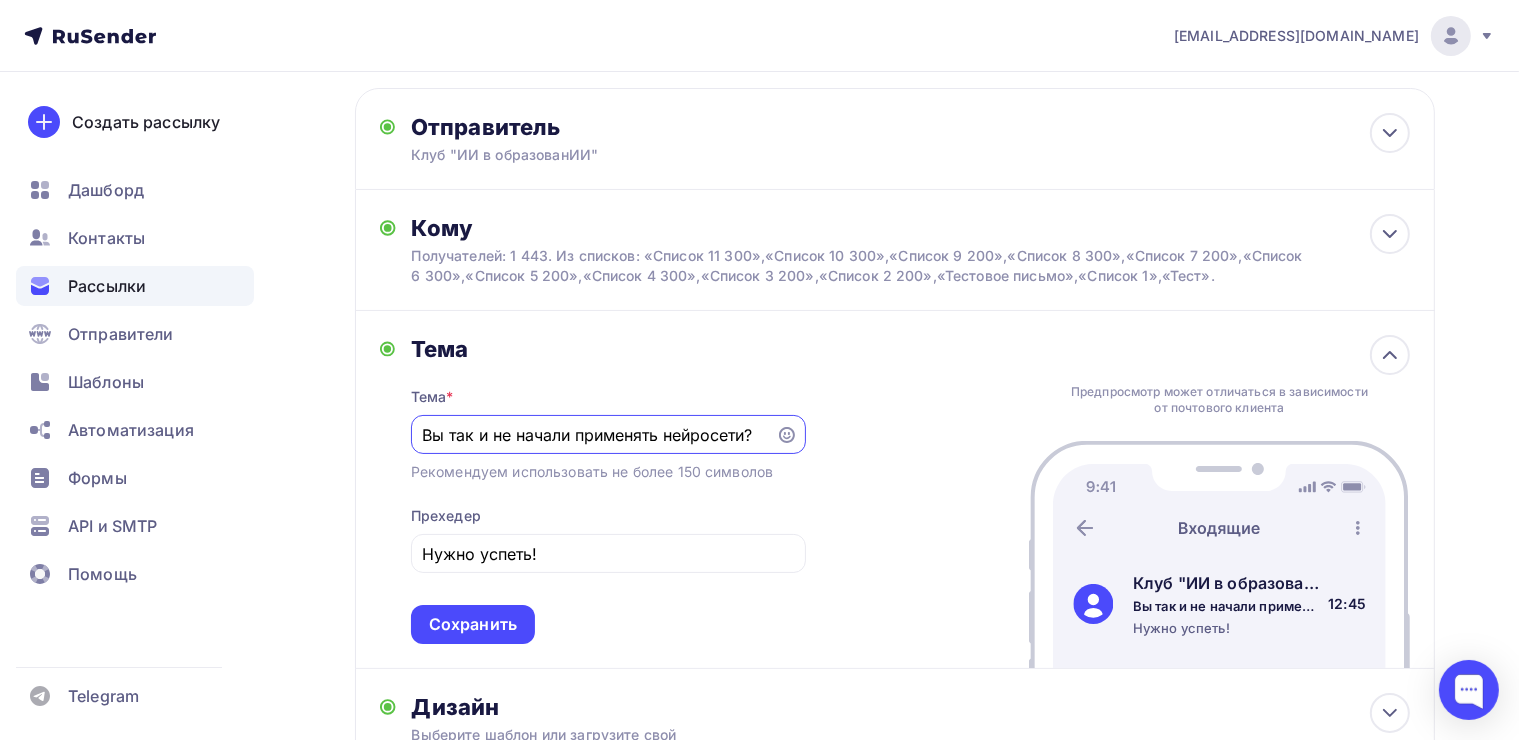 scroll, scrollTop: 0, scrollLeft: 0, axis: both 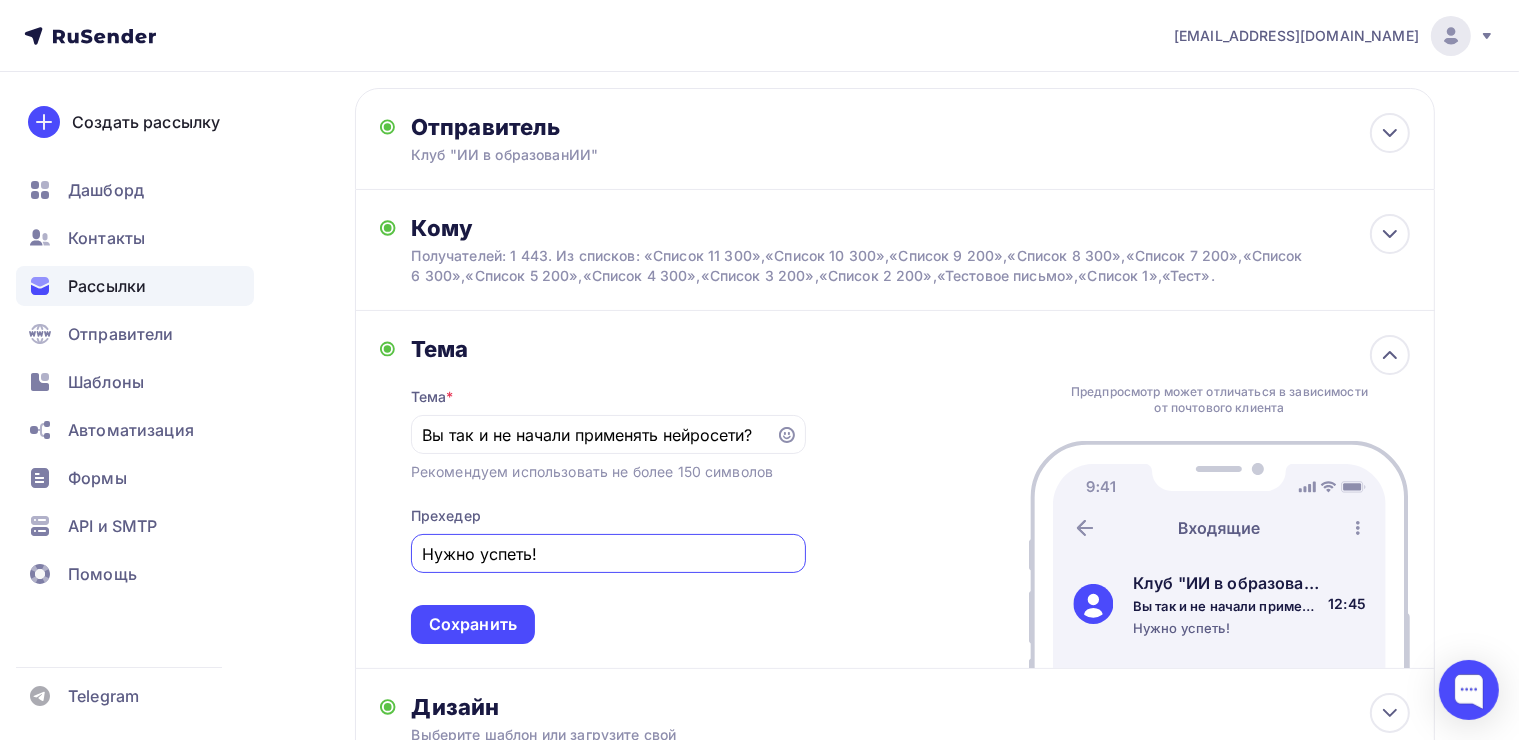drag, startPoint x: 594, startPoint y: 556, endPoint x: 421, endPoint y: 543, distance: 173.48775 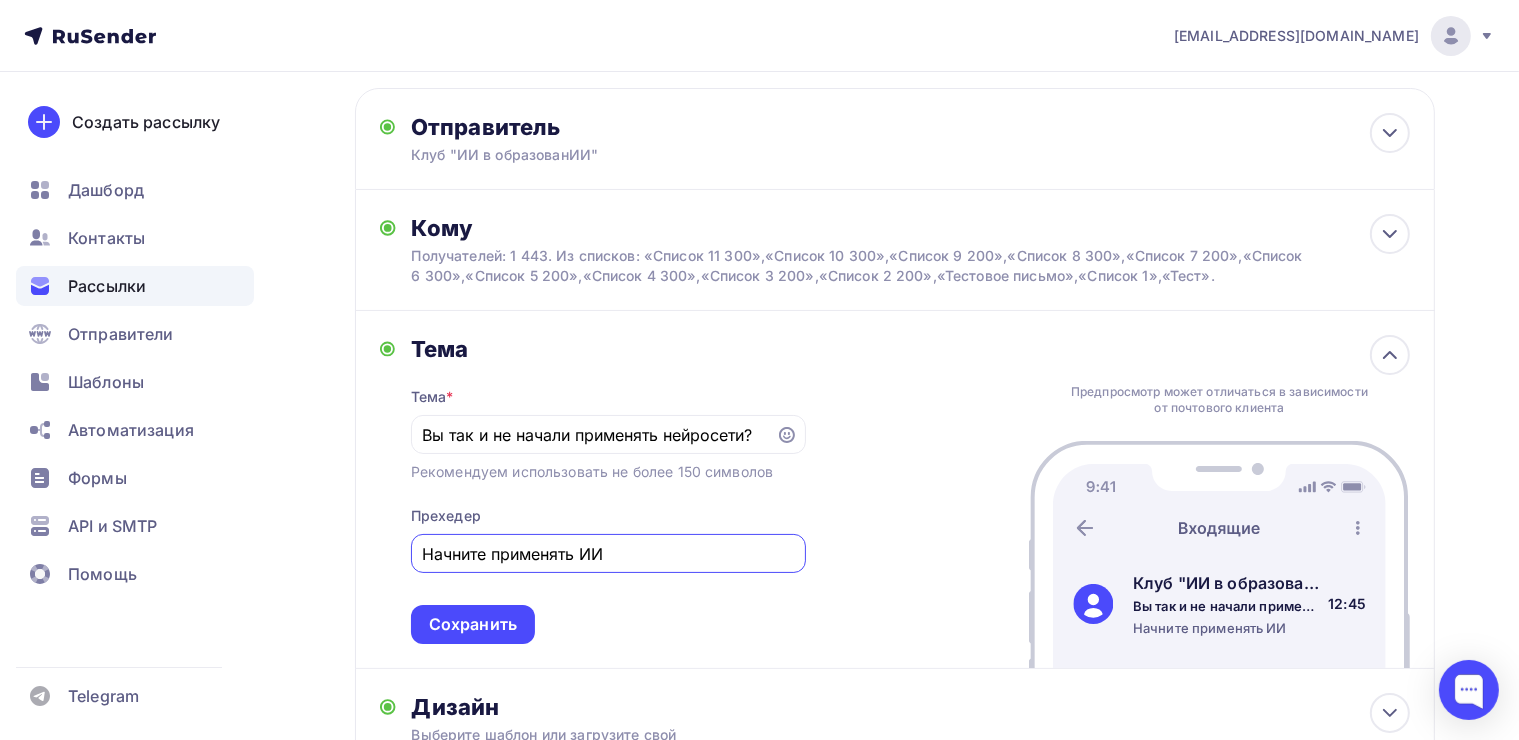 drag, startPoint x: 572, startPoint y: 551, endPoint x: 396, endPoint y: 562, distance: 176.34341 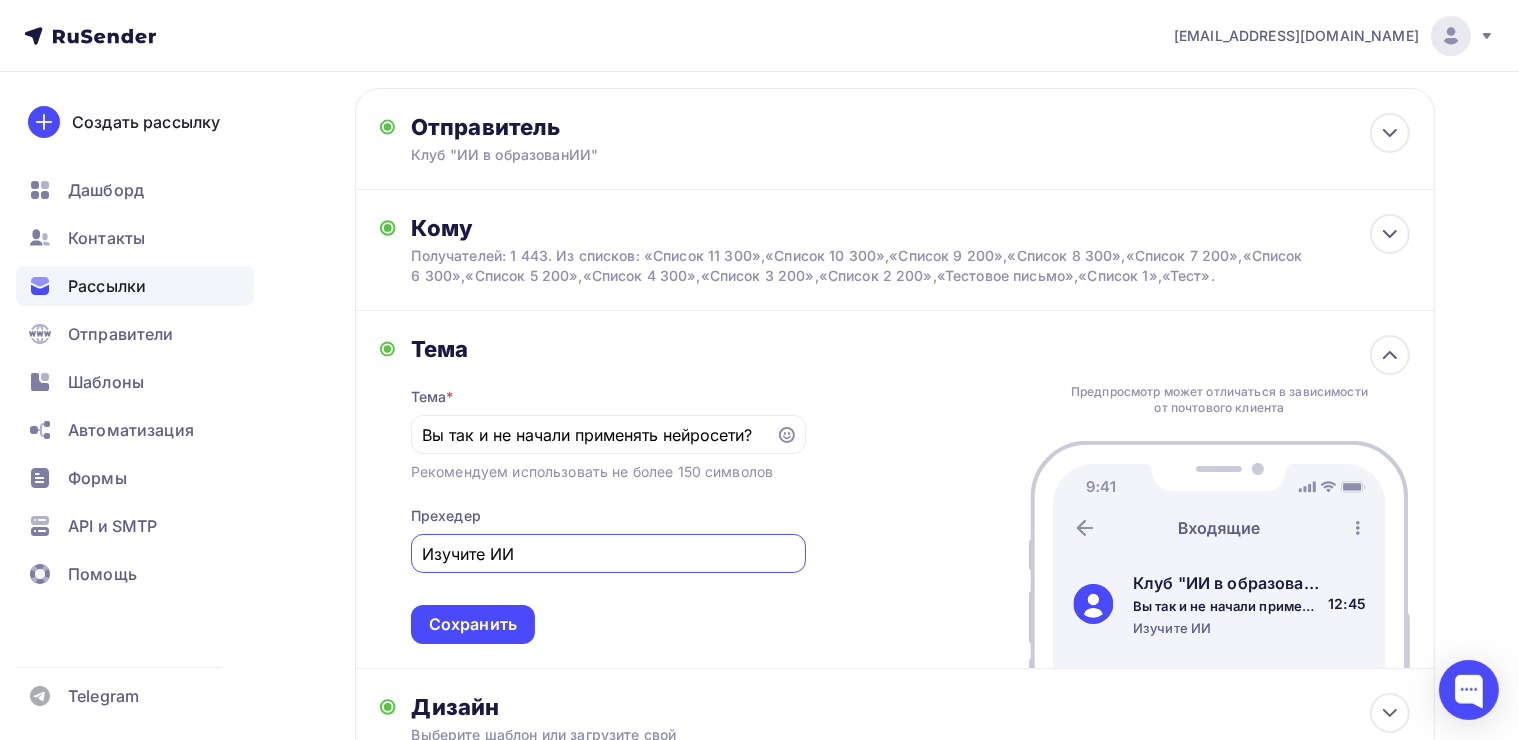 click on "Изучите ИИ" at bounding box center (608, 553) 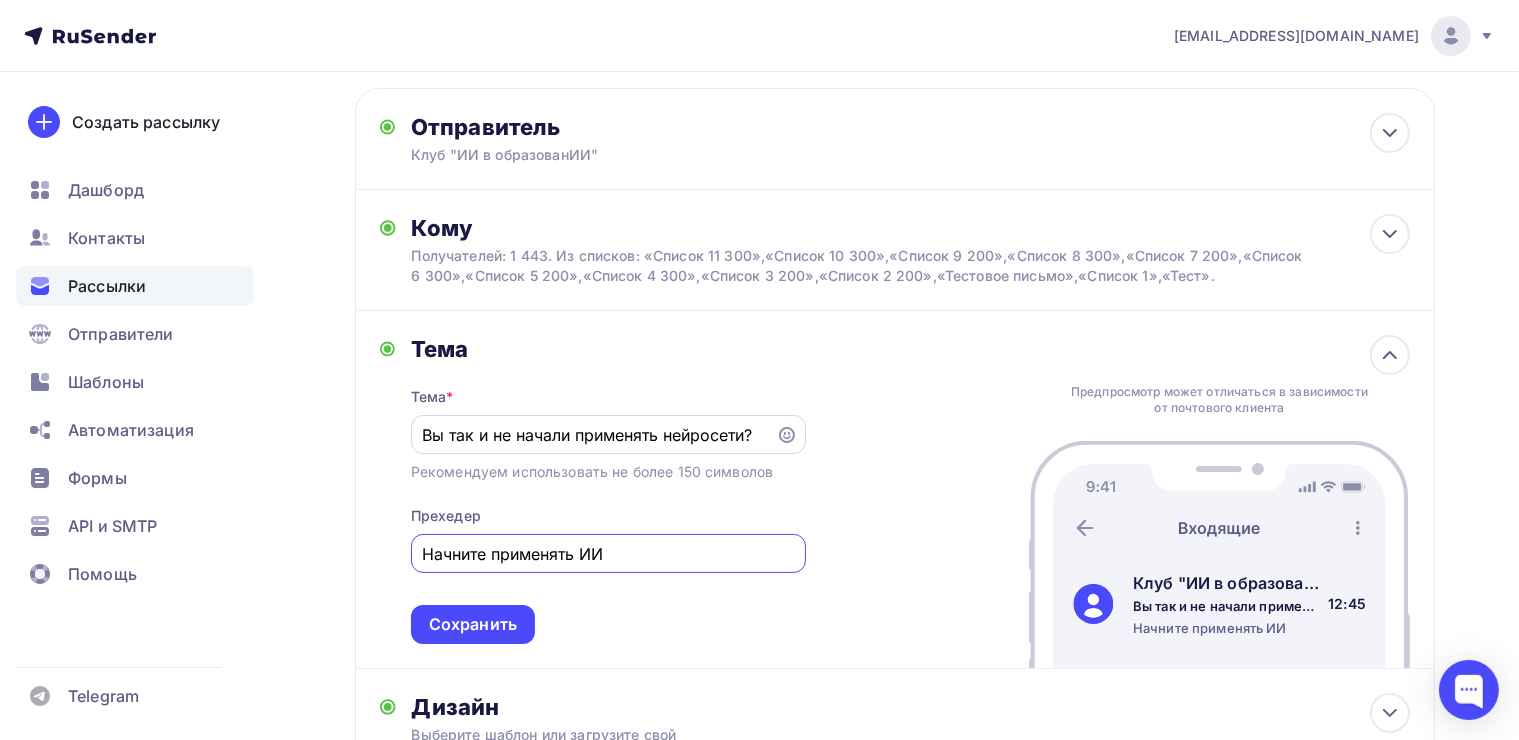 type on "Начните применять ИИ" 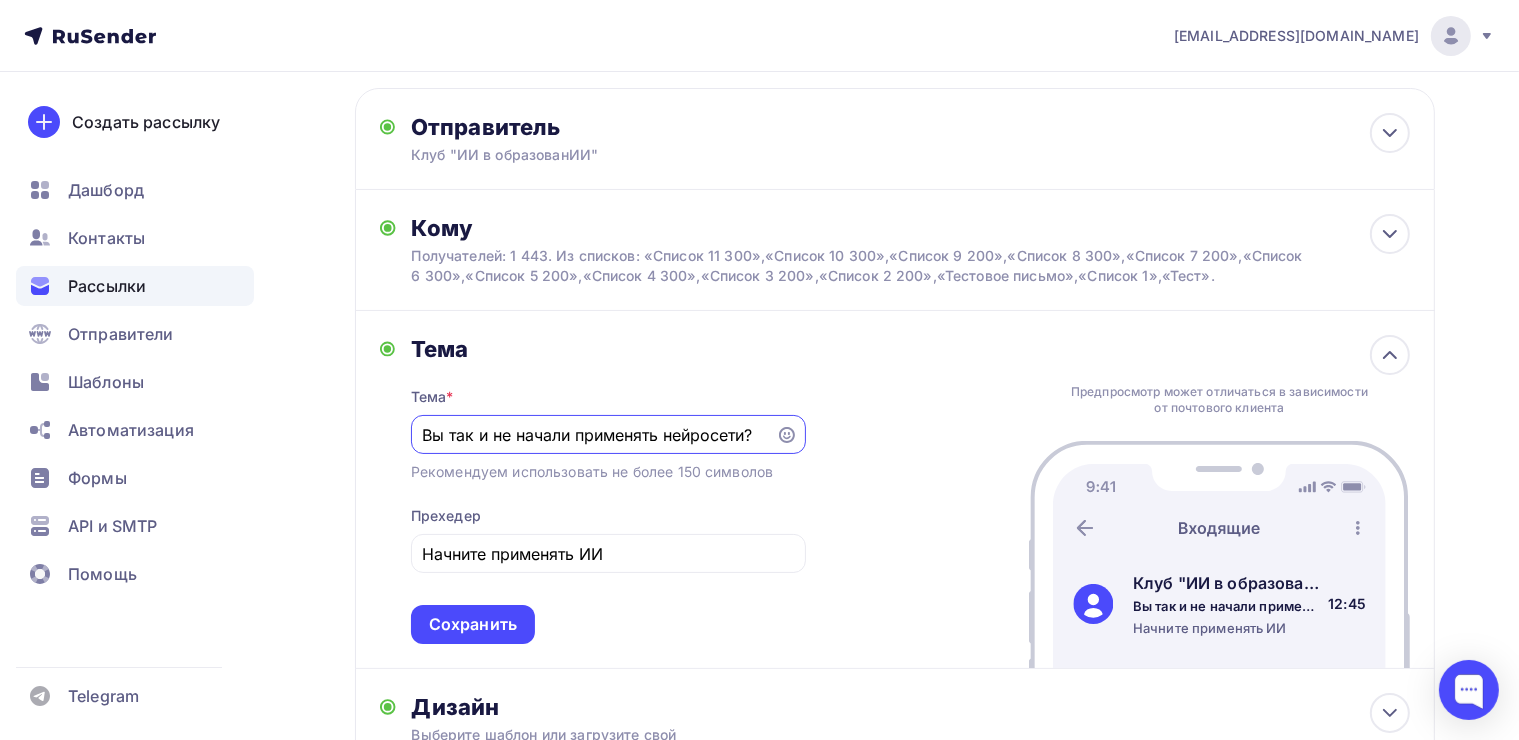 drag, startPoint x: 448, startPoint y: 436, endPoint x: 664, endPoint y: 428, distance: 216.1481 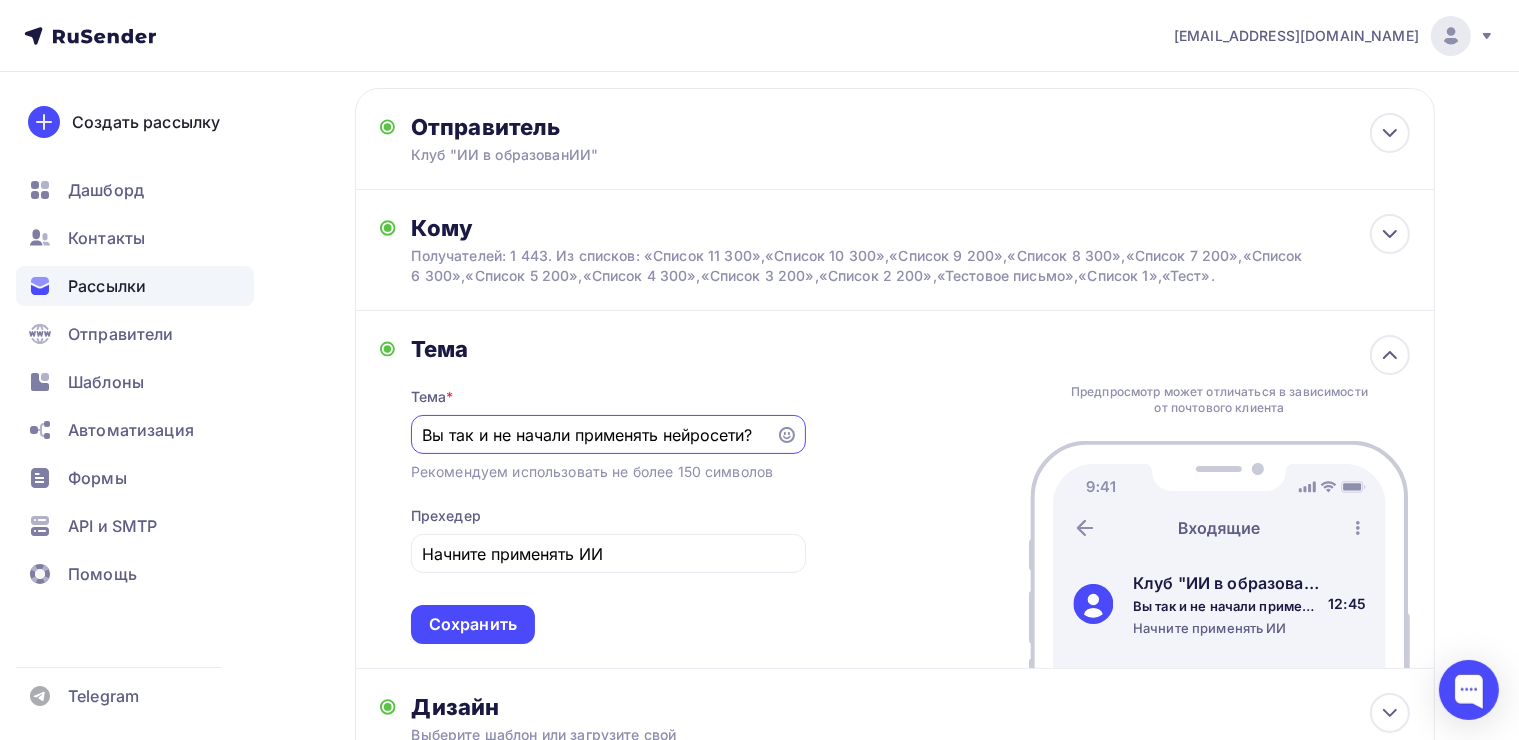 click on "Вы так и не начали применять нейросети?" at bounding box center (593, 435) 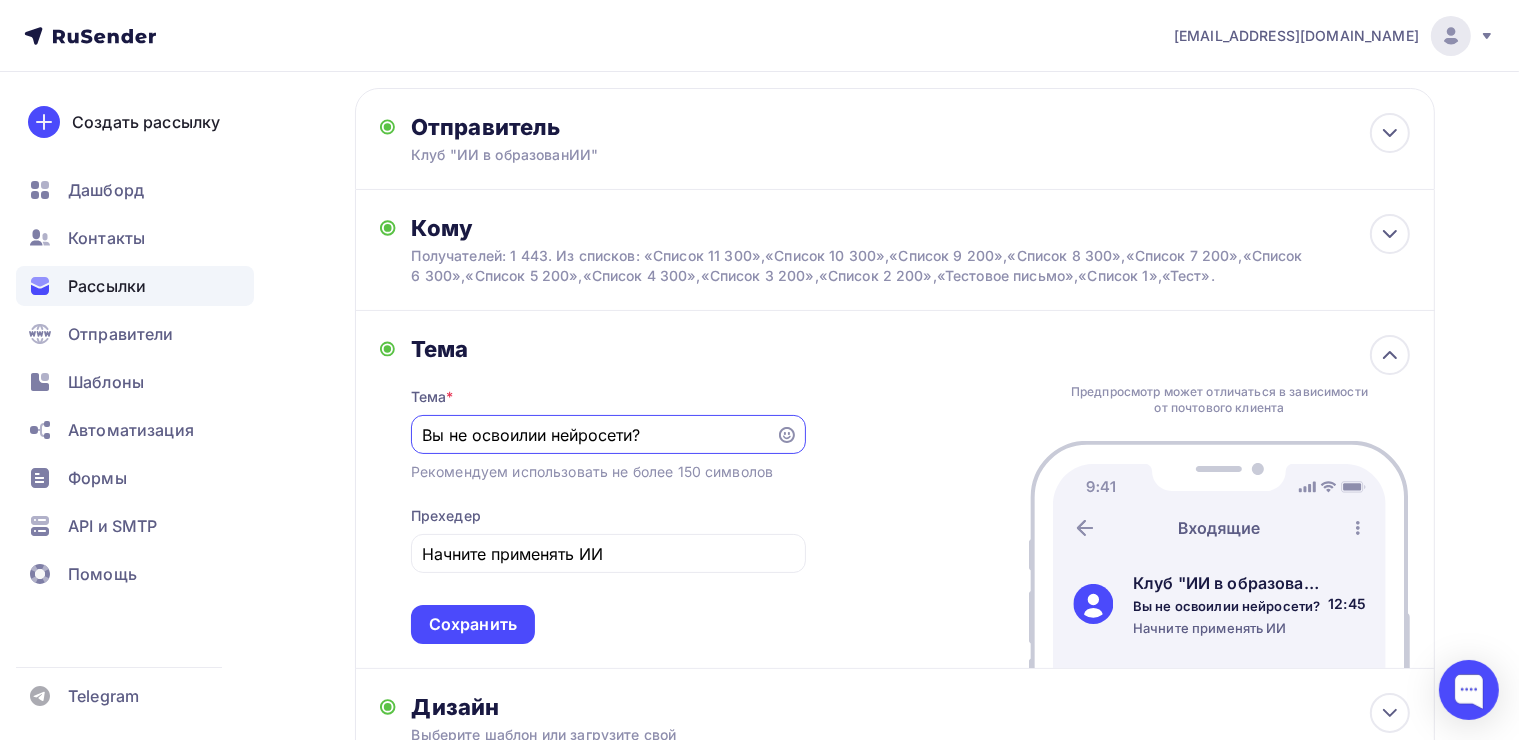 click on "Вы не освоилии нейросети?" at bounding box center (593, 435) 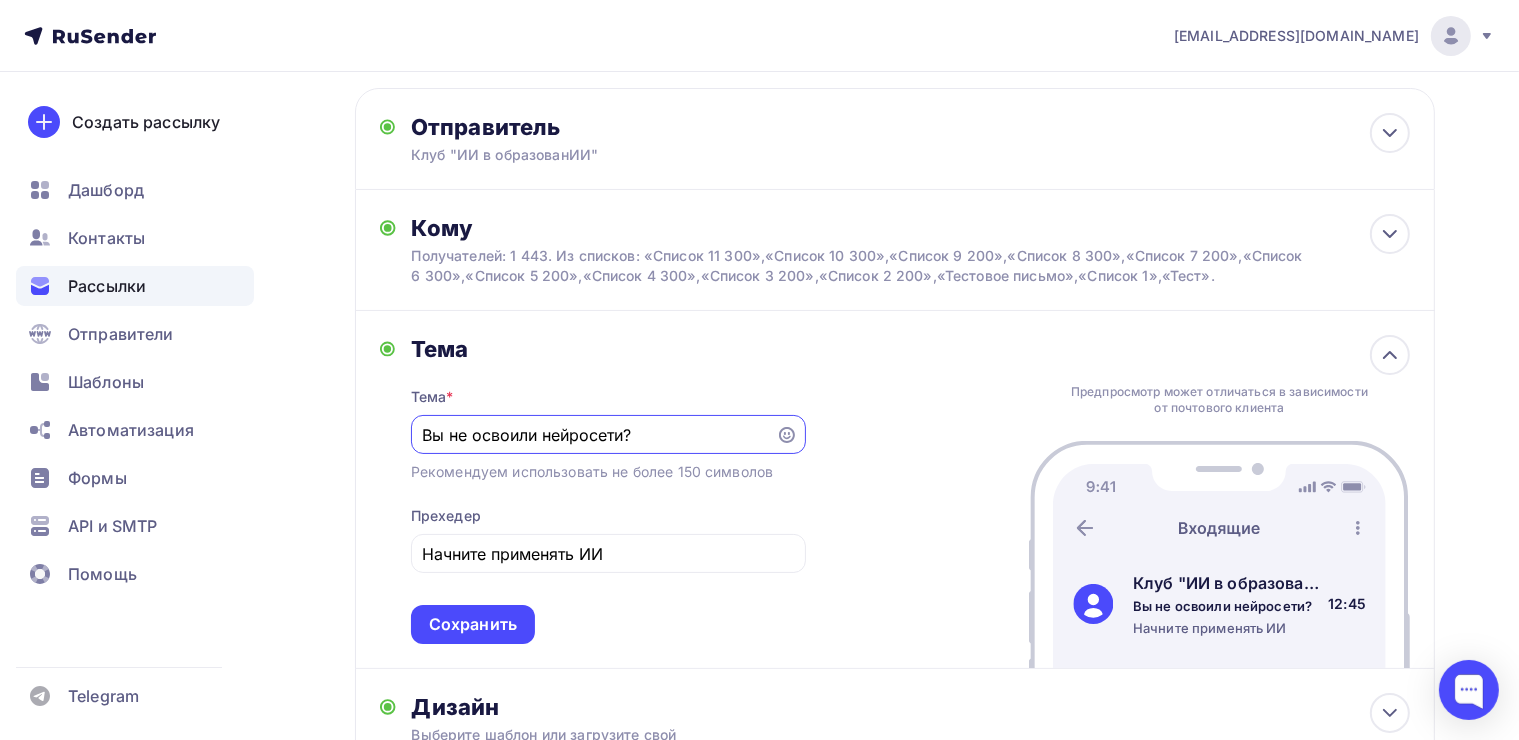 click on "Вы не освоили нейросети?" at bounding box center (593, 435) 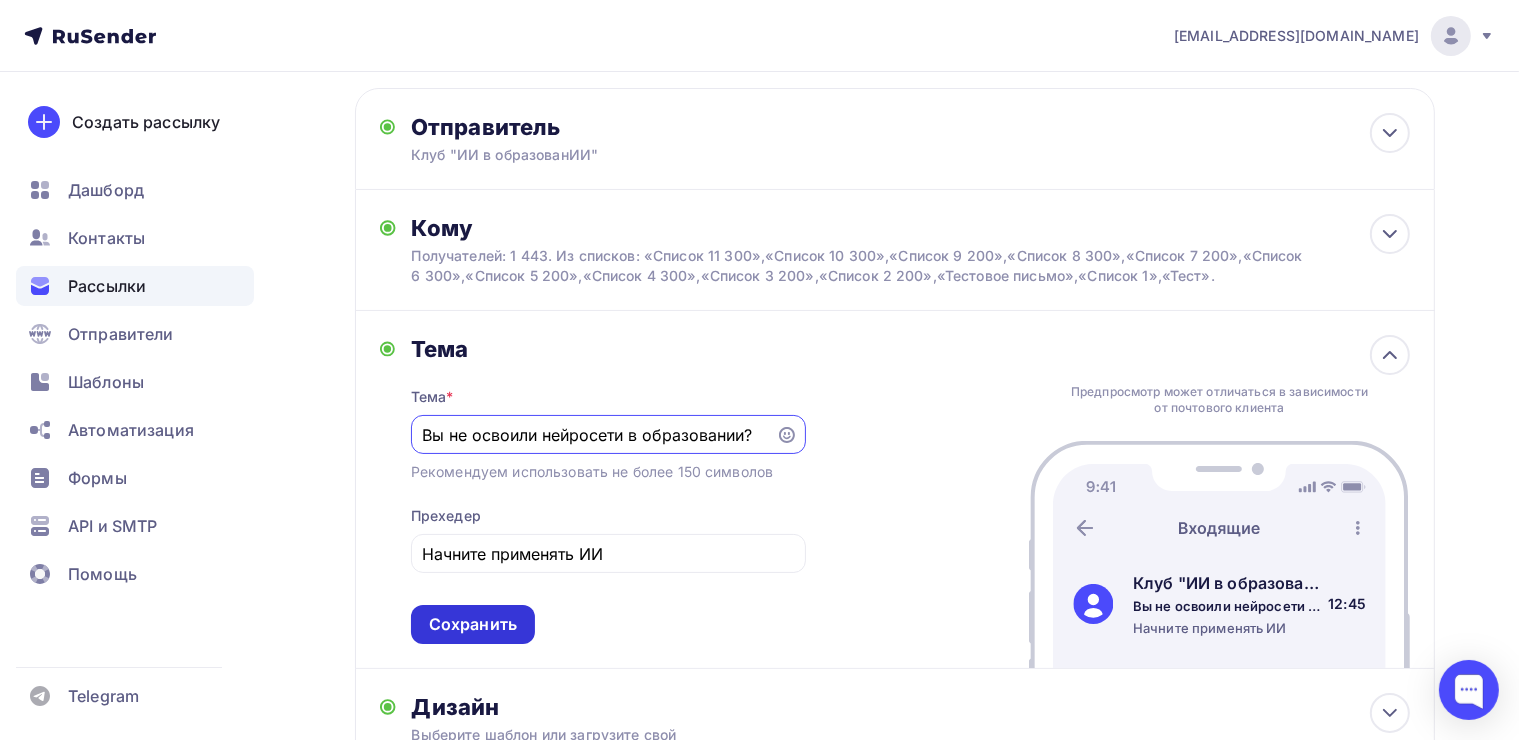 type on "Вы не освоили нейросети в образовании?" 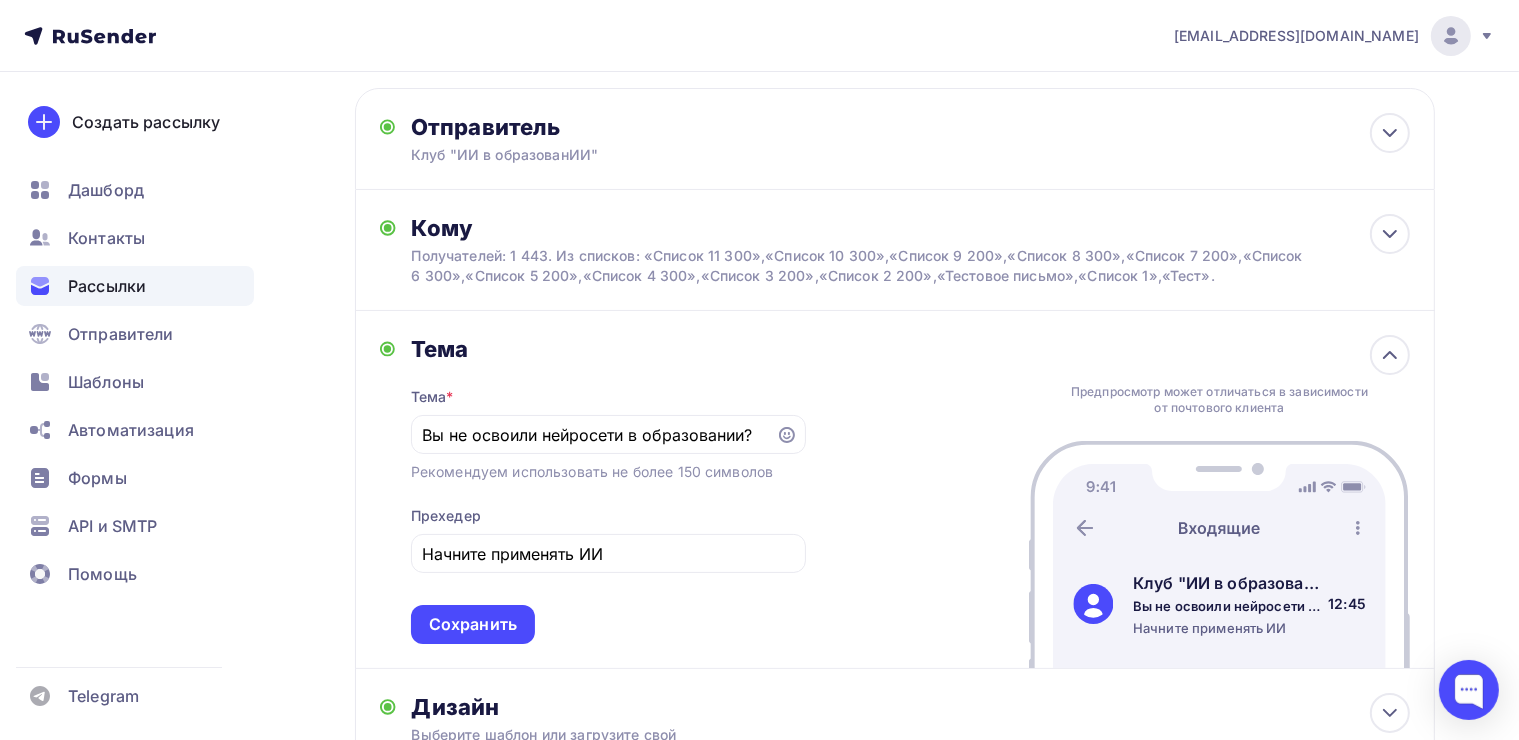 drag, startPoint x: 494, startPoint y: 624, endPoint x: 512, endPoint y: 625, distance: 18.027756 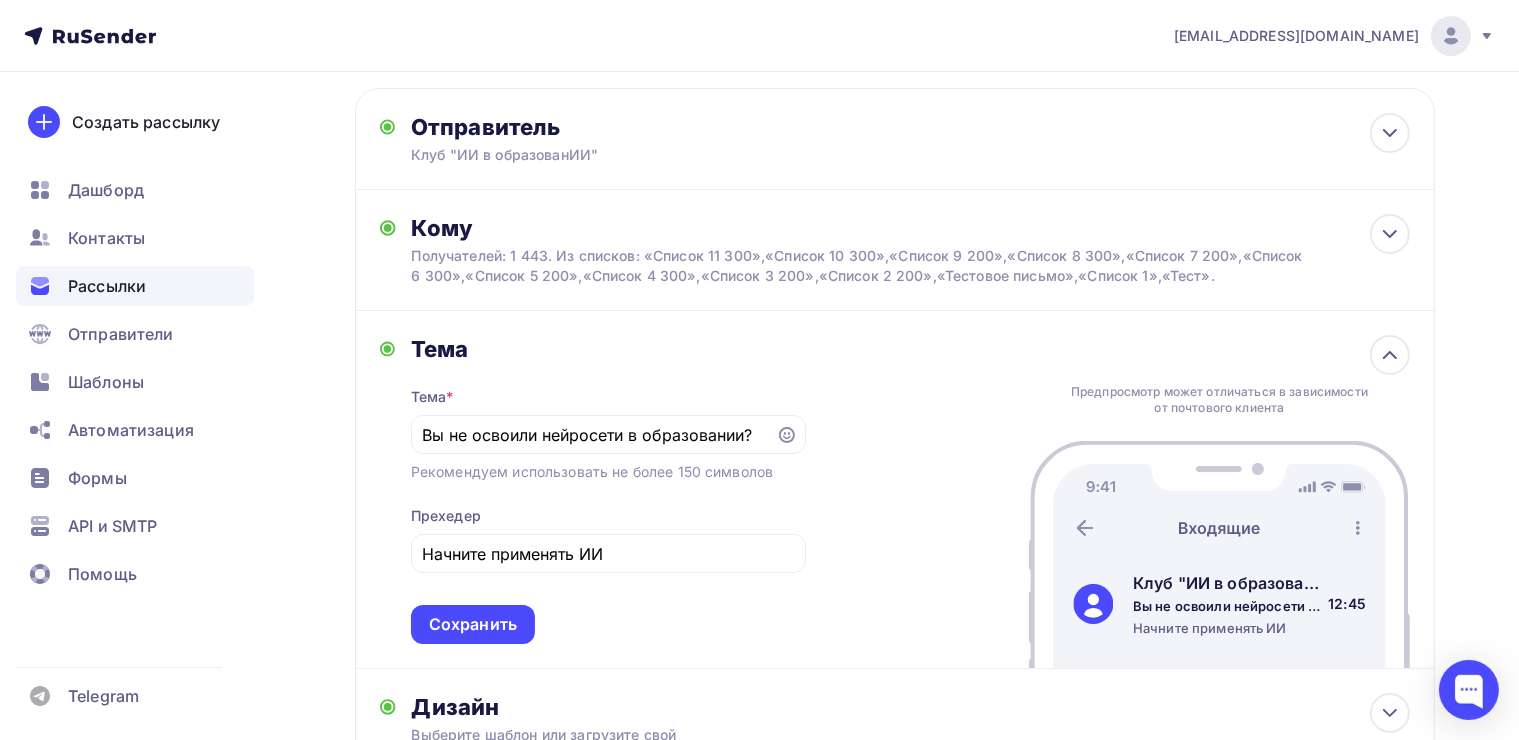 click on "Сохранить" at bounding box center [473, 624] 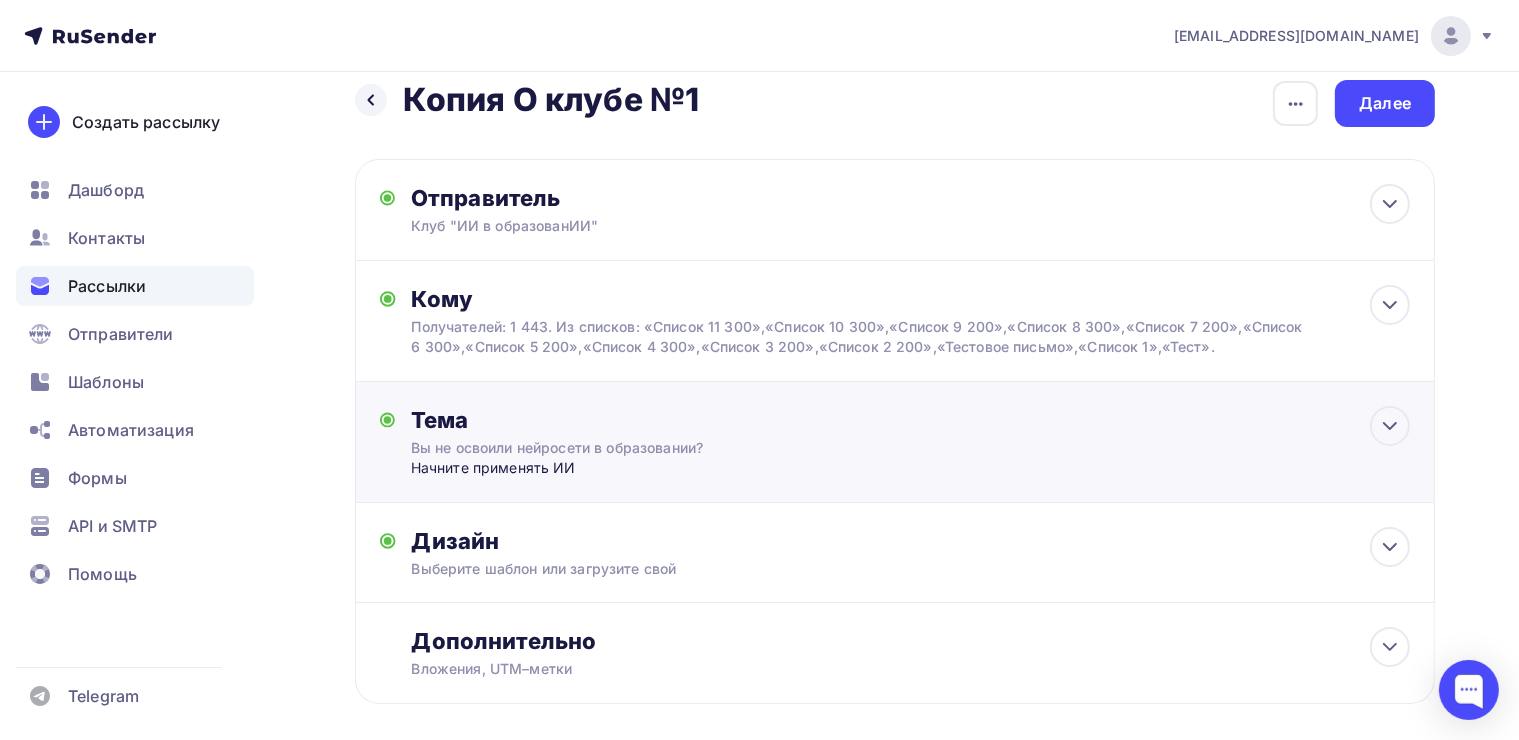 scroll, scrollTop: 0, scrollLeft: 0, axis: both 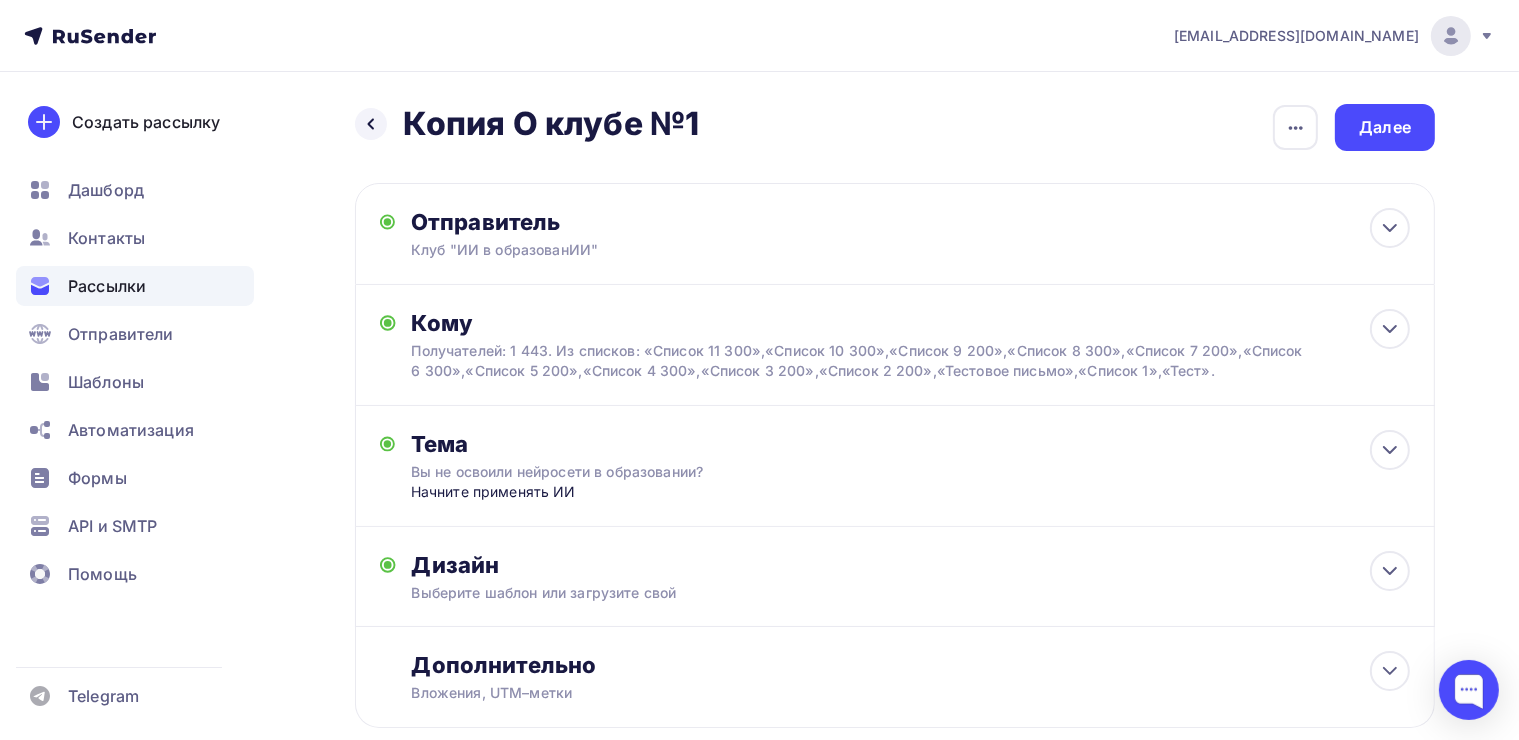 click on "Назад
Копия О клубе №1
Копия О клубе №1
Закончить позже
Переименовать рассылку
Удалить
Далее
Отправитель
Клуб "ИИ в образованИИ"
Email  *
[EMAIL_ADDRESS][DOMAIN_NAME]
[EMAIL_ADDRESS][DOMAIN_NAME]           [EMAIL_ADDRESS][DOMAIN_NAME]               Добавить отправителя
Рекомендуем  добавить почту на домене , чтобы рассылка не попала в «Спам»
Имя                 Сохранить
12:45         Кому               id" at bounding box center (895, 440) 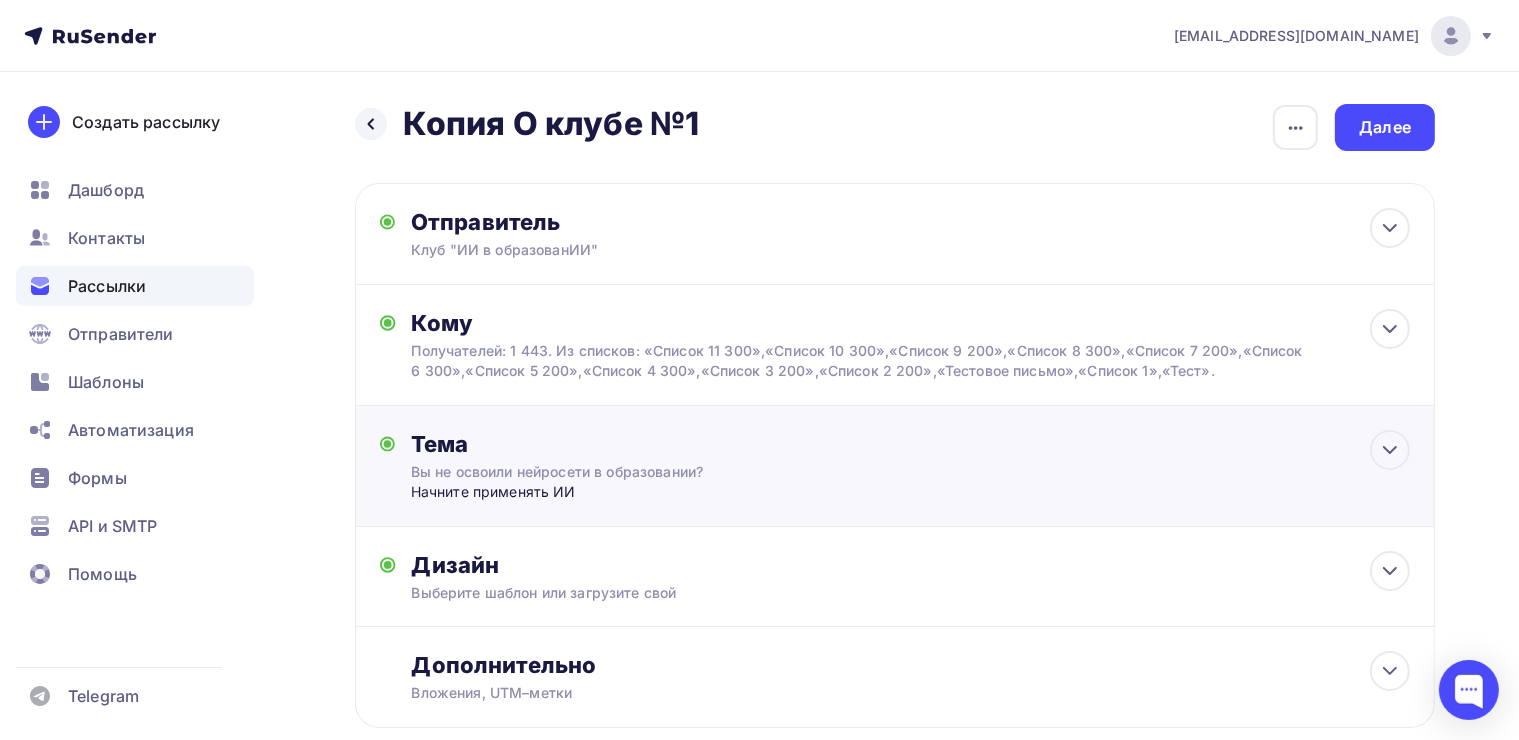 click on "Начните применять ИИ" at bounding box center [608, 492] 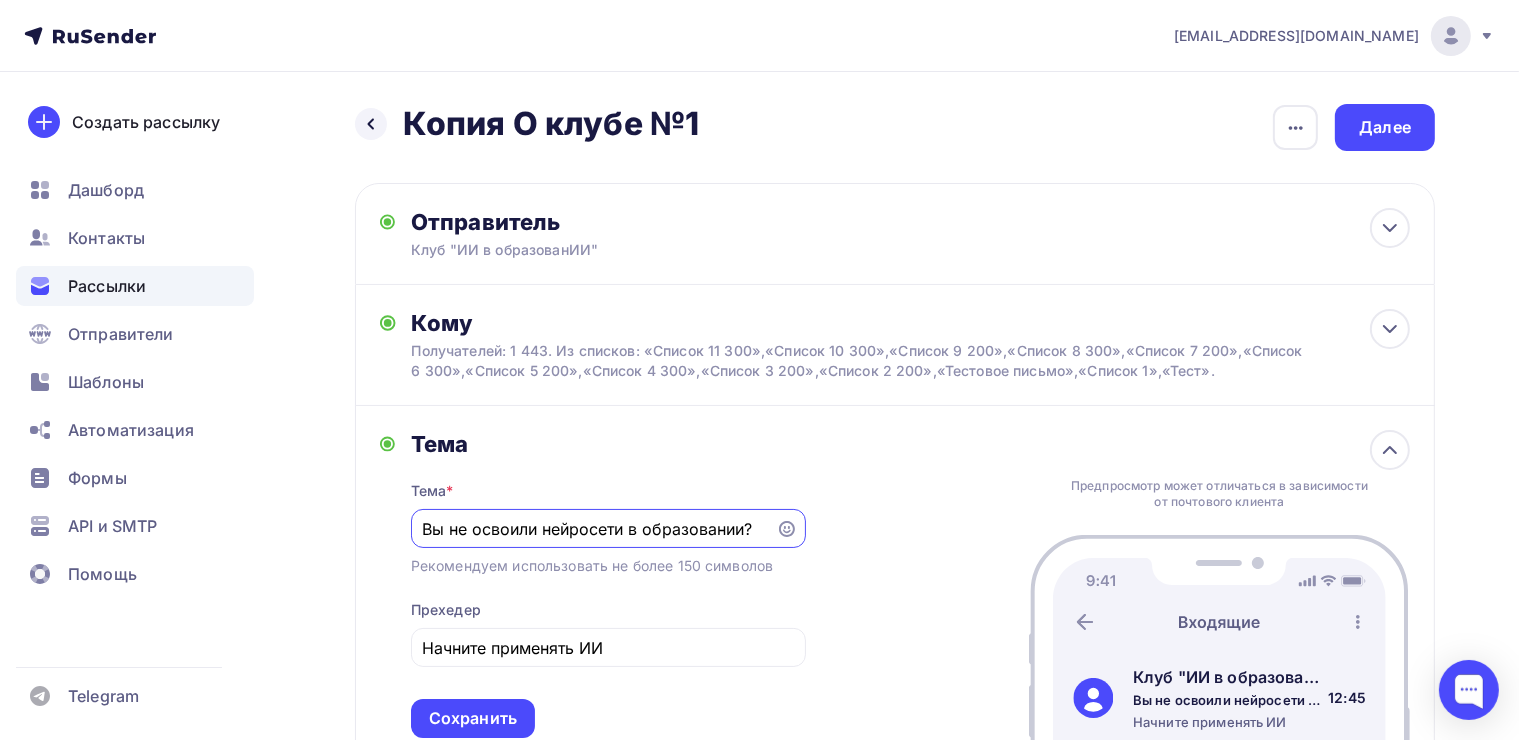 scroll, scrollTop: 0, scrollLeft: 0, axis: both 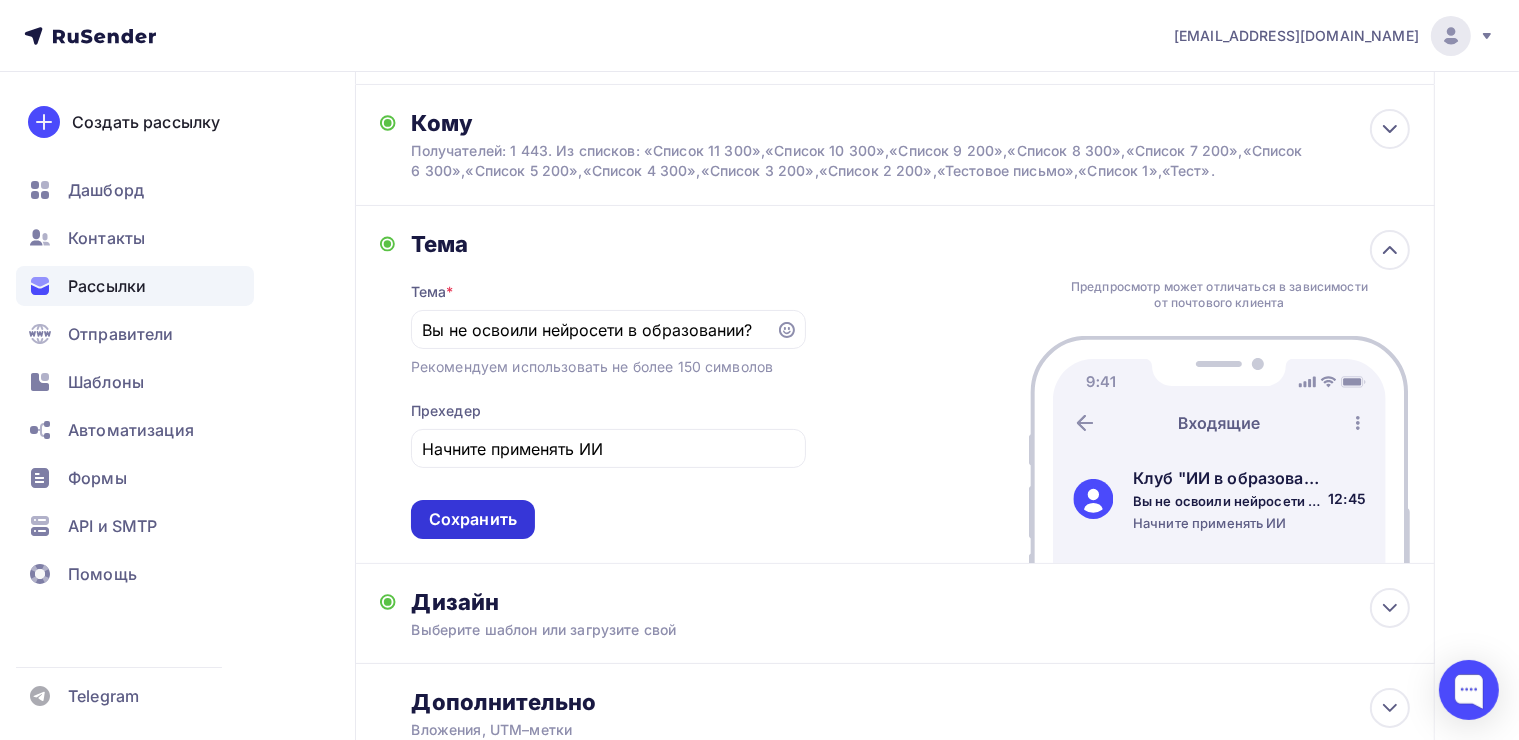 click on "Сохранить" at bounding box center [473, 519] 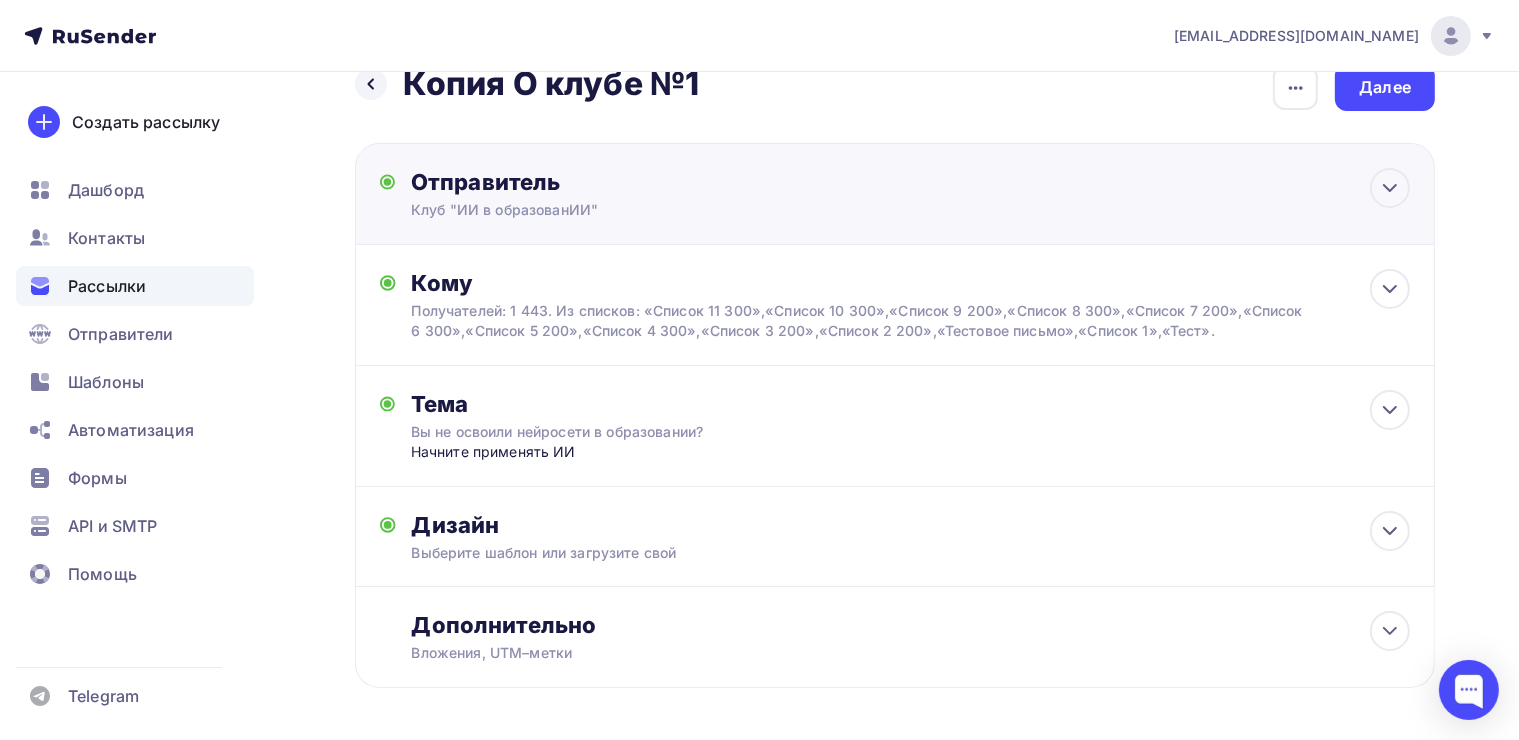 scroll, scrollTop: 0, scrollLeft: 0, axis: both 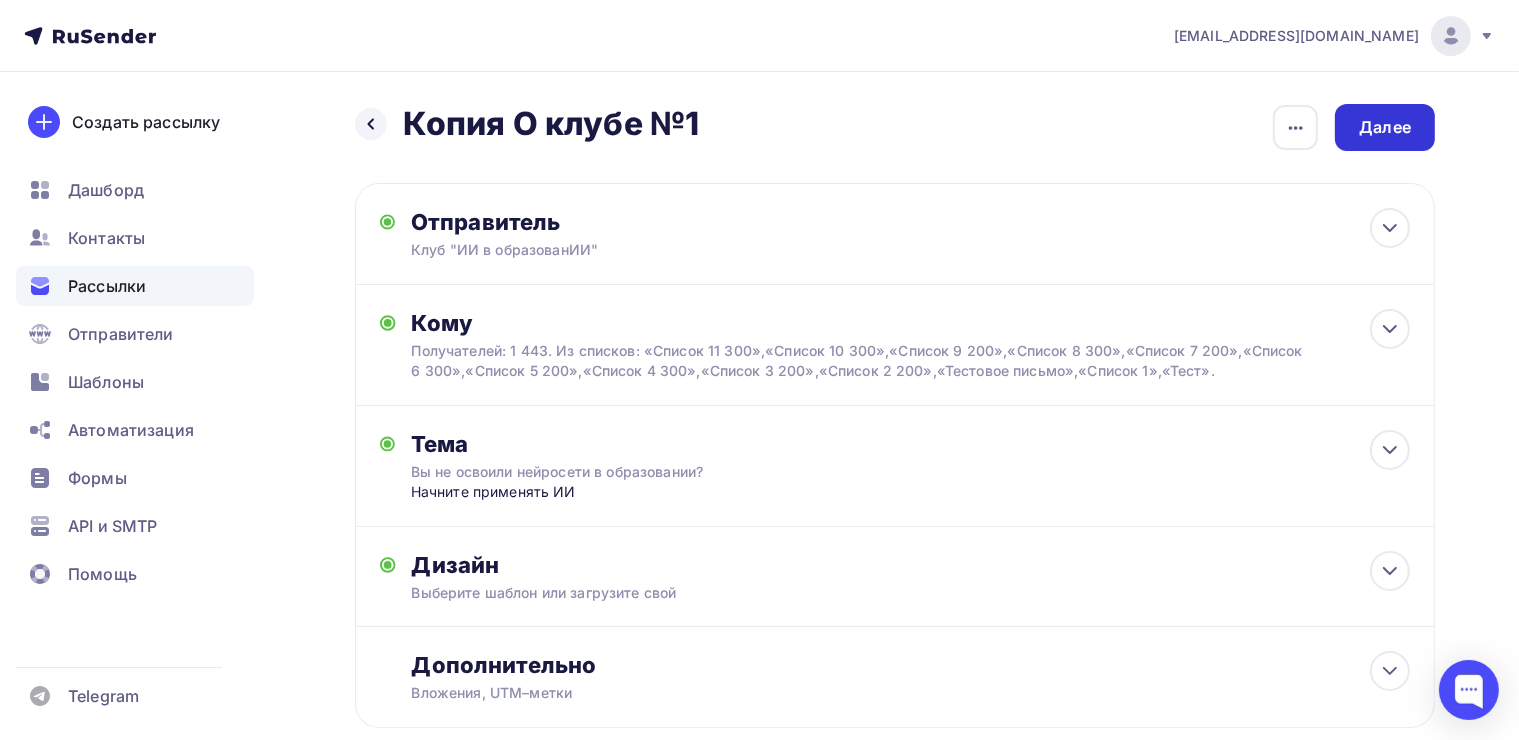 click on "Далее" at bounding box center [1385, 127] 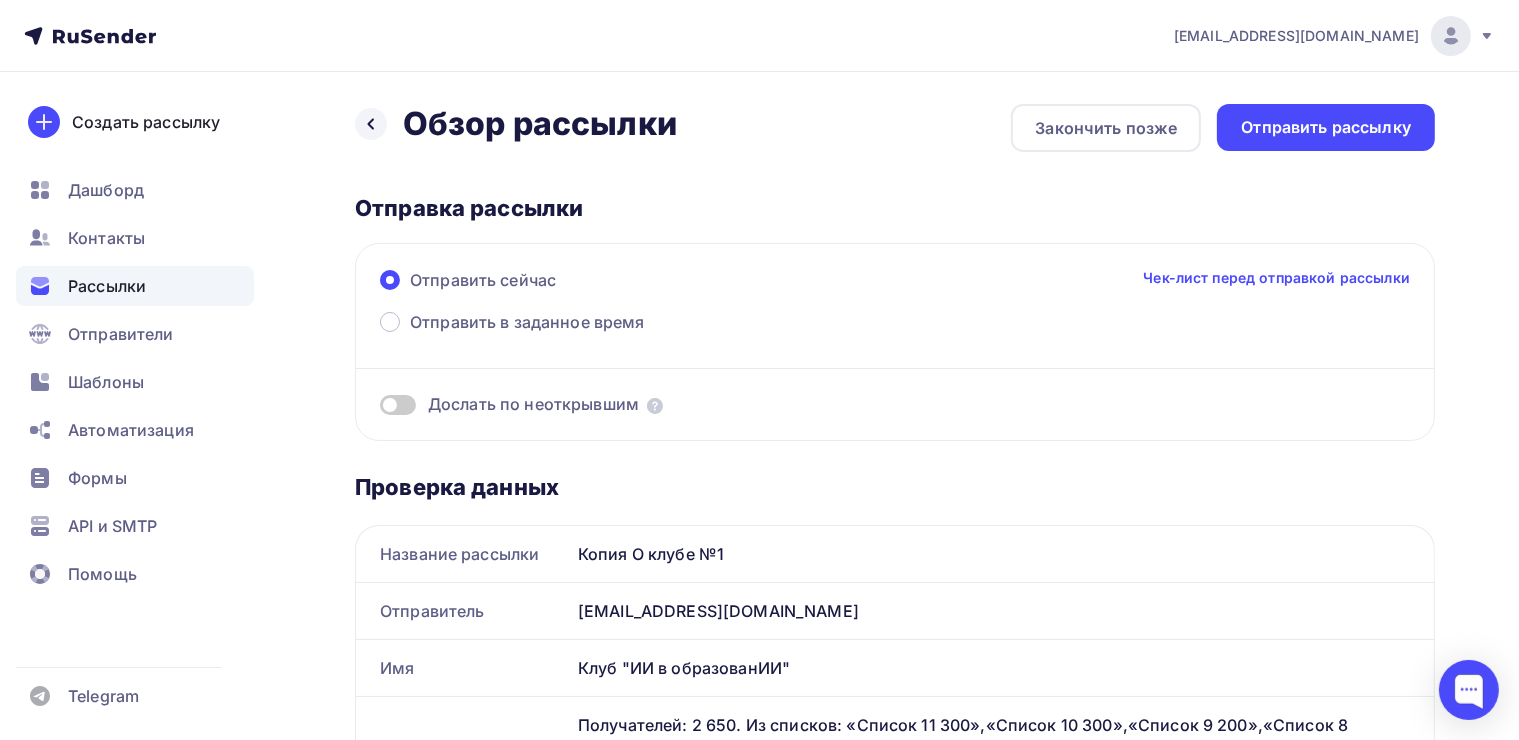 scroll, scrollTop: 0, scrollLeft: 0, axis: both 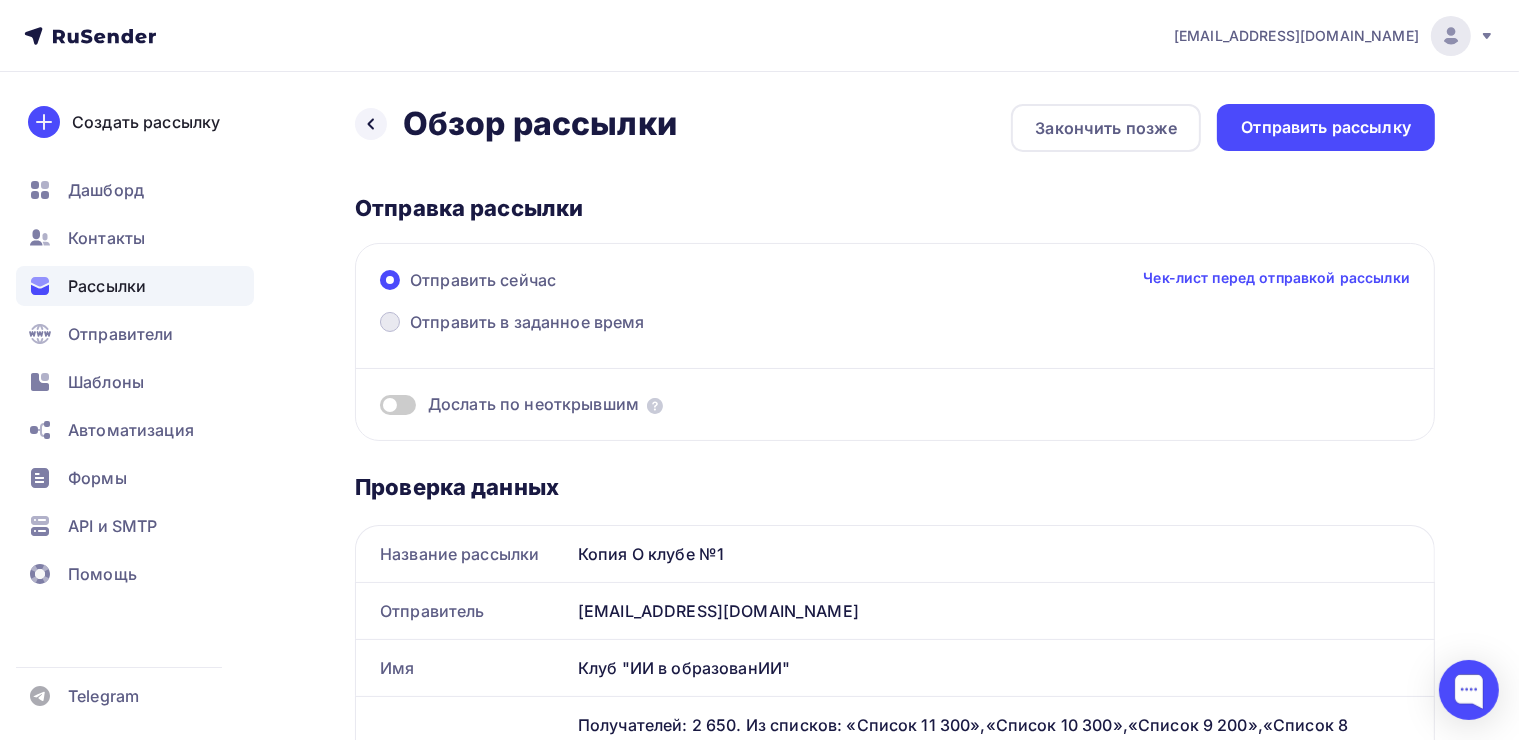 click at bounding box center (390, 322) 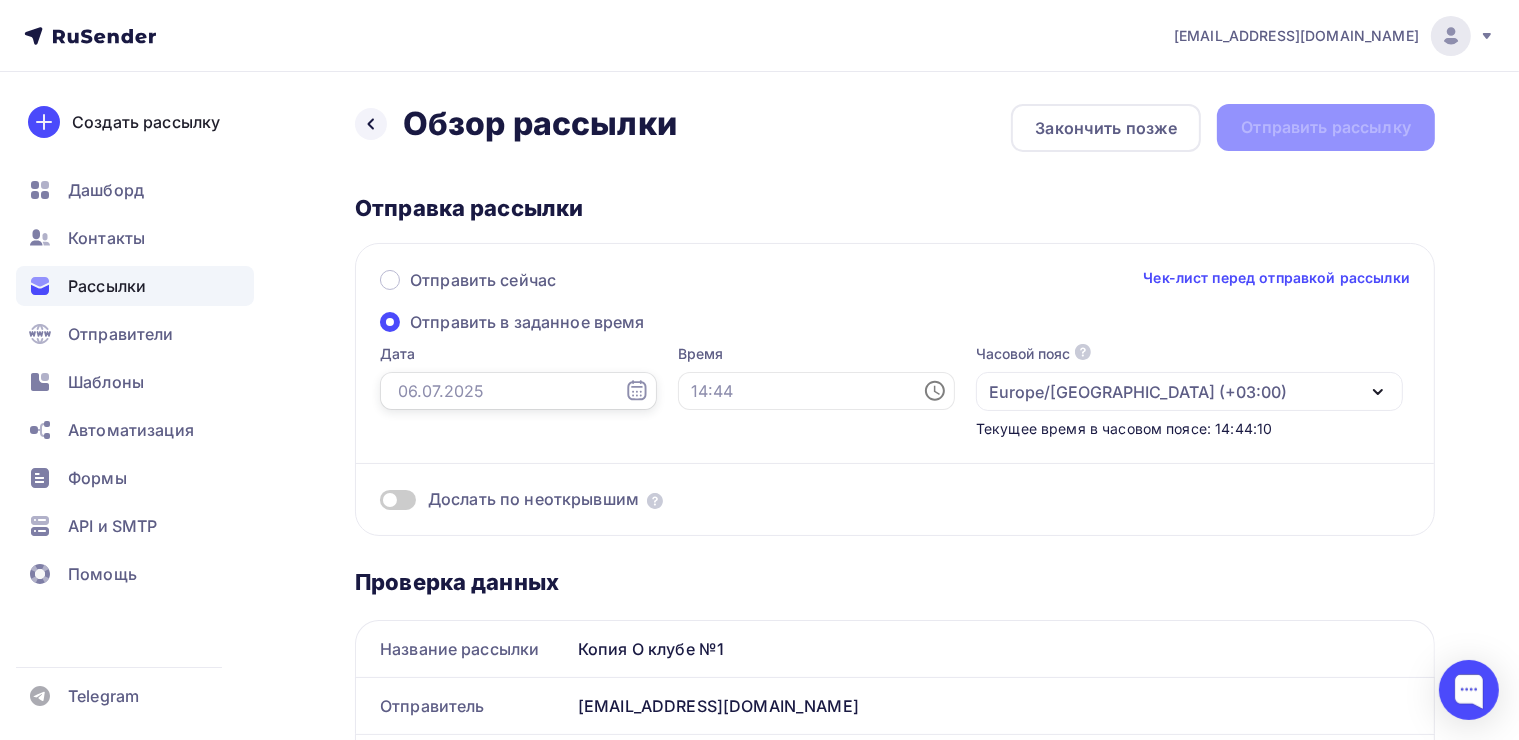 click at bounding box center [518, 391] 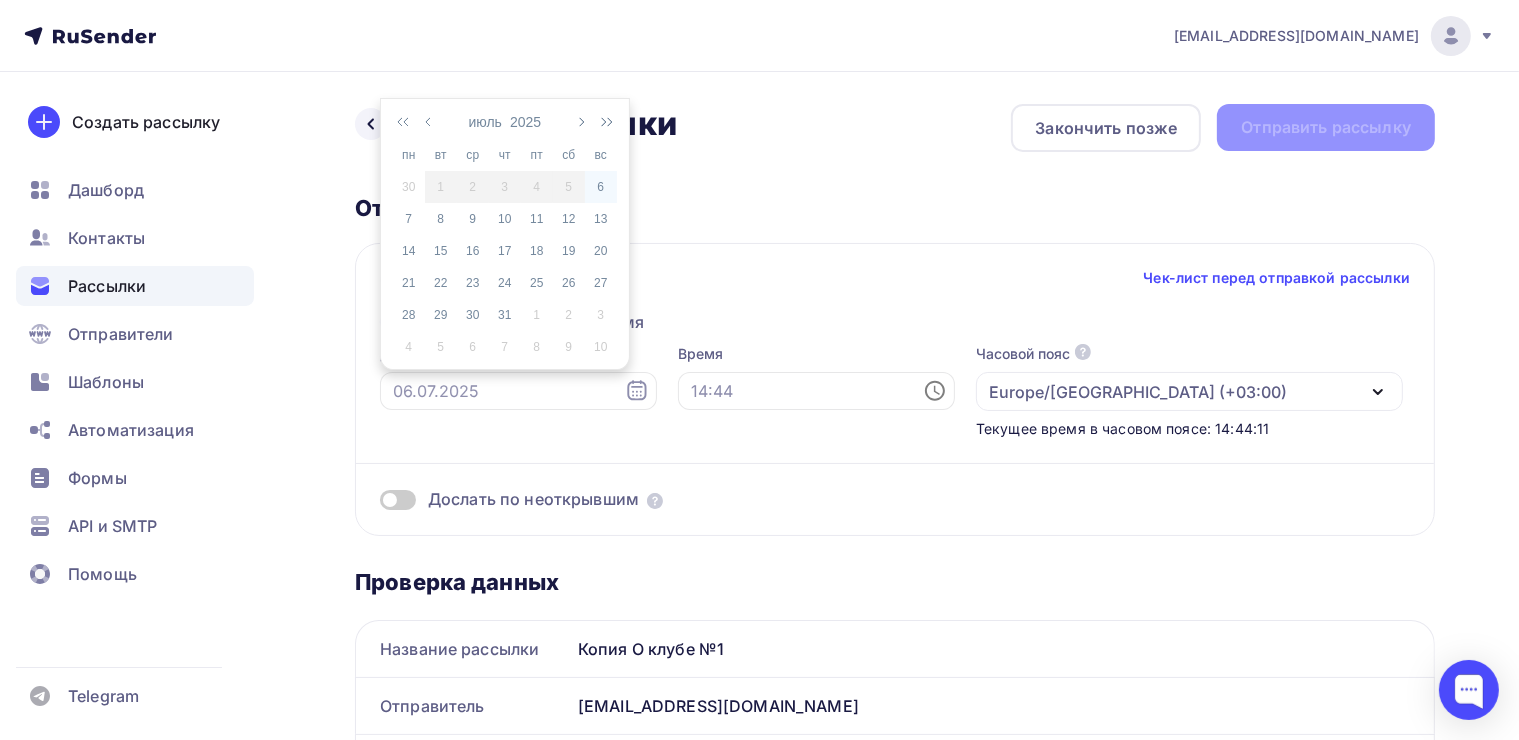 click on "6" at bounding box center (601, 187) 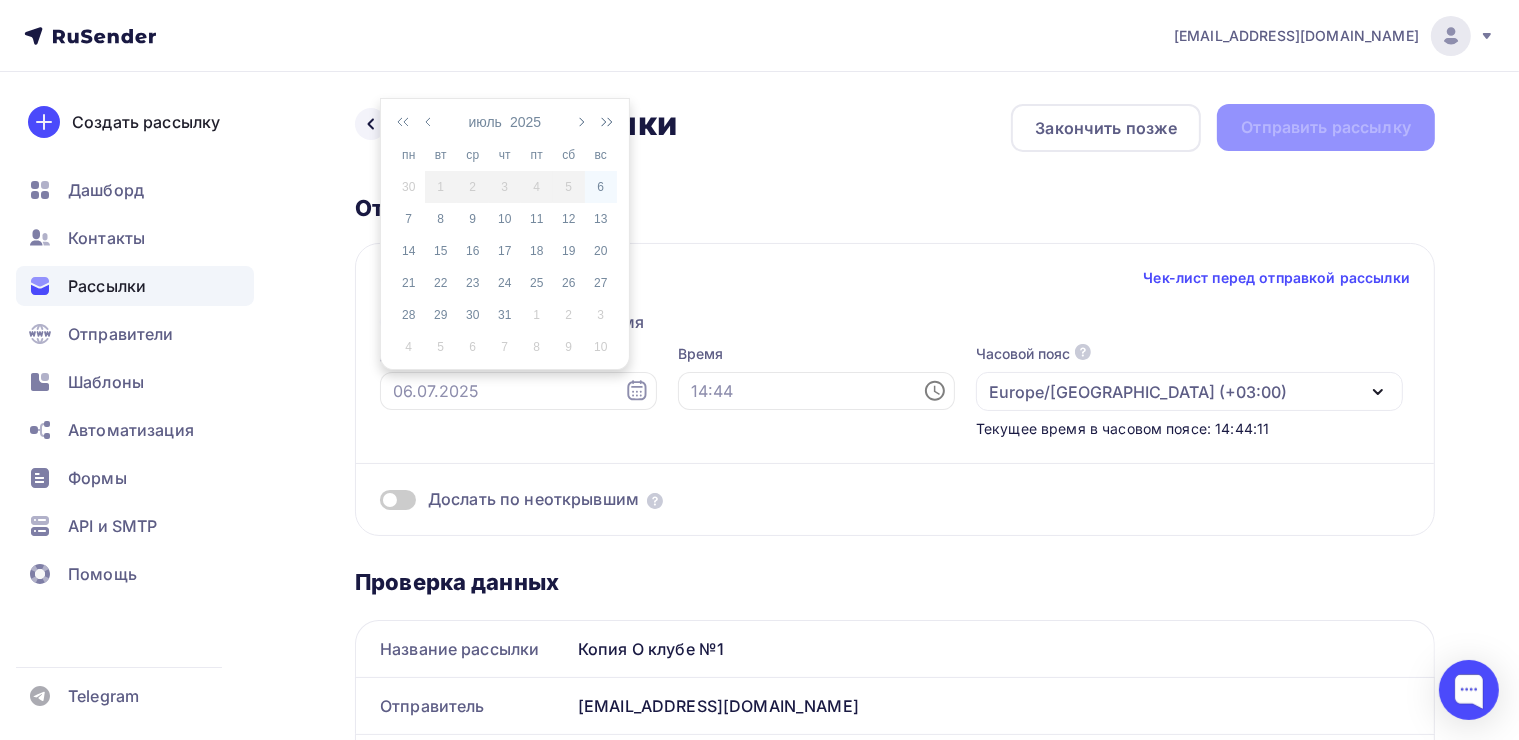 type on "[DATE]" 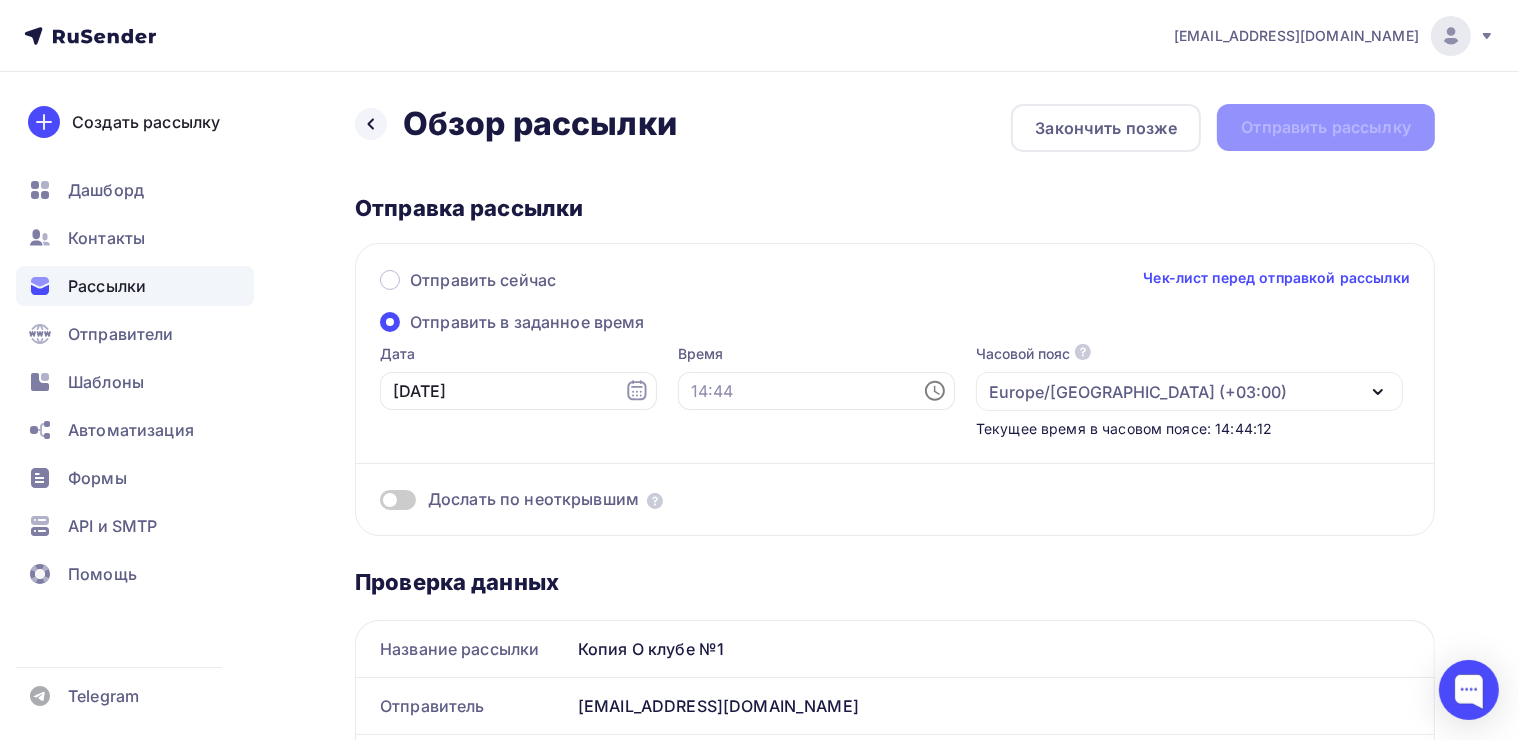 click on "Время" at bounding box center (816, 391) 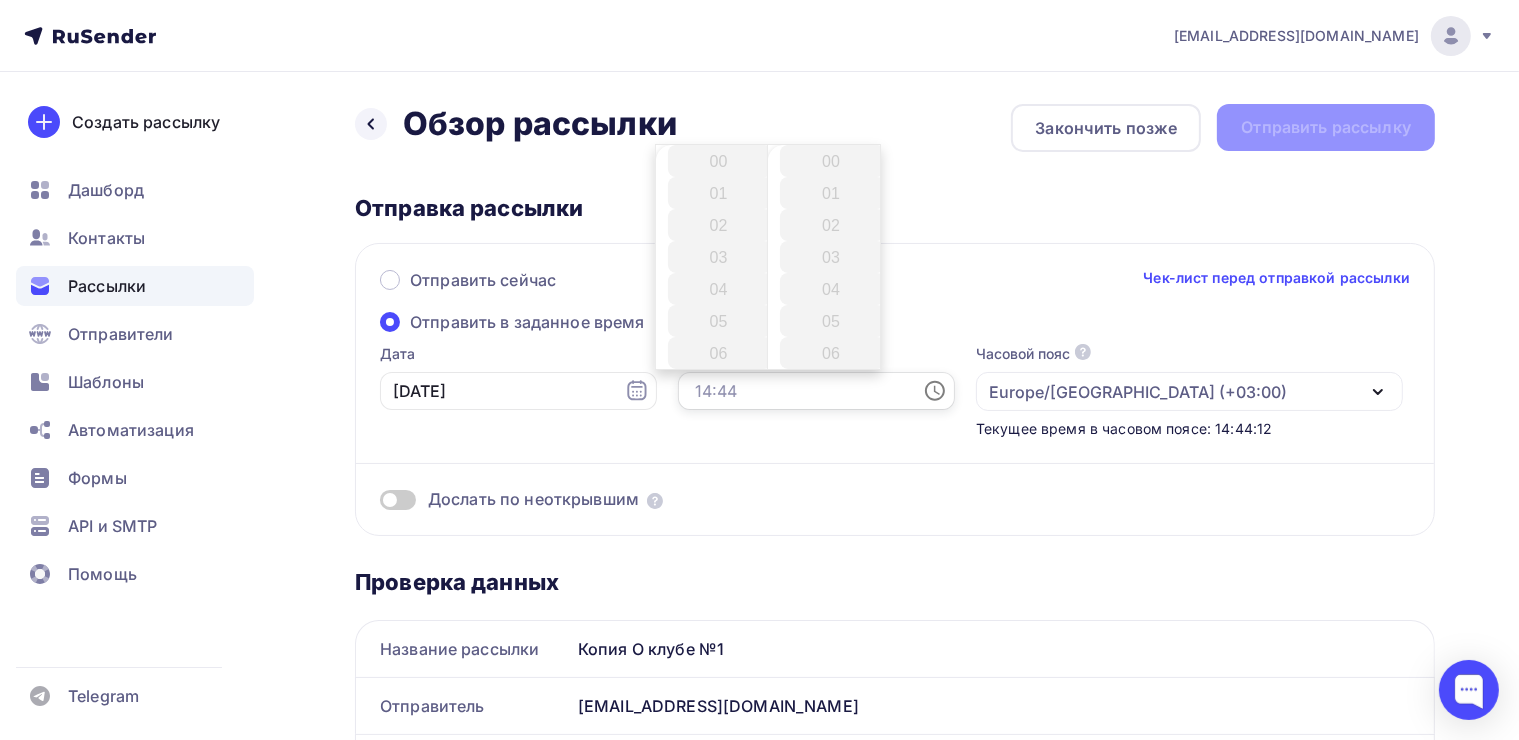 click at bounding box center (816, 391) 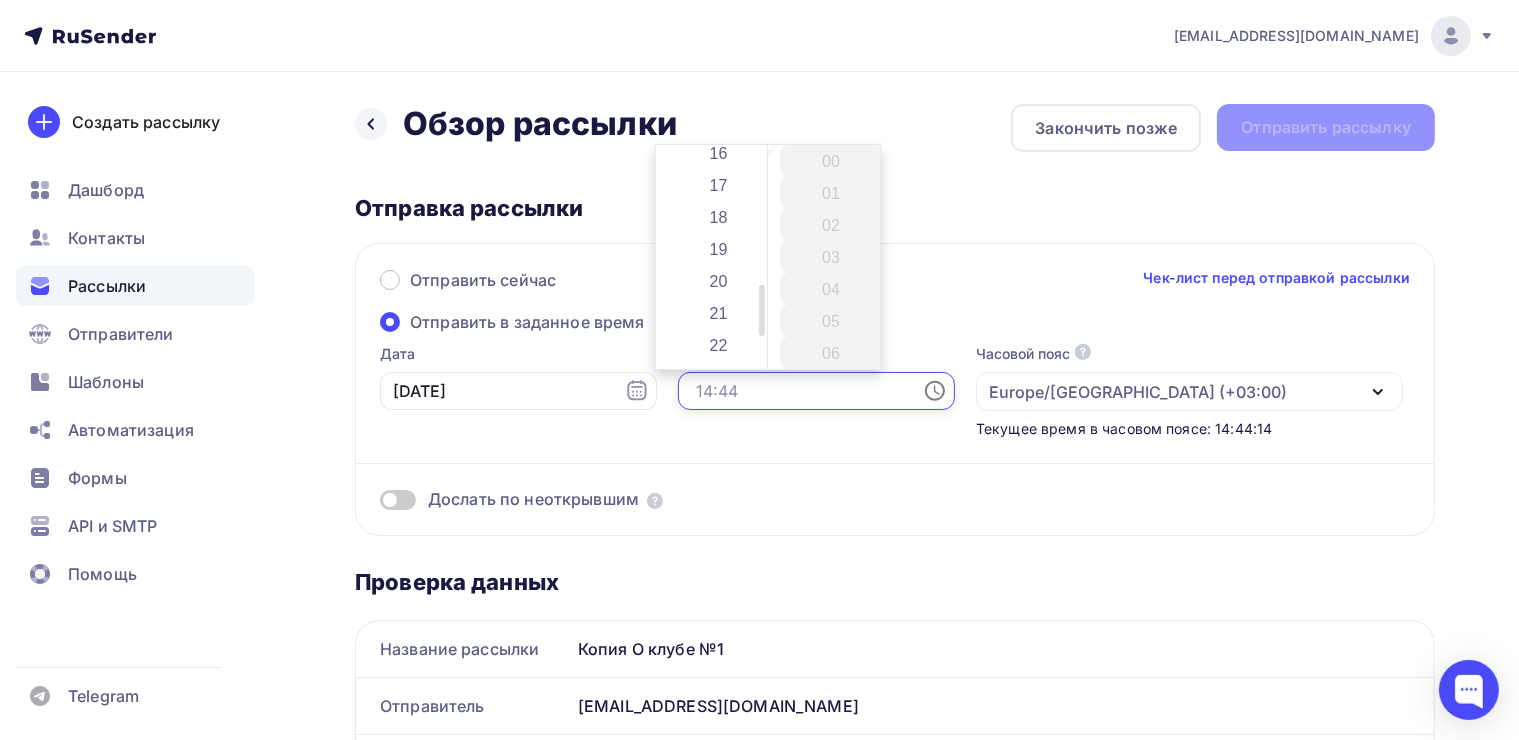 scroll, scrollTop: 600, scrollLeft: 0, axis: vertical 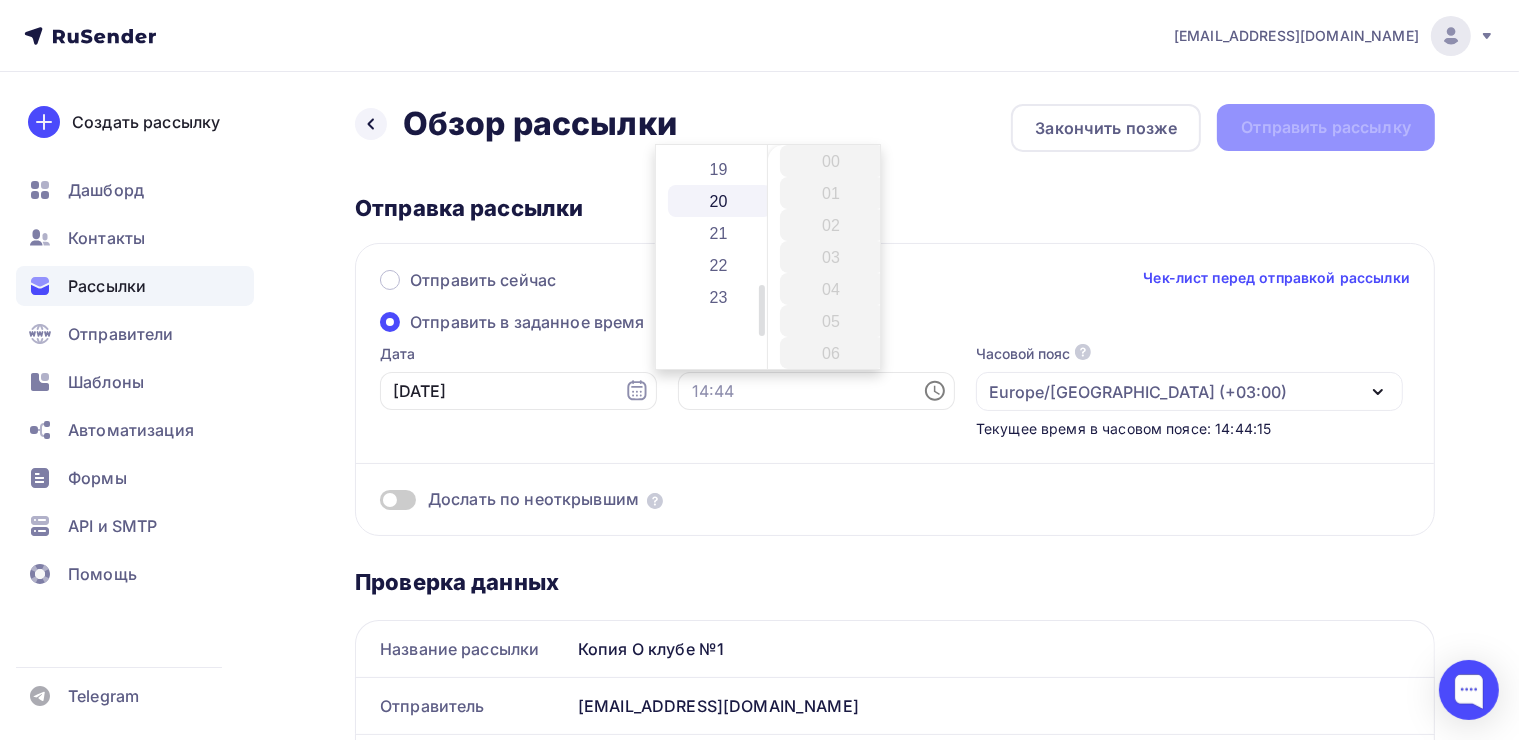 click on "20" at bounding box center (720, 201) 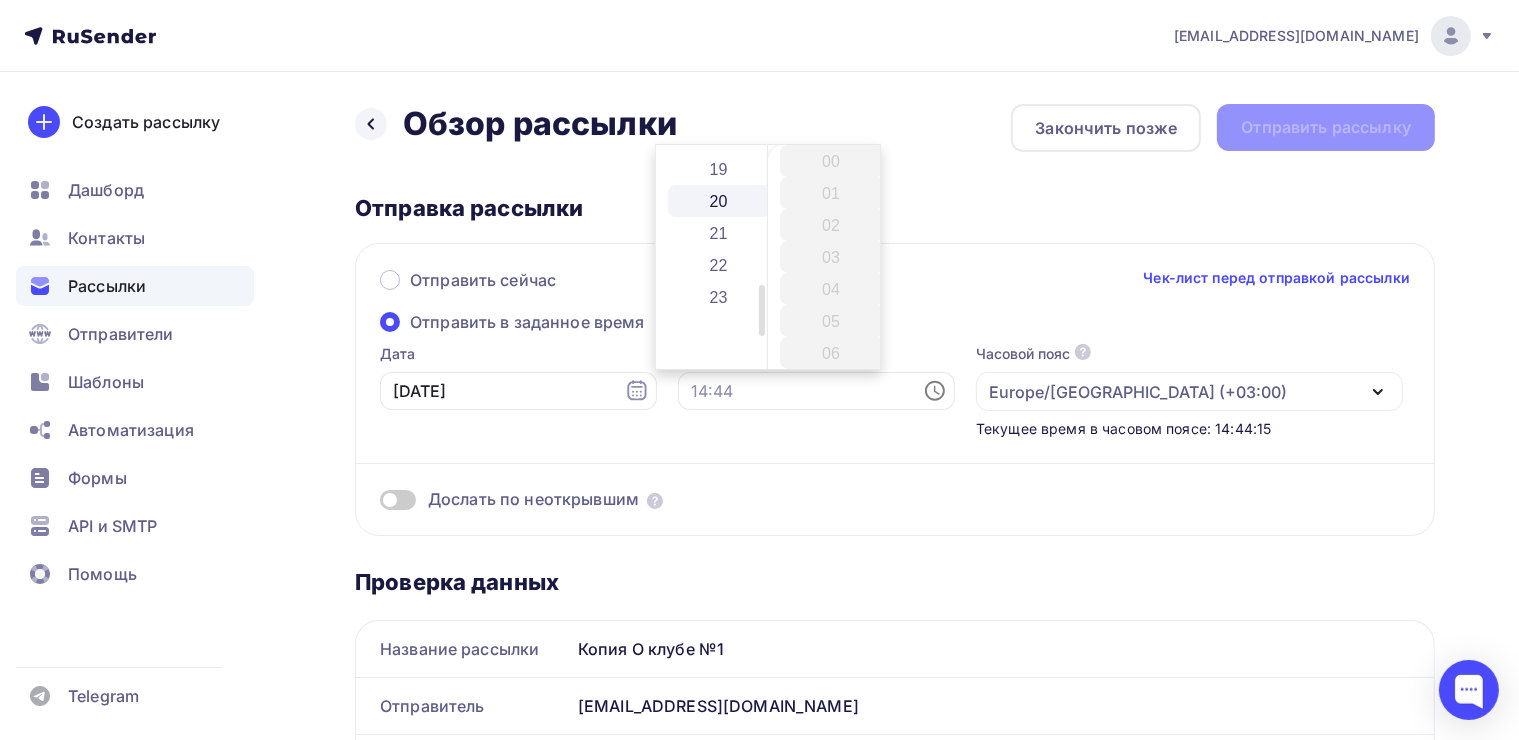 type on "20:00" 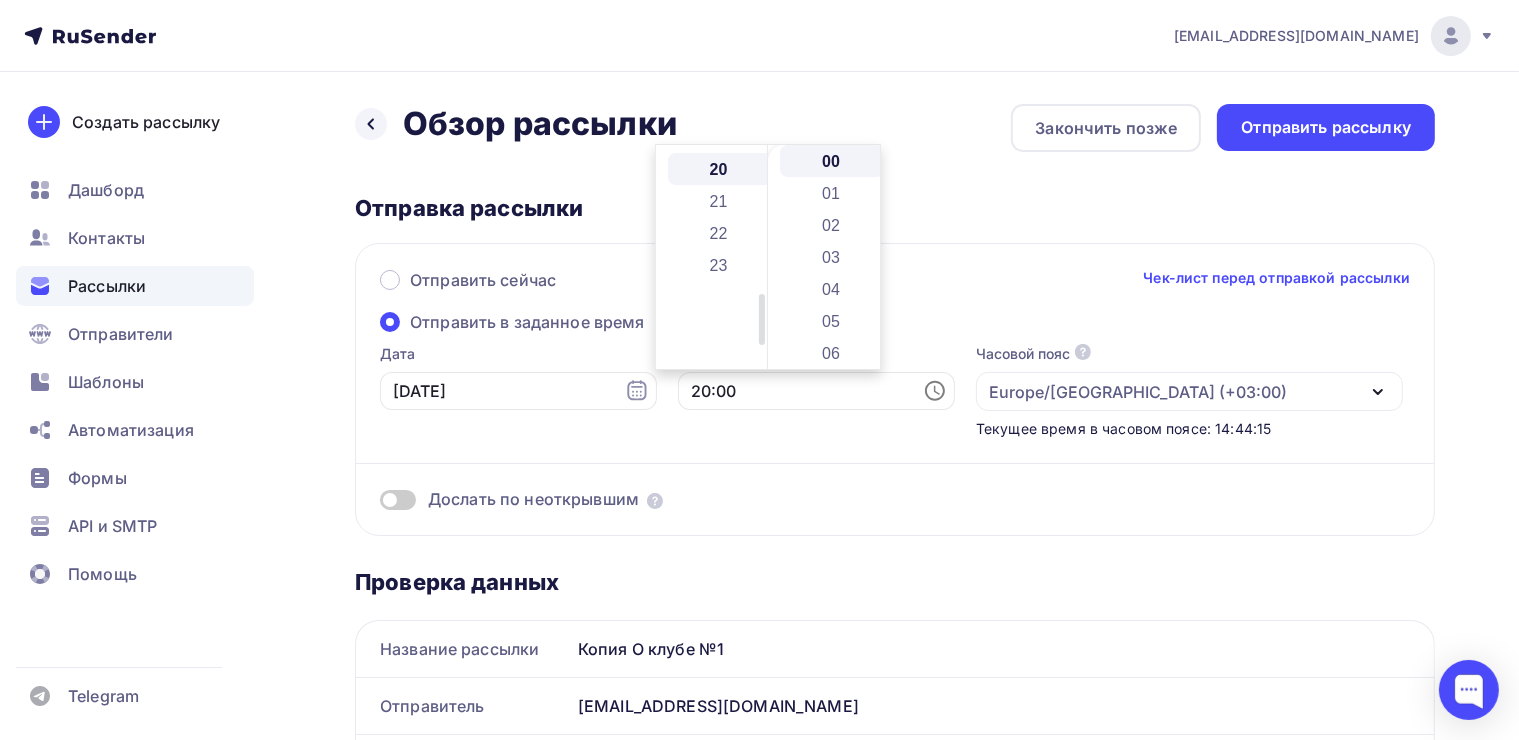 scroll, scrollTop: 640, scrollLeft: 0, axis: vertical 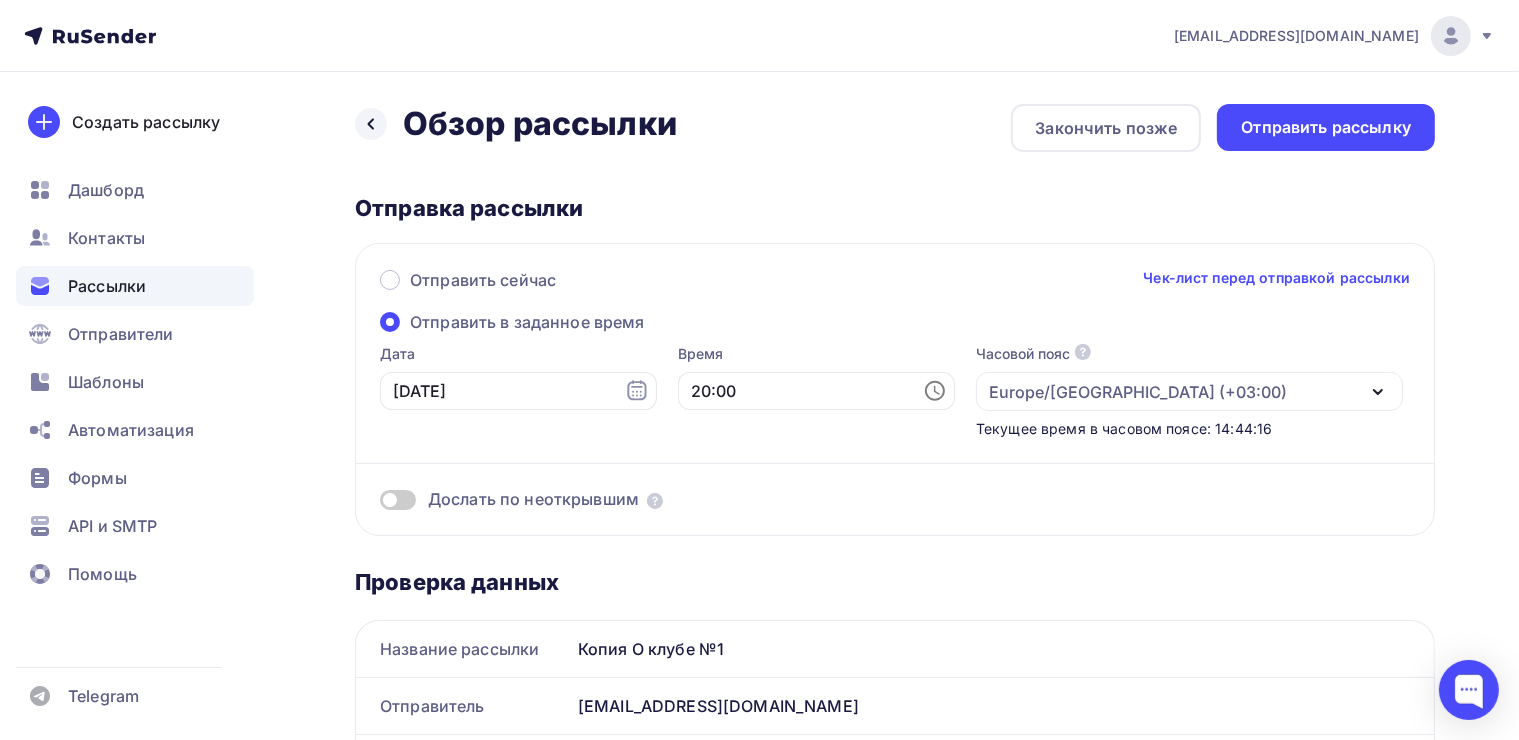 click on "Отправка рассылки" at bounding box center [895, 208] 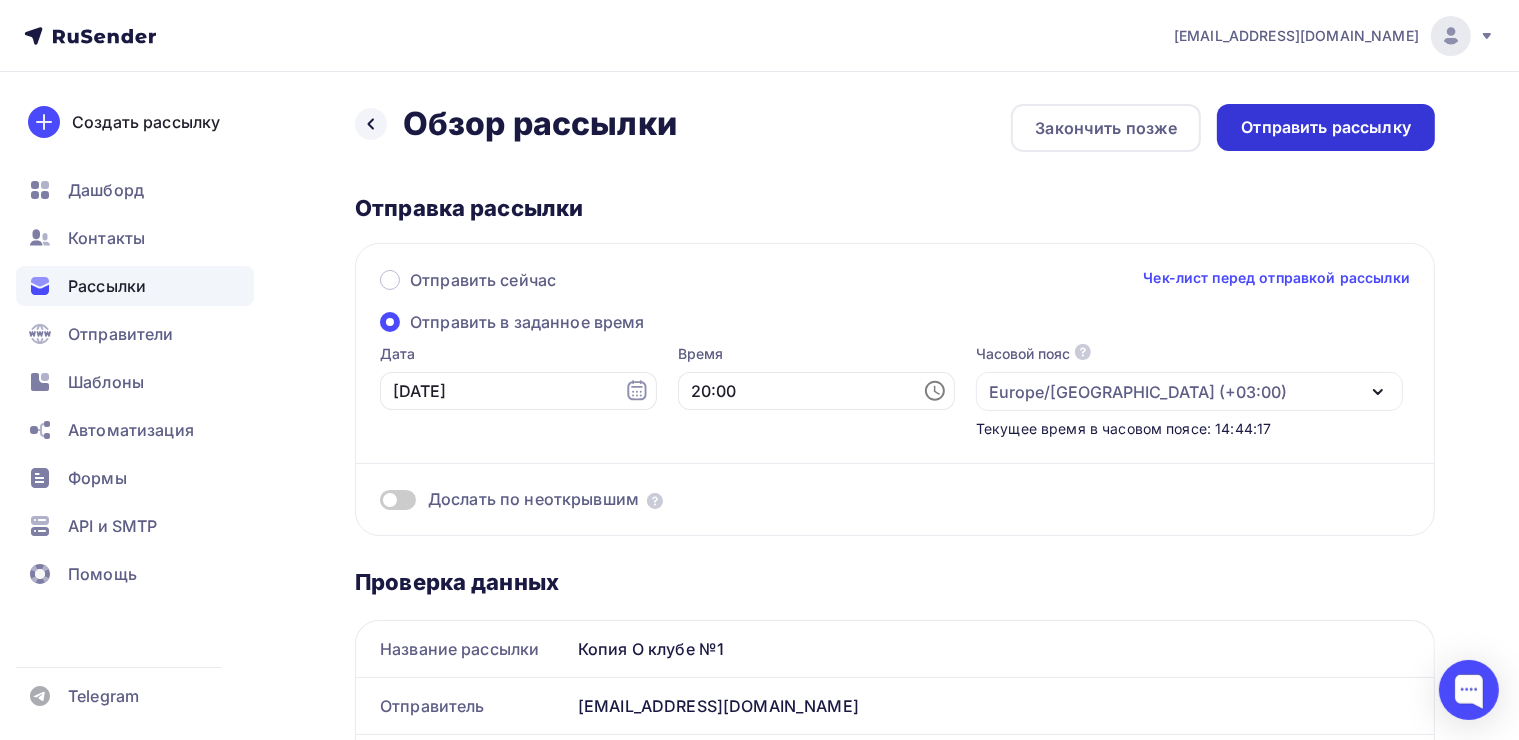 click on "Отправить рассылку" at bounding box center [1326, 127] 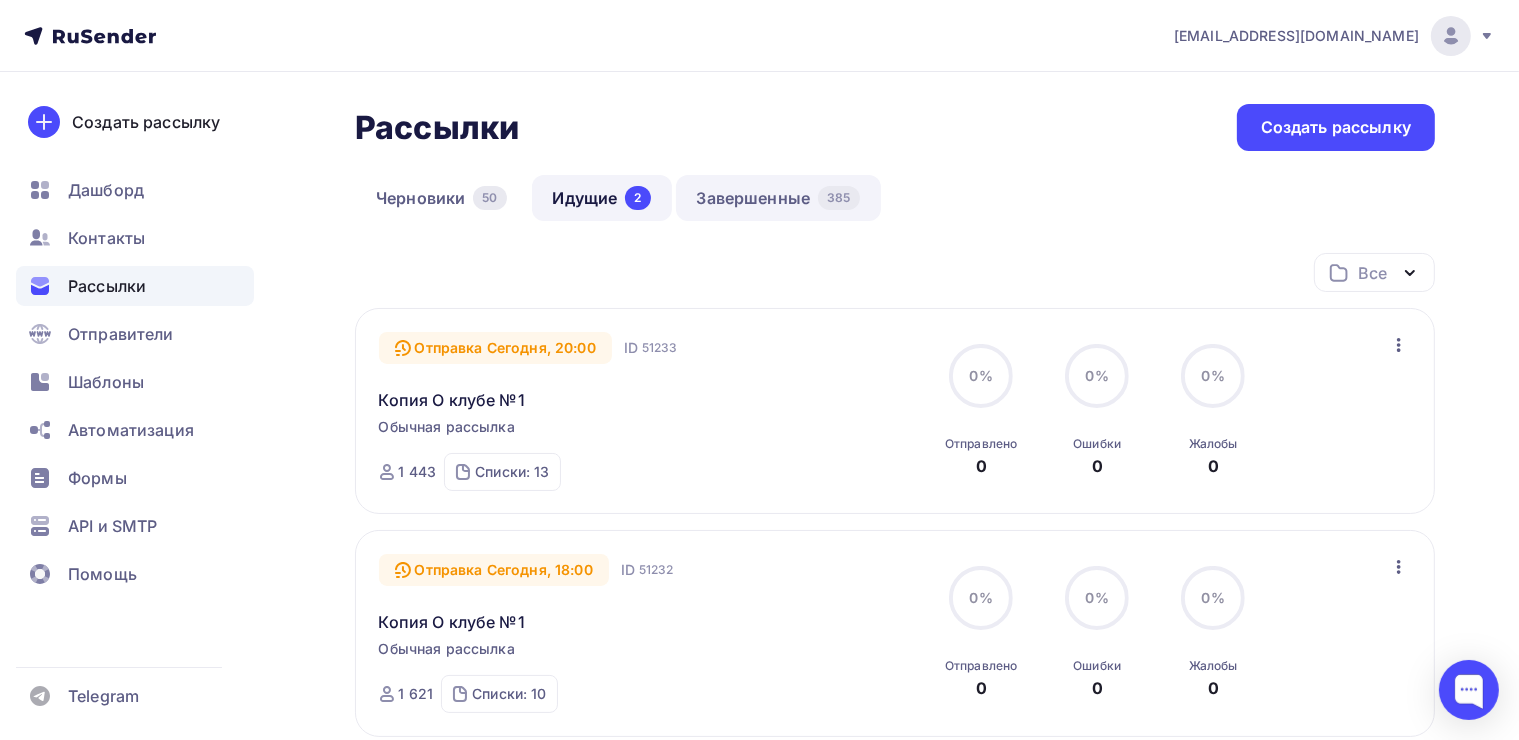 click on "Завершенные
385" at bounding box center [778, 198] 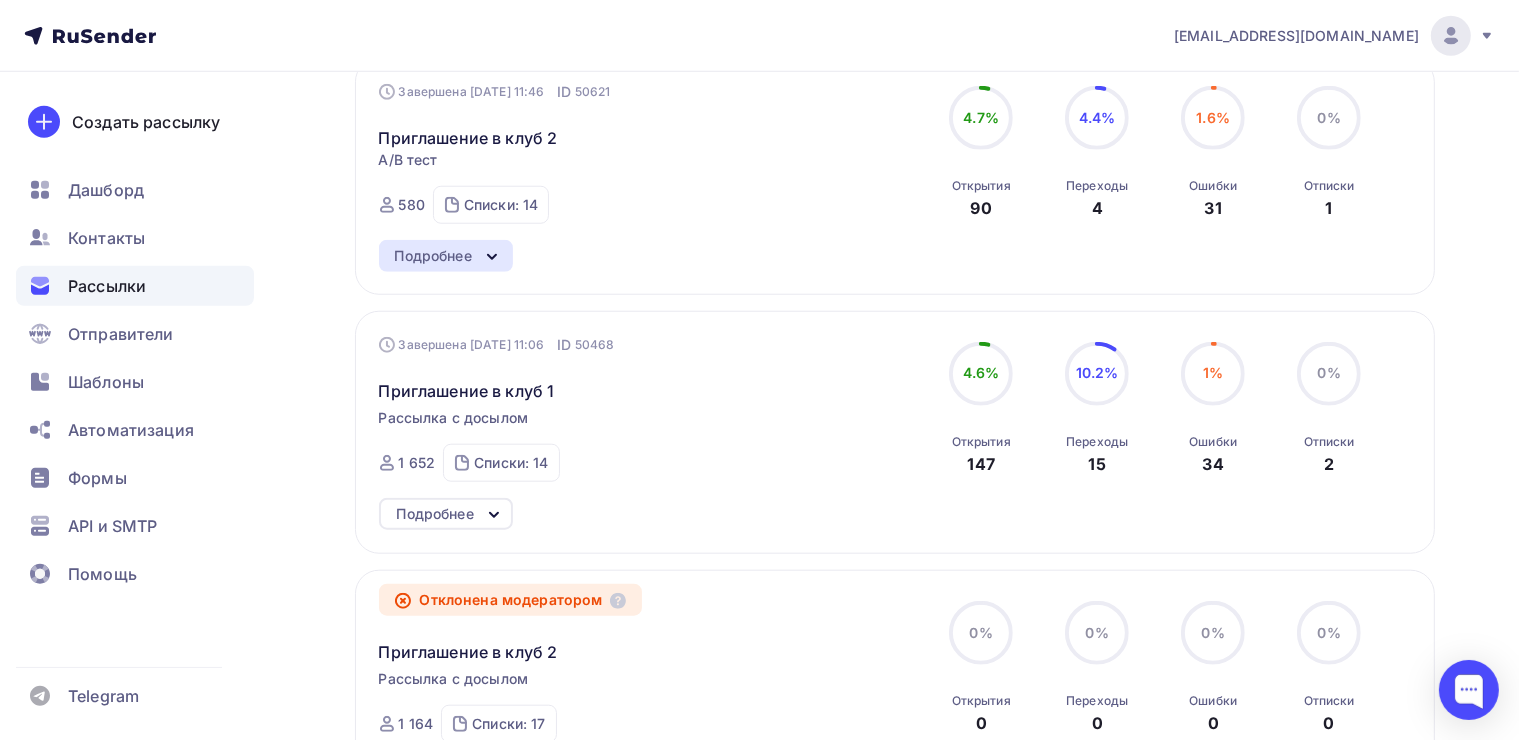 scroll, scrollTop: 1800, scrollLeft: 0, axis: vertical 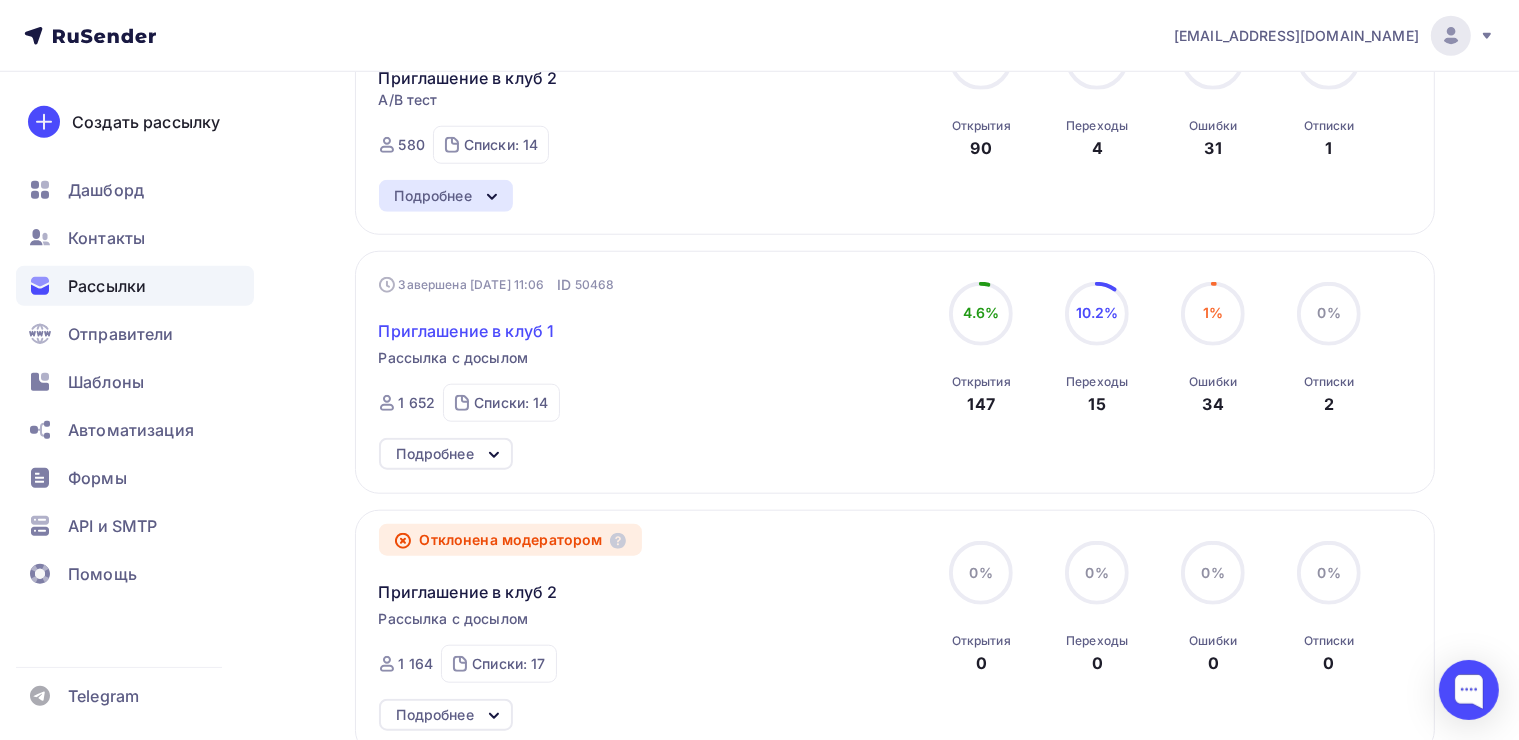 click on "Приглашение в клуб 1" at bounding box center (467, 331) 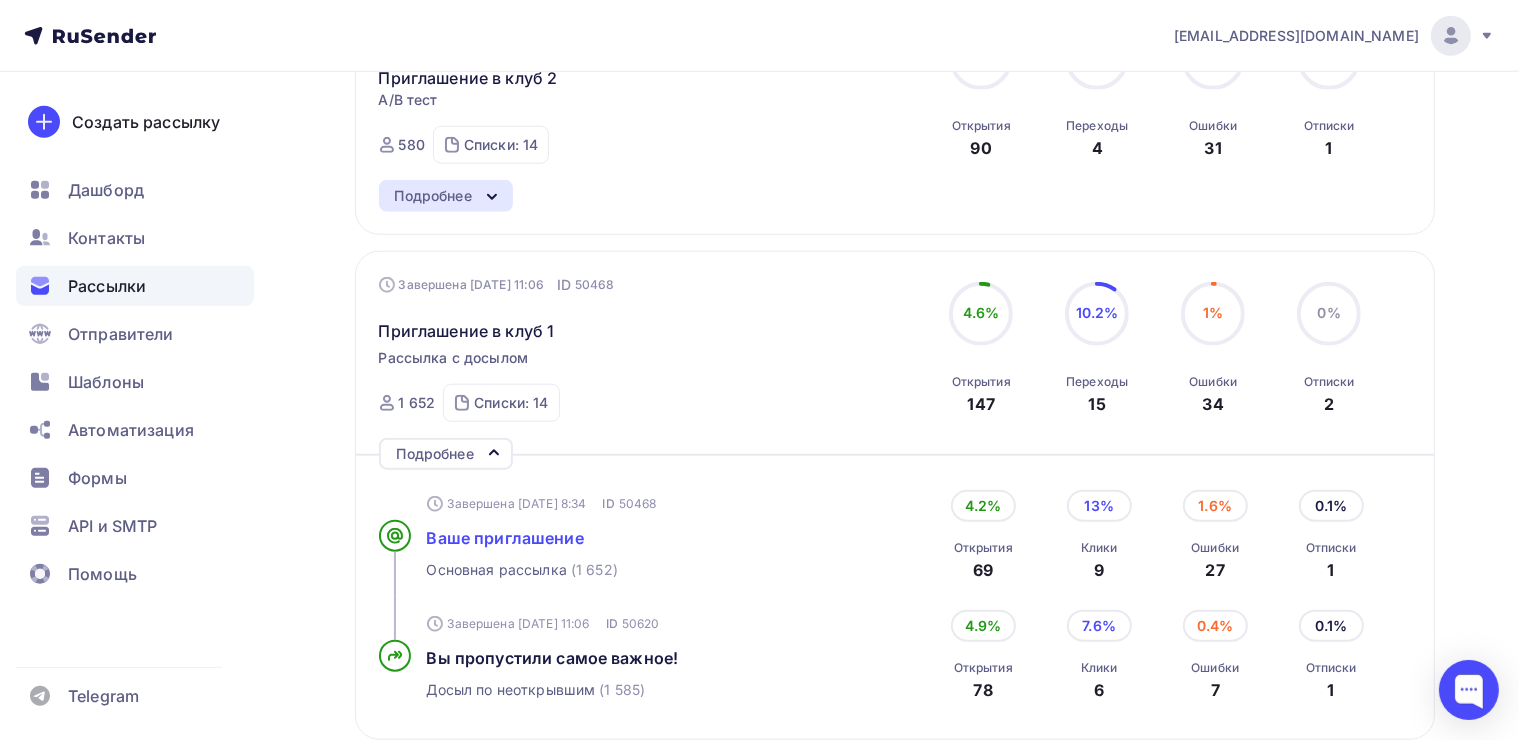 click on "Ваше приглашение" at bounding box center [505, 538] 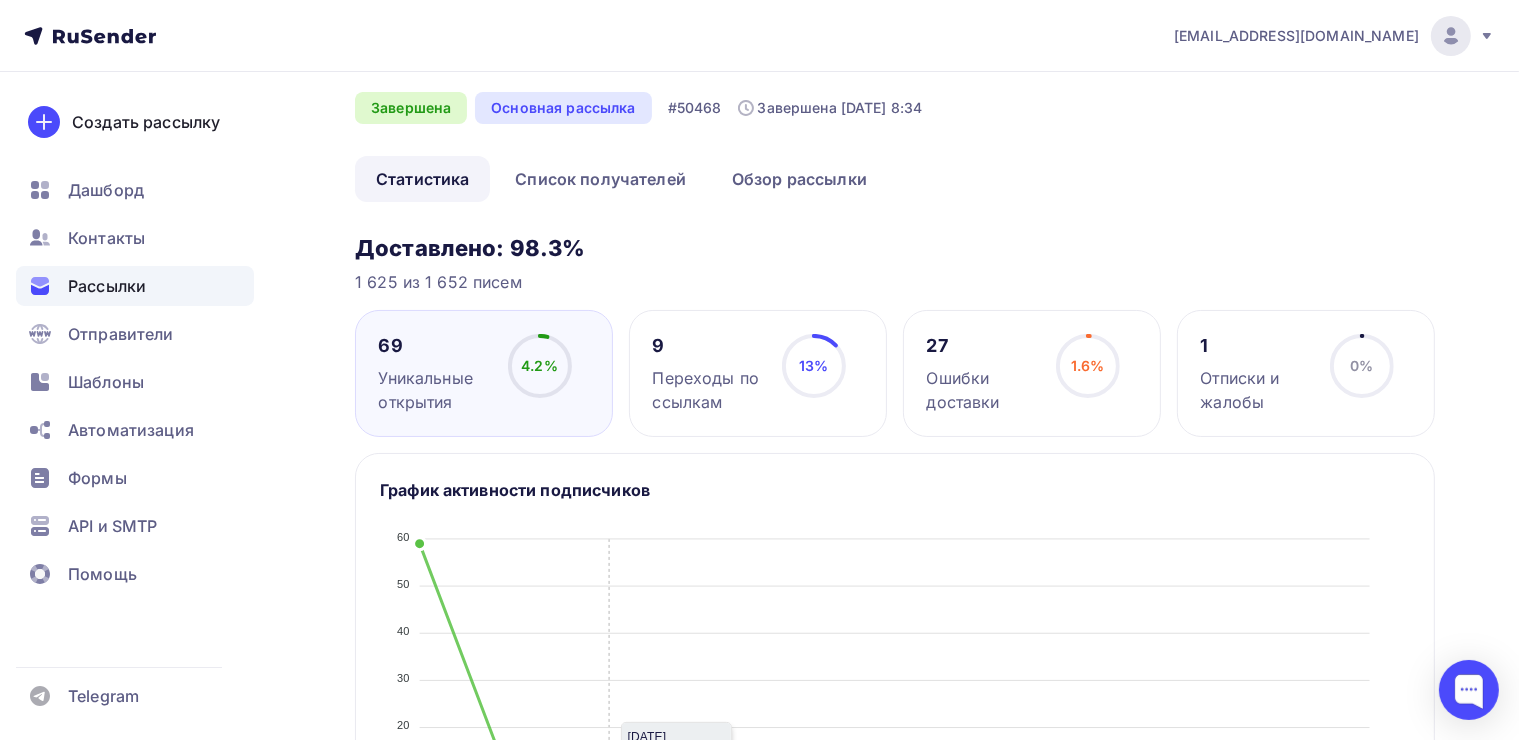 scroll, scrollTop: 0, scrollLeft: 0, axis: both 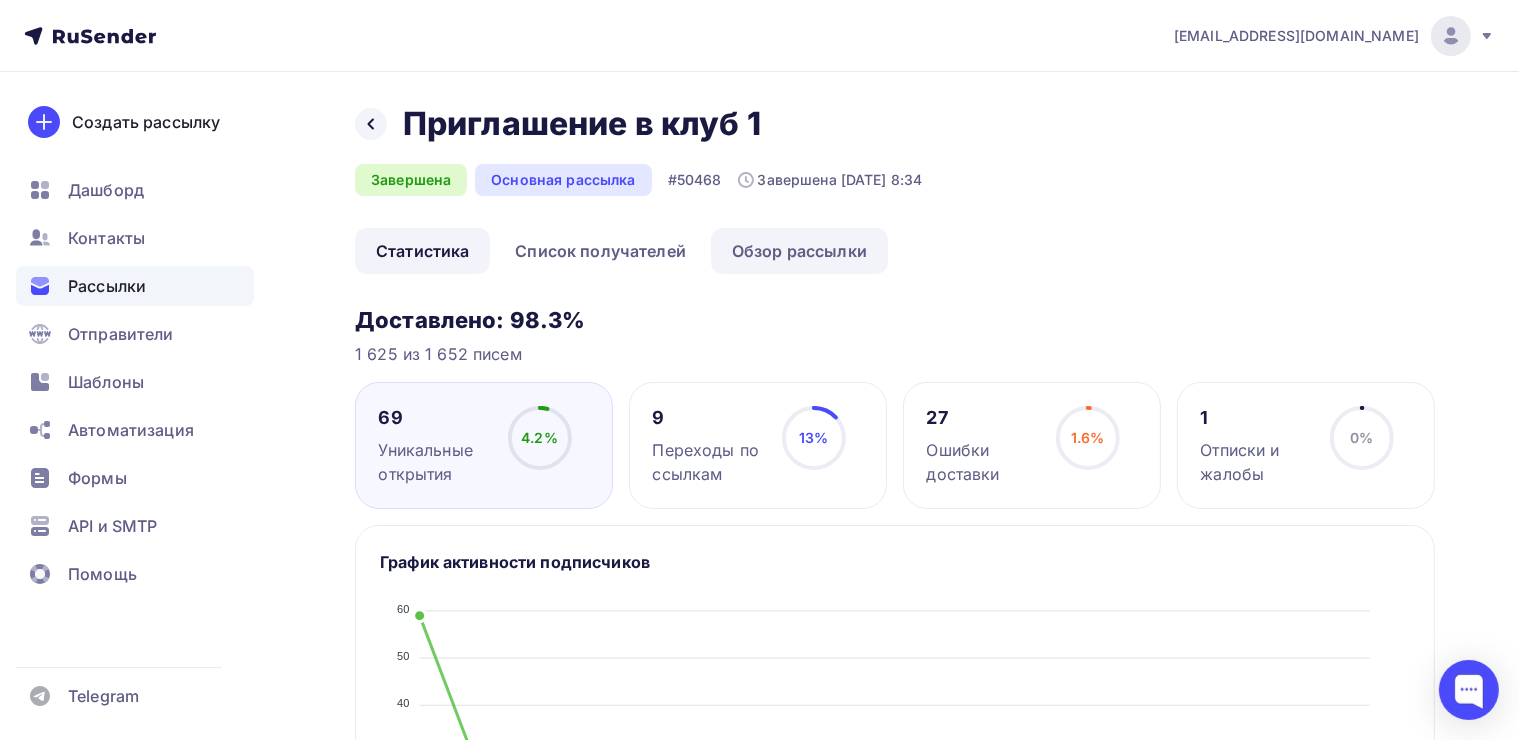 click on "Обзор рассылки" at bounding box center [799, 251] 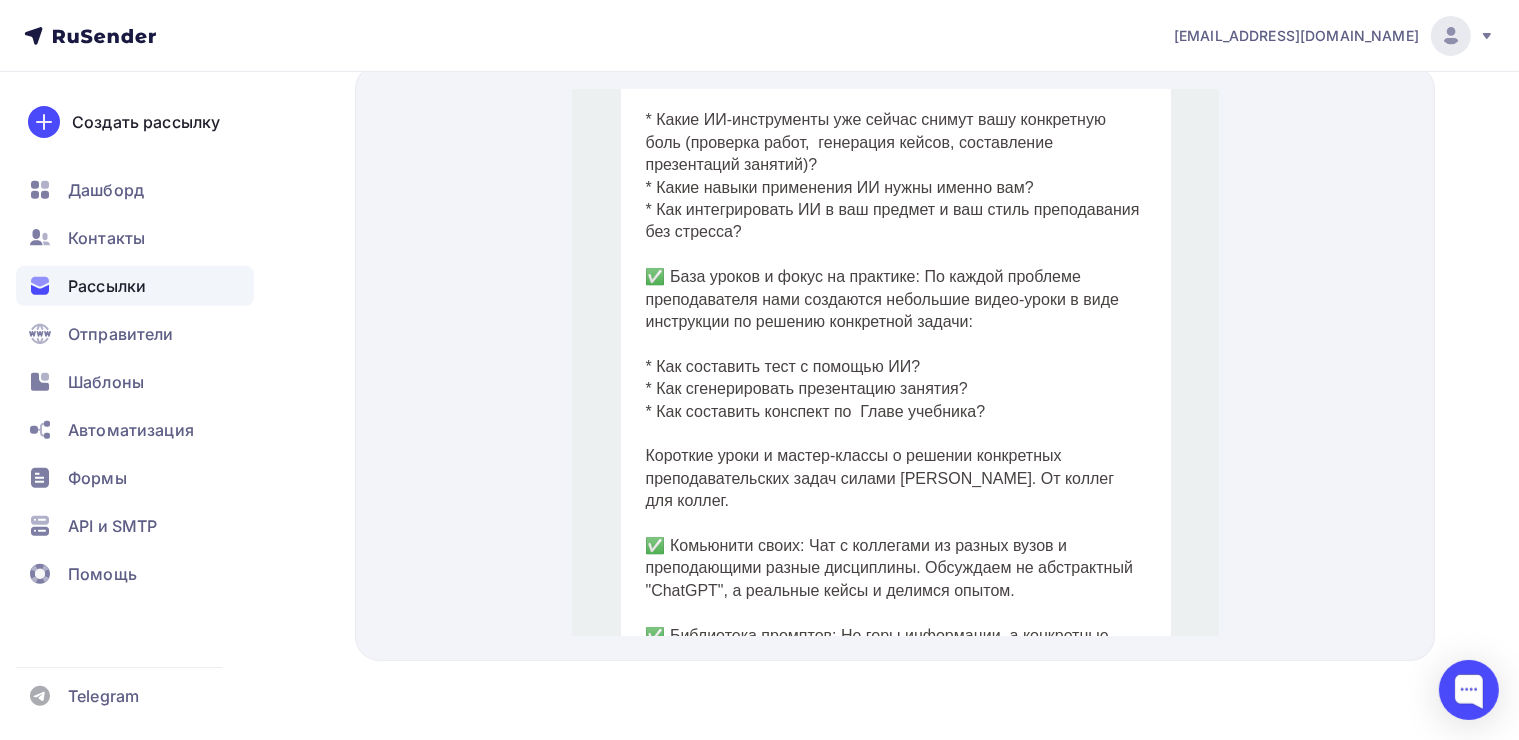 scroll, scrollTop: 999, scrollLeft: 0, axis: vertical 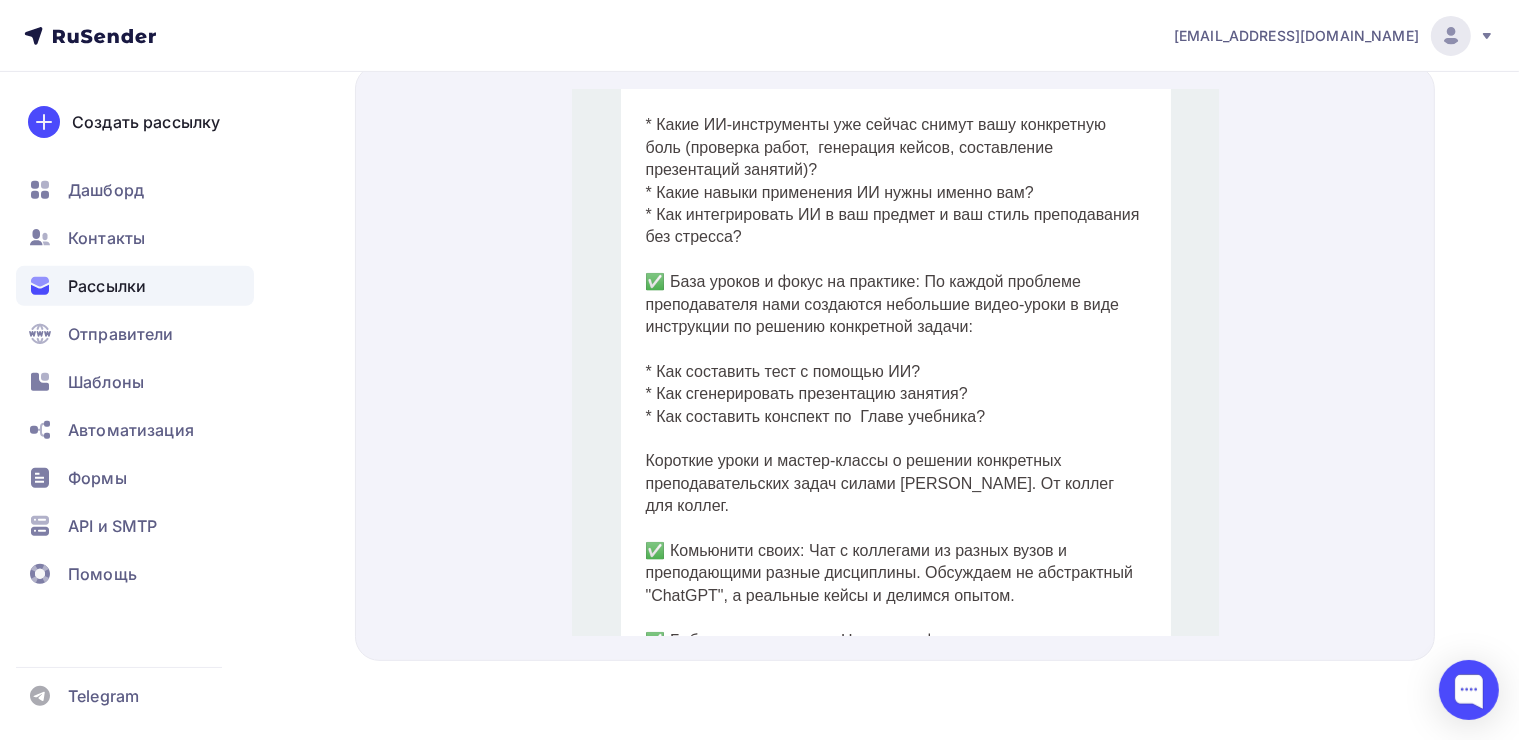 click 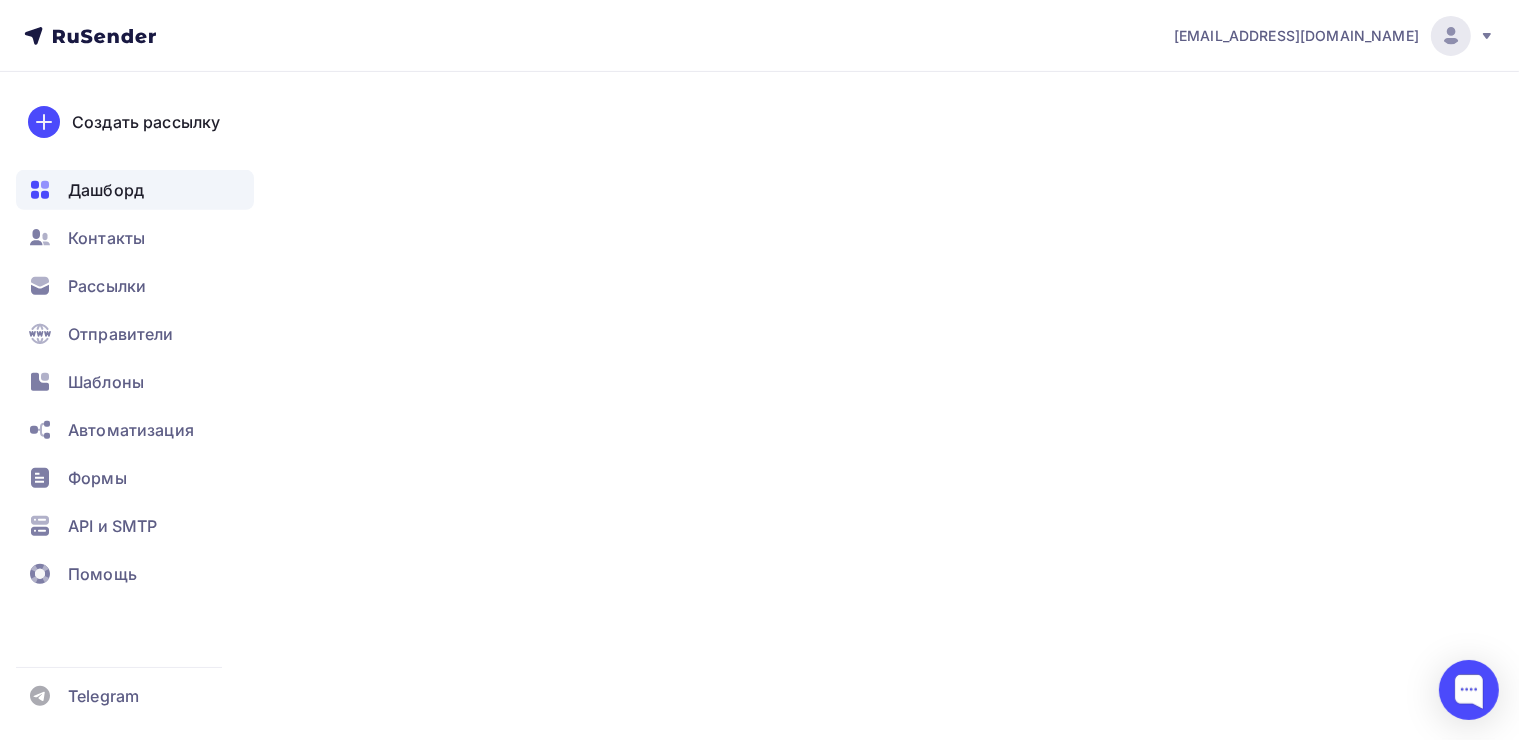 scroll, scrollTop: 0, scrollLeft: 0, axis: both 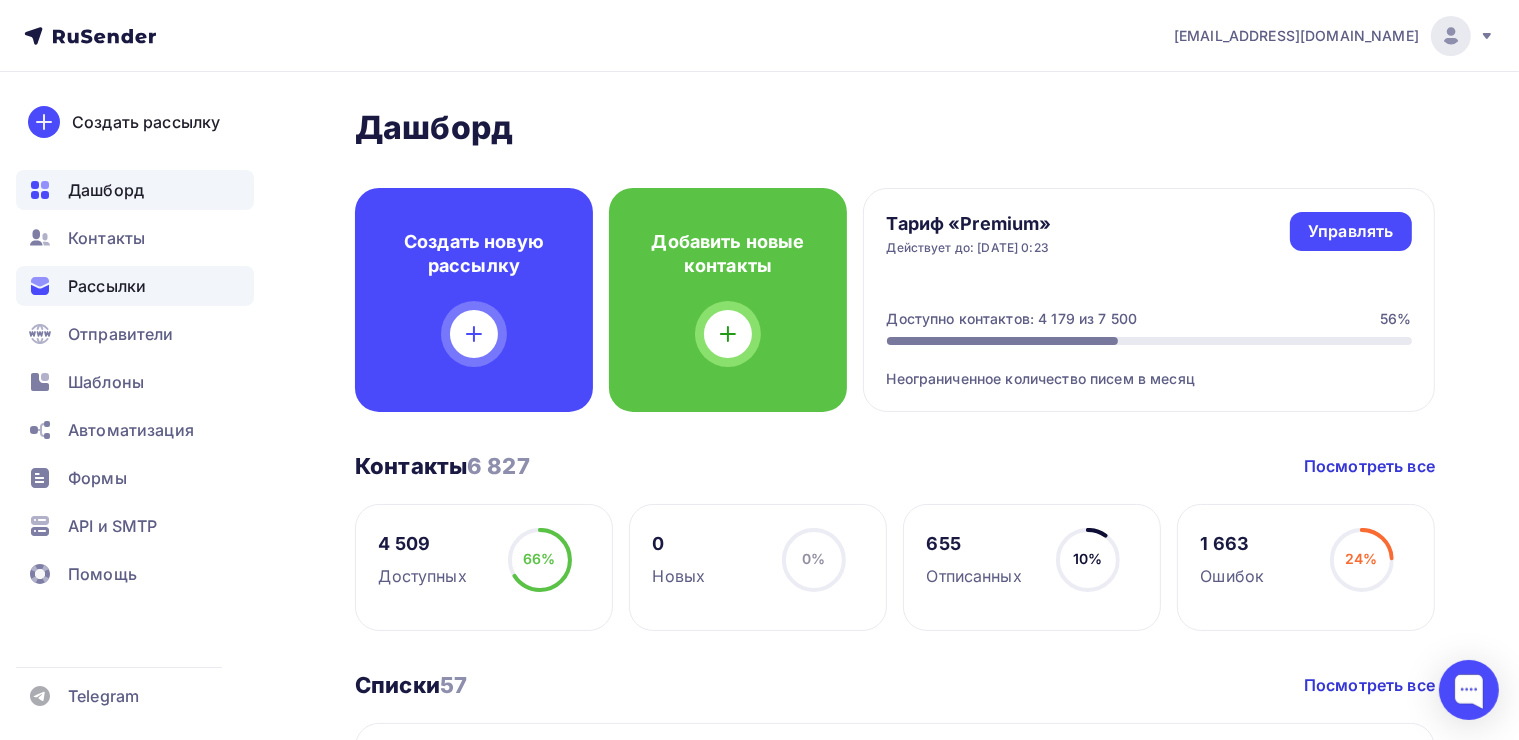 click on "Рассылки" at bounding box center [107, 286] 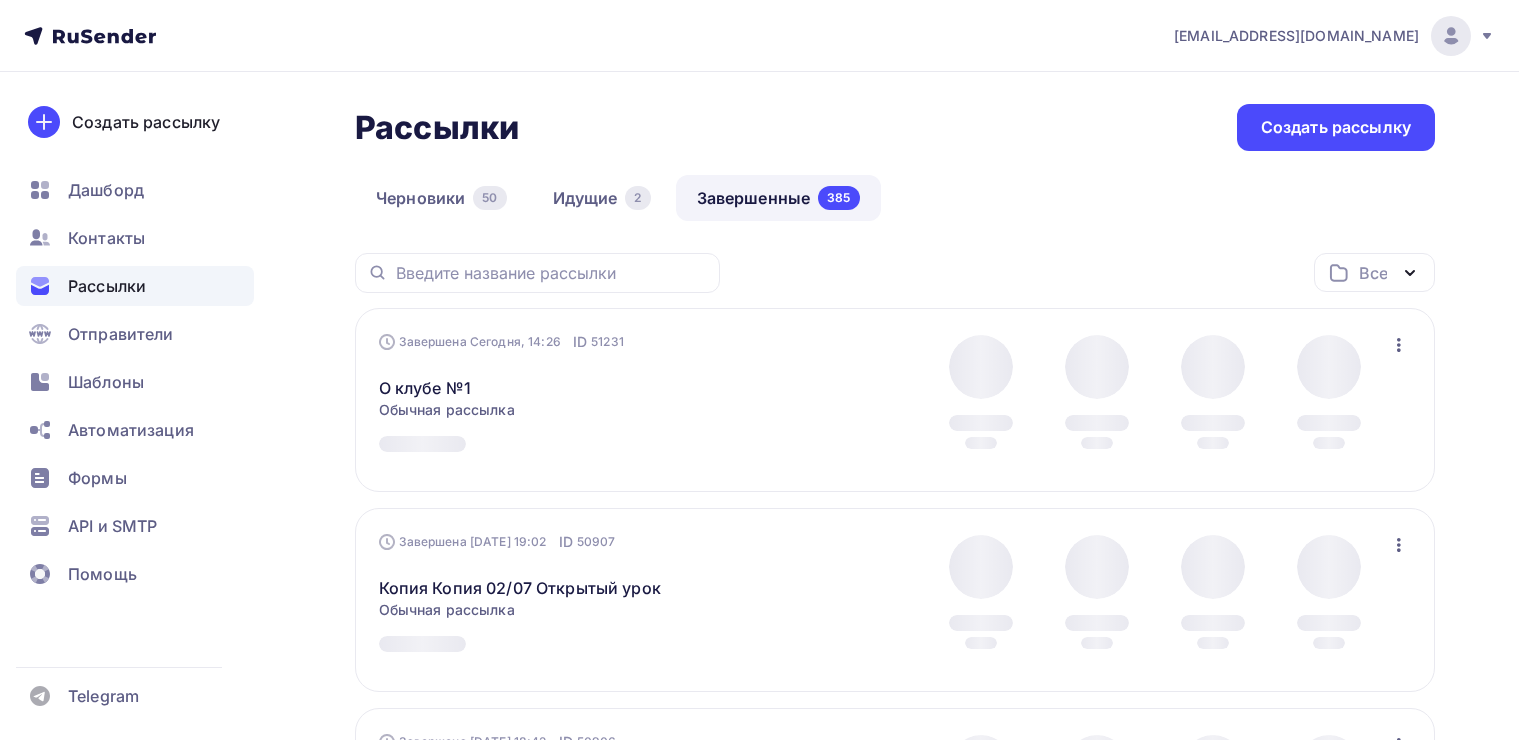 scroll, scrollTop: 0, scrollLeft: 0, axis: both 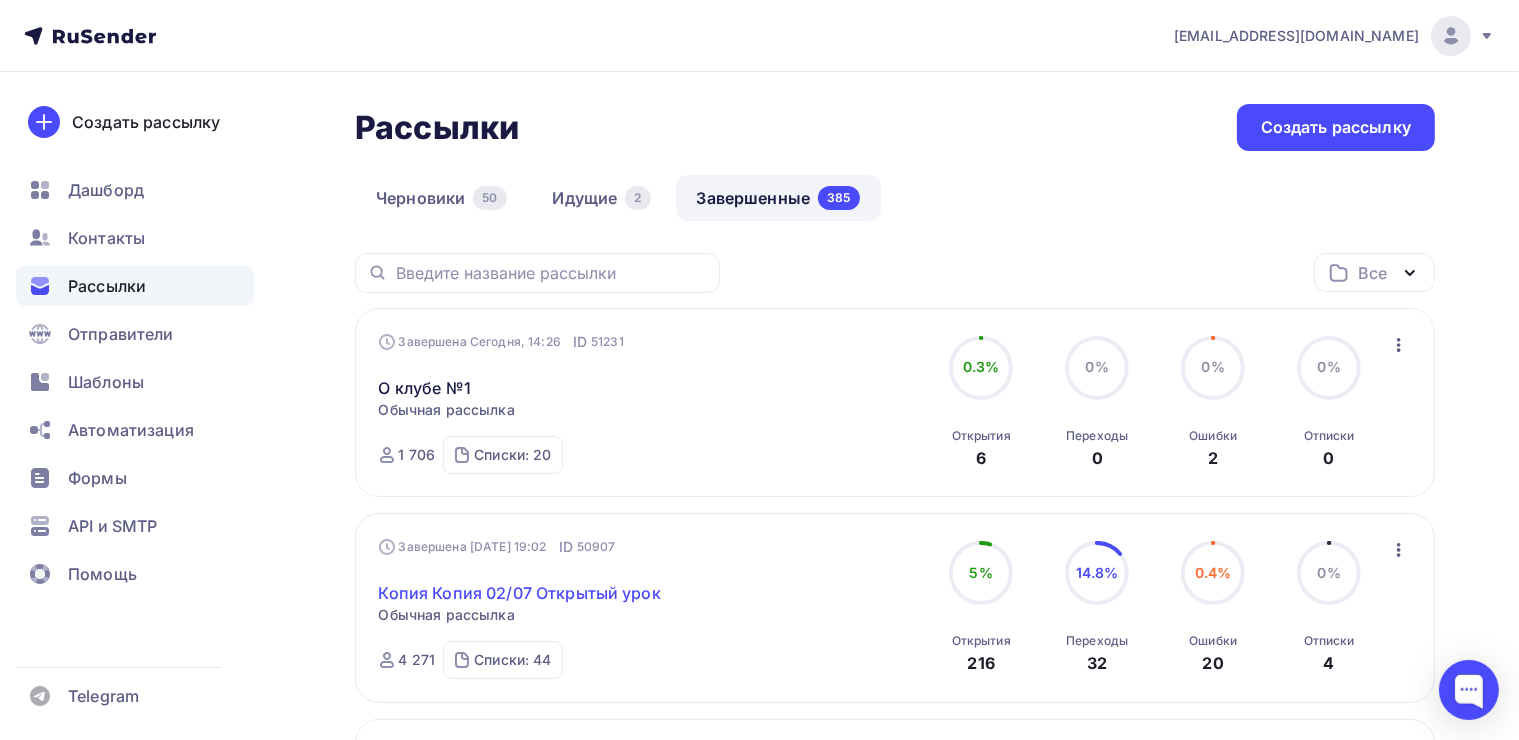 click on "Копия Копия 02/07 Открытый урок" at bounding box center [520, 593] 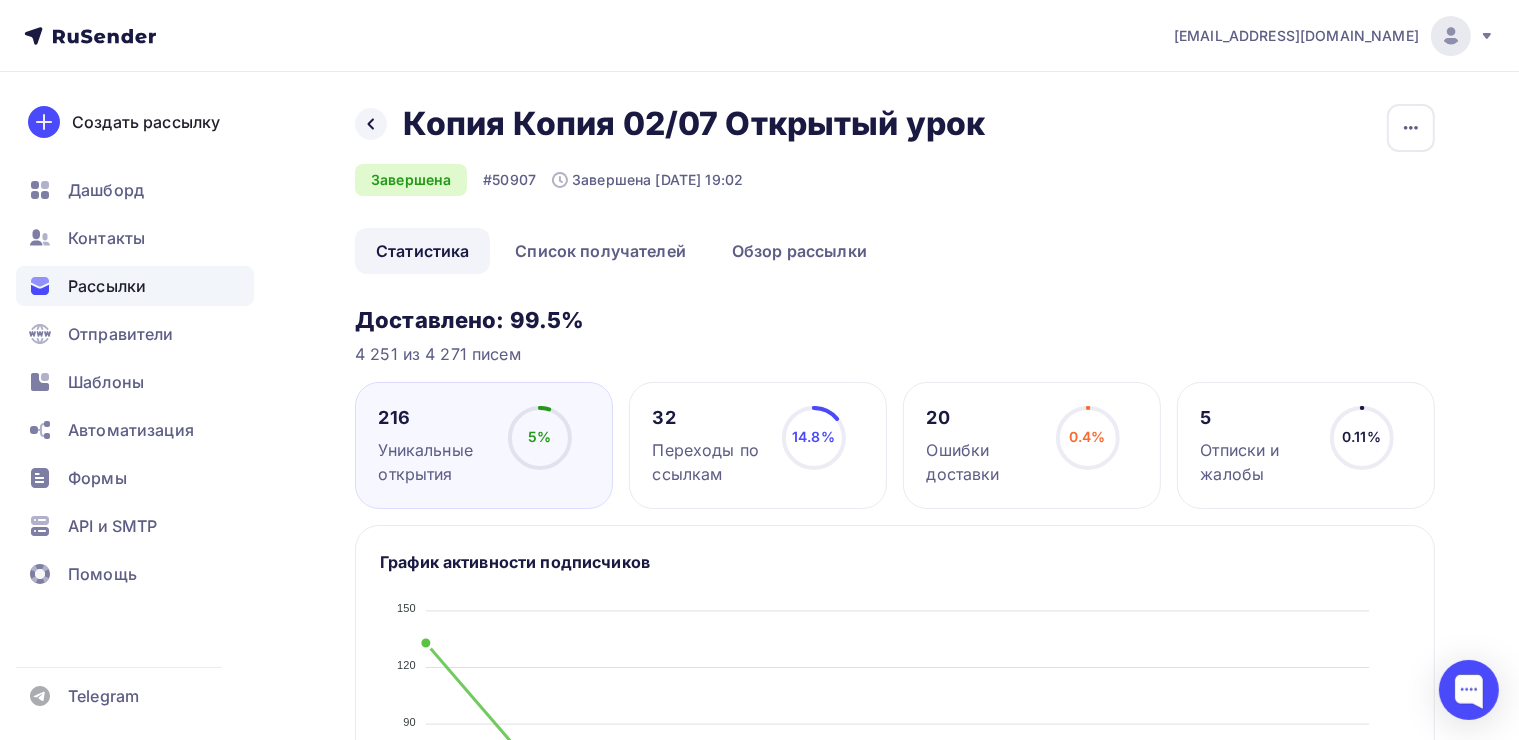 click on "02.07.2025 02.07.2025 03.07.2025 03.07.2025 04.07.2025 04.07.2025 05.07.2025 05.07.2025 06.07.2025 06.07.2025 07.07.2025 07.07.2025 08.07.2025 08.07.2025 09.07.2025 09.07.2025 10.07.2025 10.07.2025 11.07.2025 11.07.2025 12.07.2025 12.07.2025 150 150 120 120 90 90 60 60 30 30 0 0" 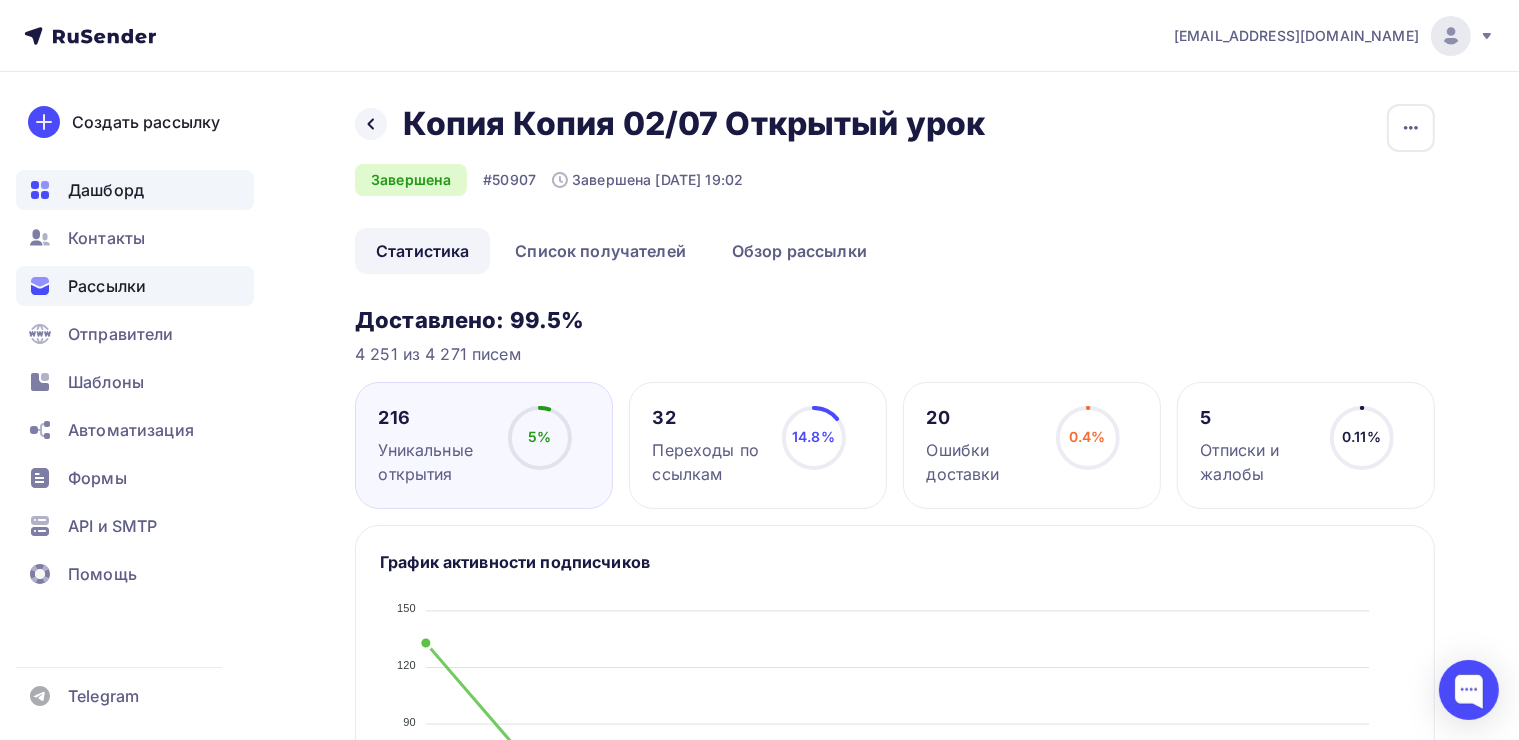 click on "Дашборд" at bounding box center [106, 190] 